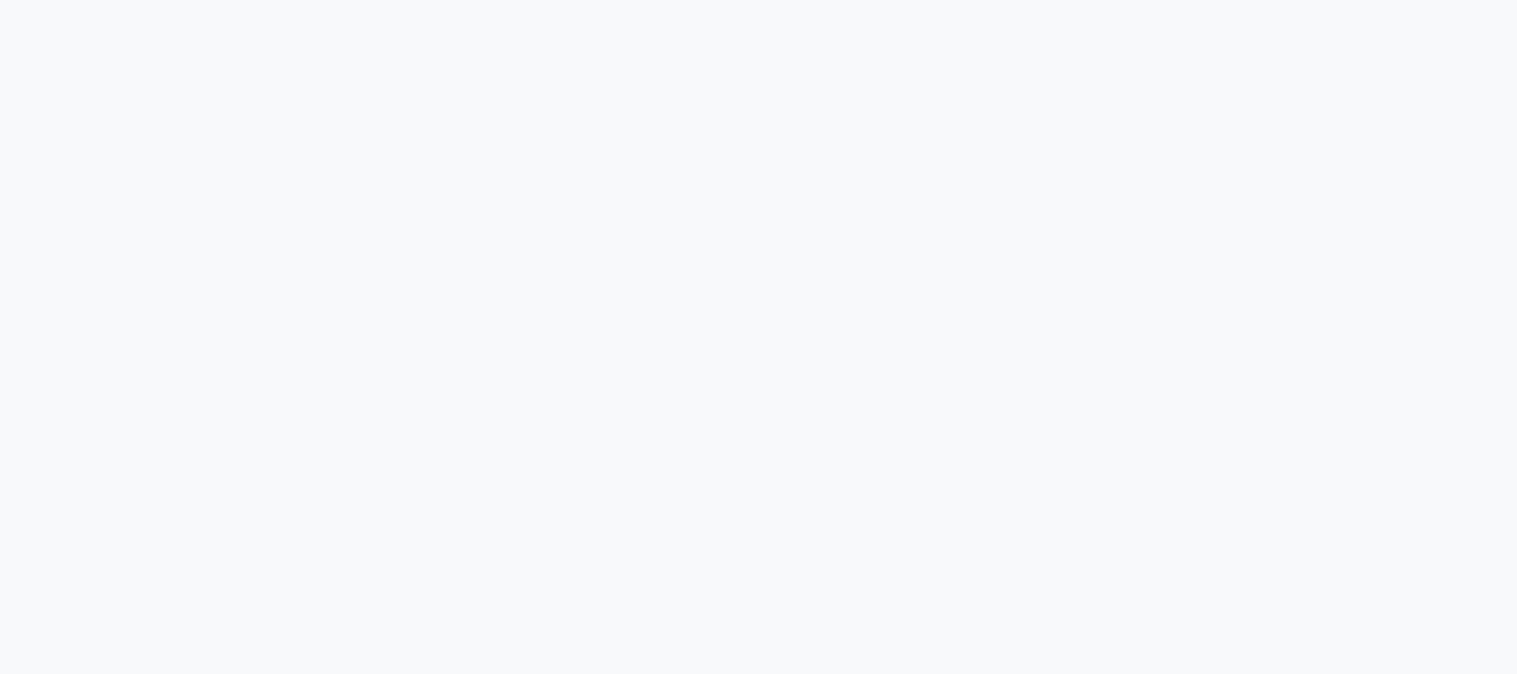 scroll, scrollTop: 0, scrollLeft: 0, axis: both 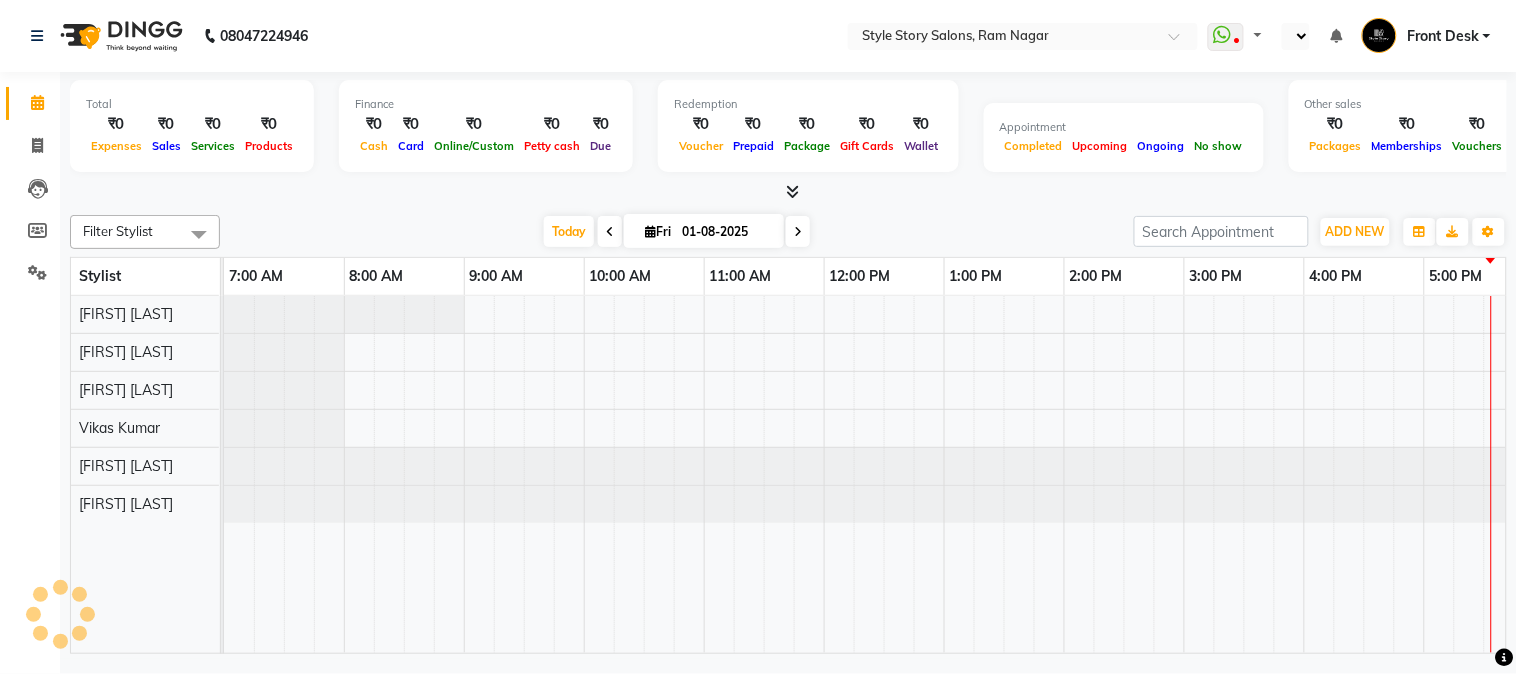 select on "en" 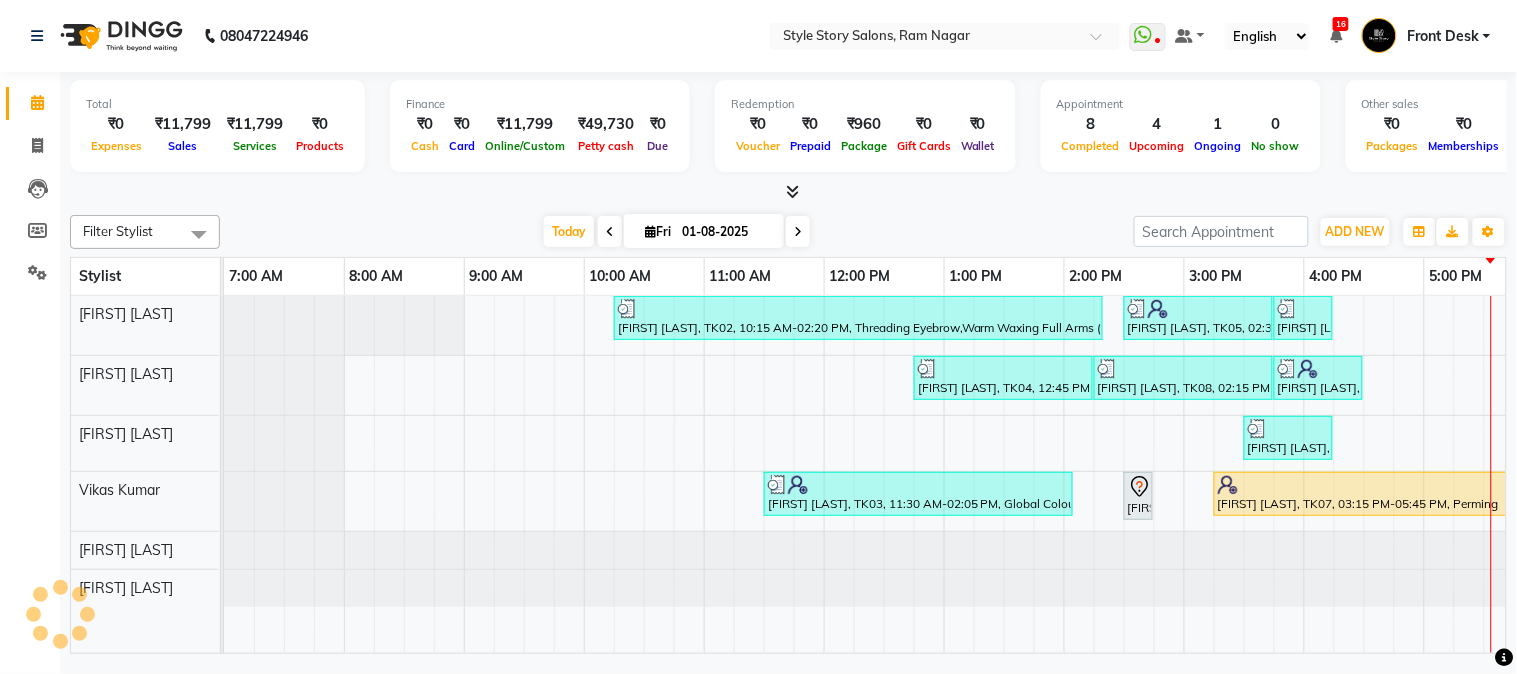 scroll, scrollTop: 0, scrollLeft: 0, axis: both 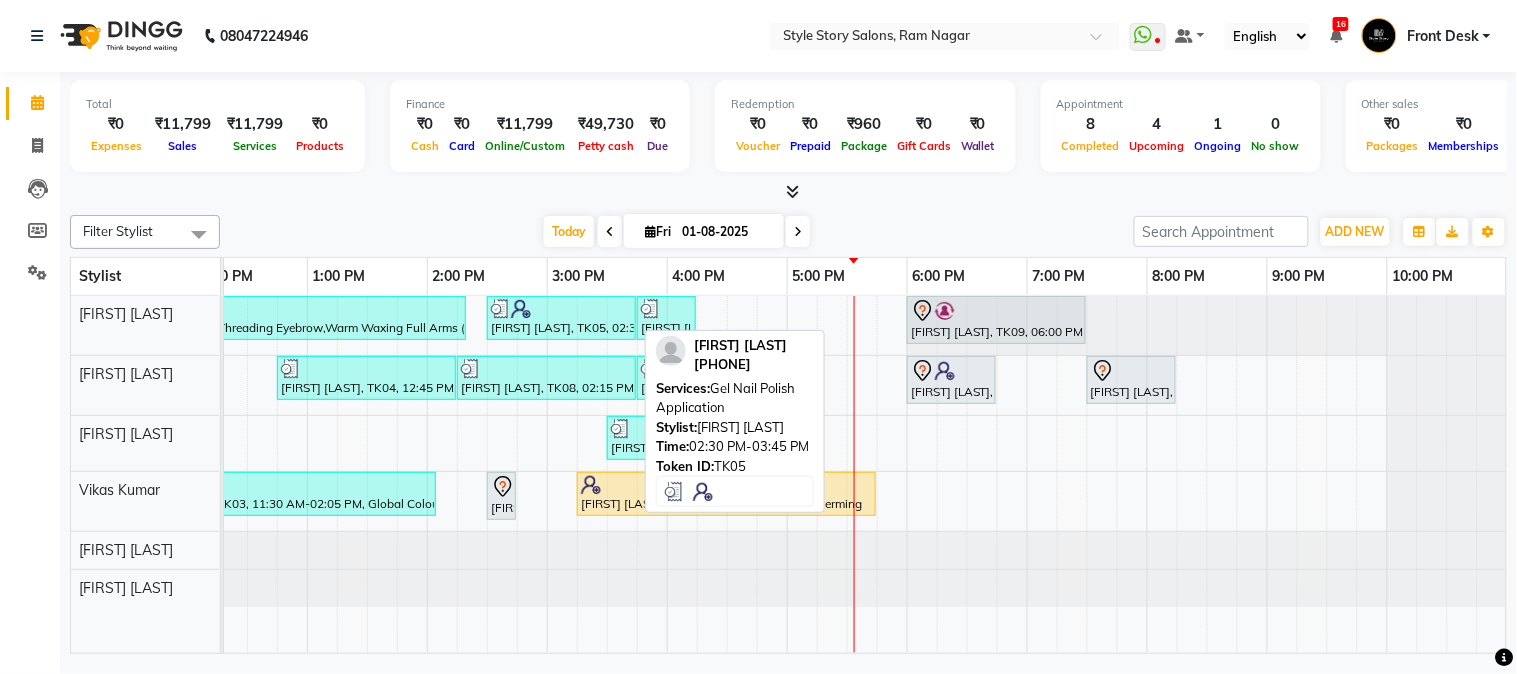 click on "[FIRST] [LAST], TK05, 02:30 PM-03:45 PM, Gel Nail Polish Application" at bounding box center [561, 318] 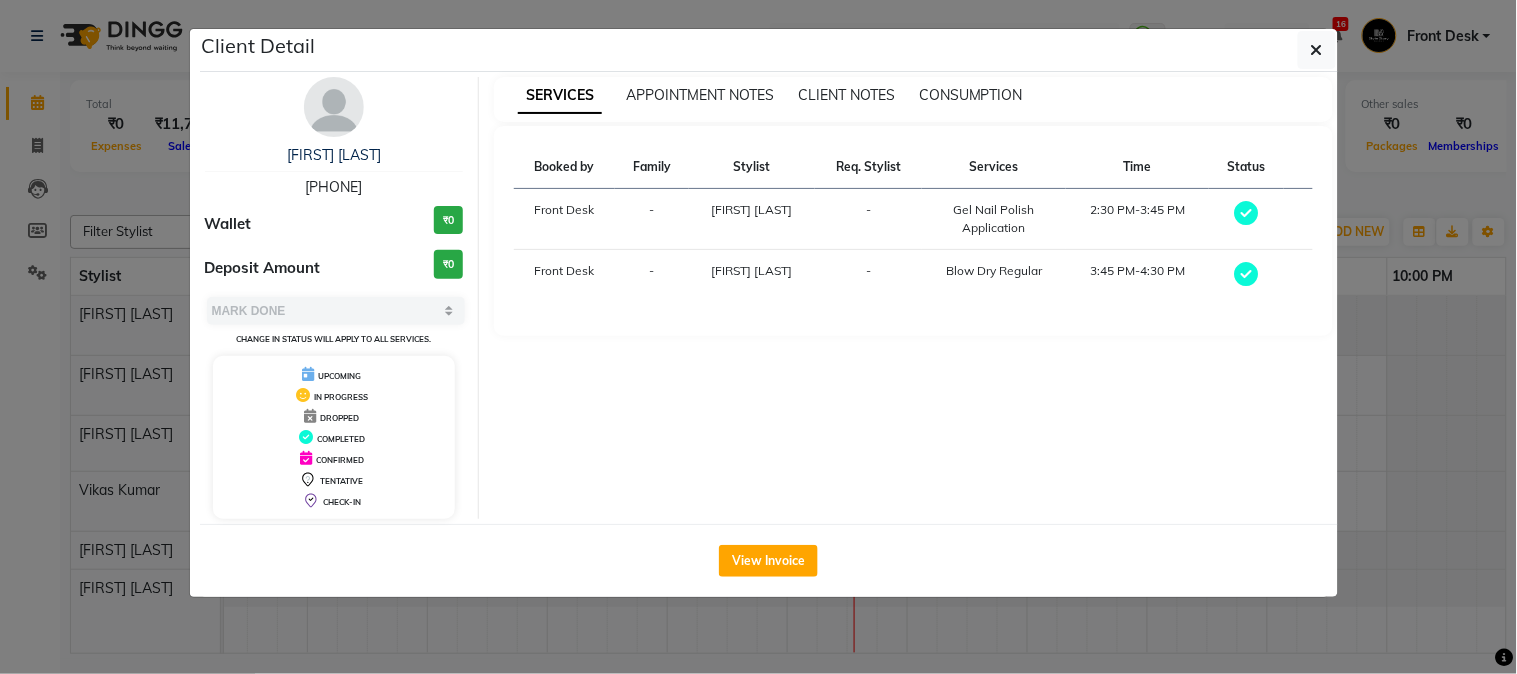 click on "Booked by Family Stylist Req. Stylist Services Time Status  Front Desk  - [FIRST] [LAST] -  Gel Nail Polish Application   2:30 PM-3:45 PM   Front Desk  - [FIRST] [LAST] -  Blow Dry Regular   3:45 PM-4:30 PM" at bounding box center [913, 231] 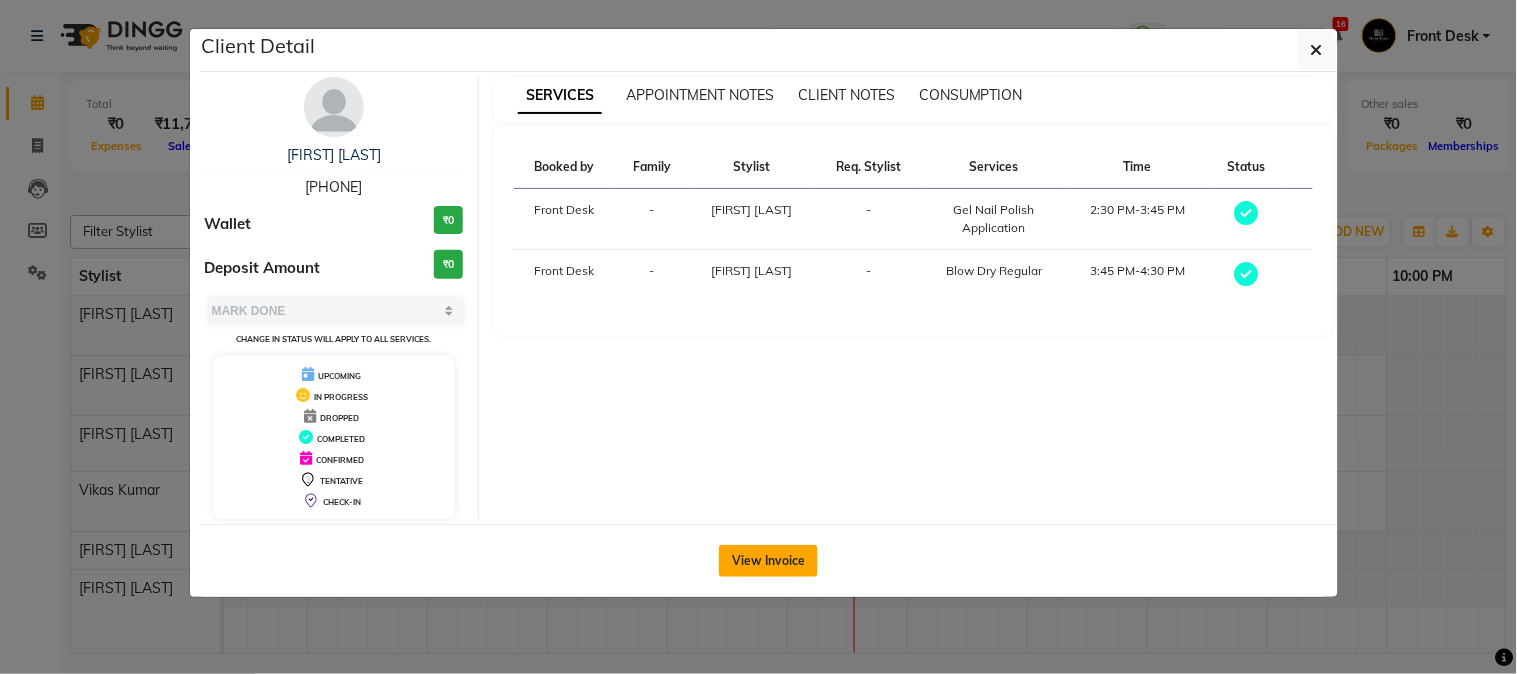 click on "View Invoice" 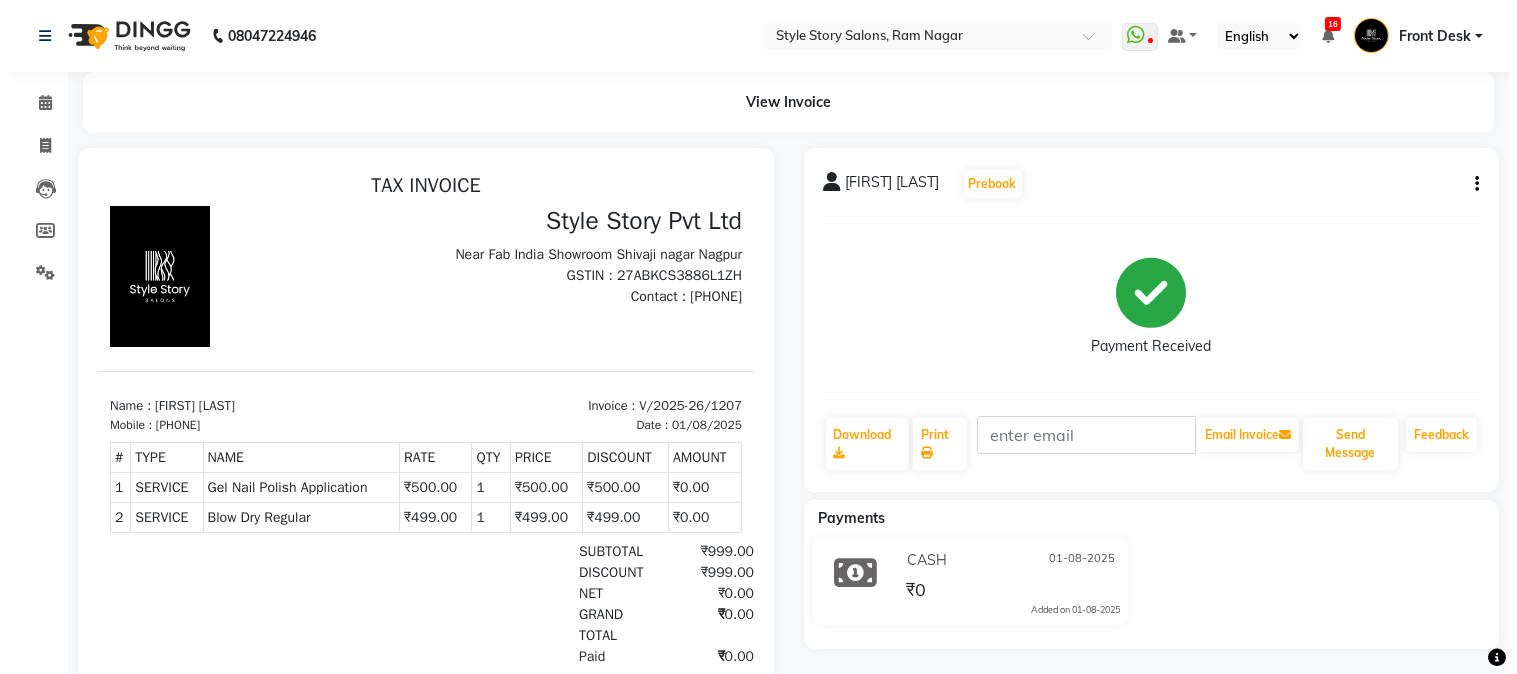 scroll, scrollTop: 0, scrollLeft: 0, axis: both 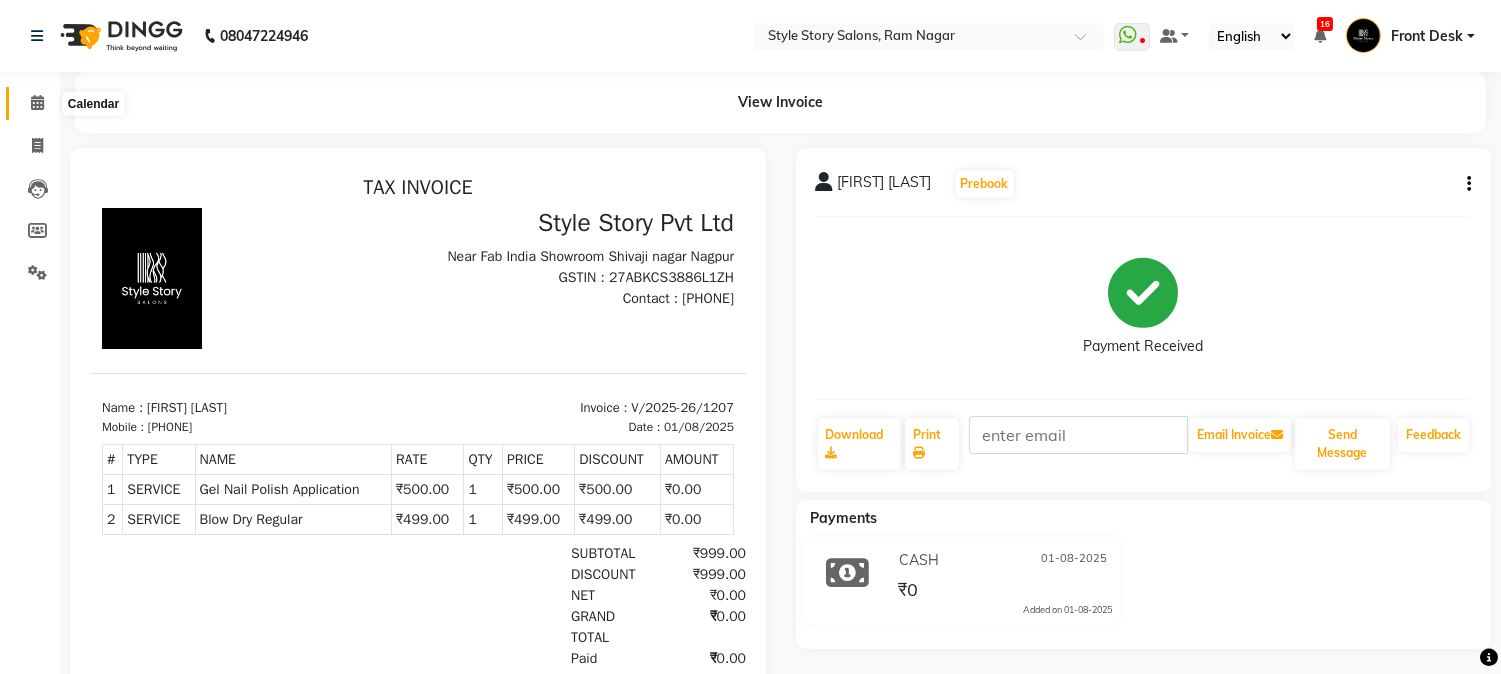 click 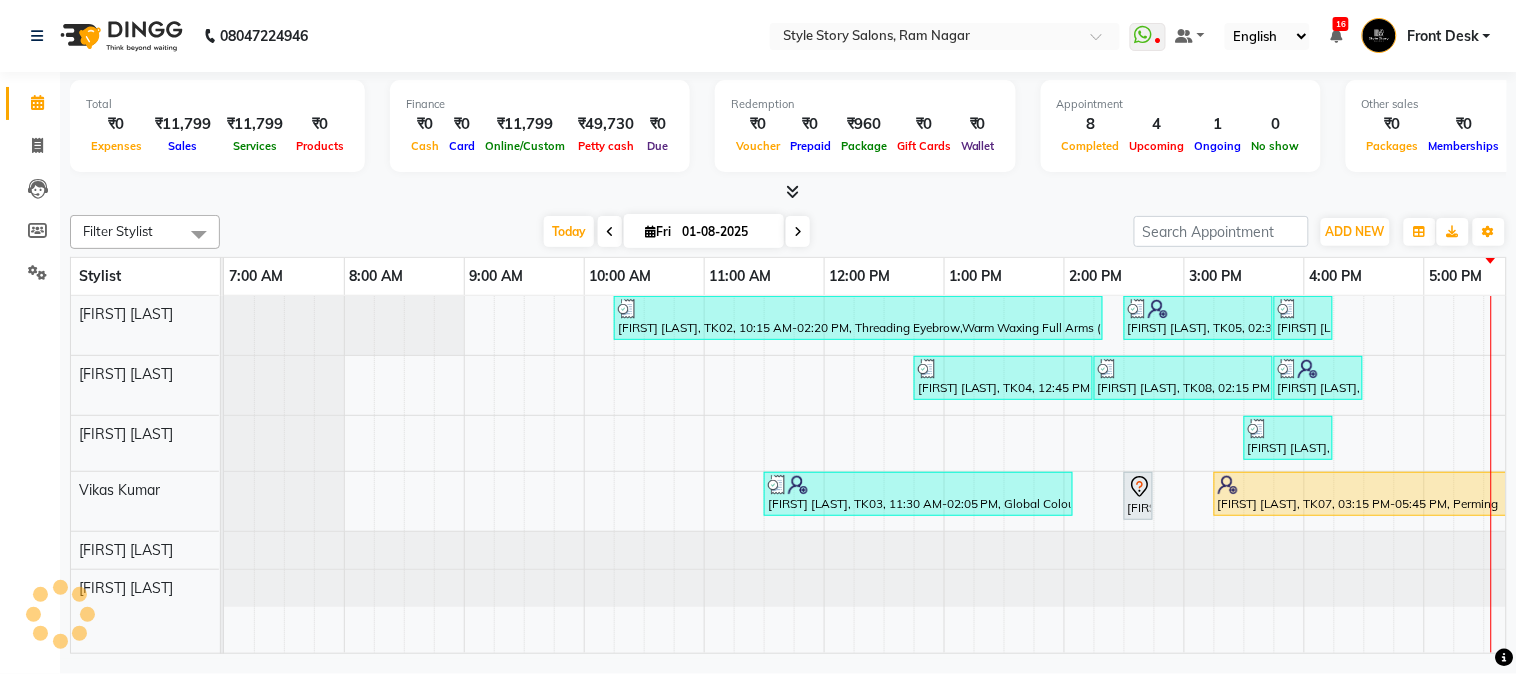 scroll, scrollTop: 0, scrollLeft: 0, axis: both 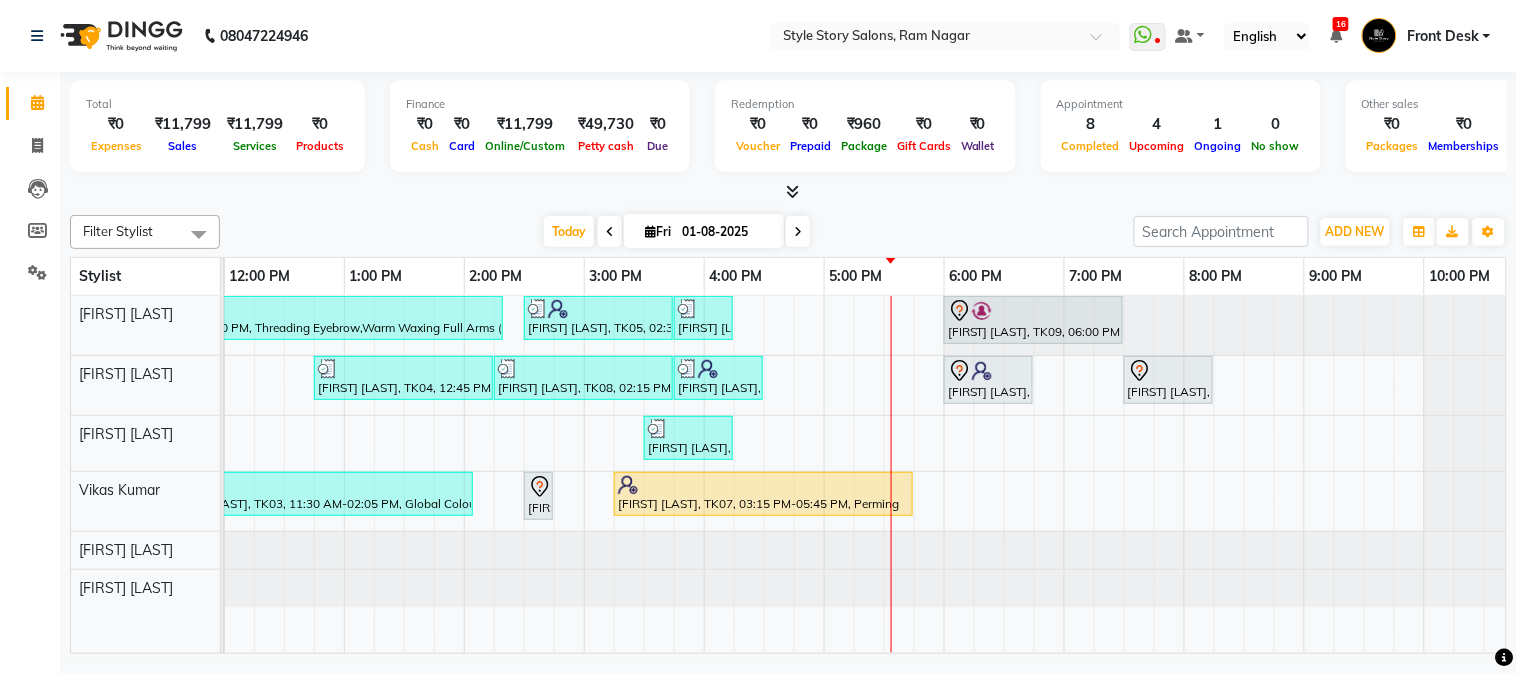 click at bounding box center (792, 191) 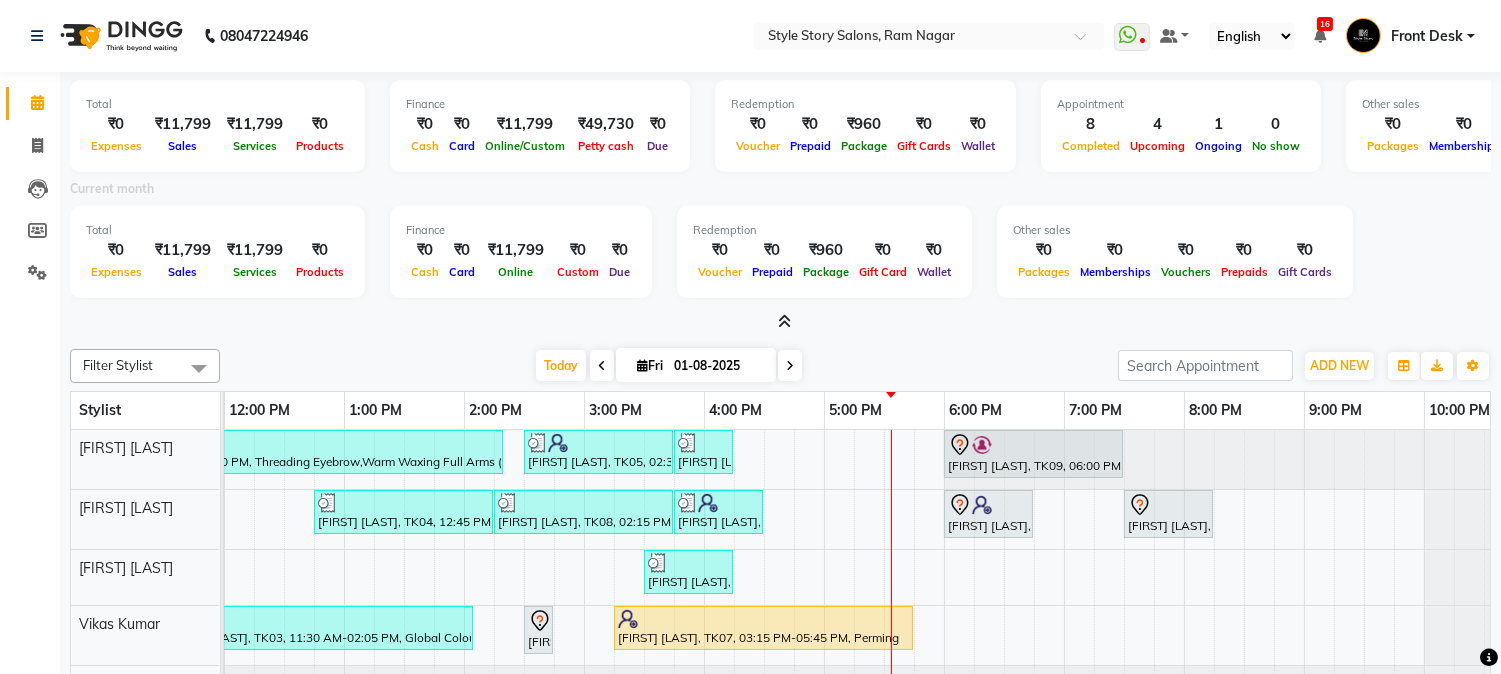 click at bounding box center [784, 321] 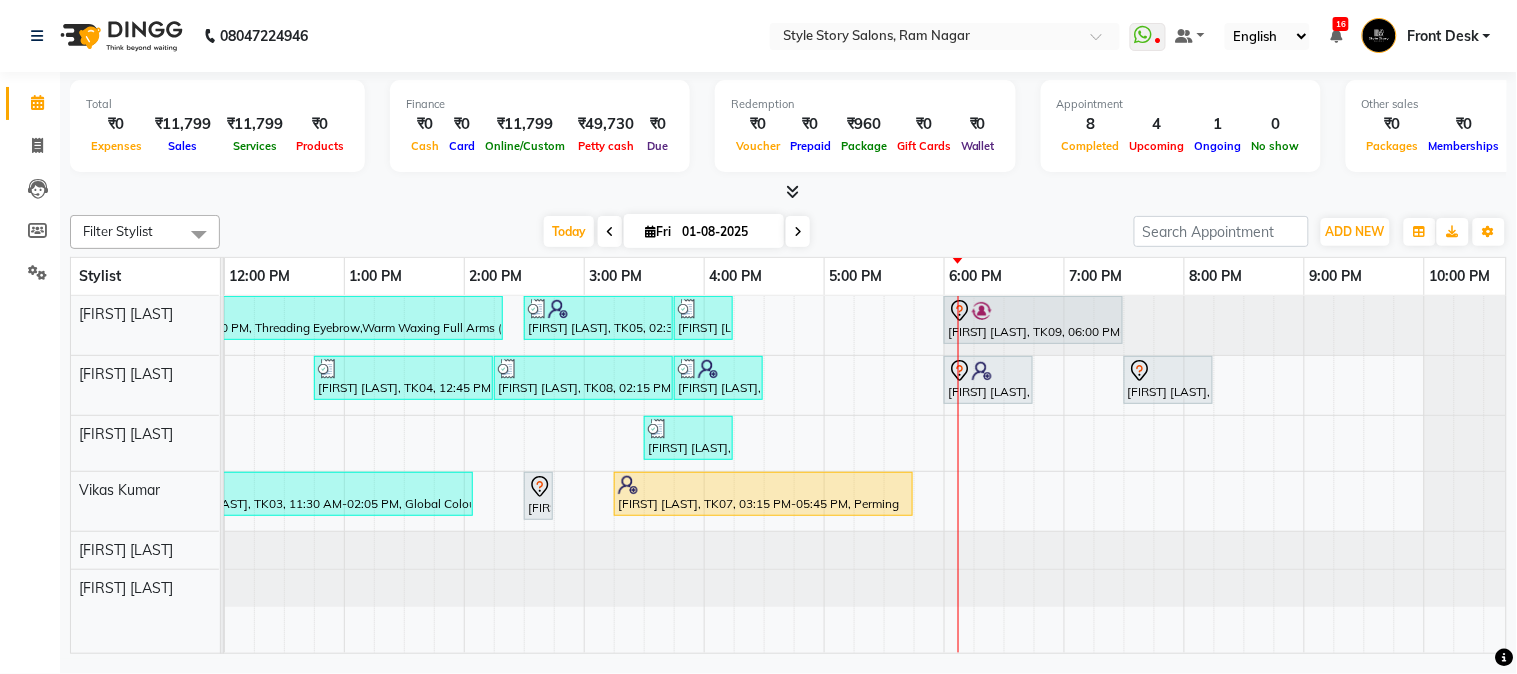 drag, startPoint x: 476, startPoint y: 505, endPoint x: 878, endPoint y: 717, distance: 454.47552 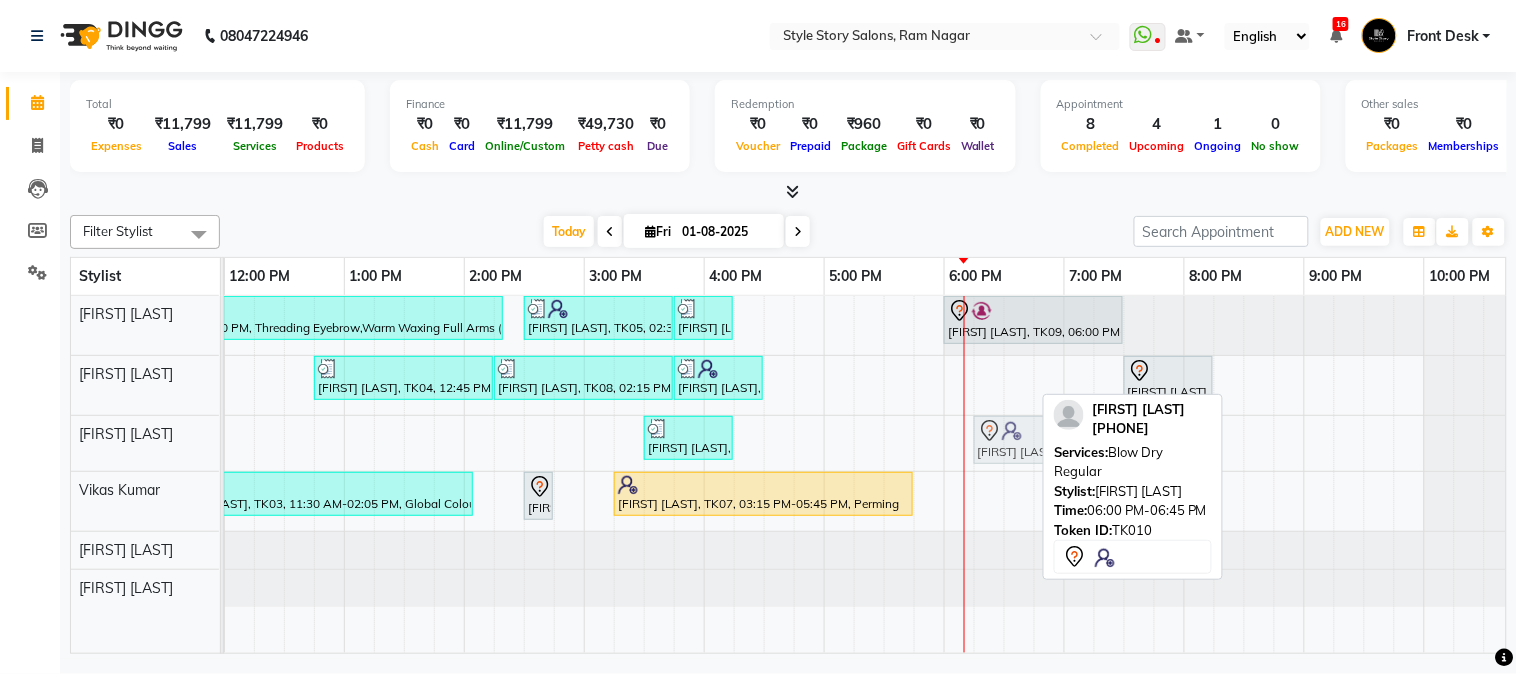 drag, startPoint x: 980, startPoint y: 384, endPoint x: 998, endPoint y: 444, distance: 62.641838 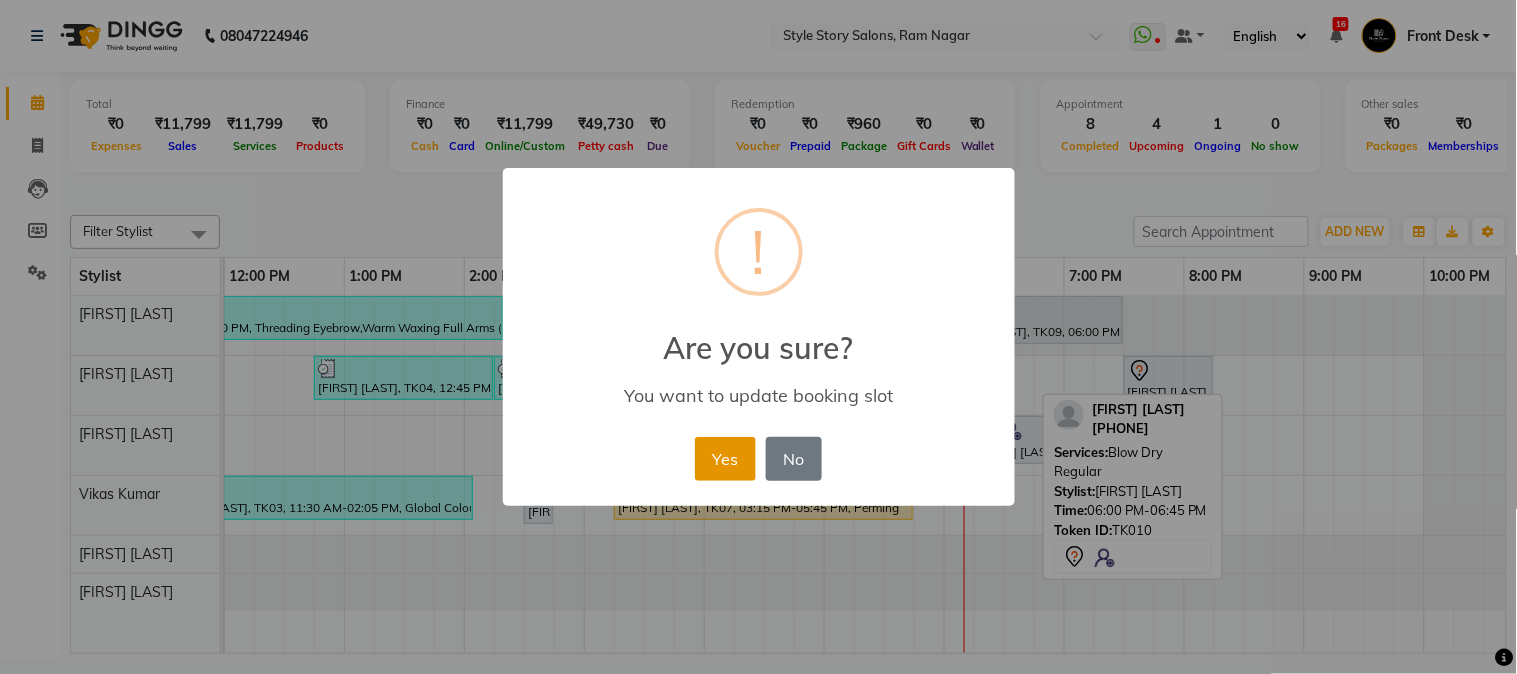 click on "Yes" at bounding box center [725, 459] 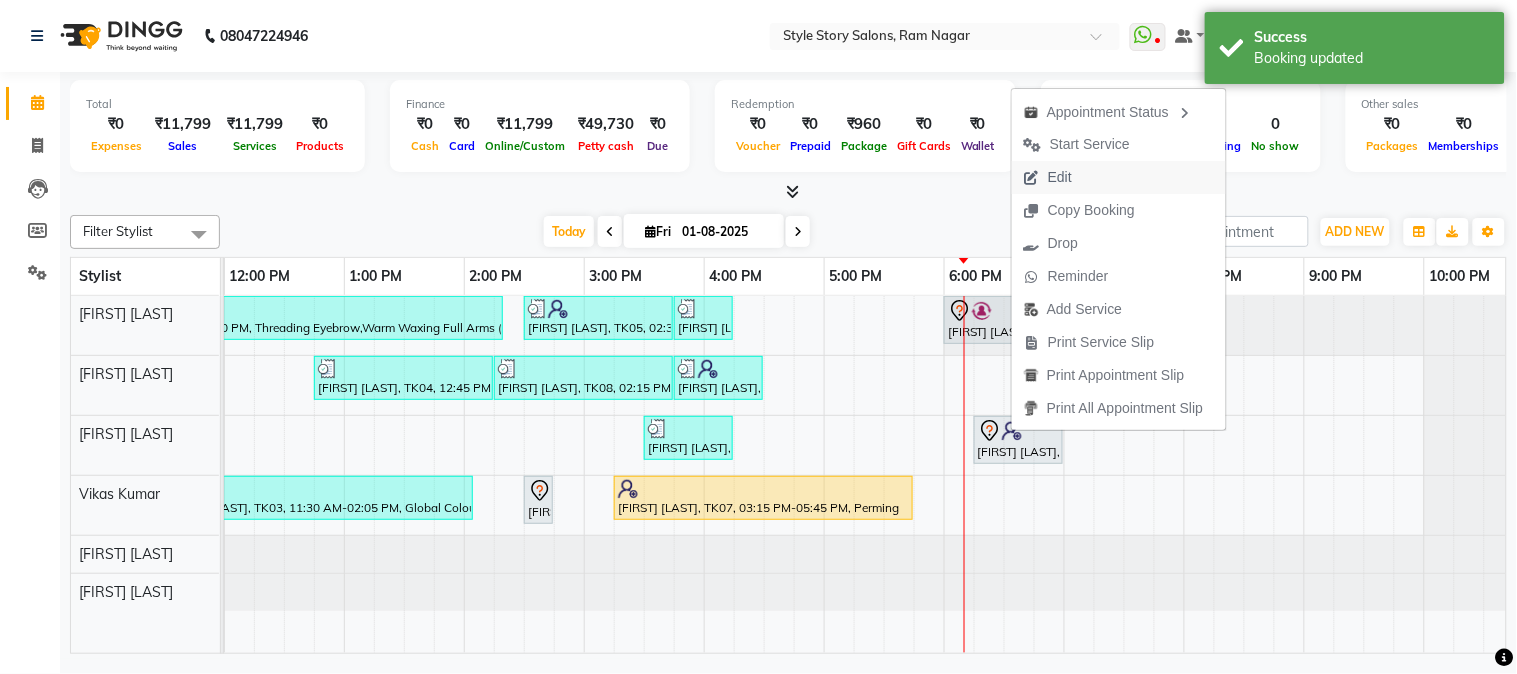 click on "Edit" at bounding box center (1060, 177) 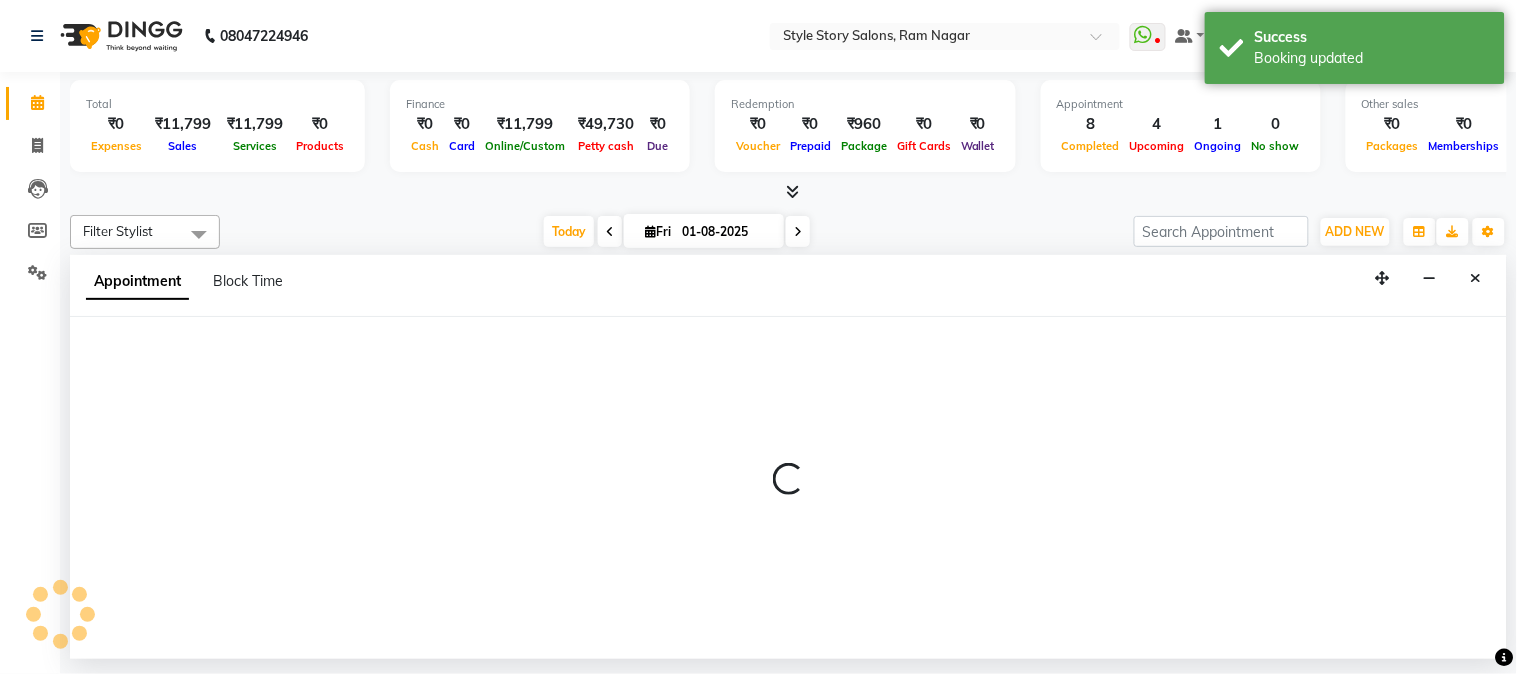select on "tentative" 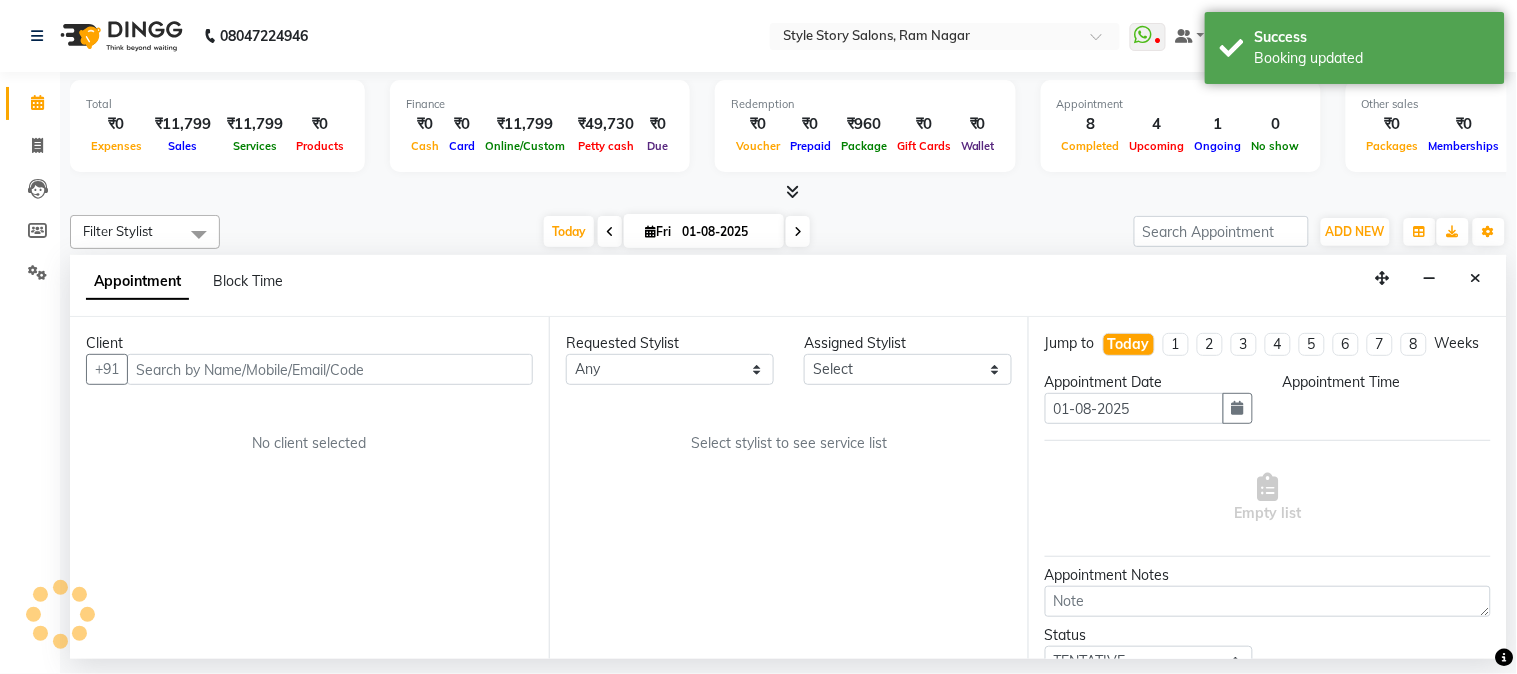 select on "62113" 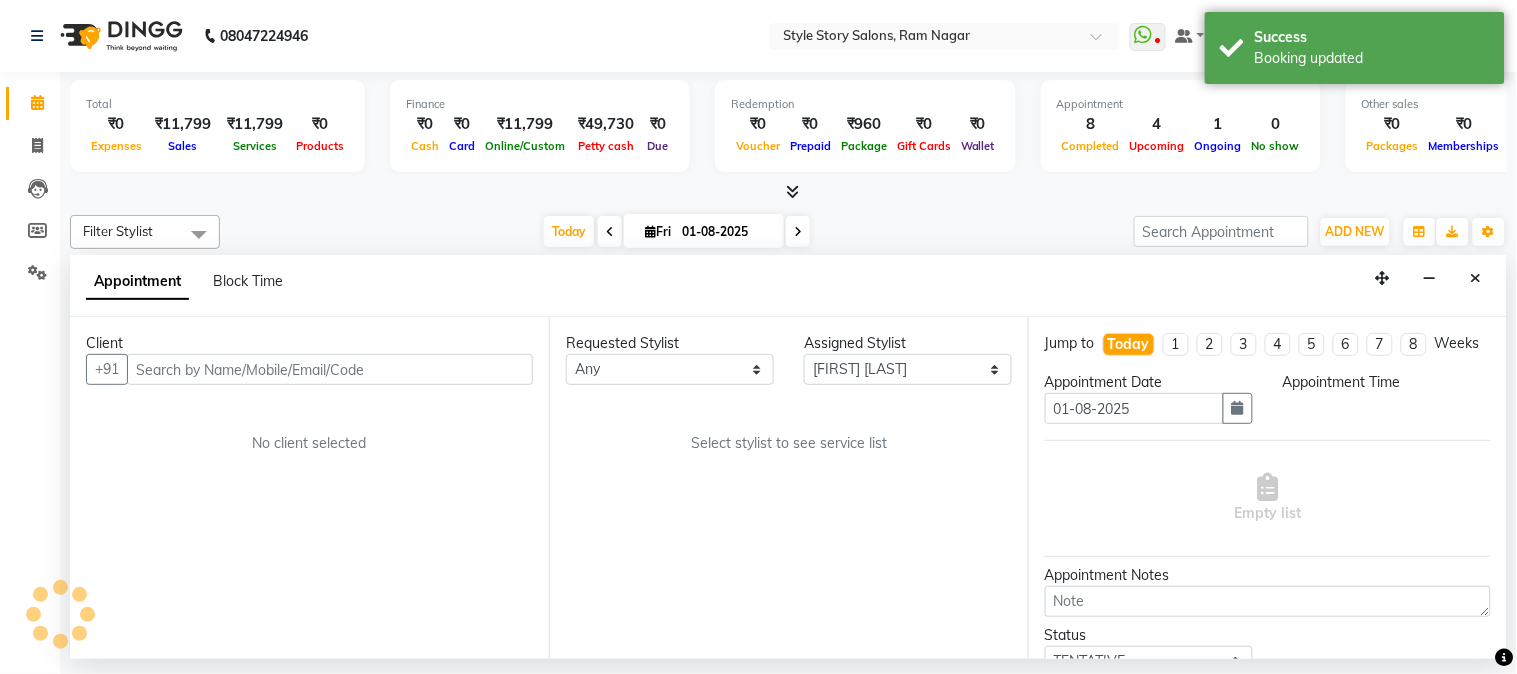 select on "1095" 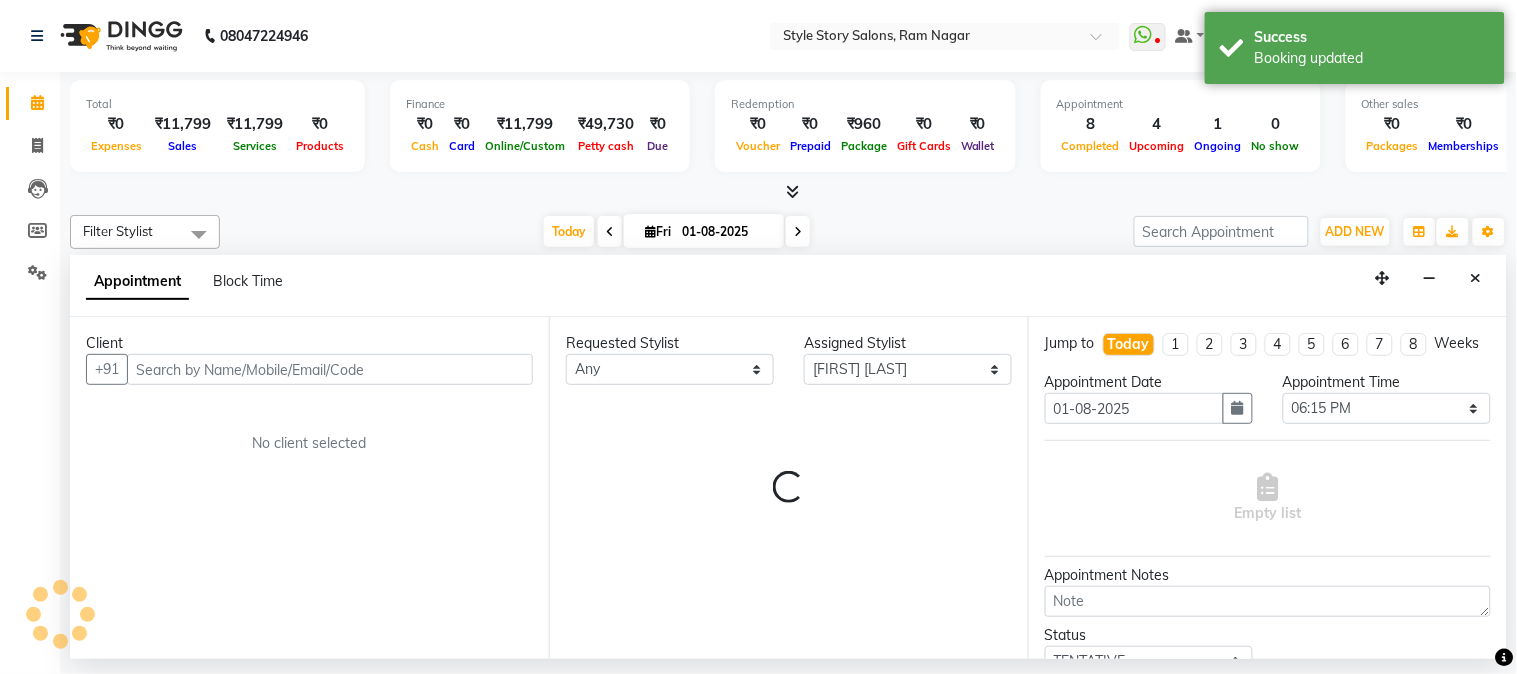 scroll, scrollTop: 0, scrollLeft: 637, axis: horizontal 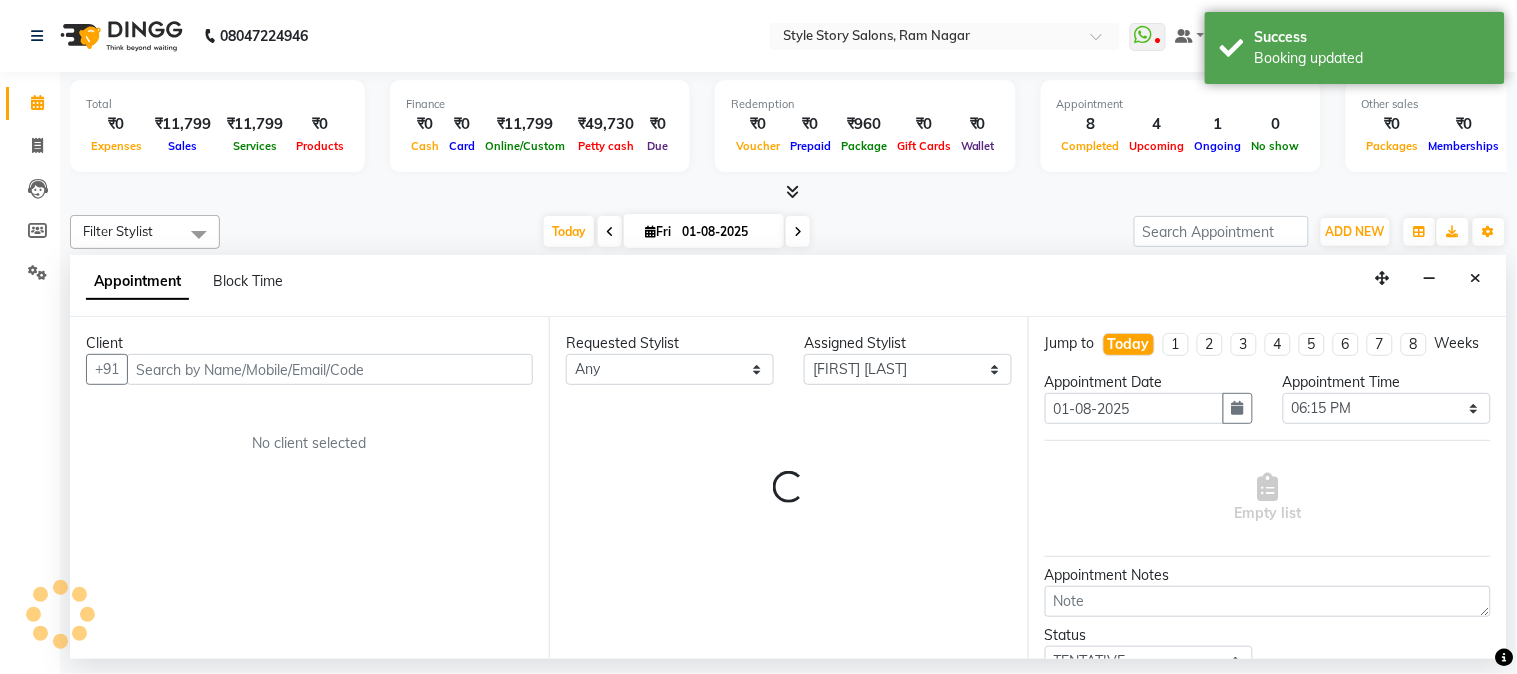 select on "3090" 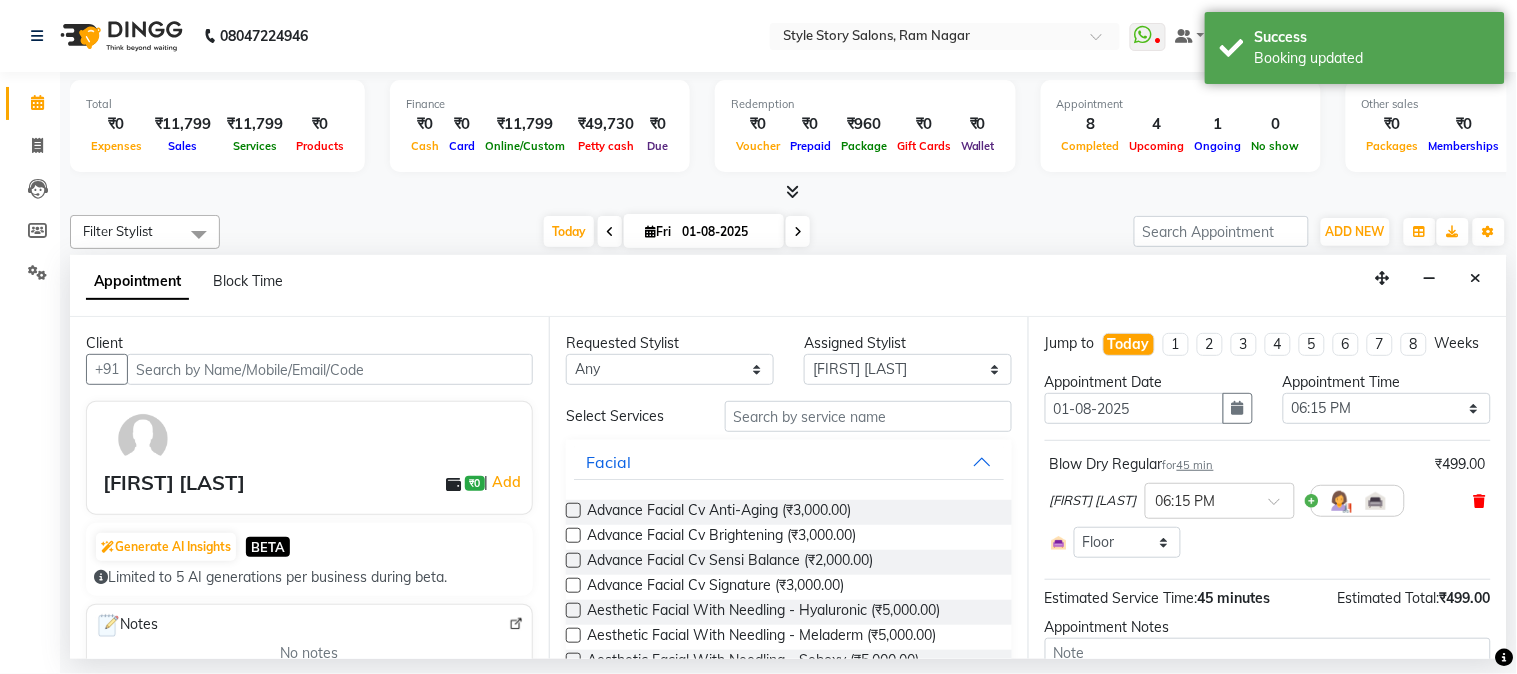 click at bounding box center (1480, 501) 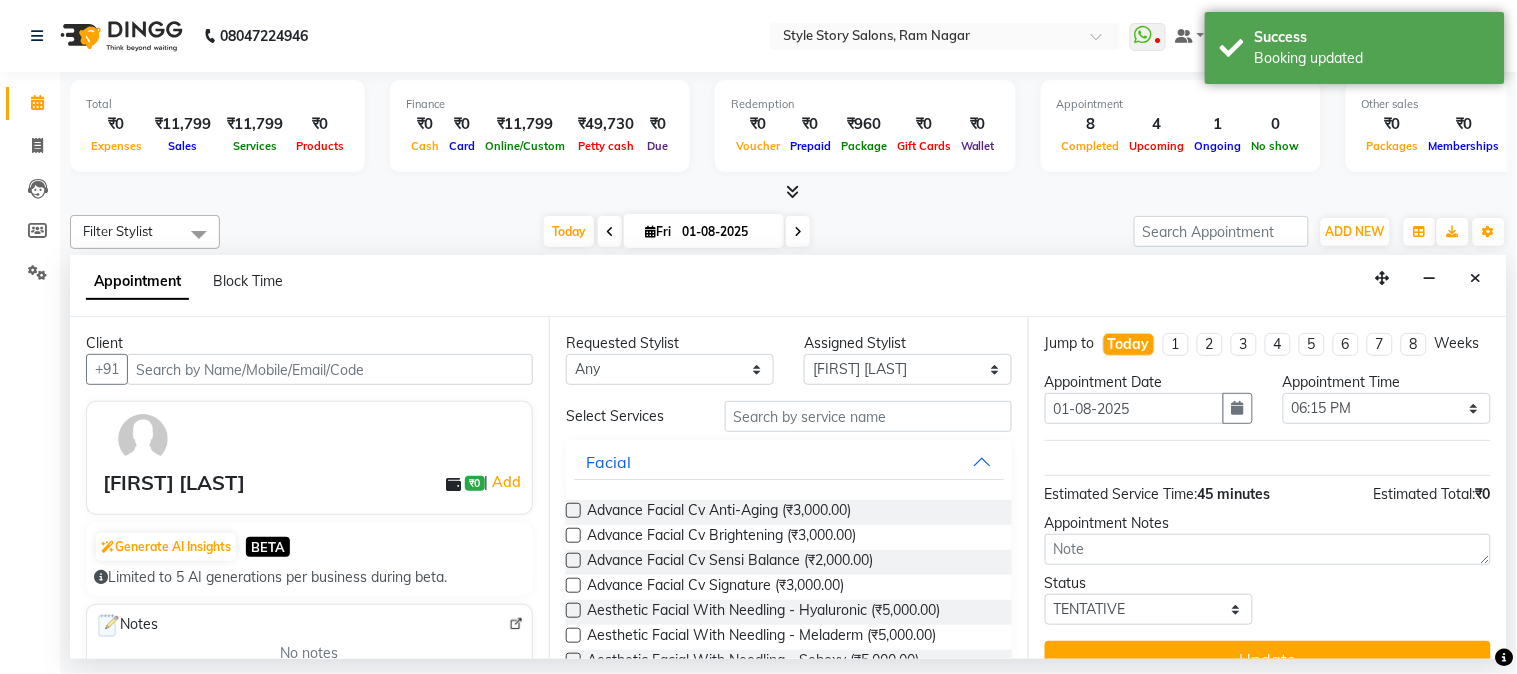 click on "Select Services Facial Advance Facial Cv Anti-Aging (₹3,000.00) Advance Facial Cv Brightening (₹3,000.00) Advance Facial Cv Sensi Balance (₹2,000.00) Advance Facial Cv Signature (₹3,000.00) Aesthetic Facial With Needling - Hyaluronic (₹5,000.00) Aesthetic Facial With Needling - Meladerm (₹5,000.00) Aesthetic Facial With Needling - Seboxy (₹5,000.00) Aesthetic Facial With Needling (90Min) (₹5,000.00) Aesthetic Facial Without Needling (₹5,000.00) Aesthetic Peel Treatment (90Min) (₹5,000.00) Age Lock Advance Facial-Egf (₹3,500.00) Age Lock Advance Facial-Hyaluronic (₹3,500.00) Age Lock Advance Facial-Meladerm (₹3,500.00) Age Lock Advance Facial-Seboxy (₹3,500.00) Hair Treatments Hair Color Body Polishing Add-On Beard Service Bleach Hair Styling Massage Nail Art Manicure Pedicure Clean Up Booster Facials Nail Color Hair Cut Nail Essentials Waxing Nail Services Nail Extension Chemical Service Threading Body Trimming" at bounding box center [789, 1139] 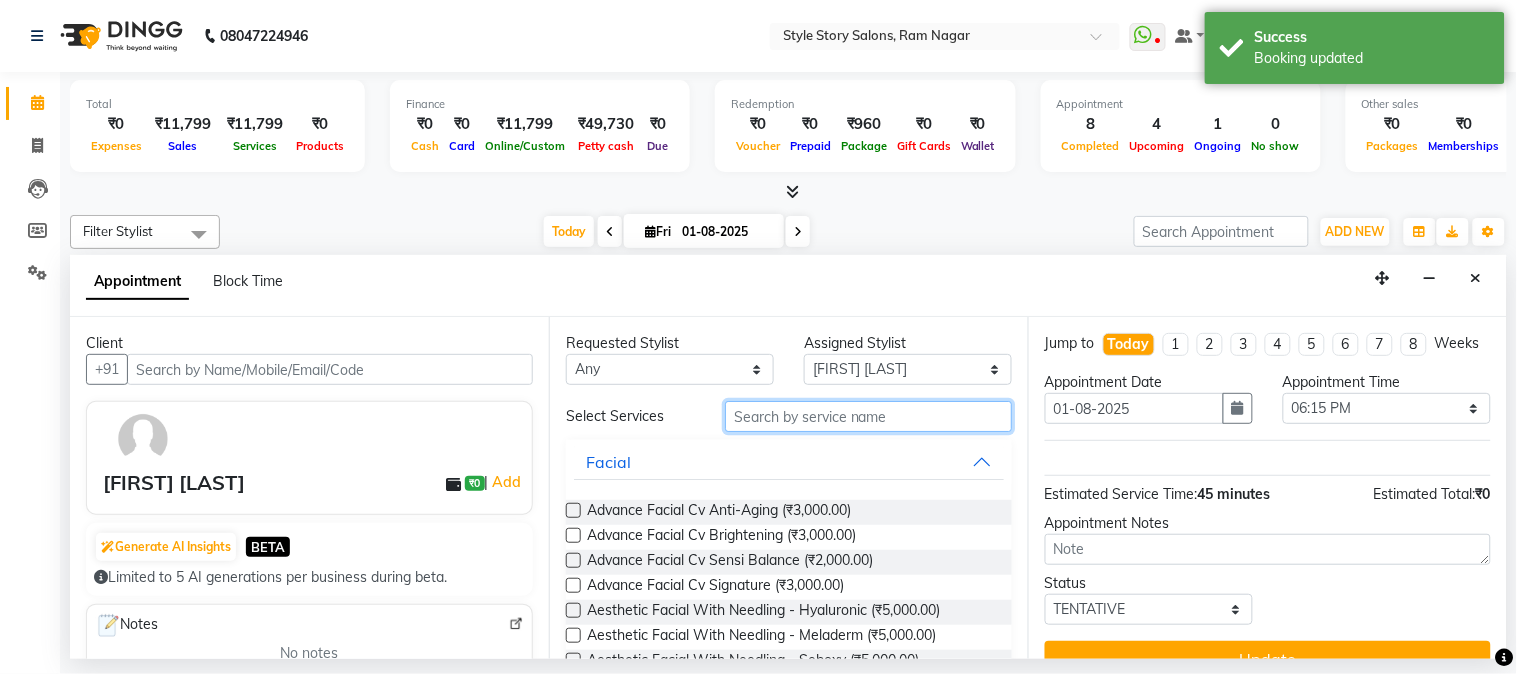 click at bounding box center (868, 416) 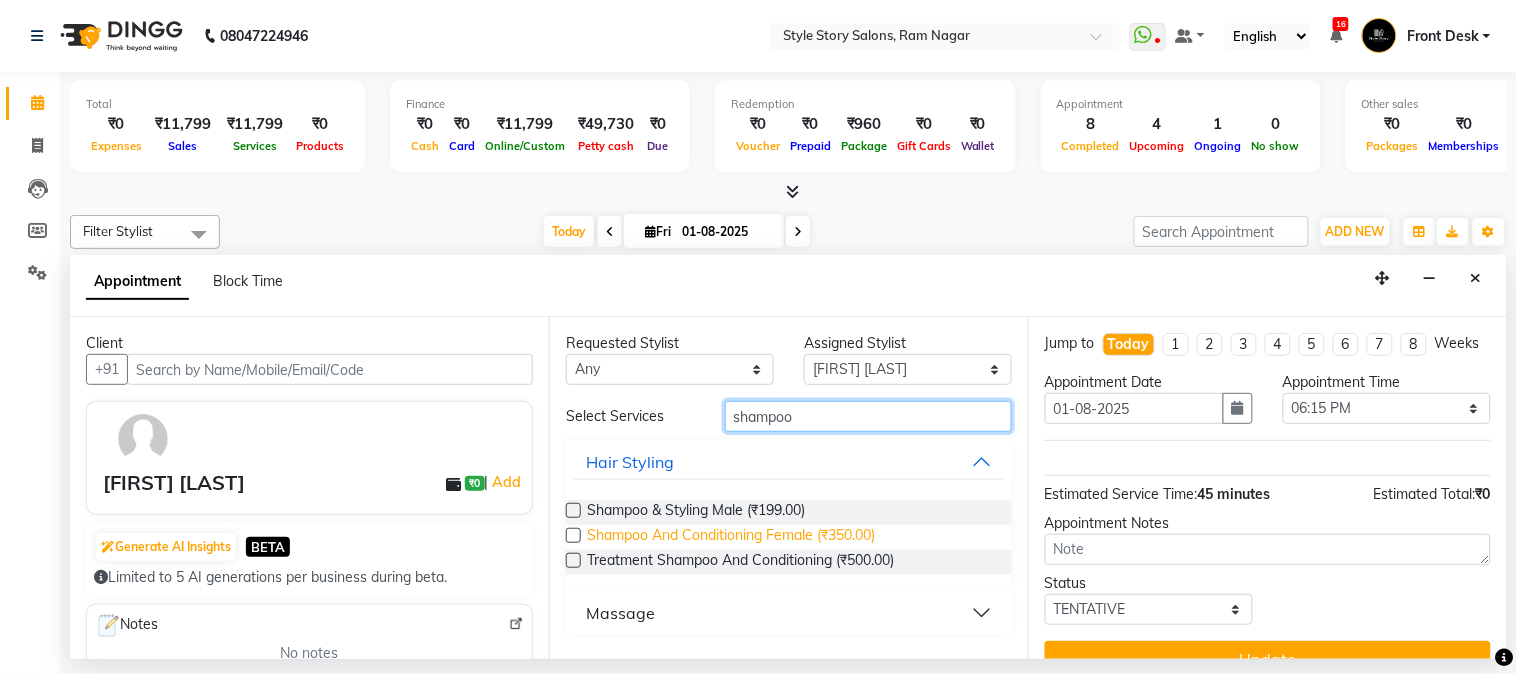 type on "shampoo" 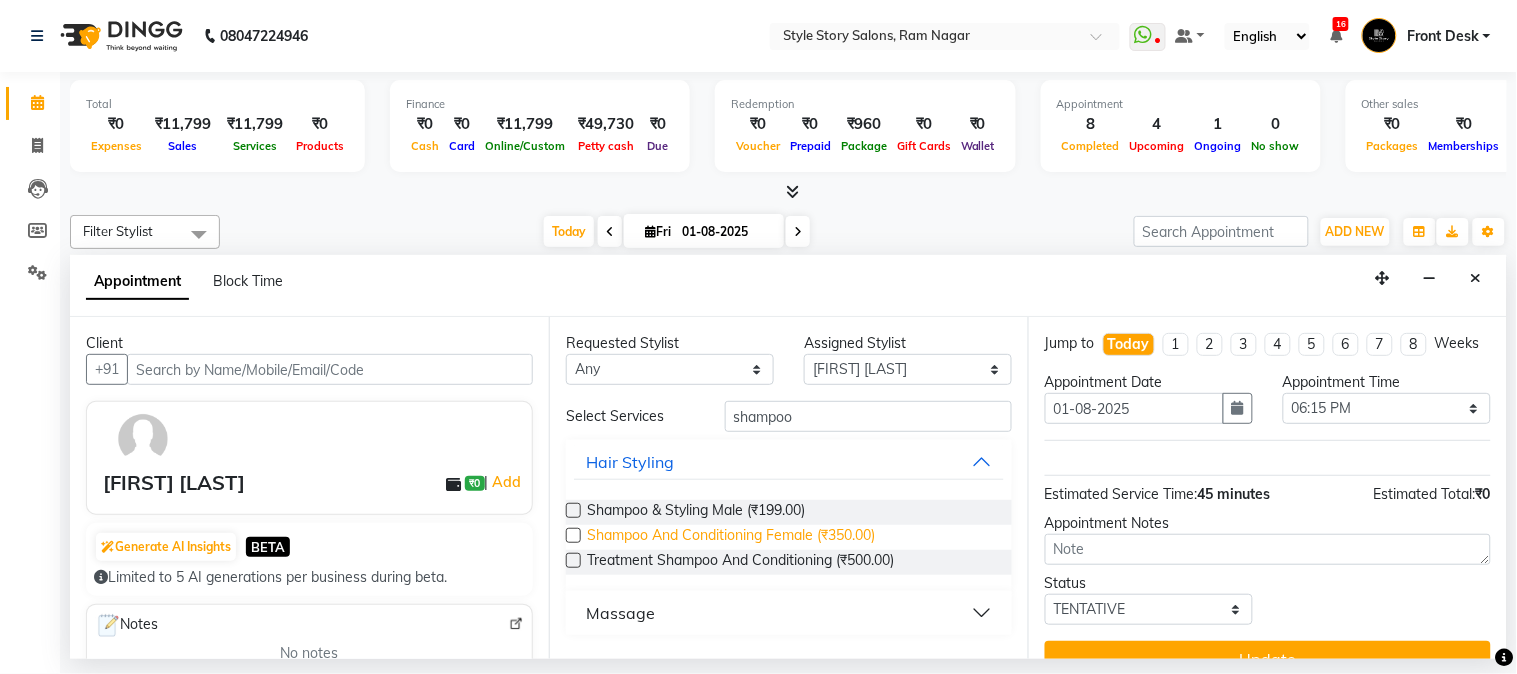 click on "Shampoo And Conditioning Female (₹350.00)" at bounding box center [731, 537] 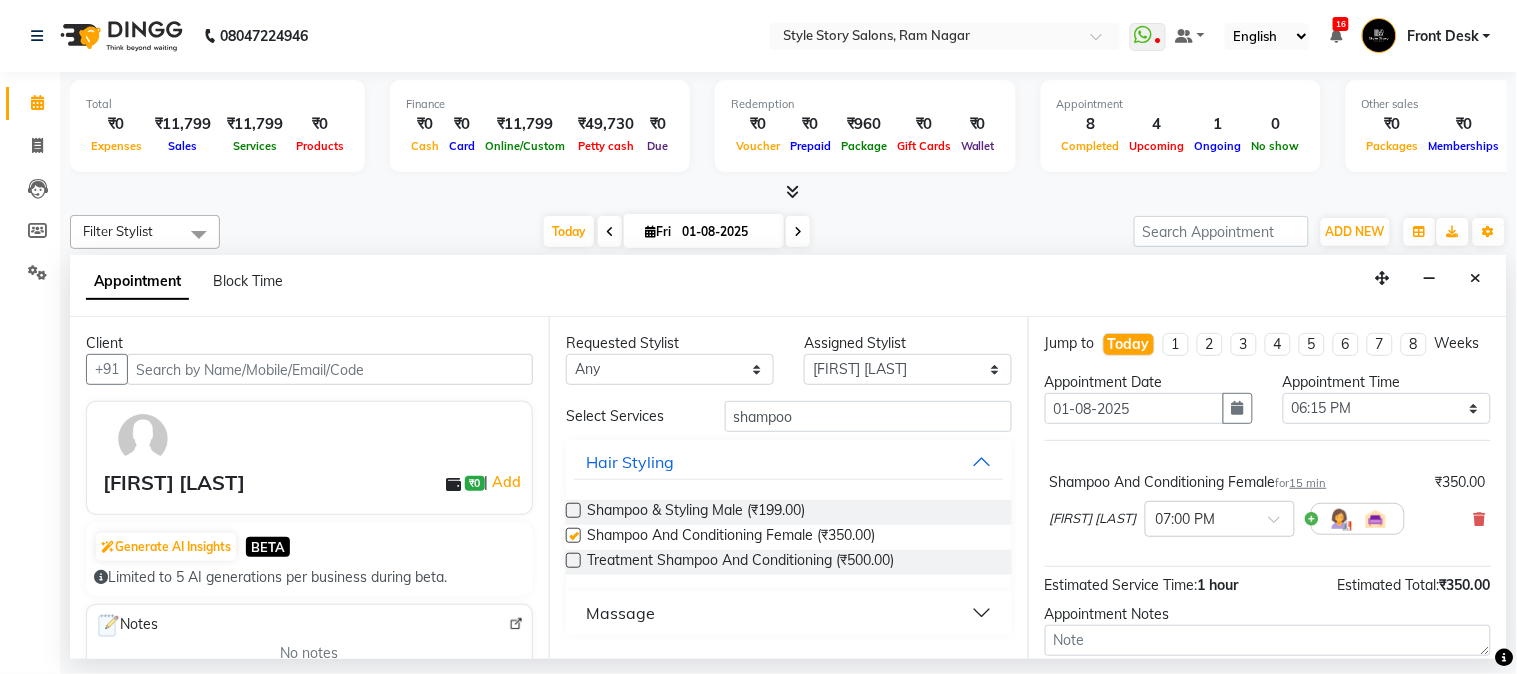 checkbox on "false" 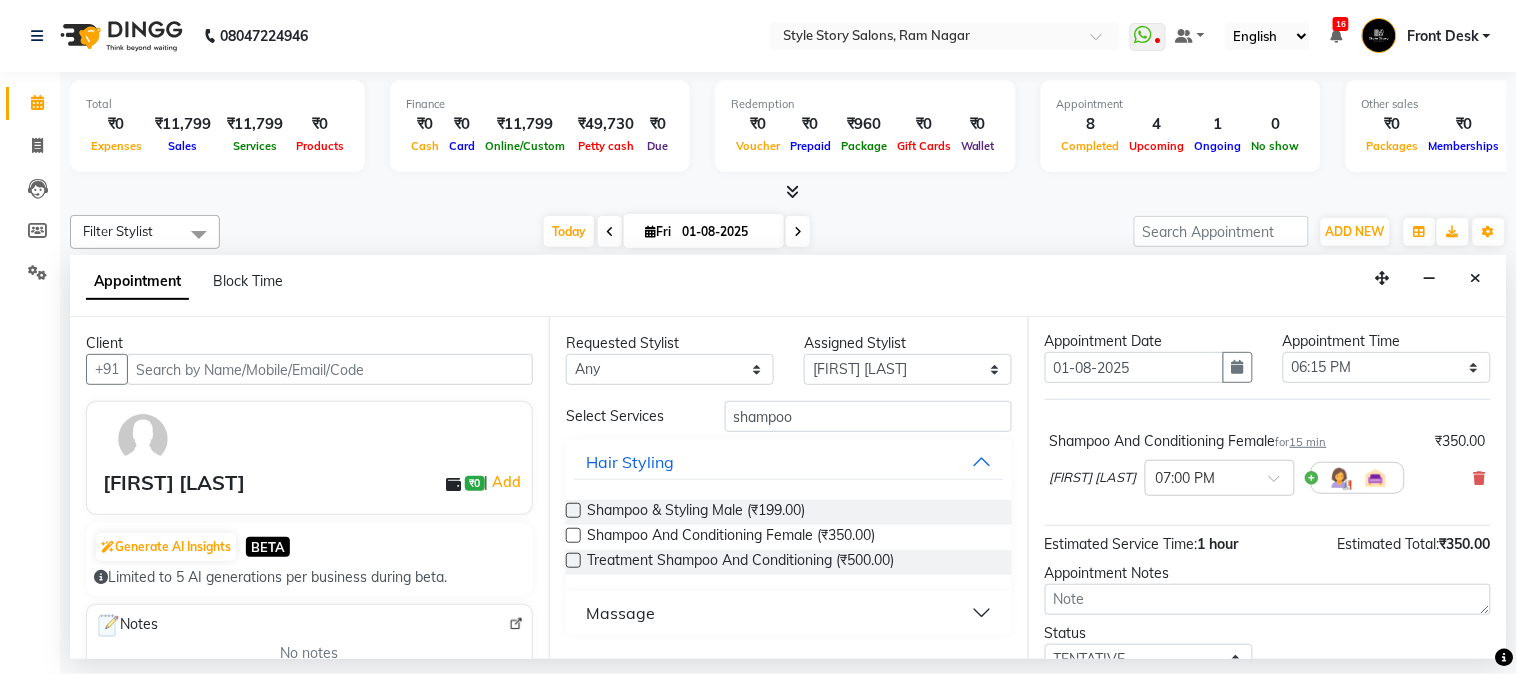 scroll, scrollTop: 143, scrollLeft: 0, axis: vertical 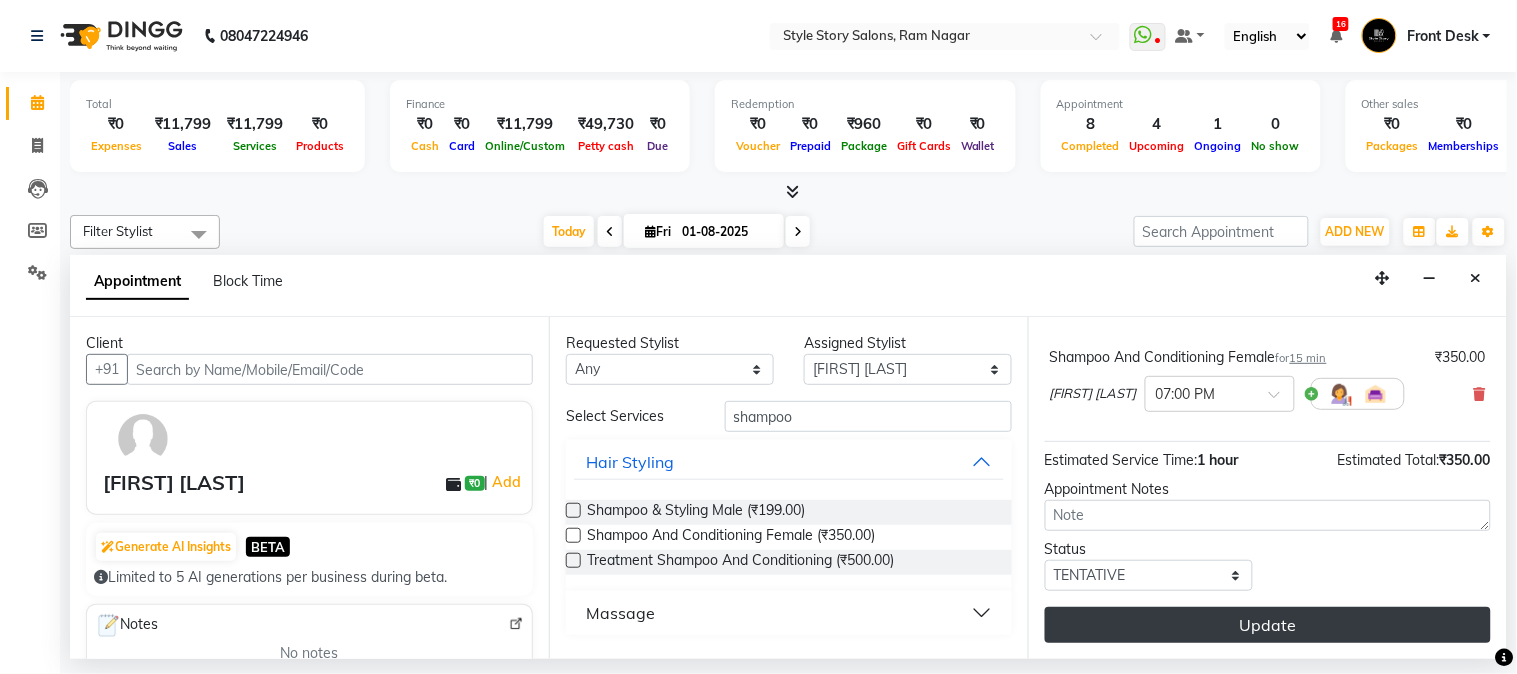 click on "Update" at bounding box center [1268, 625] 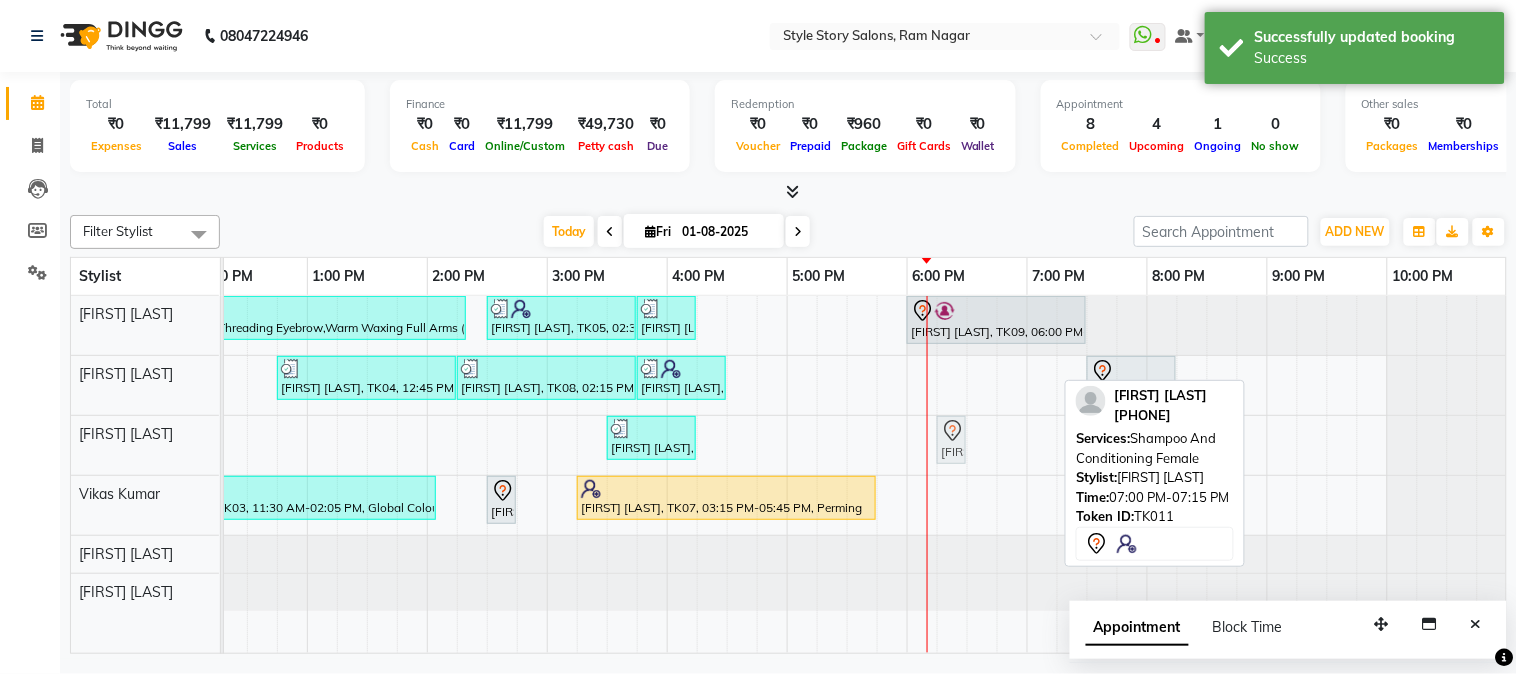 drag, startPoint x: 1041, startPoint y: 437, endPoint x: 956, endPoint y: 450, distance: 85.98837 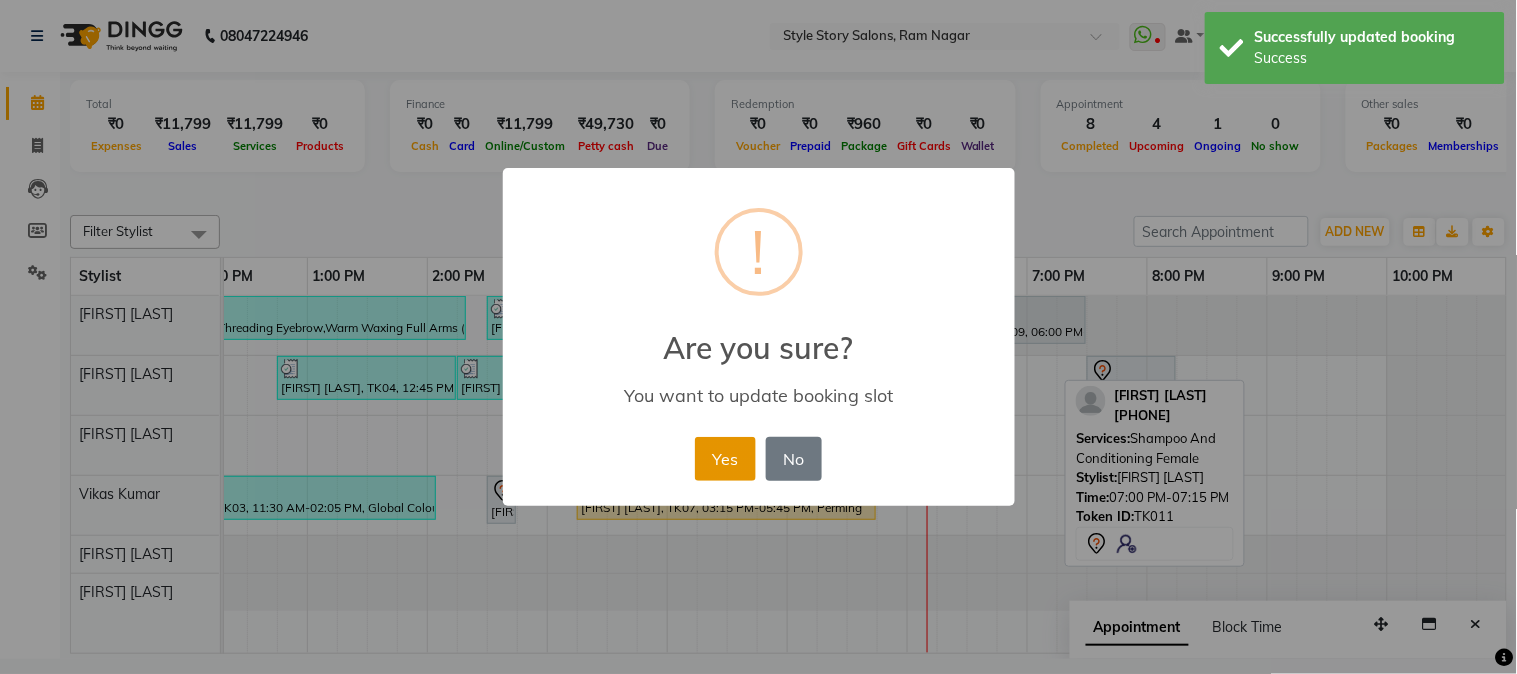 click on "Yes" at bounding box center (725, 459) 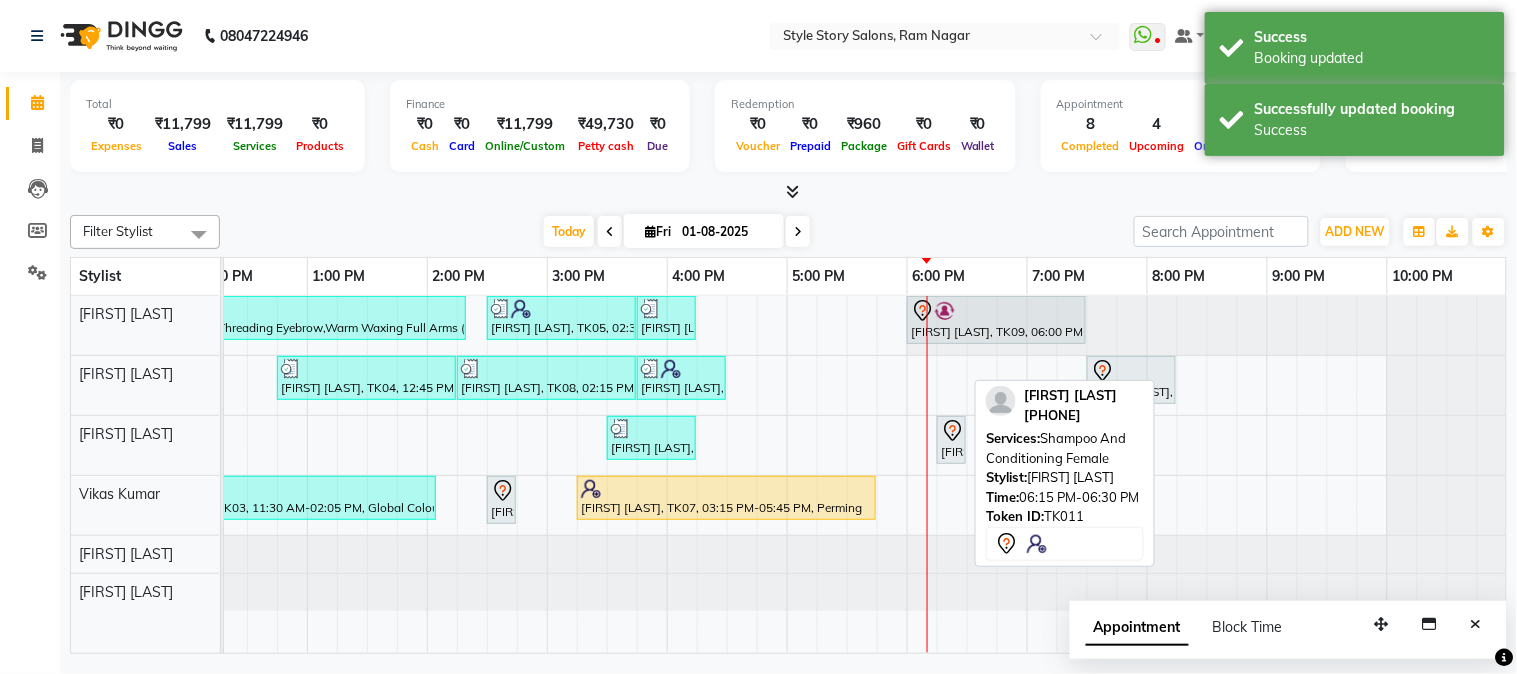 click 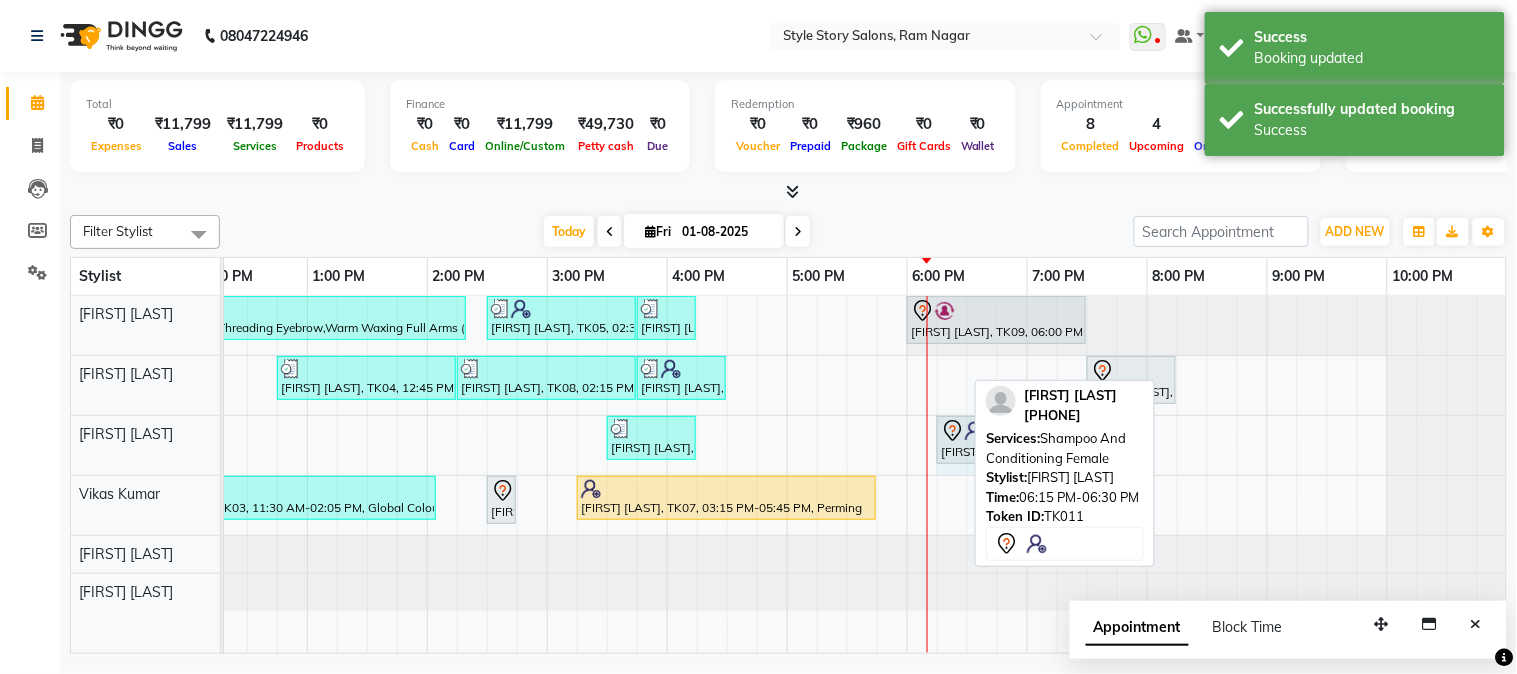 drag, startPoint x: 962, startPoint y: 437, endPoint x: 978, endPoint y: 442, distance: 16.763054 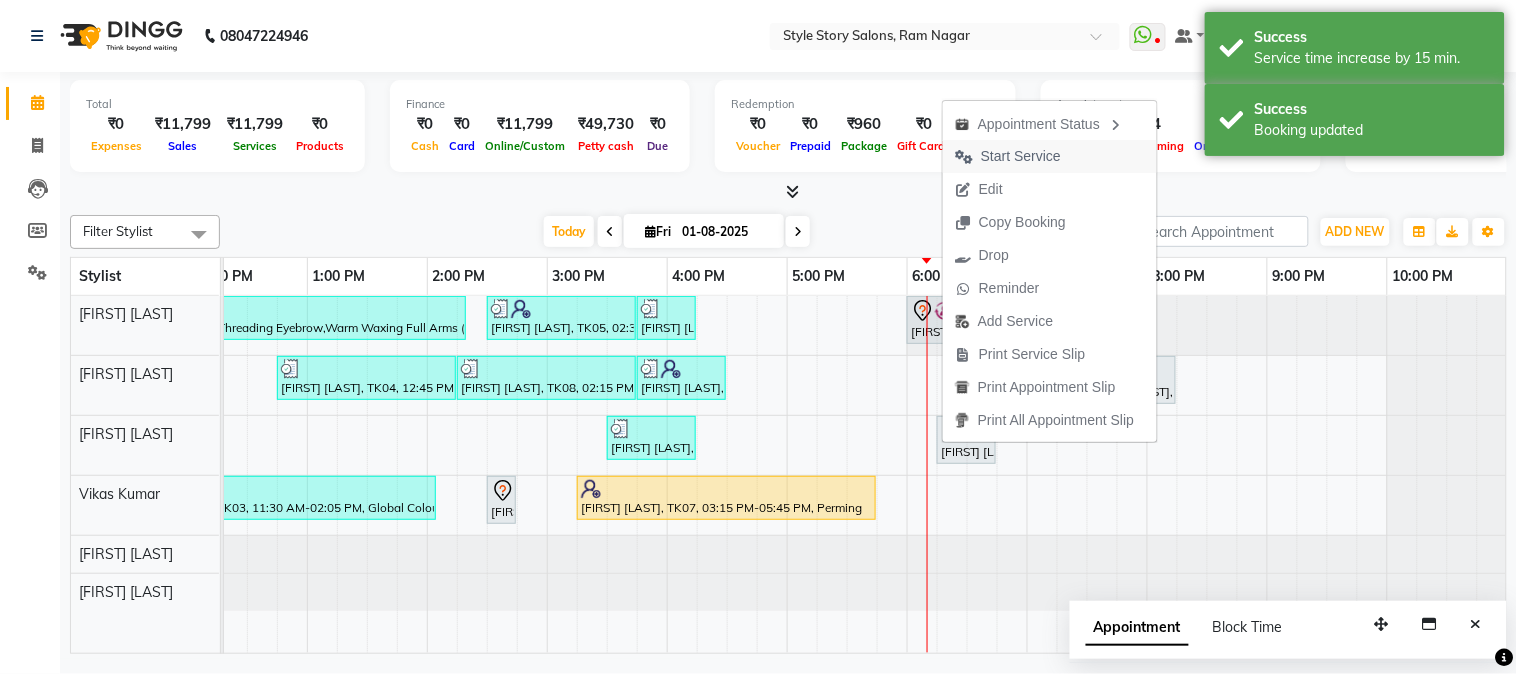click on "Start Service" at bounding box center (1021, 156) 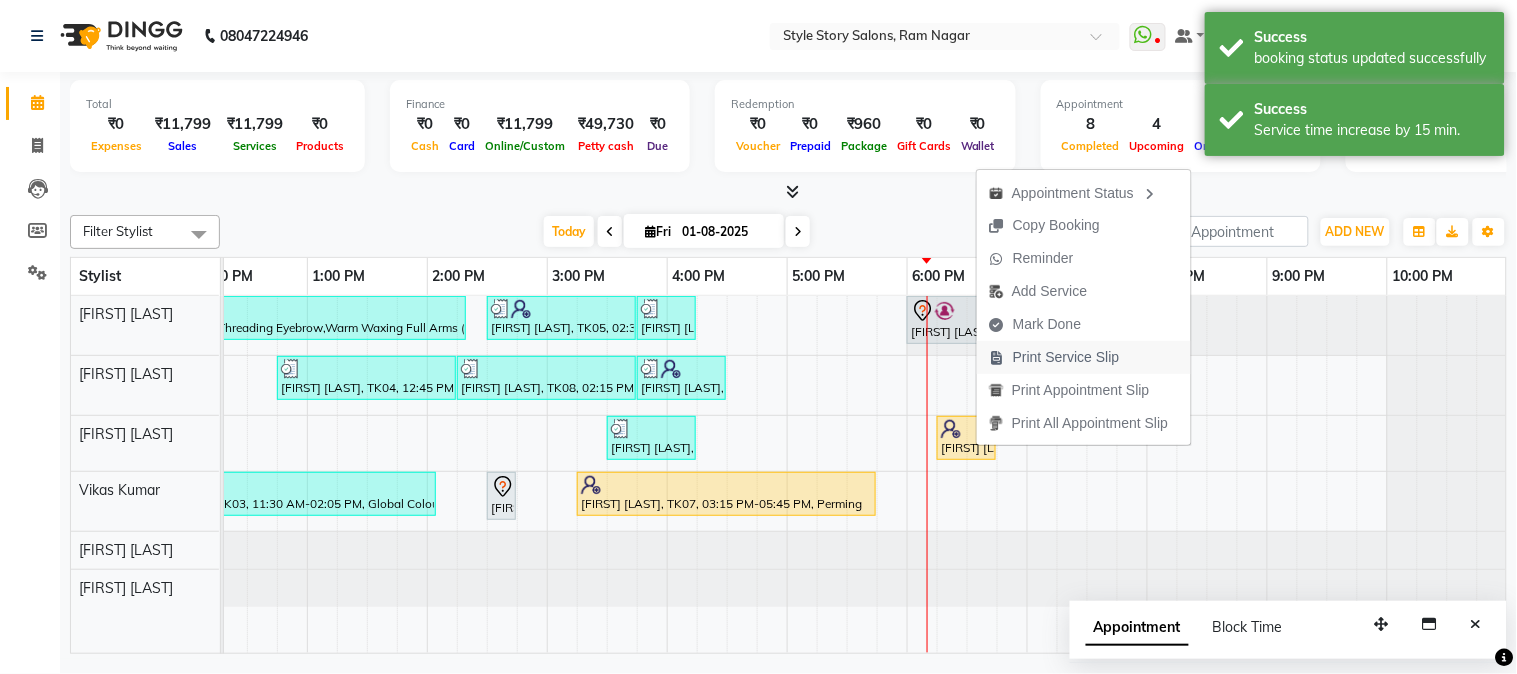 click on "Print Service Slip" at bounding box center (1066, 357) 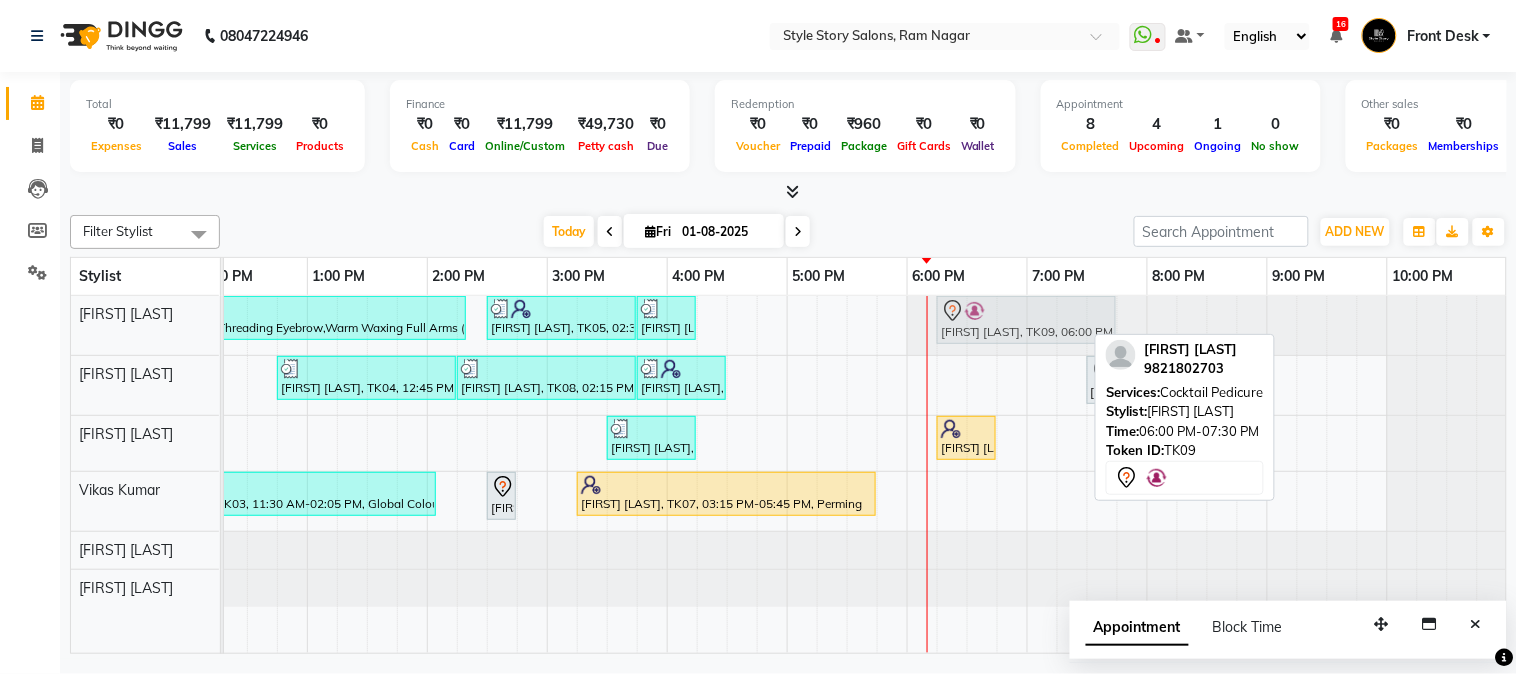 drag, startPoint x: 940, startPoint y: 322, endPoint x: 961, endPoint y: 322, distance: 21 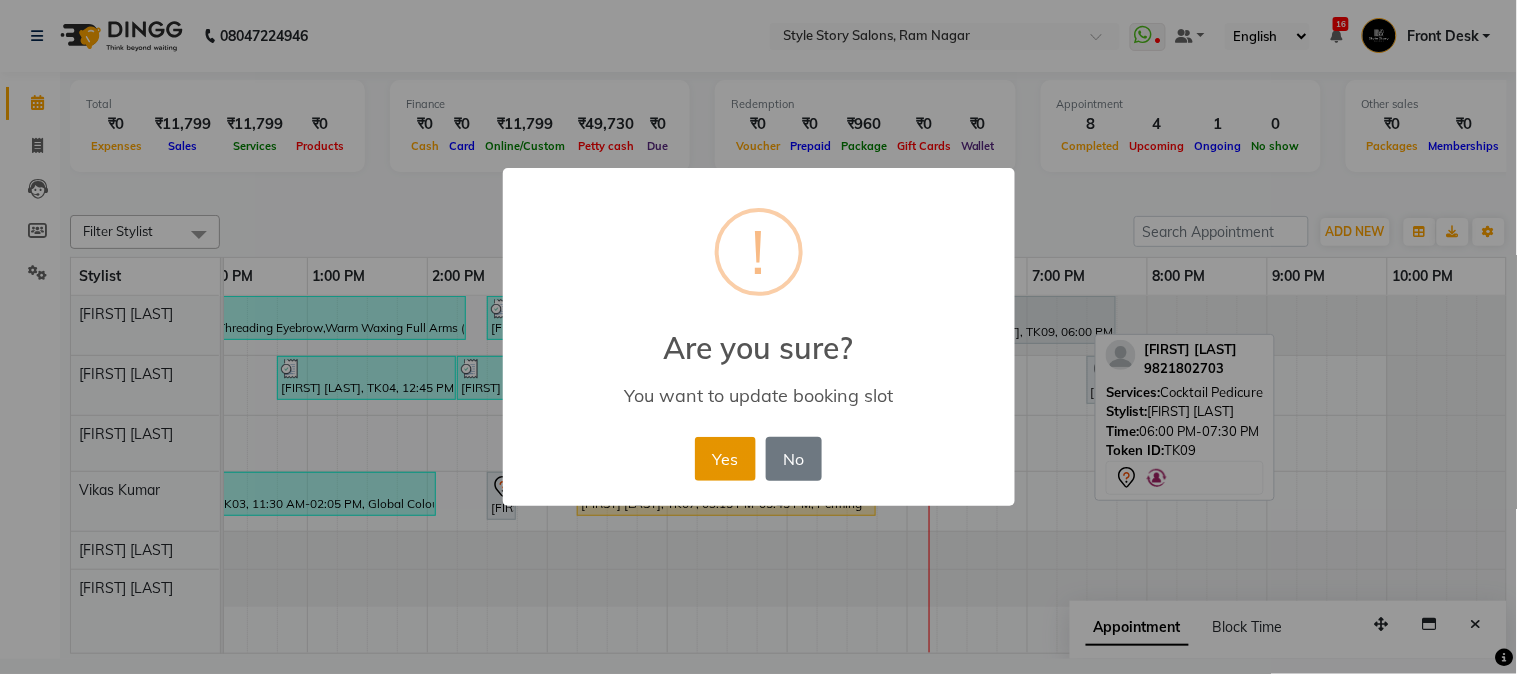 click on "Yes" at bounding box center [725, 459] 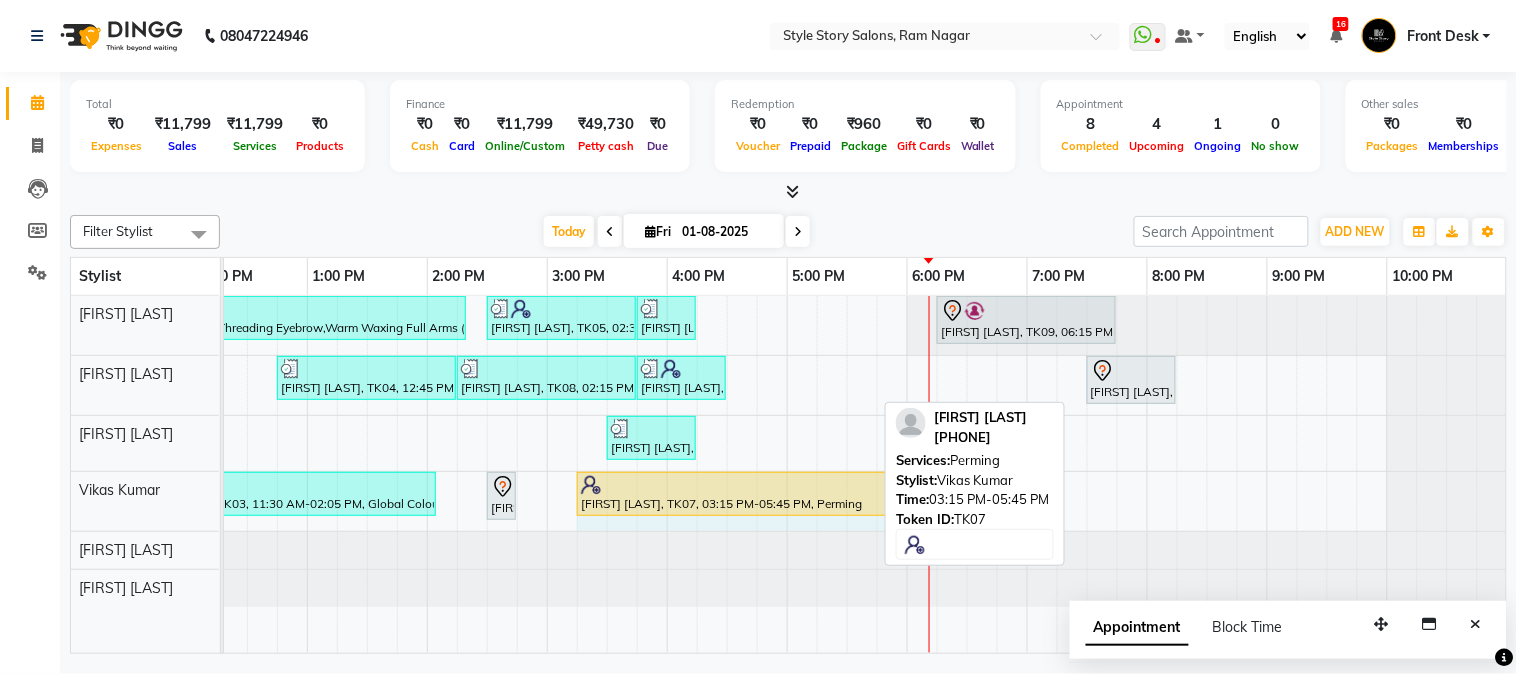 drag, startPoint x: 873, startPoint y: 488, endPoint x: 991, endPoint y: 520, distance: 122.26202 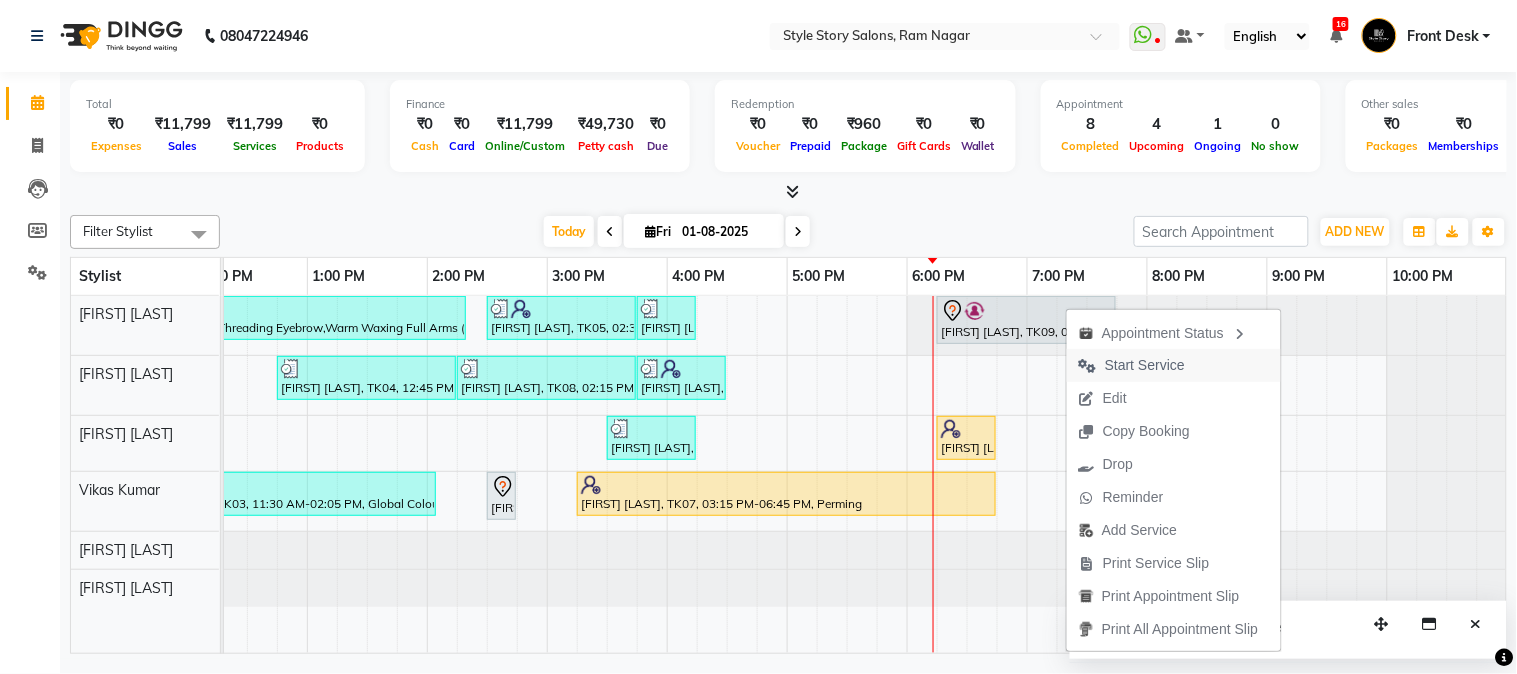 click on "Start Service" at bounding box center [1145, 365] 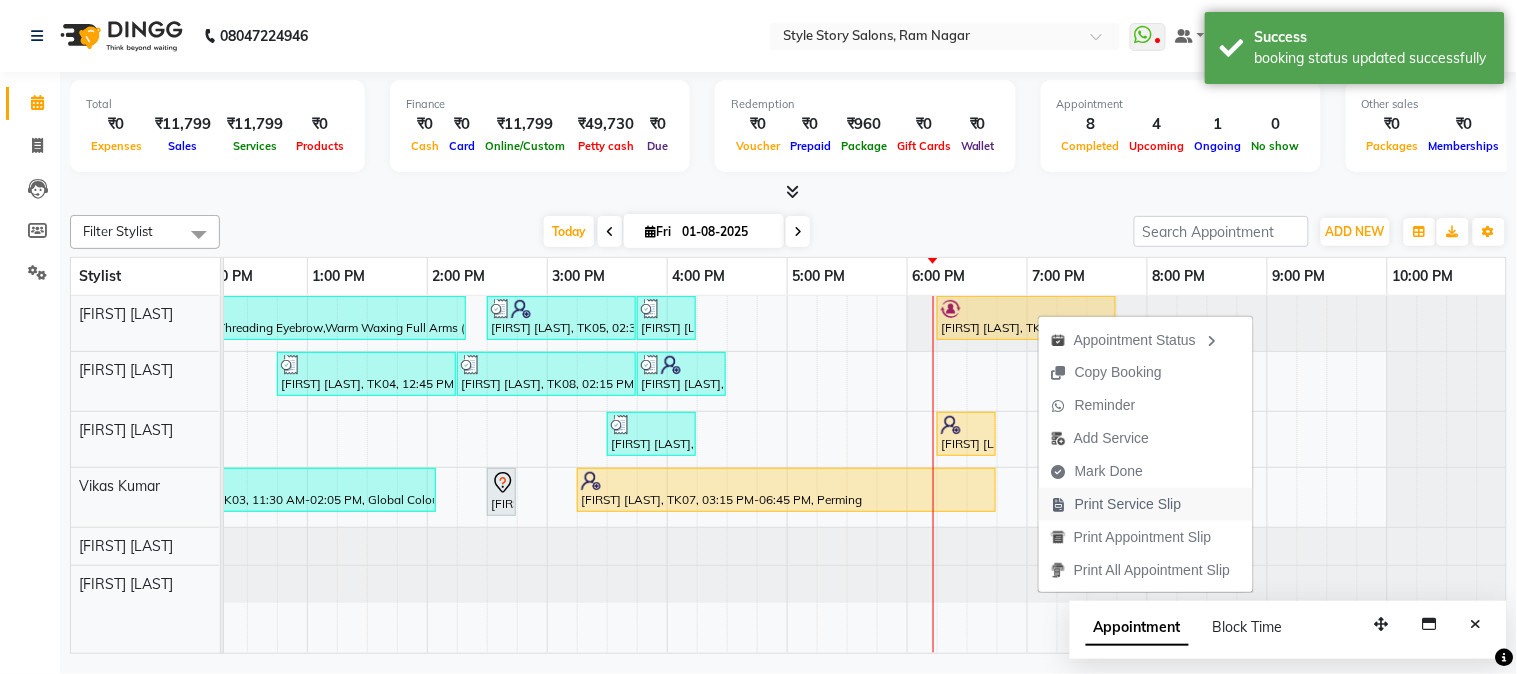 click on "Print Service Slip" at bounding box center [1128, 504] 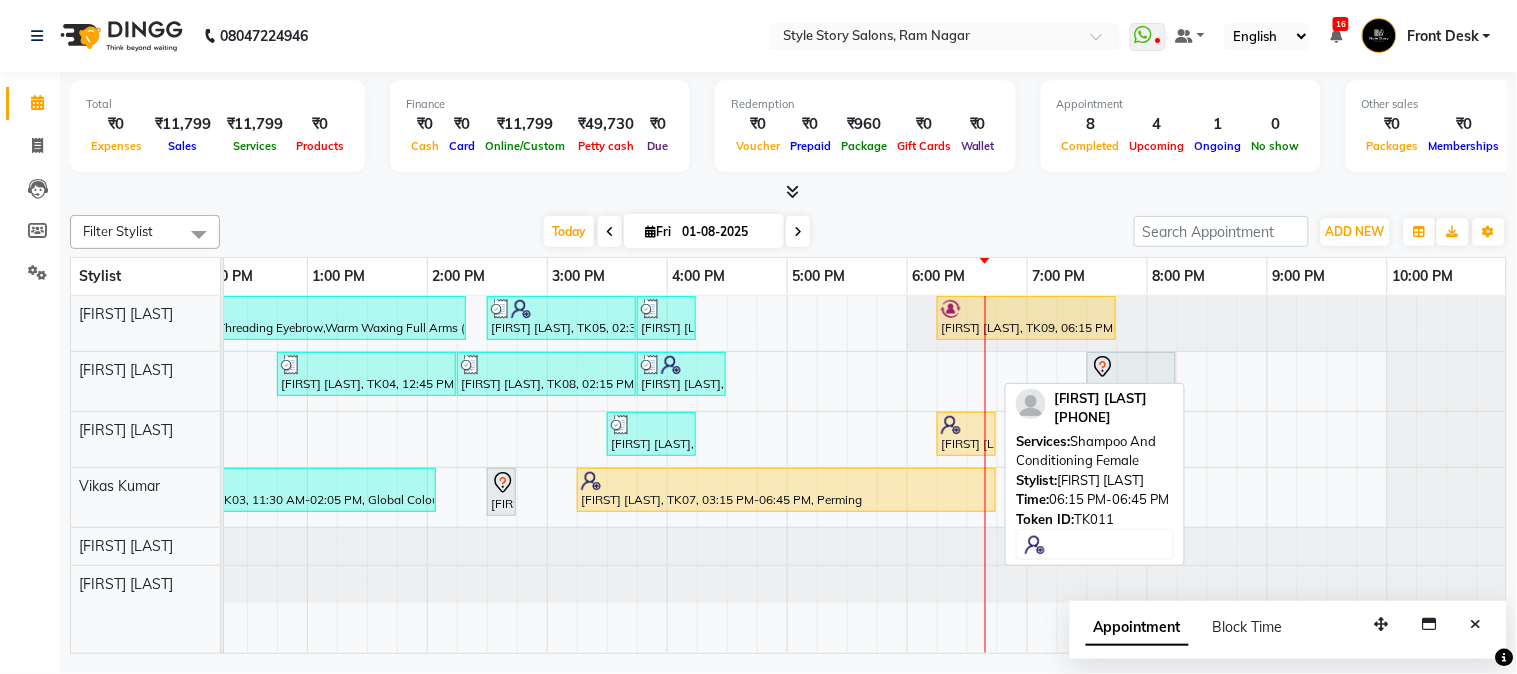 click at bounding box center [951, 425] 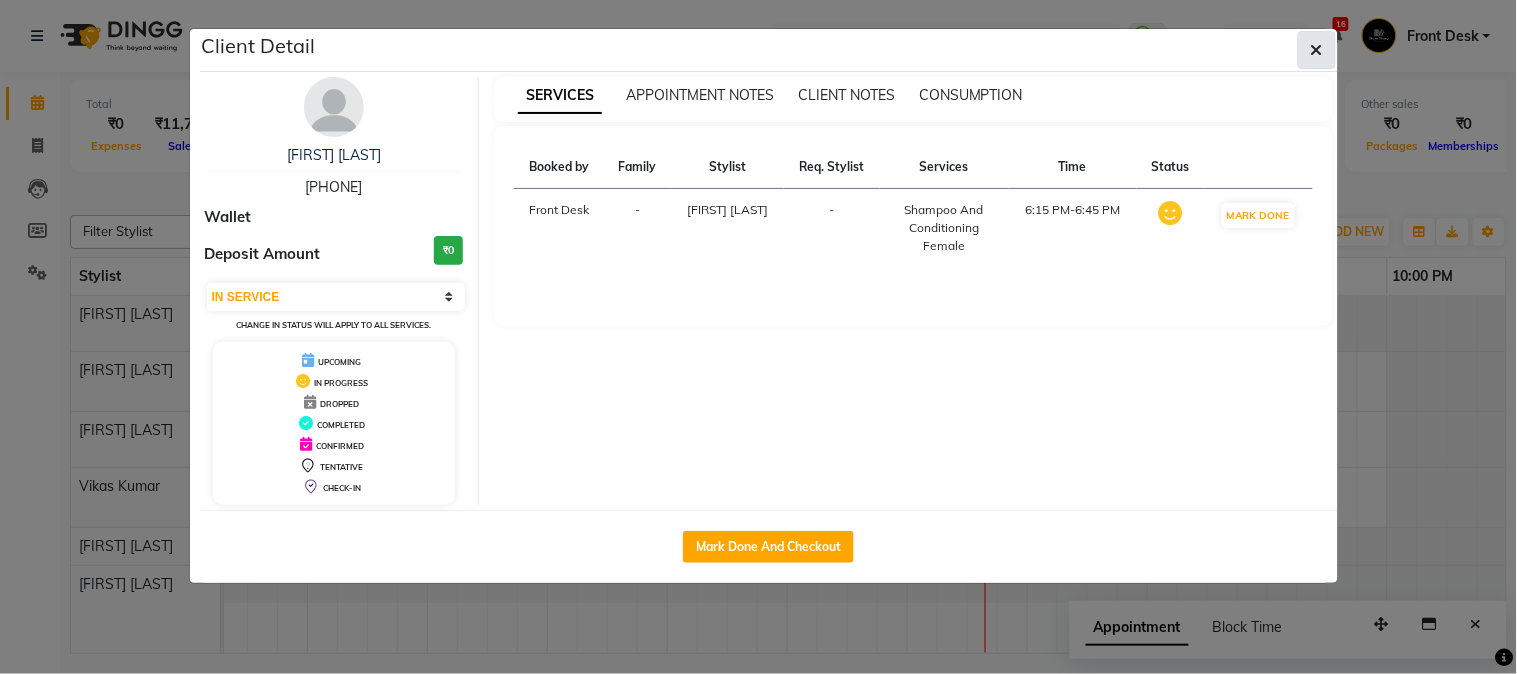 click 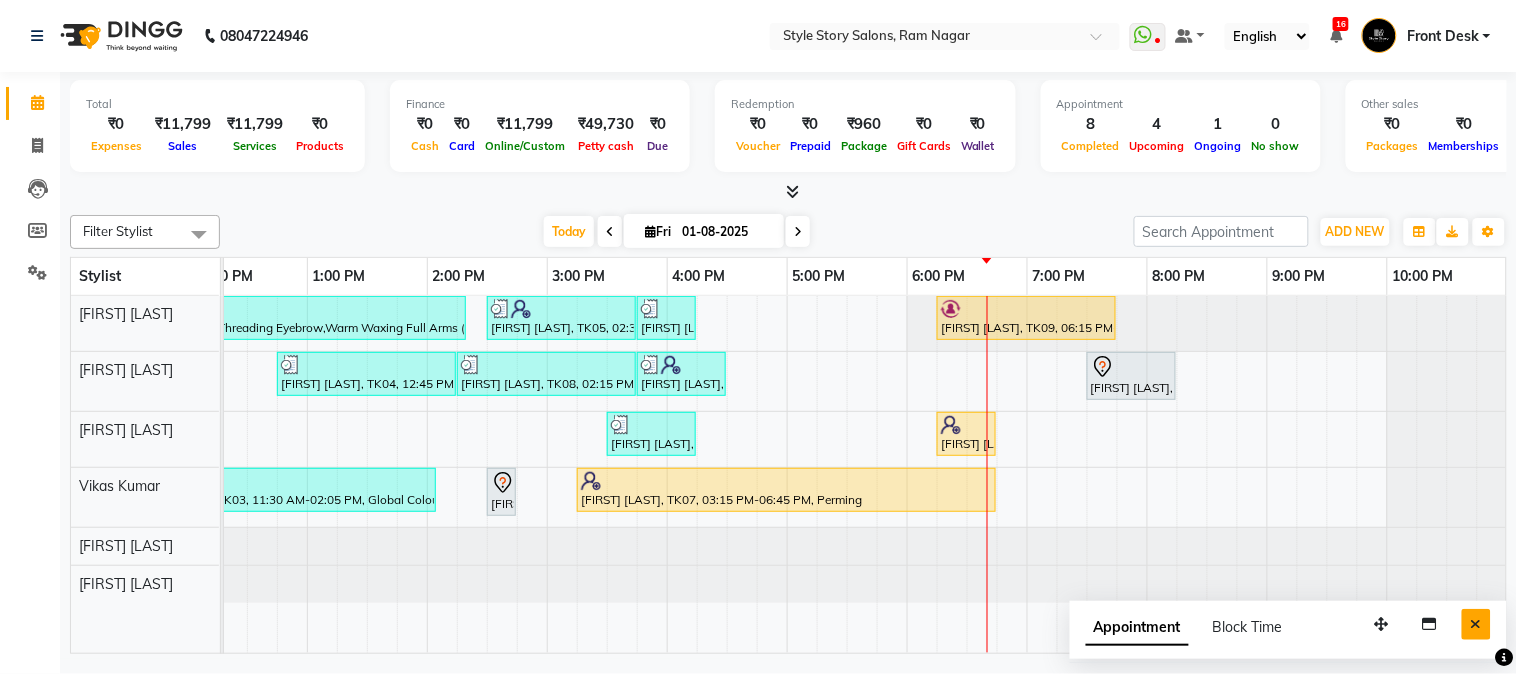 click at bounding box center (1476, 624) 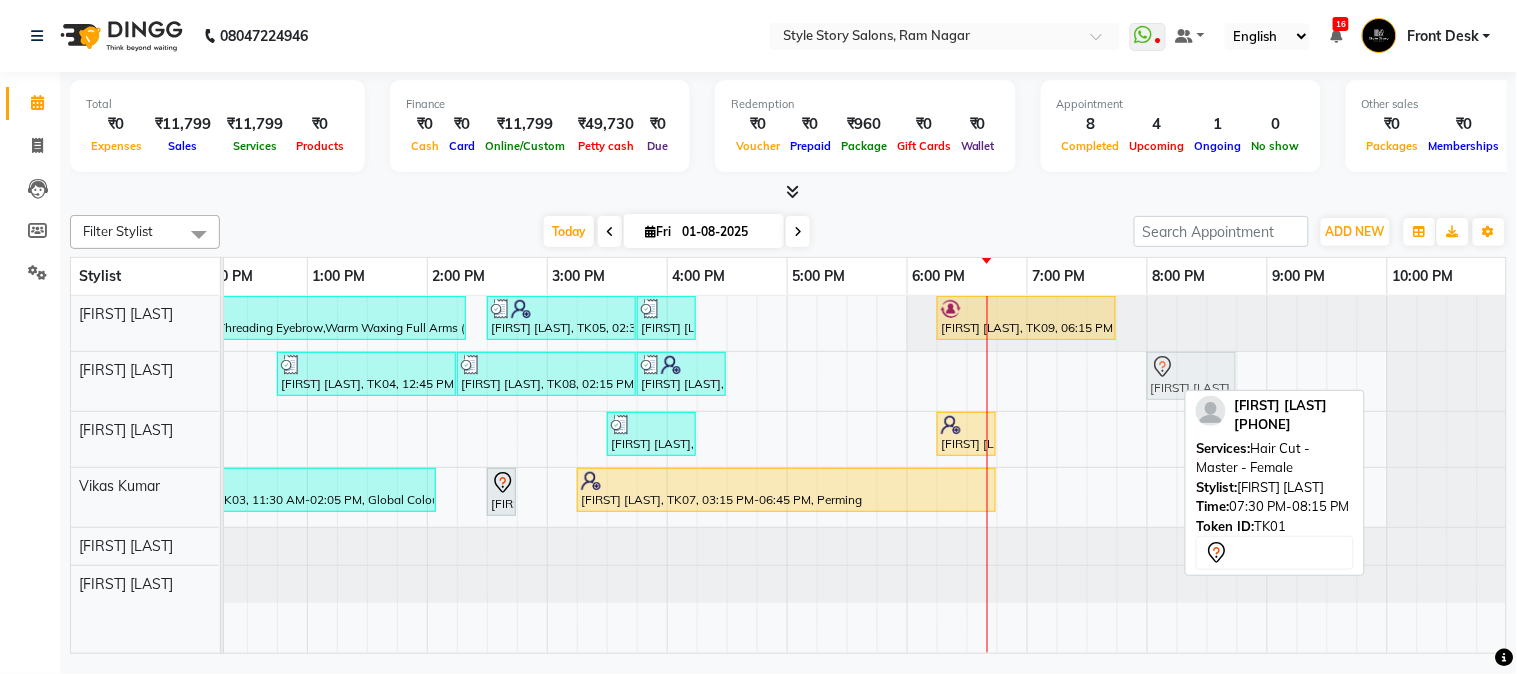 drag, startPoint x: 1105, startPoint y: 374, endPoint x: 1180, endPoint y: 377, distance: 75.059975 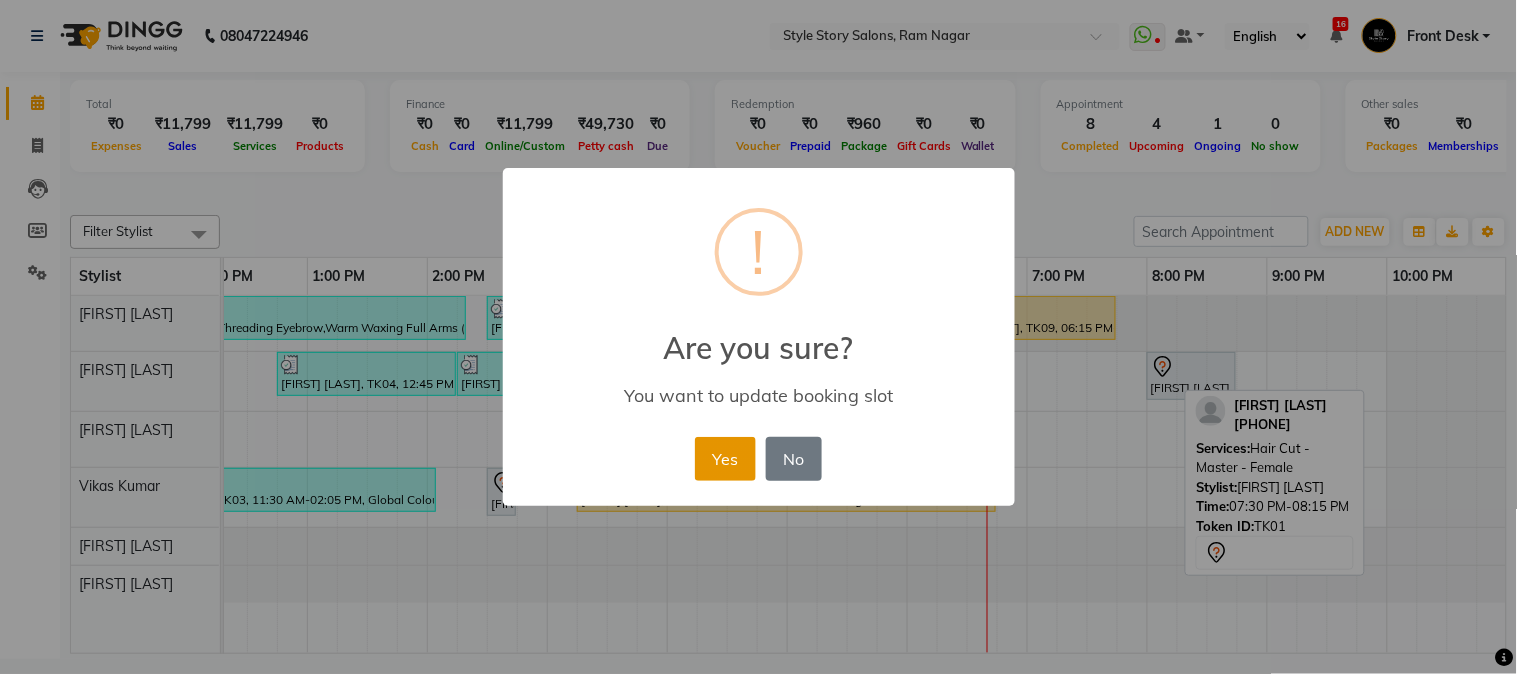 click on "Yes" at bounding box center [725, 459] 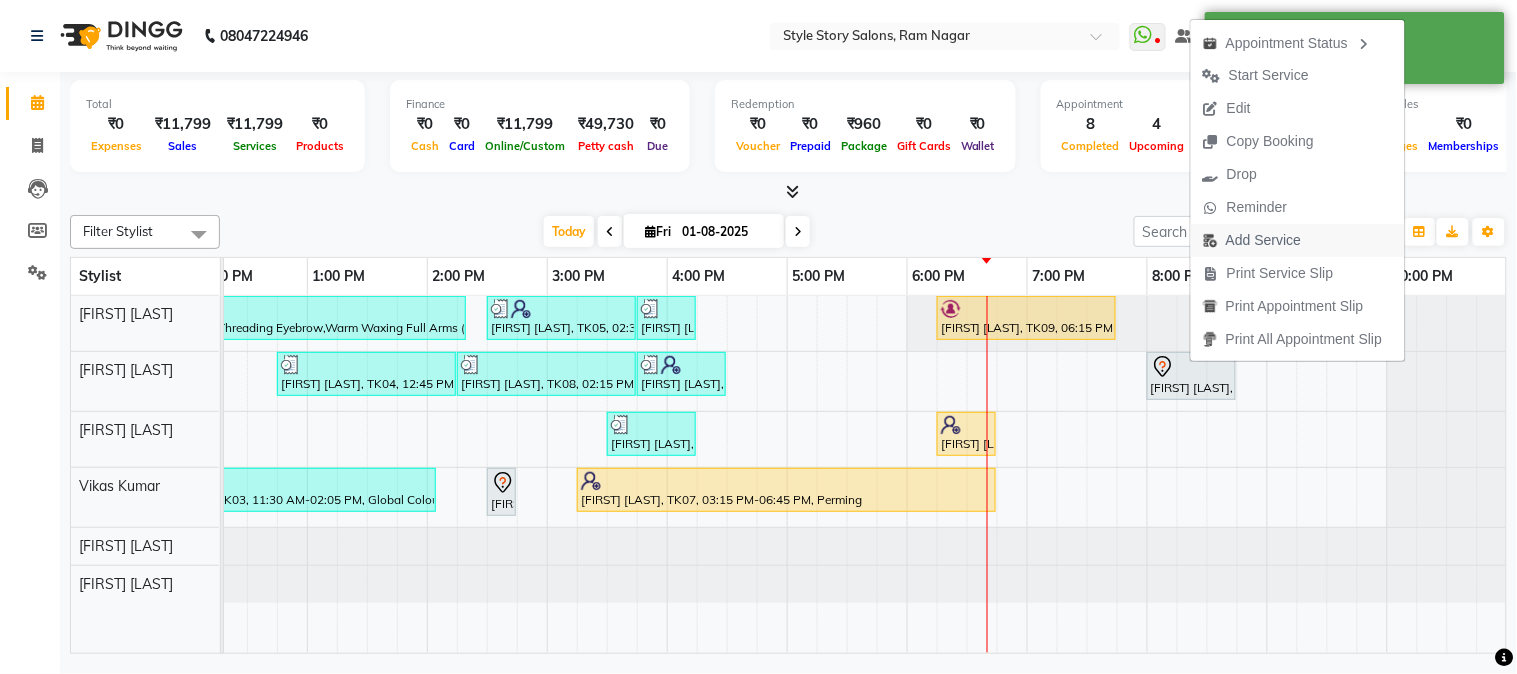 click on "Add Service" at bounding box center (1252, 240) 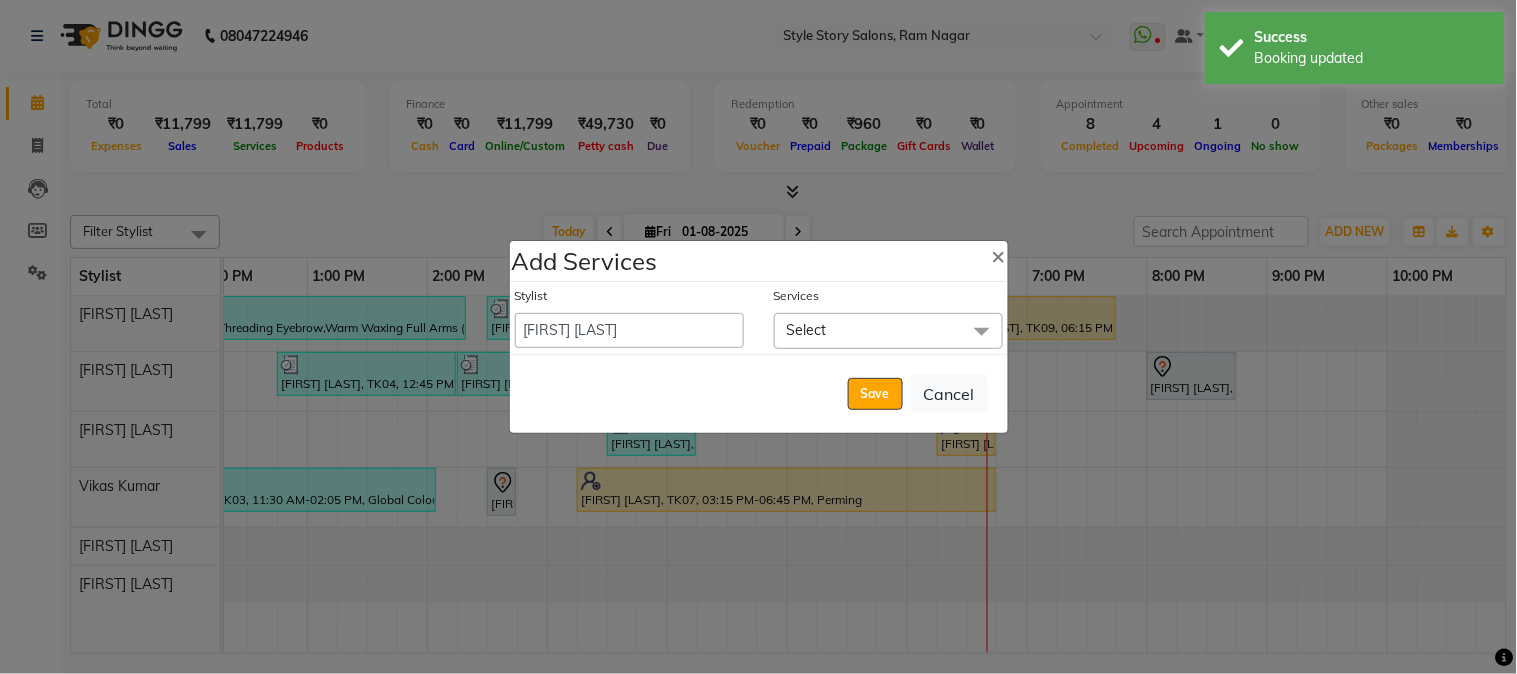 click on "Select" 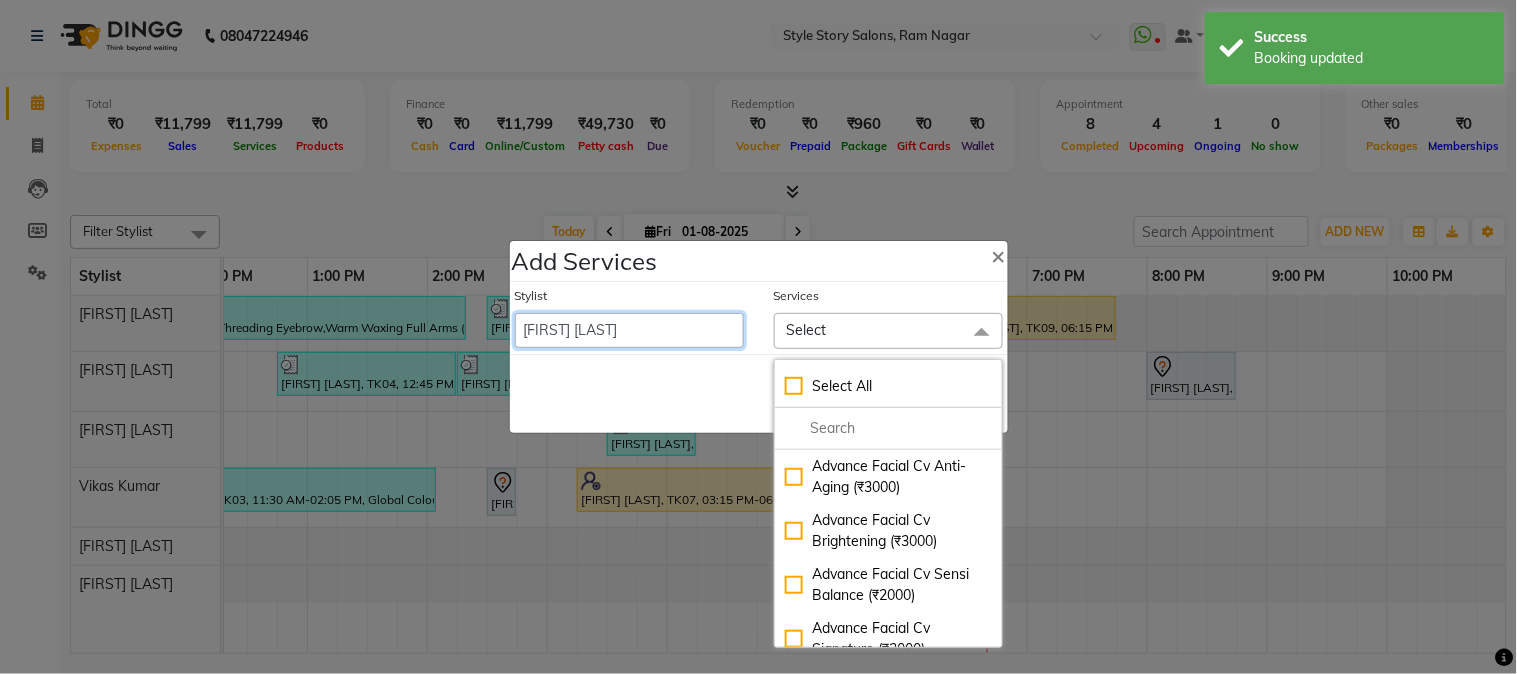click on "[FIRST] [LAST] [FIRST] [LAST] Ambika Dhadse Front Desk [FIRST] [LAST] [FIRST] [LAST] Durga Gawai Front Desk [FIRST] [LAST] Front Desk Kartik Balpande Khushal Bhoyar Senior Accountant Komal Thakur [FIRST] [LAST] Nikhil Pillay Inventory Manager Nilofar Ali (HR Admin) Prathm Chaudhari (Hair Artist) [FIRST] [LAST] Ram Thakur [FIRST] Pande [FIRST] [LAST] [FIRST] [LAST] Shruti Raut [FIRST] [LAST] [FIRST] [LAST] HR Manager Suchita Mankar (Tina Beautician) [FIRST] [LAST] [FIRST] Pandey Vikas Kumar [FIRST] [LAST] [FIRST] Gajbhiye Accountant" at bounding box center [629, 330] 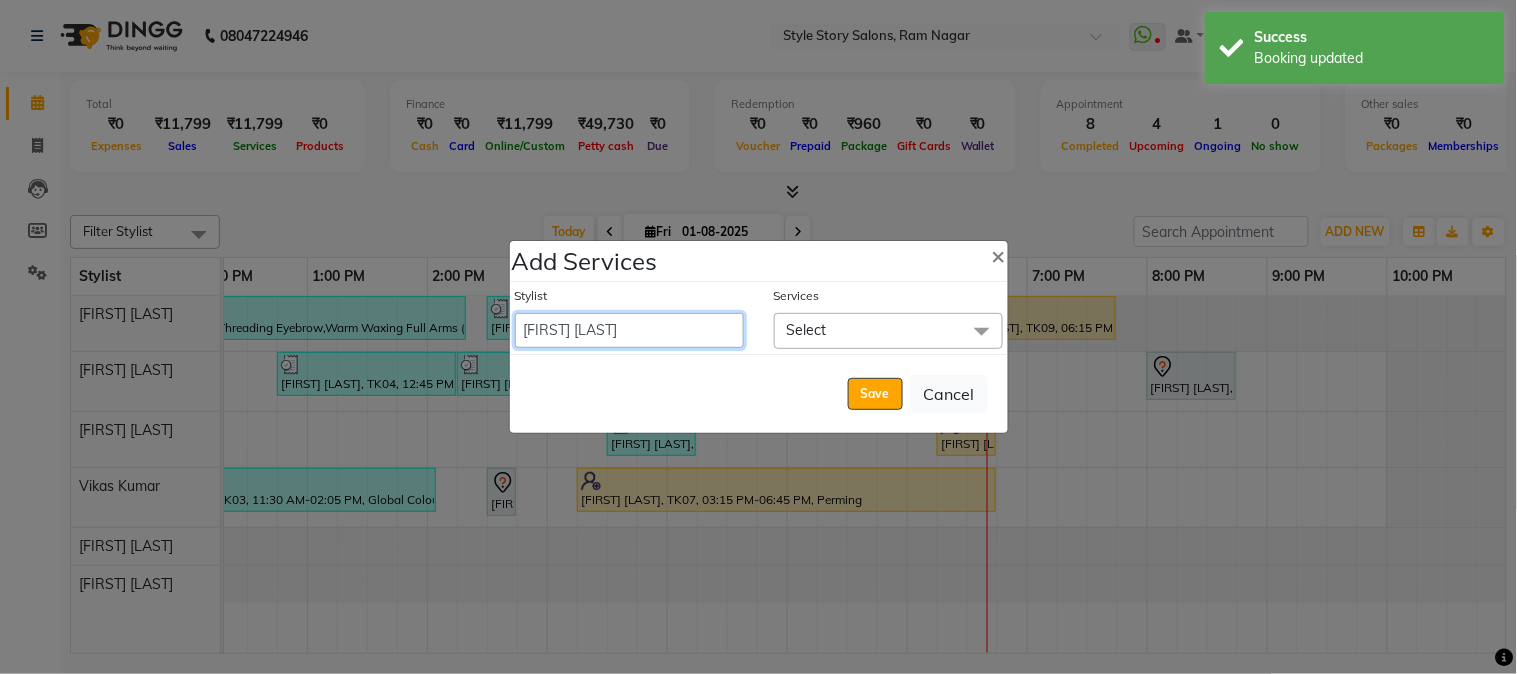 select on "62113" 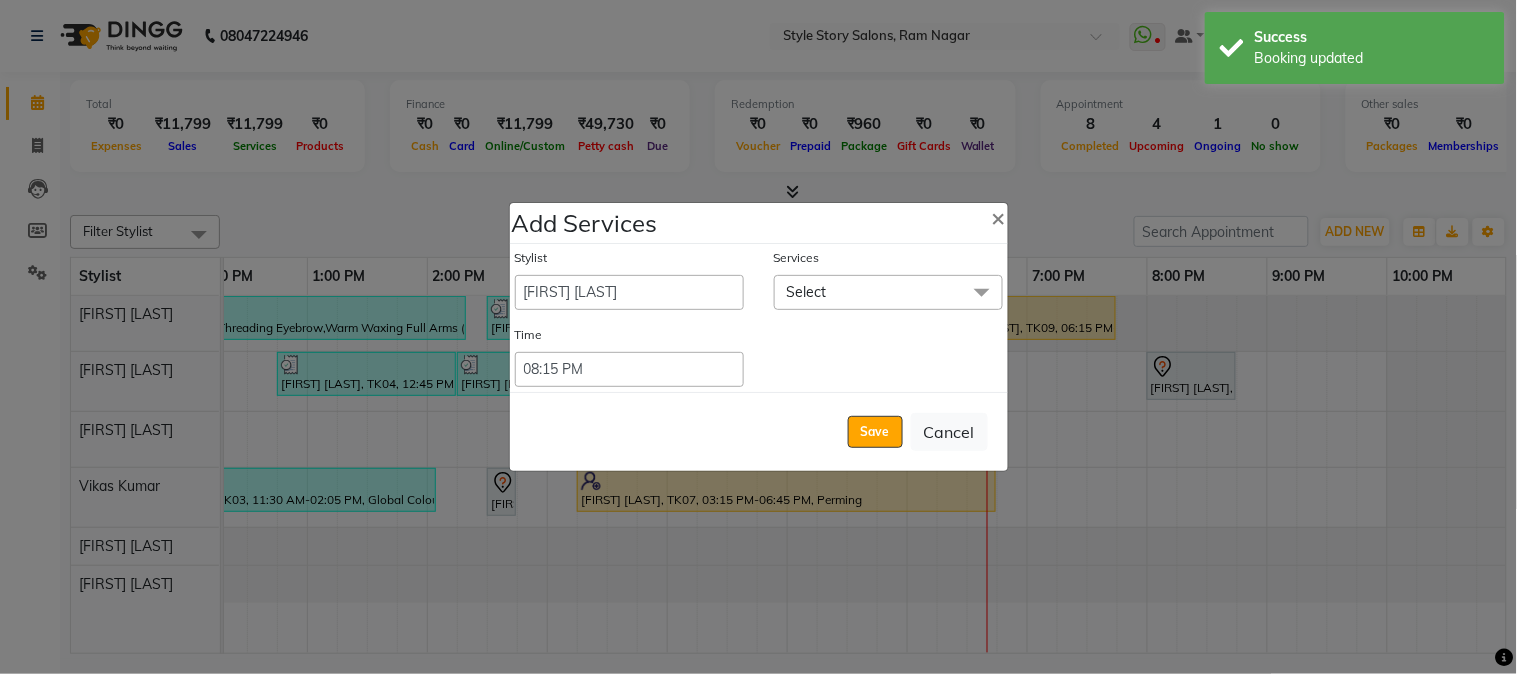 click on "Select" 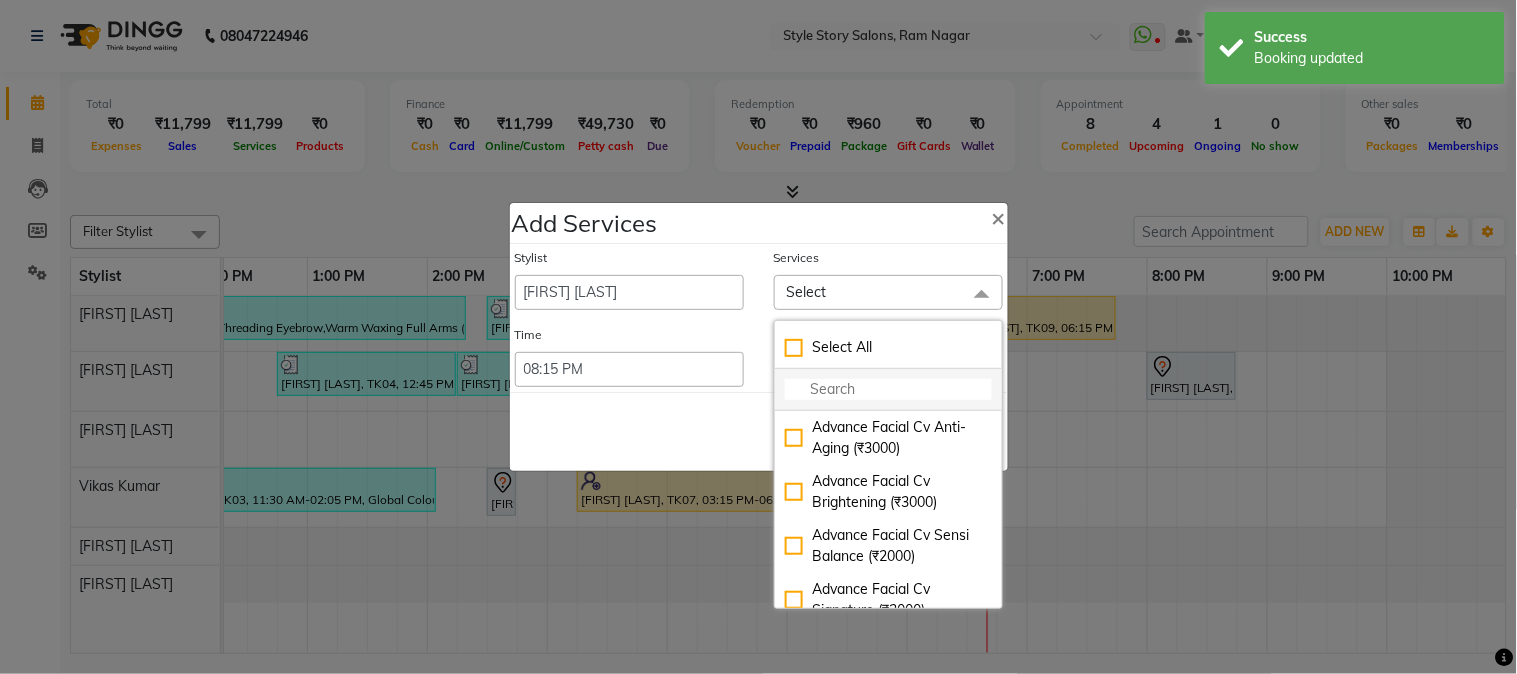 click 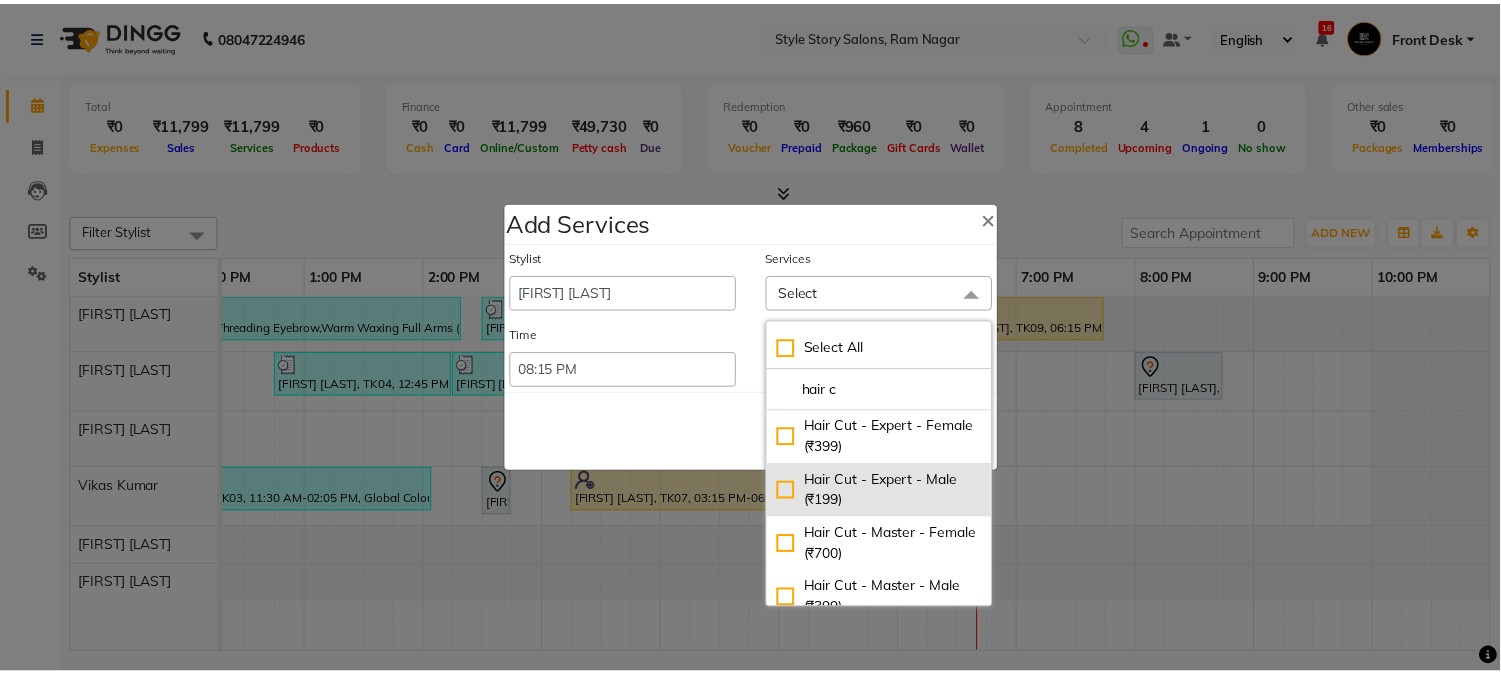 scroll, scrollTop: 111, scrollLeft: 0, axis: vertical 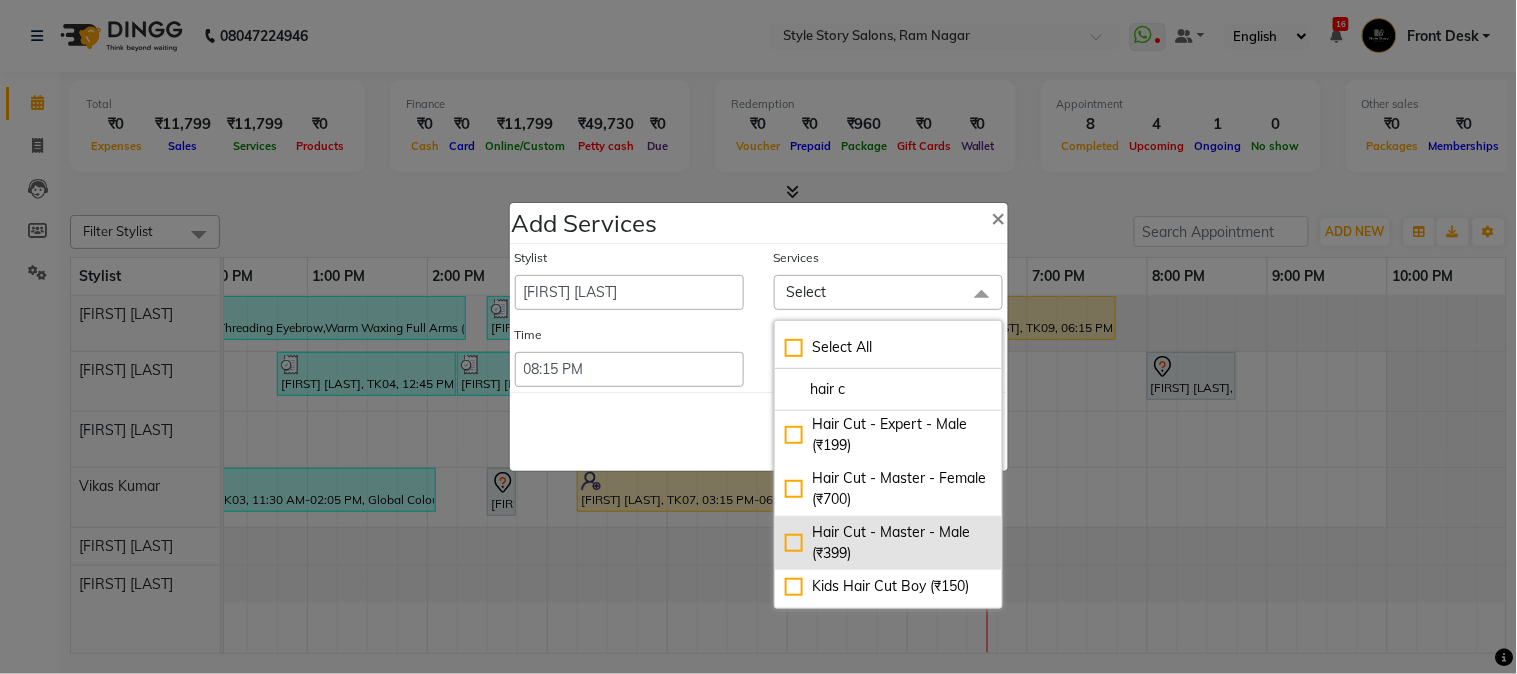 type on "hair c" 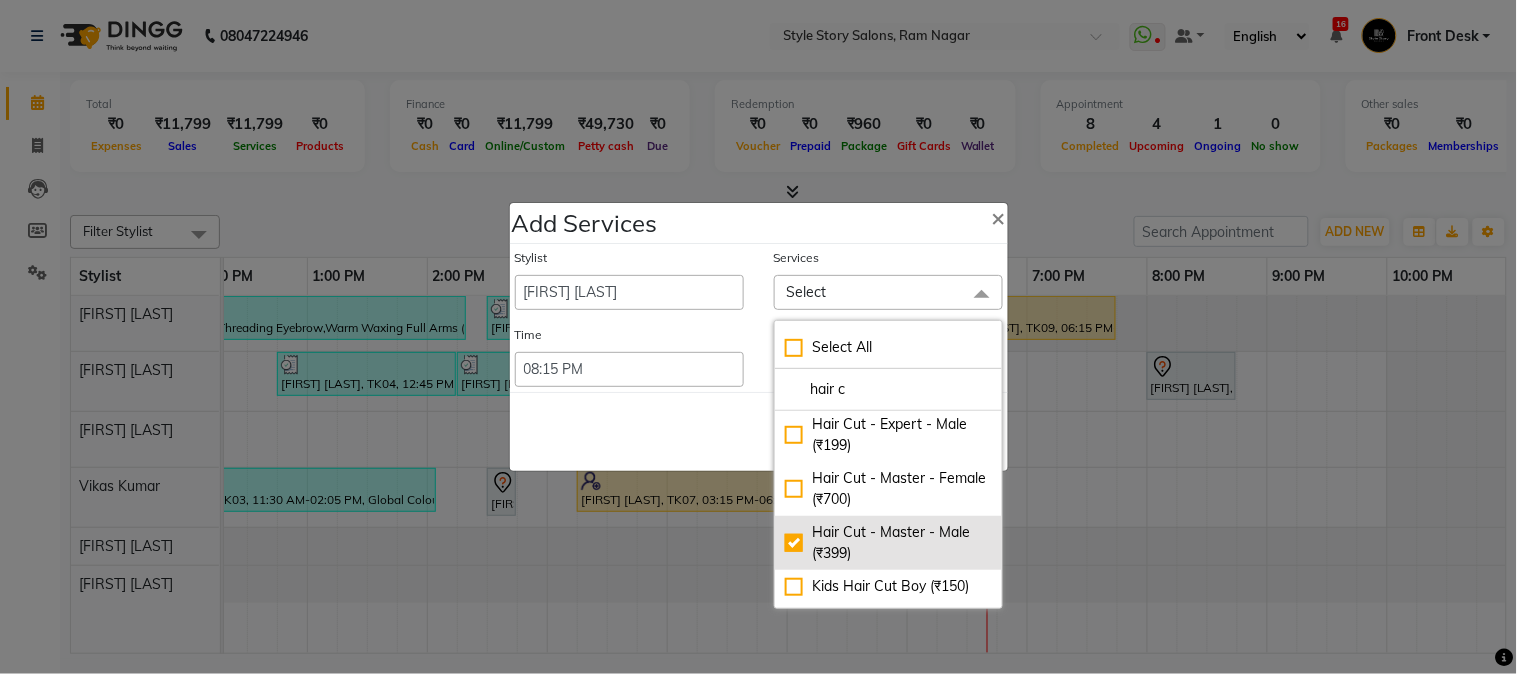 checkbox on "true" 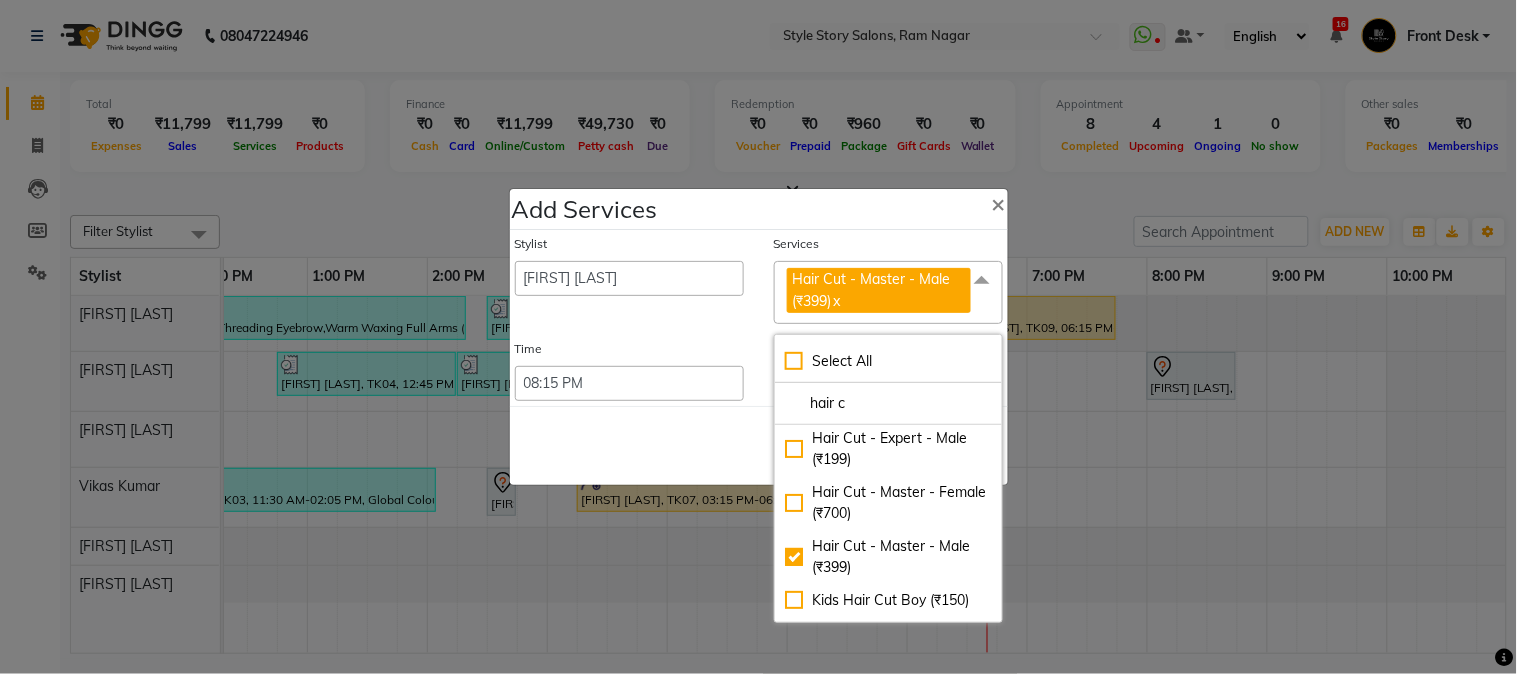 click on "Save   Cancel" 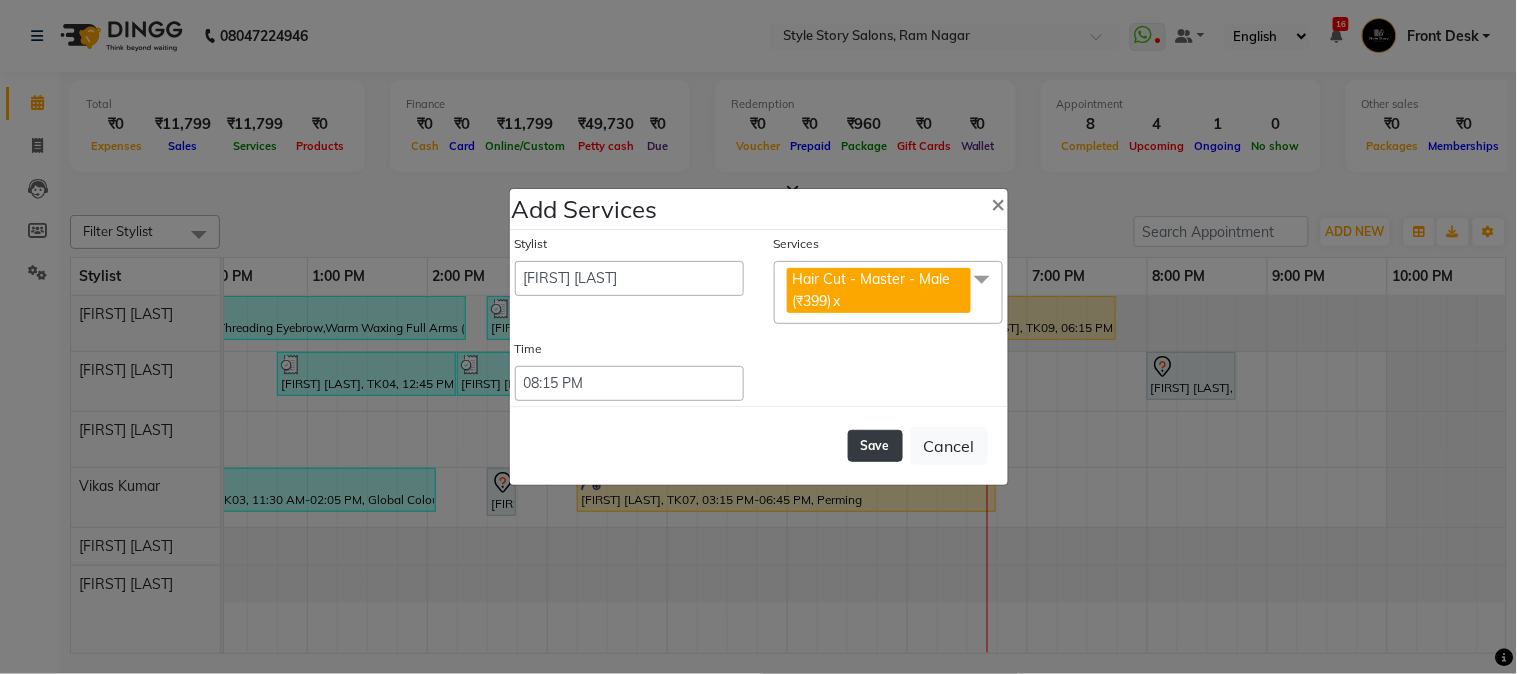 click on "Save" 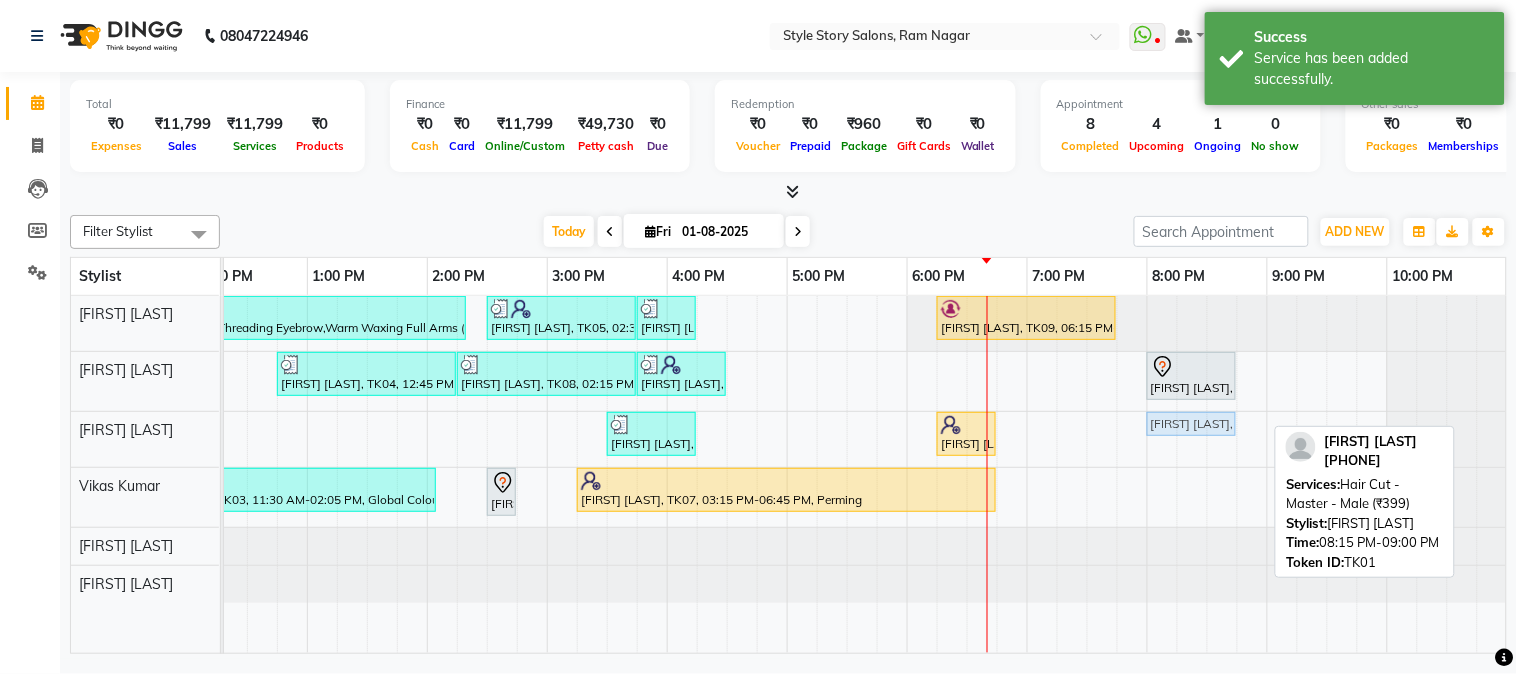 drag, startPoint x: 1222, startPoint y: 427, endPoint x: 1187, endPoint y: 432, distance: 35.35534 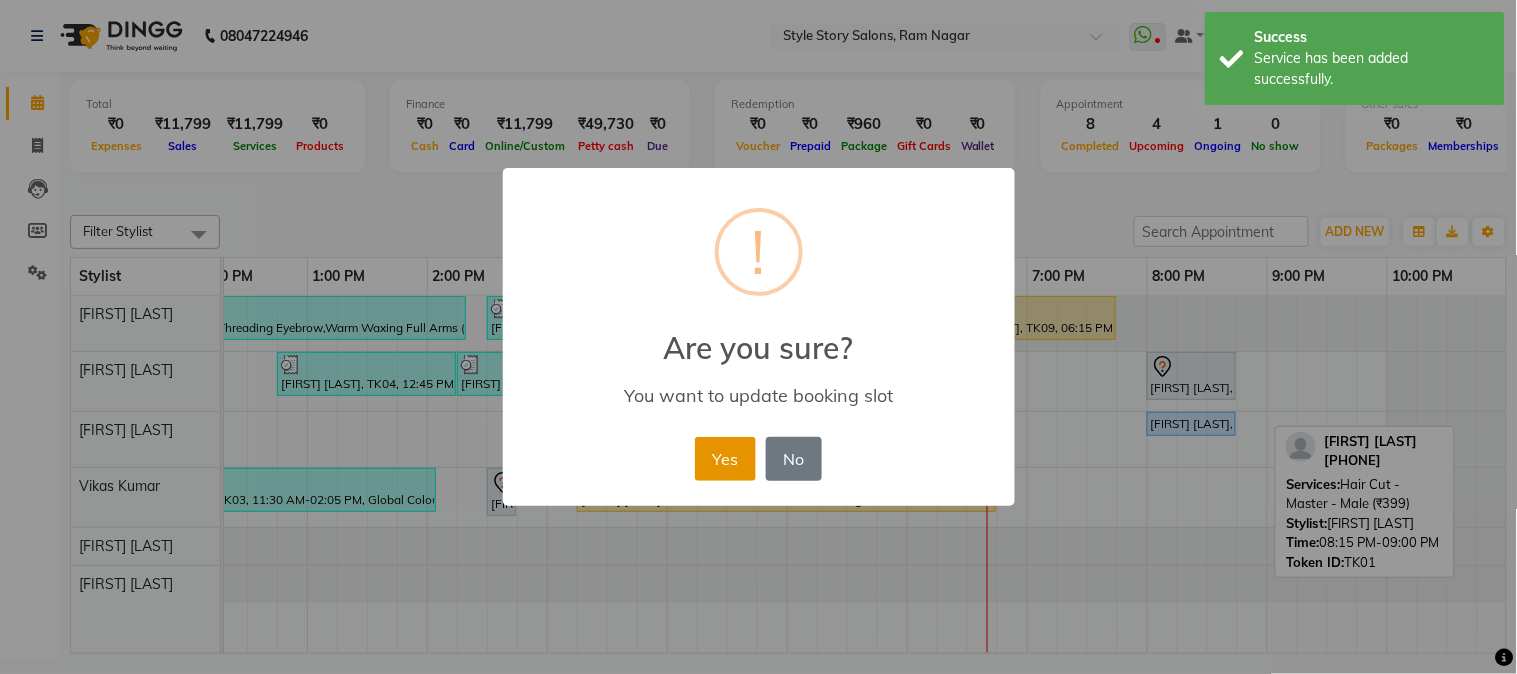 click on "Yes" at bounding box center [725, 459] 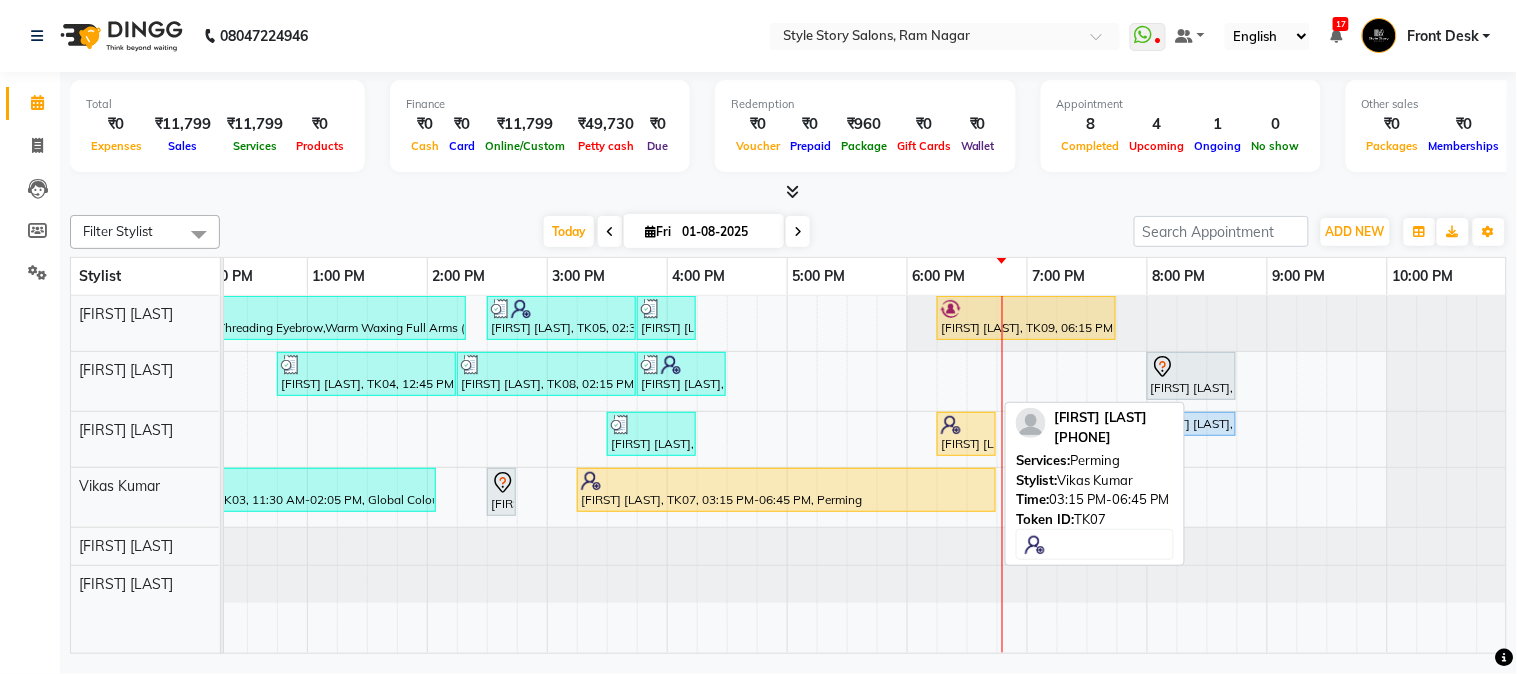 click on "[FIRST] [LAST], TK07, 03:15 PM-06:45 PM, Perming" at bounding box center (786, 490) 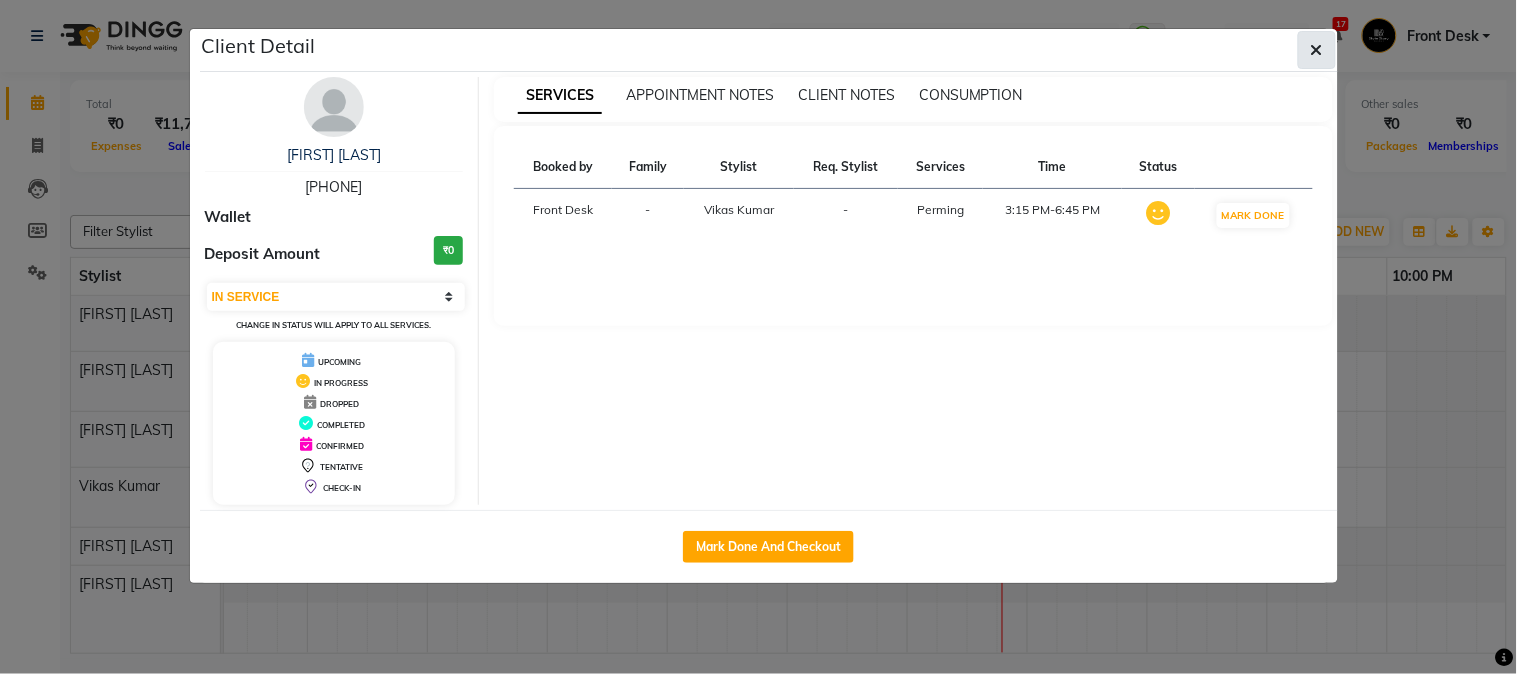 click 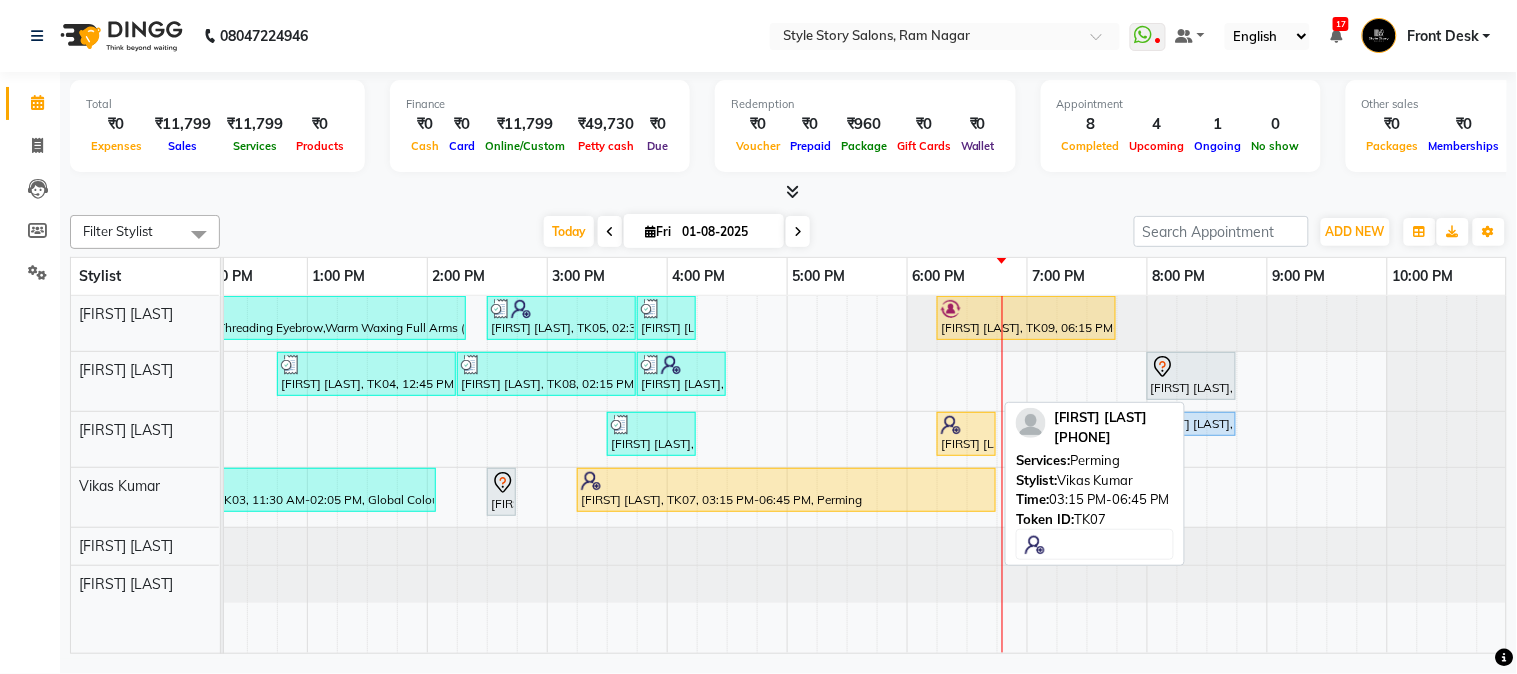click at bounding box center (786, 481) 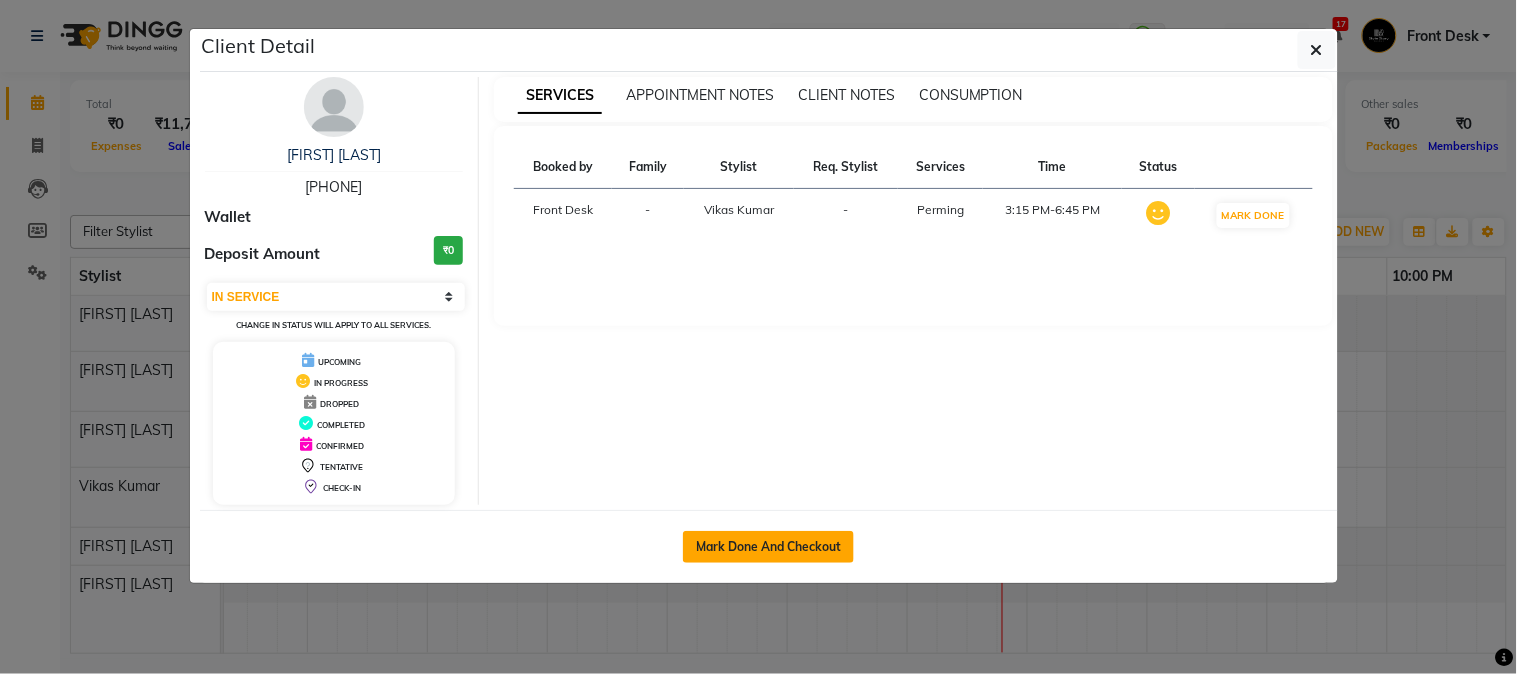 click on "Mark Done And Checkout" 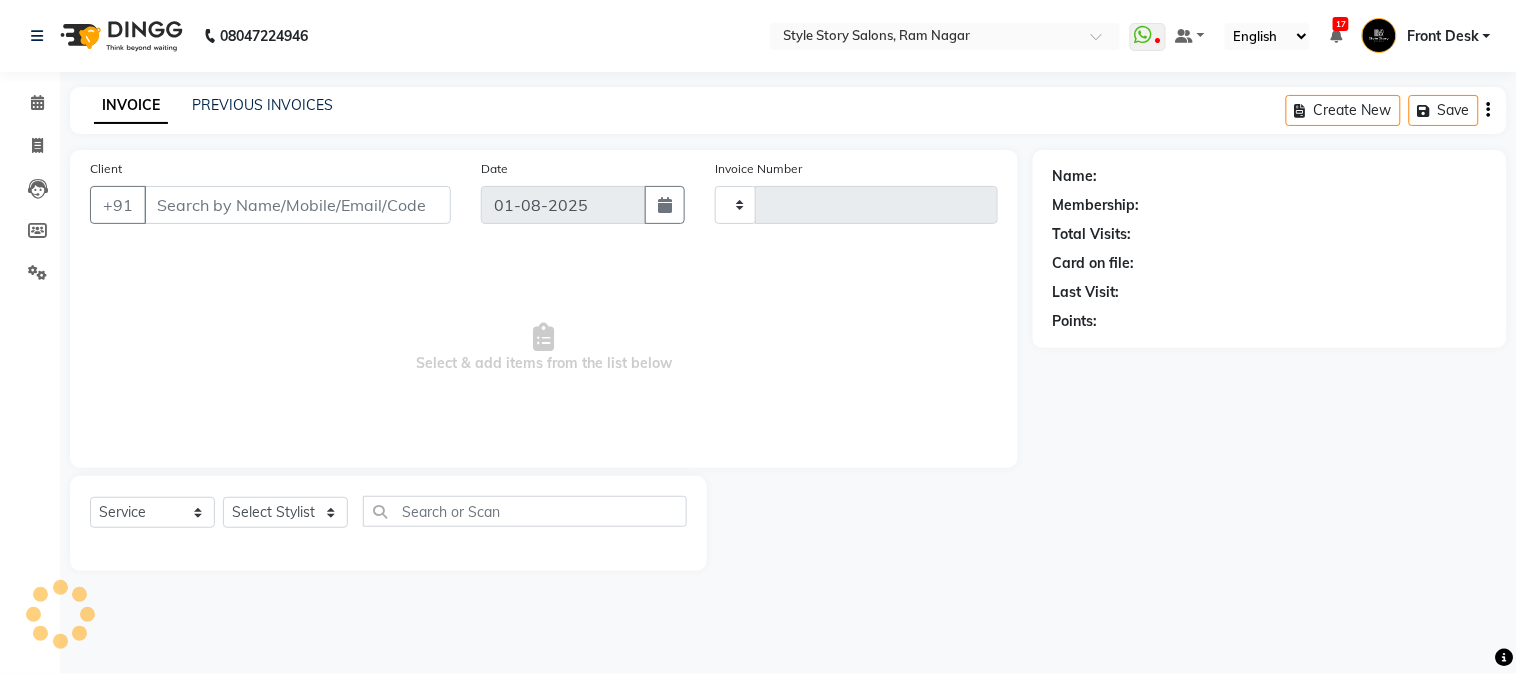 type on "1208" 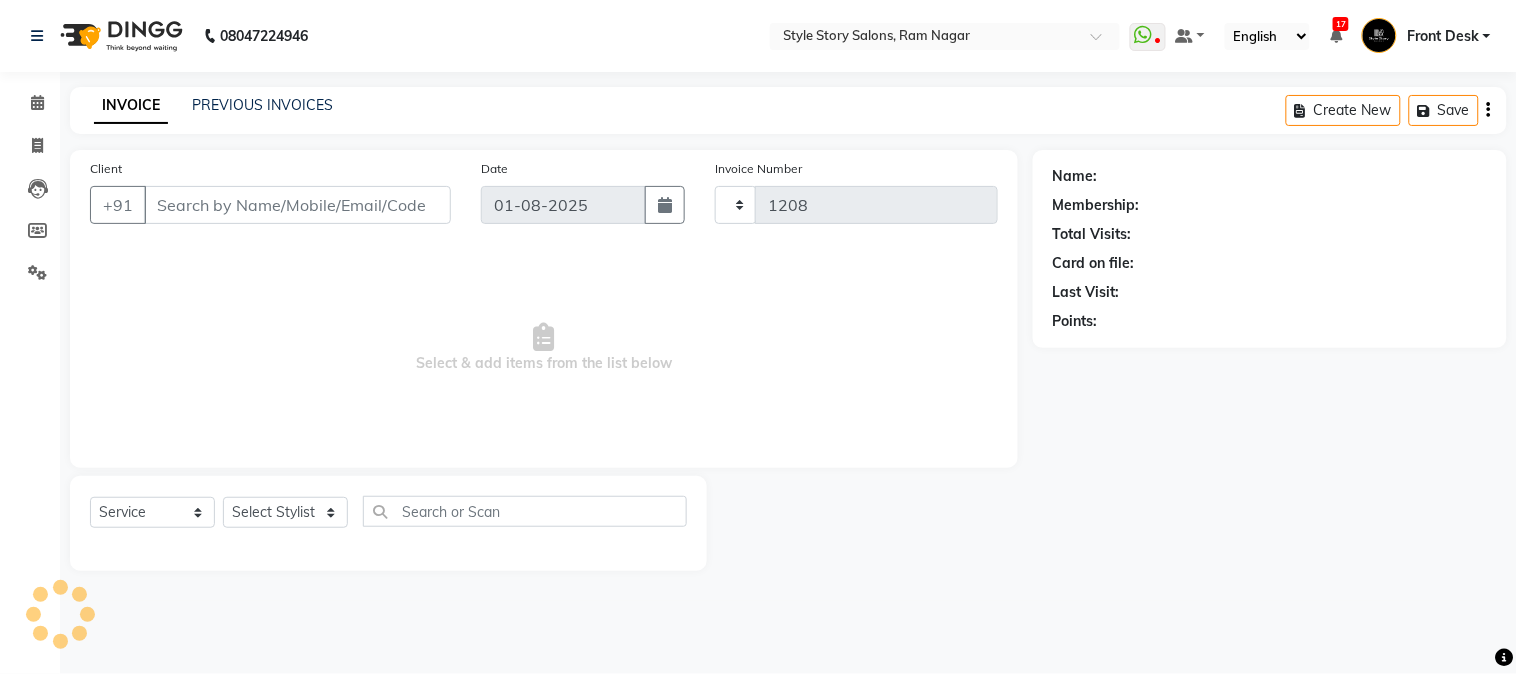 select on "6249" 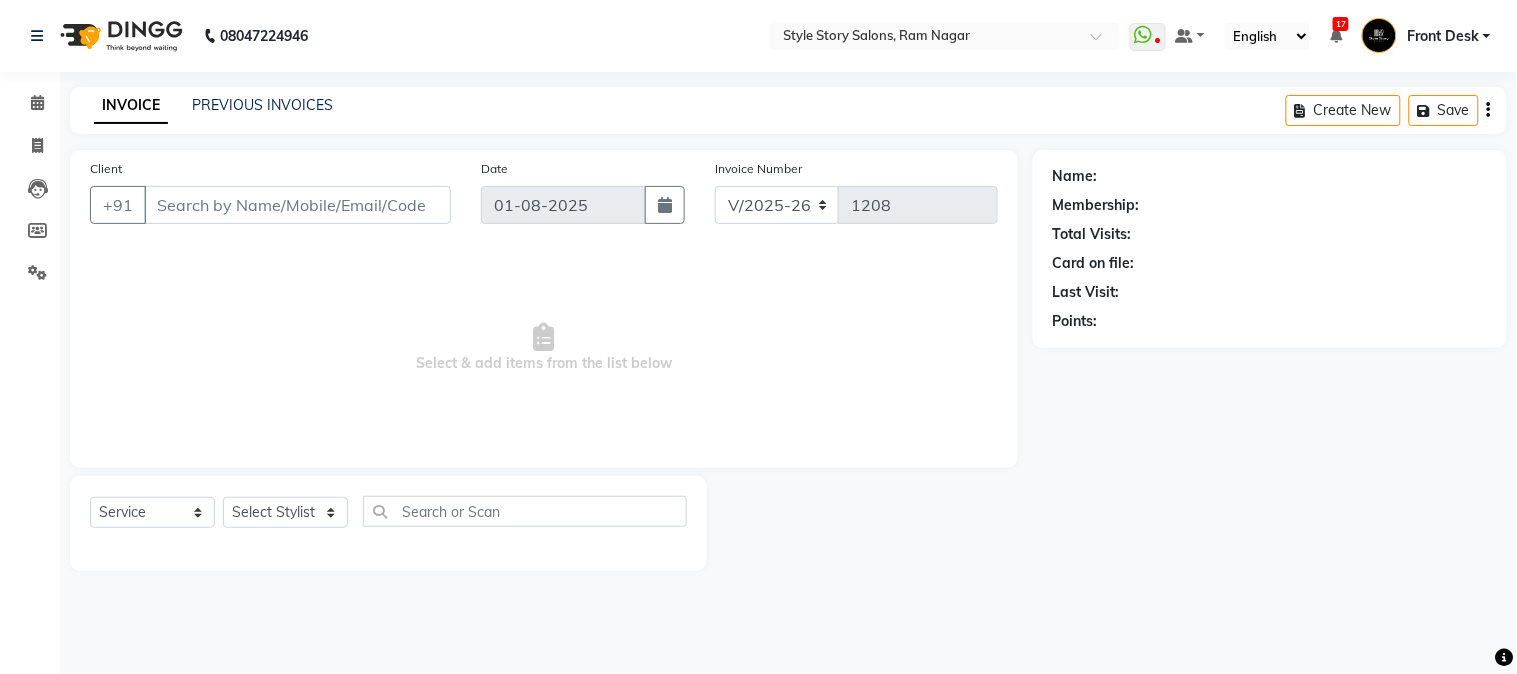 type on "[PHONE]" 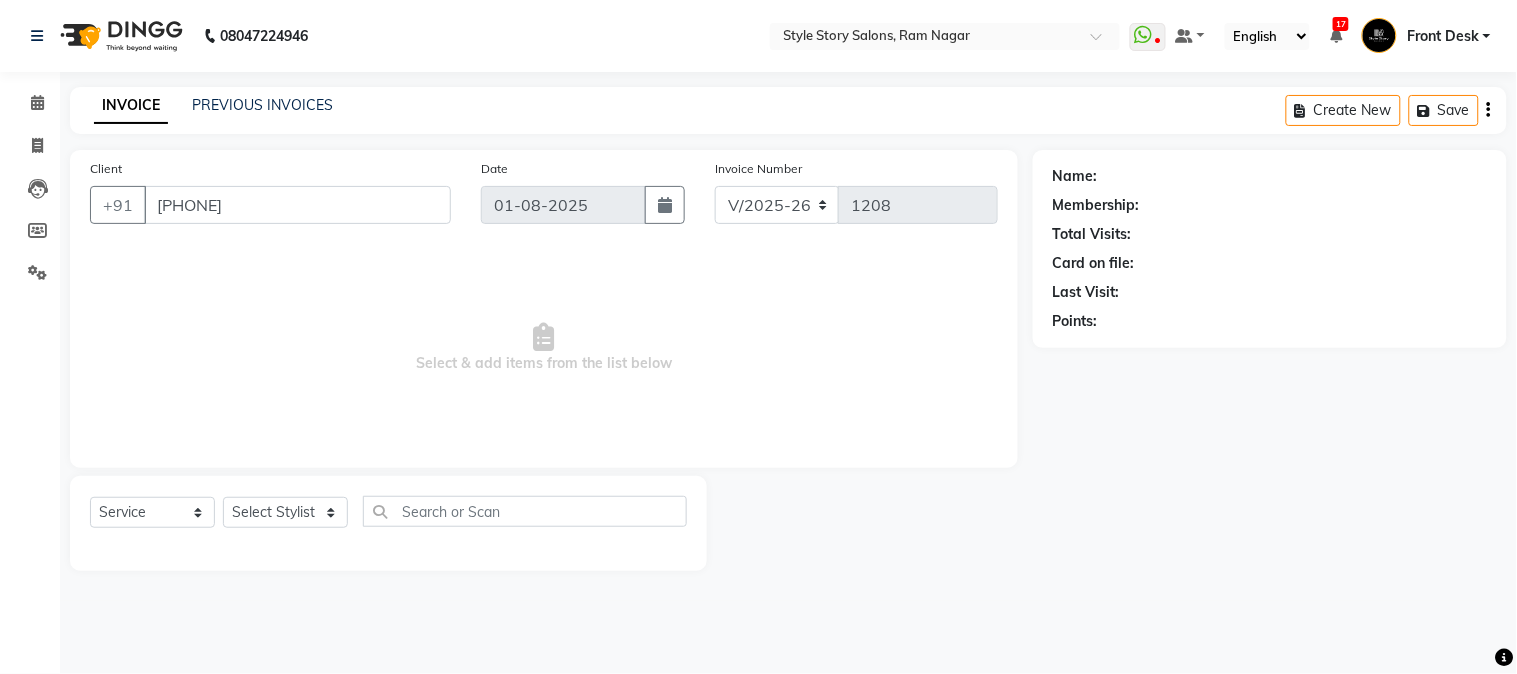 select on "[NUMBER]" 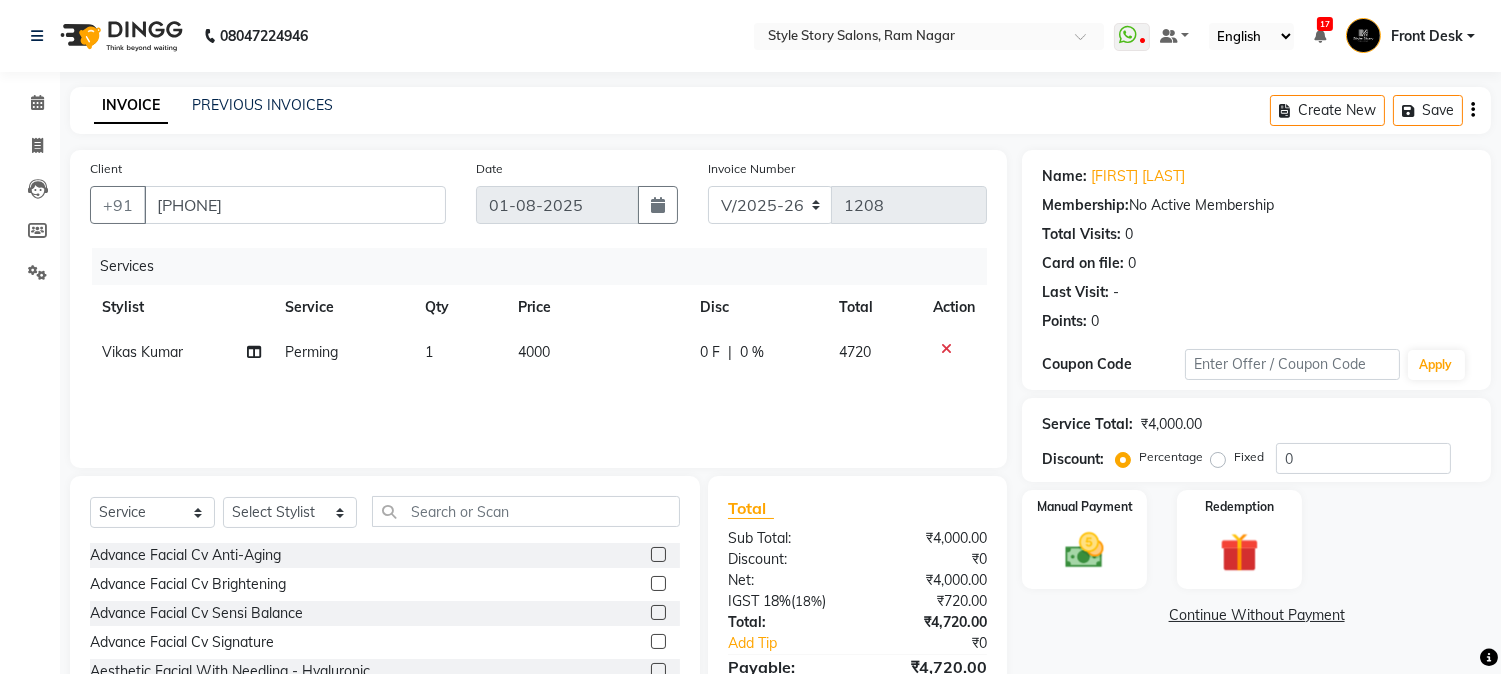 click on "4000" 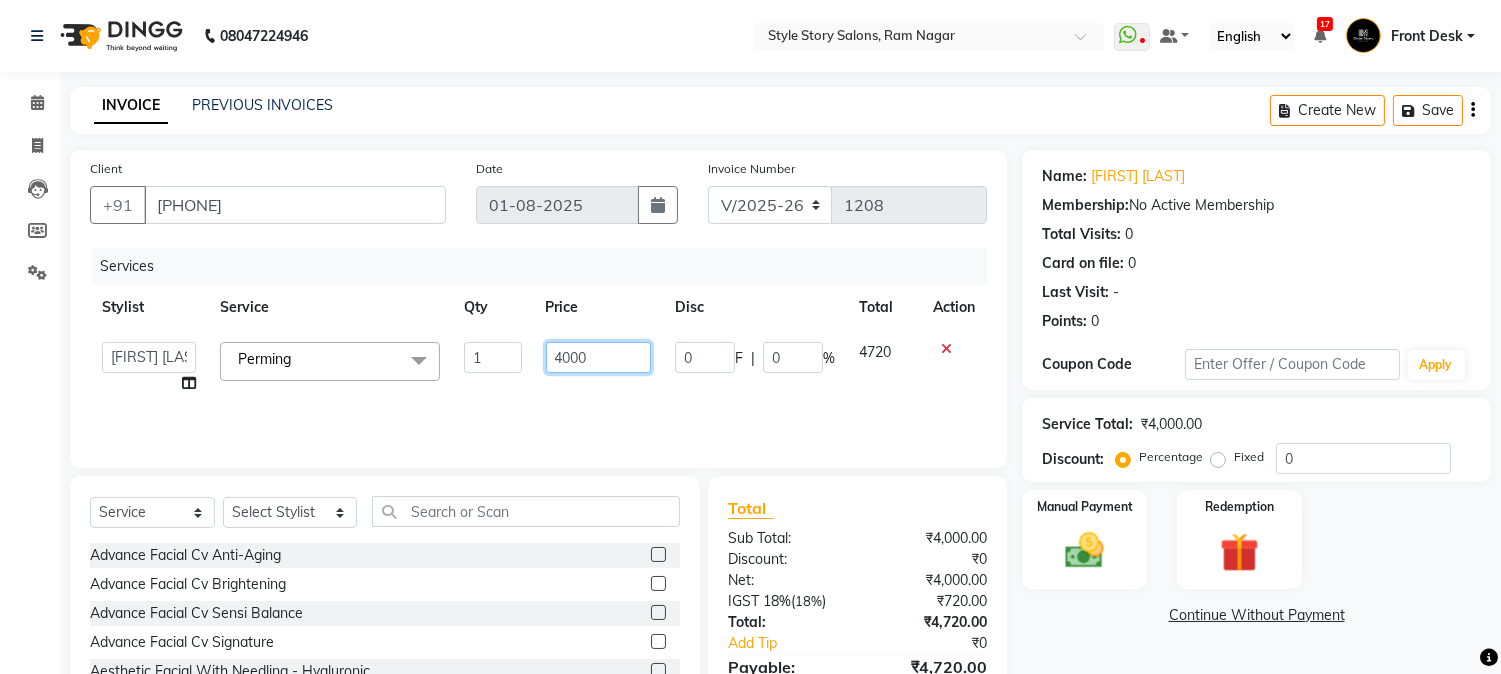 drag, startPoint x: 571, startPoint y: 360, endPoint x: 532, endPoint y: 366, distance: 39.45884 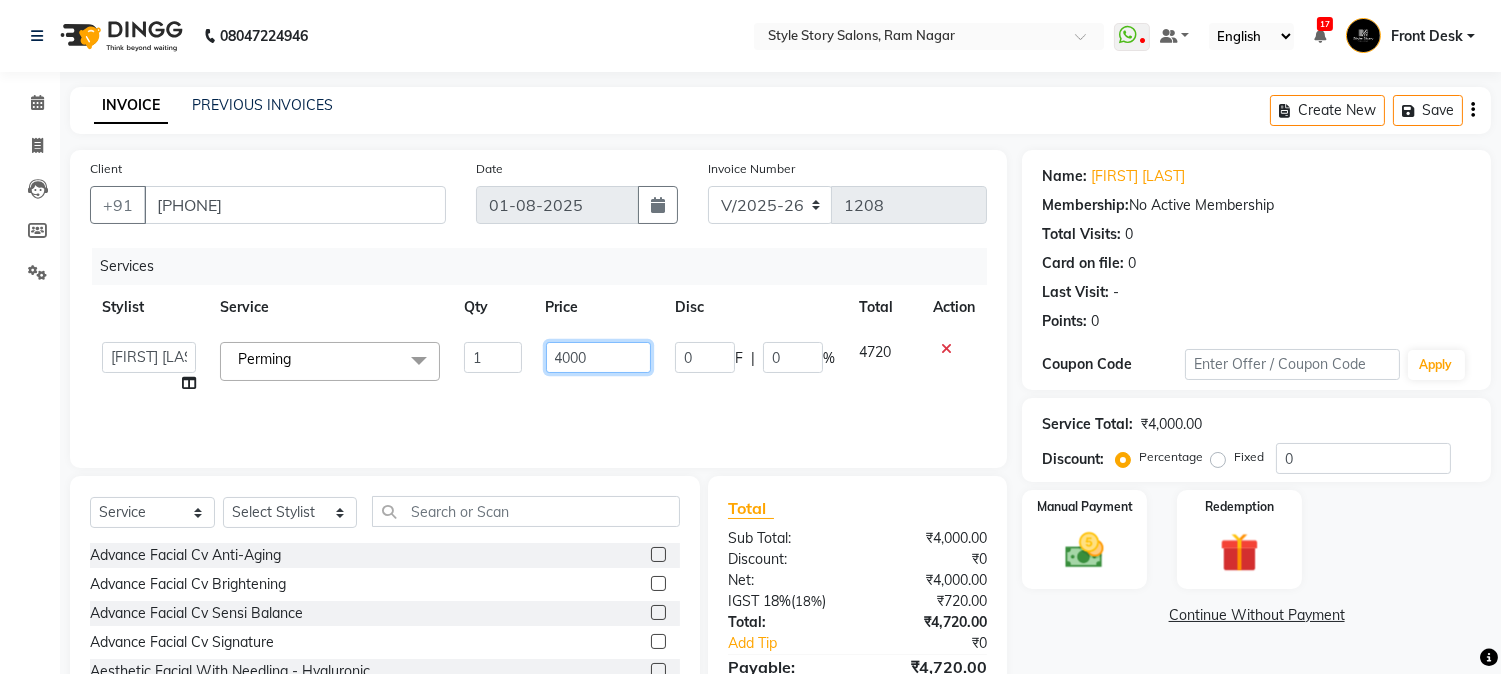 click on "4000" 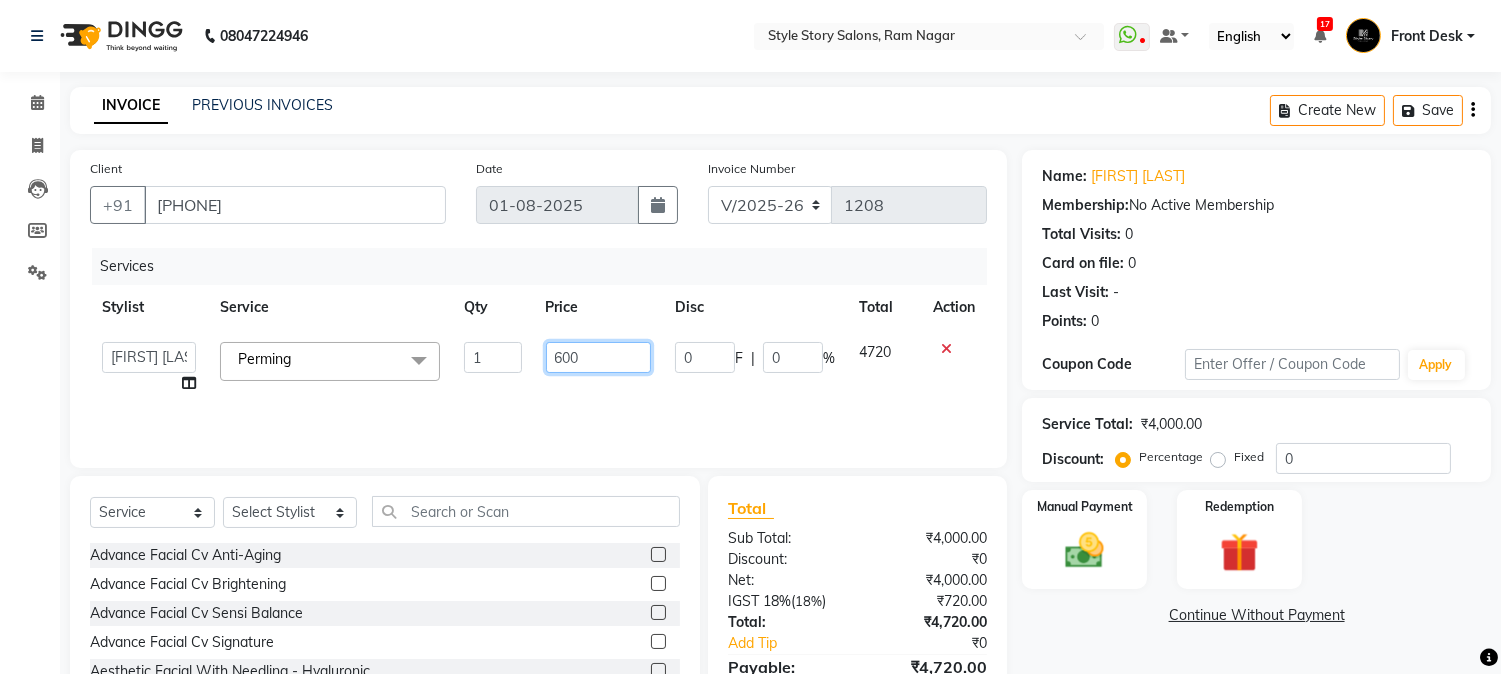 type on "6000" 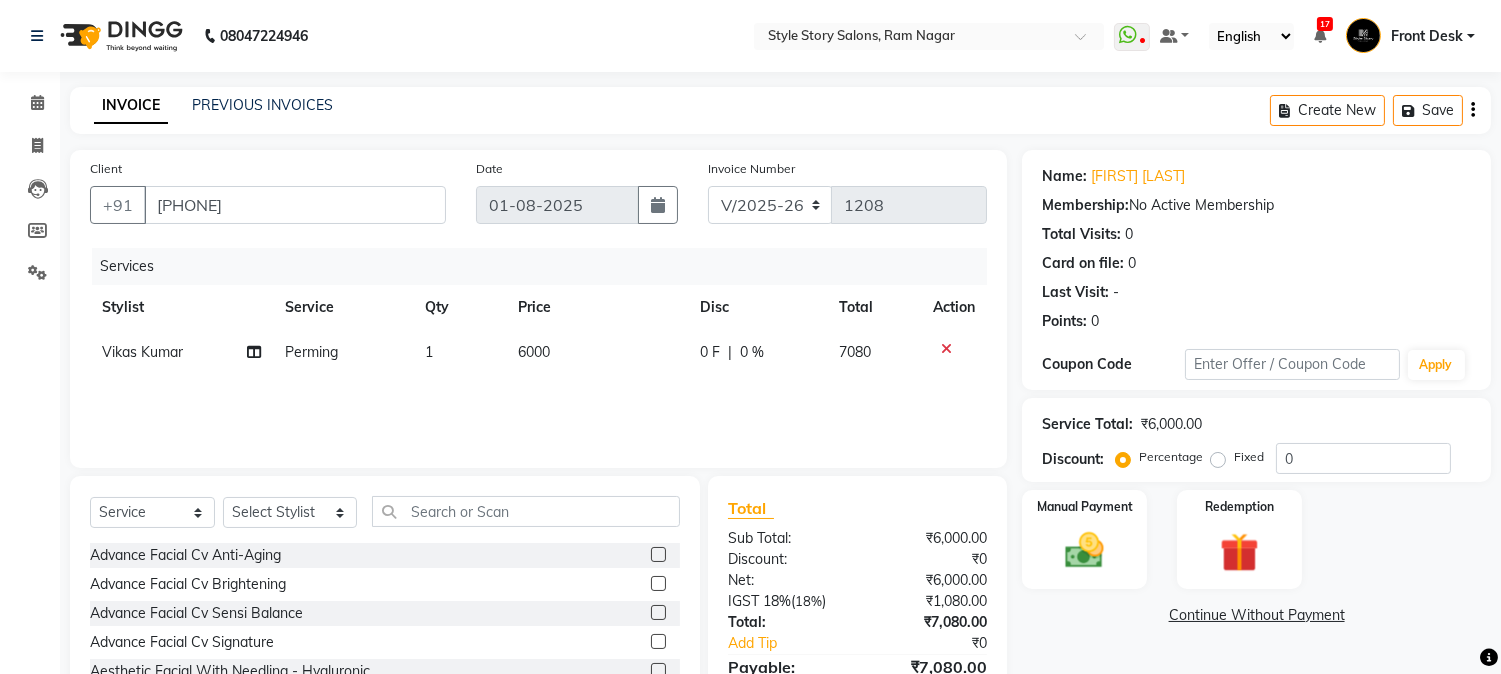 click on "Services Stylist Service Qty Price Disc Total Action Vikas Kumar Perming 1 6000 0 F | 0 % 7080" 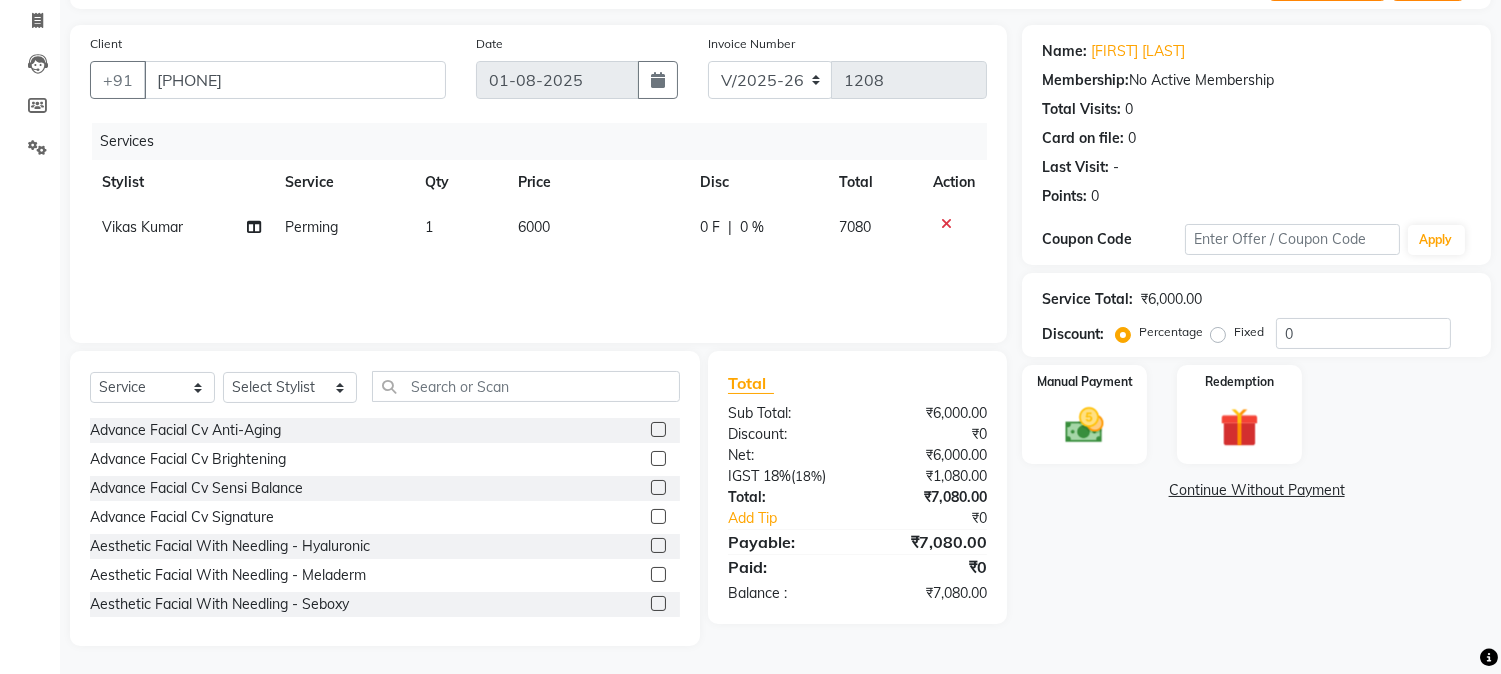 scroll, scrollTop: 126, scrollLeft: 0, axis: vertical 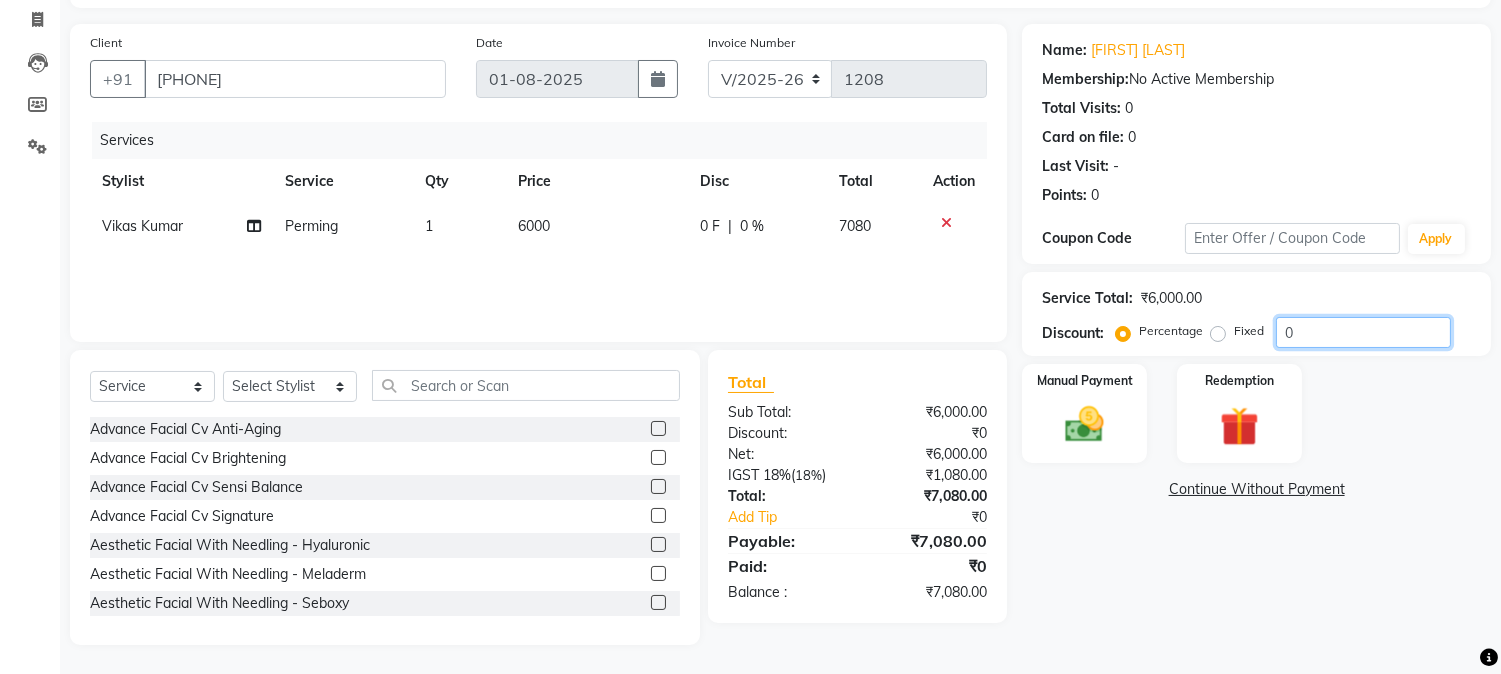drag, startPoint x: 1305, startPoint y: 324, endPoint x: 1278, endPoint y: 330, distance: 27.658634 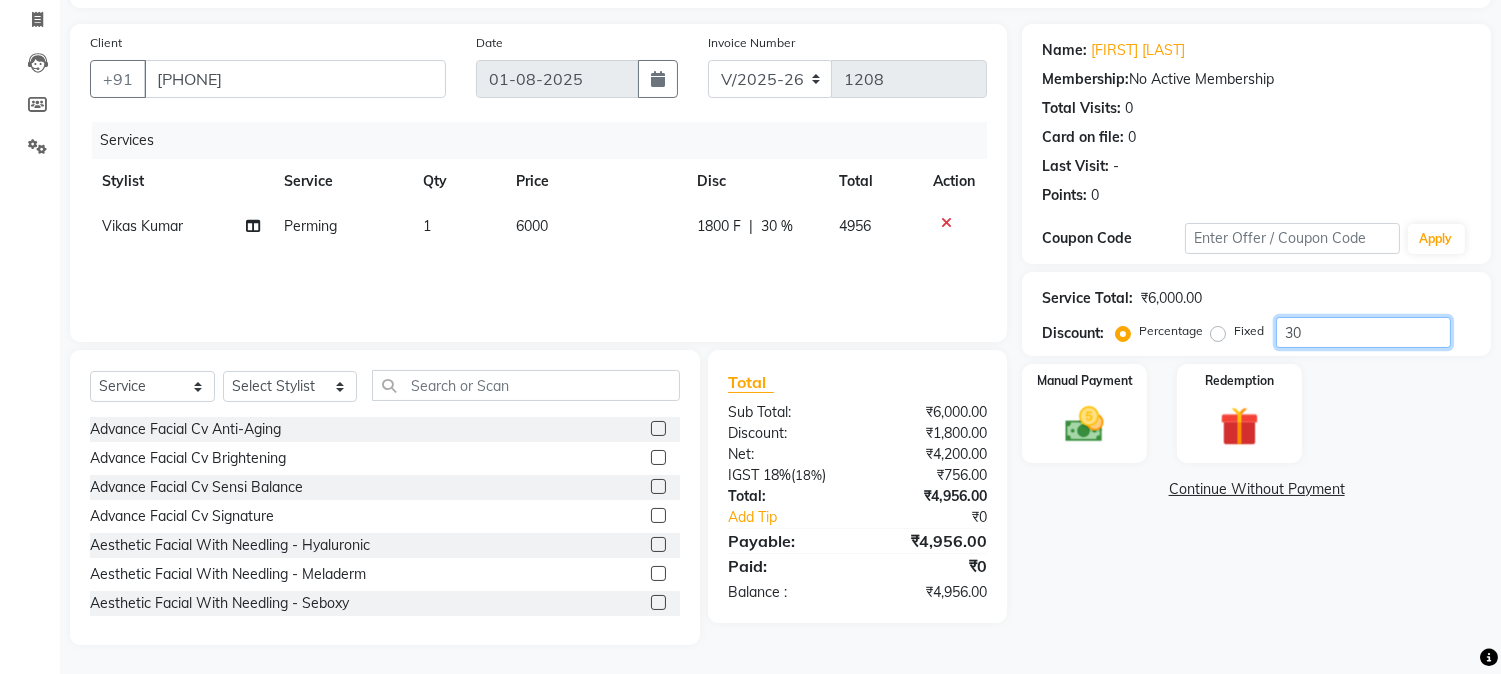 type on "30" 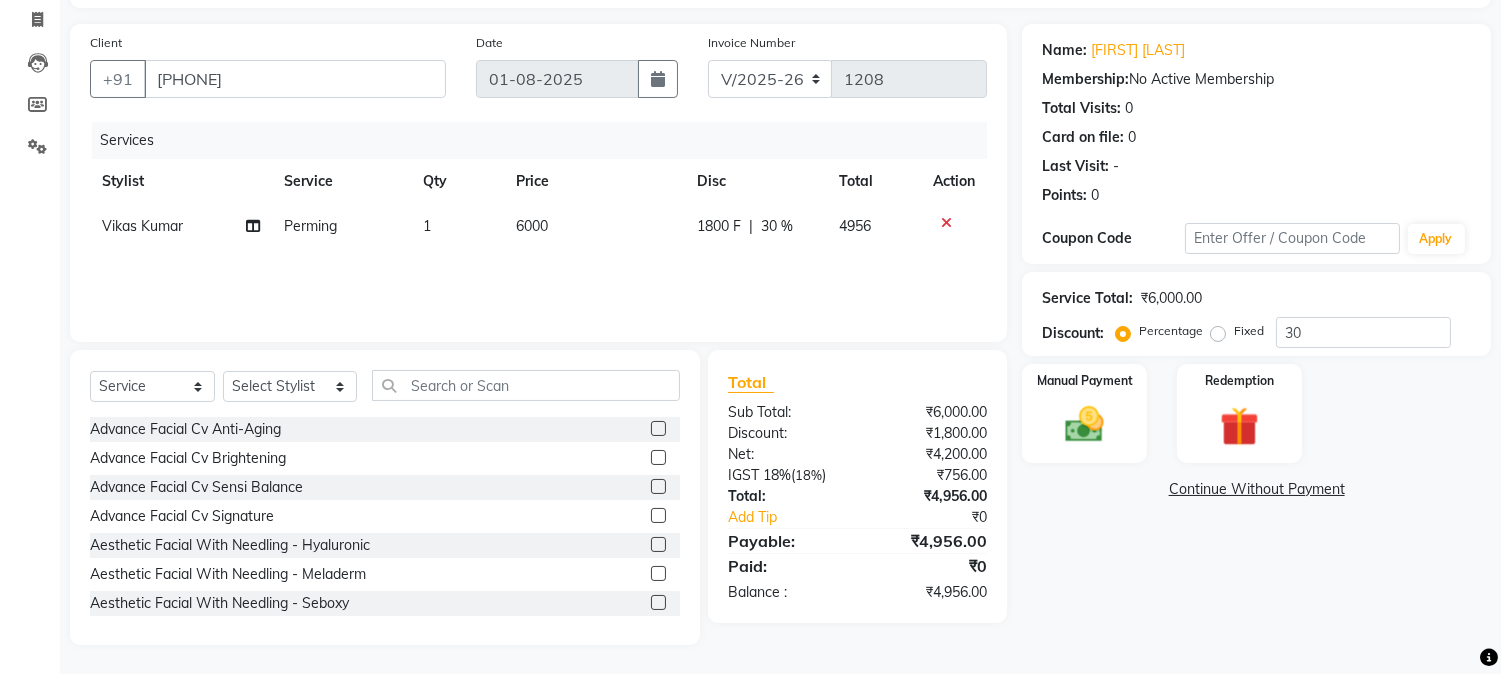 click on "Card on file:  0" 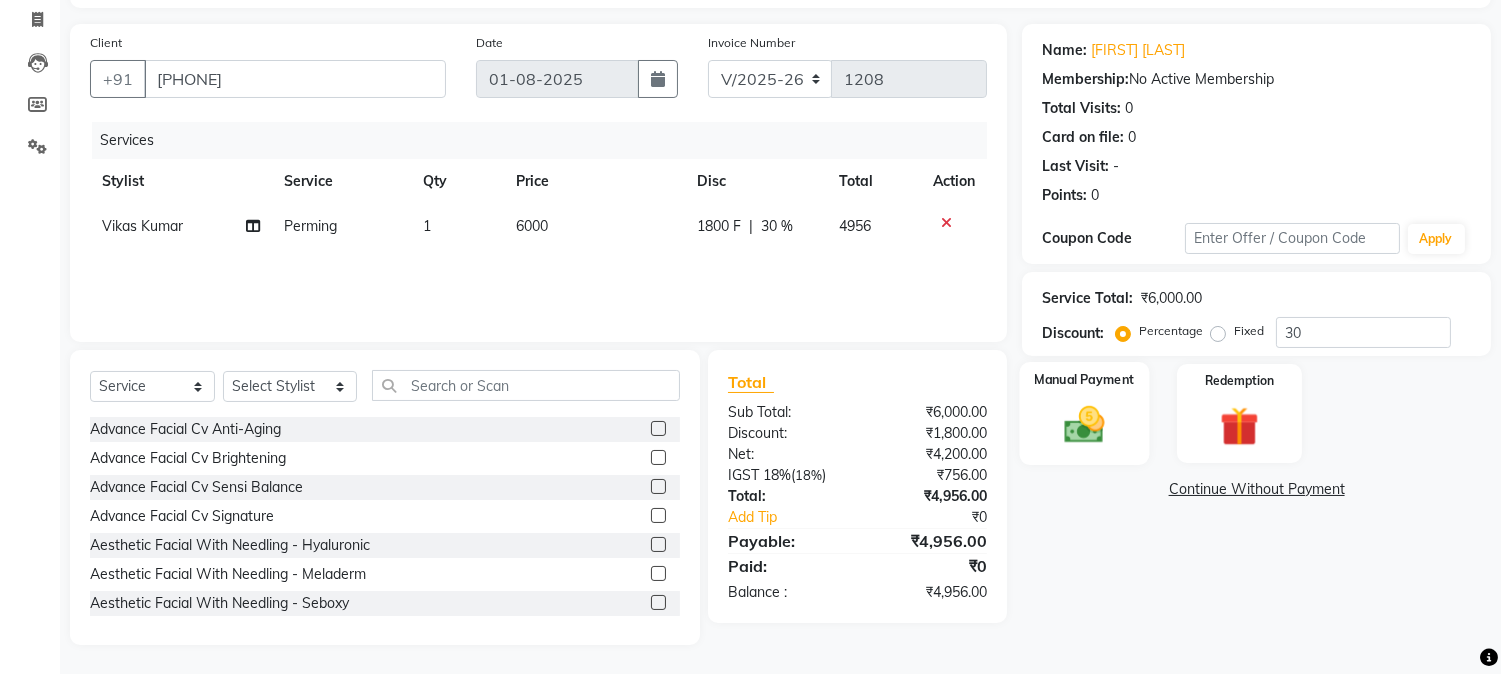 click 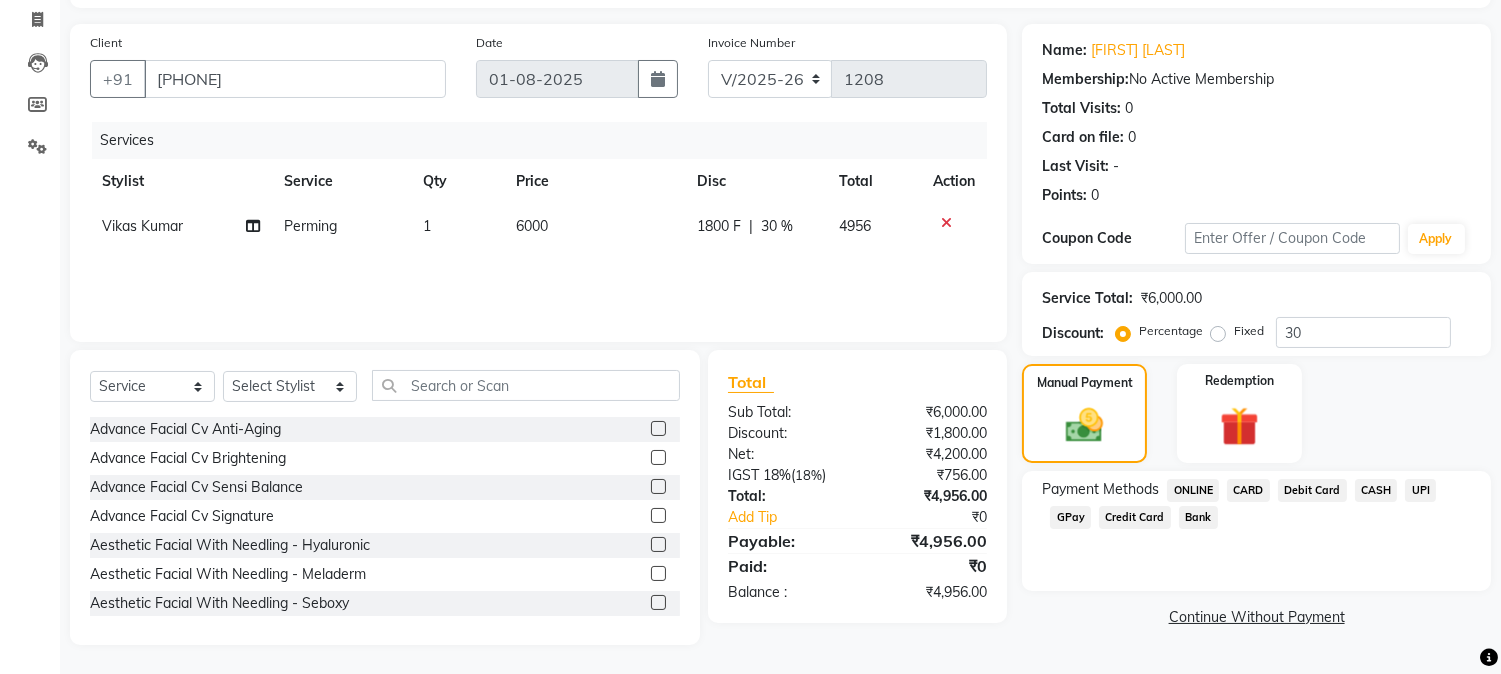 click on "CASH" 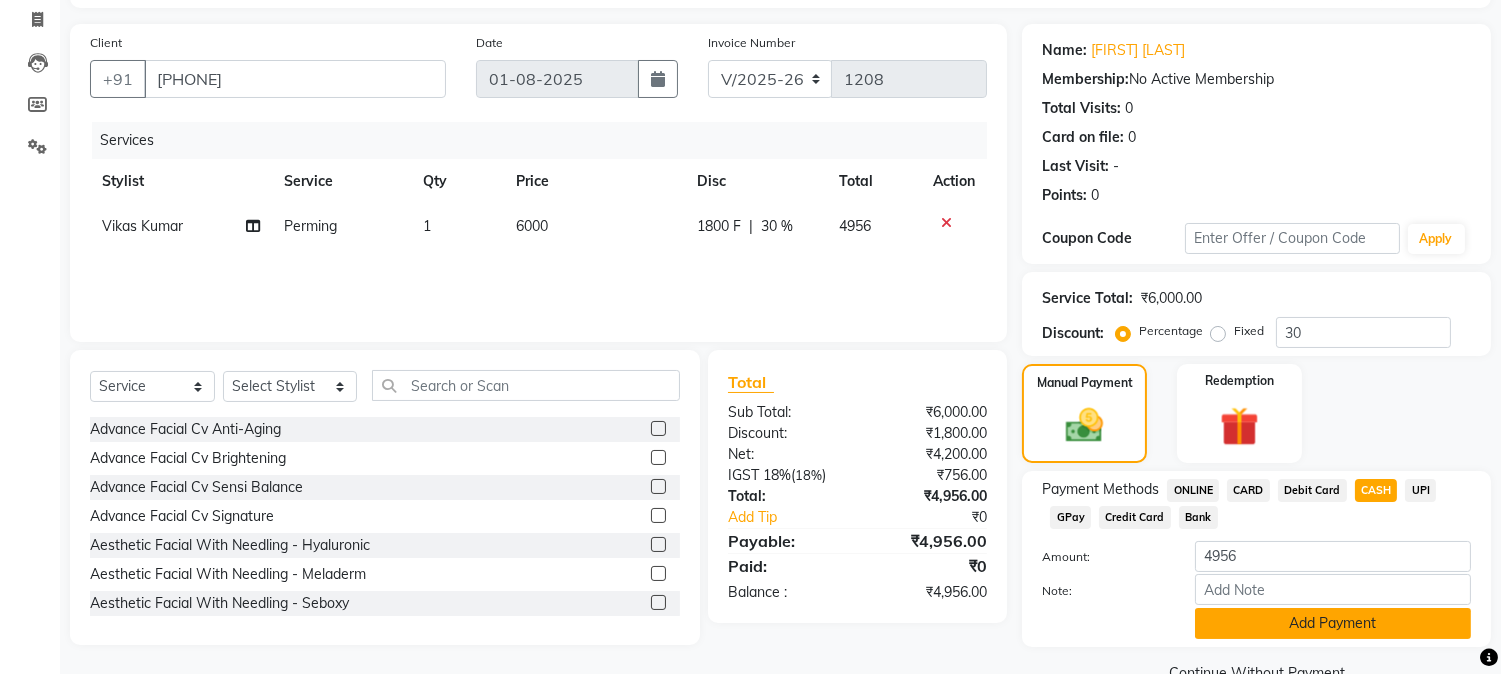 click on "Add Payment" 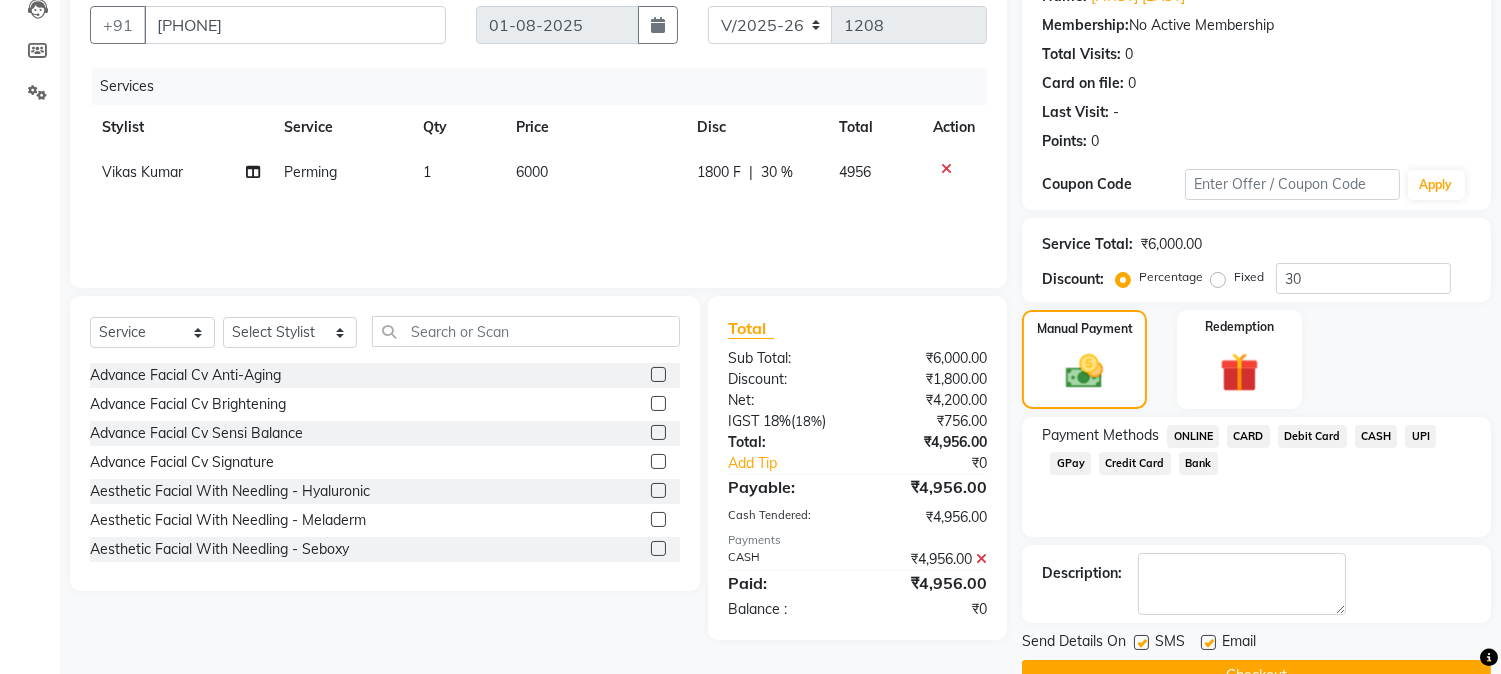 scroll, scrollTop: 225, scrollLeft: 0, axis: vertical 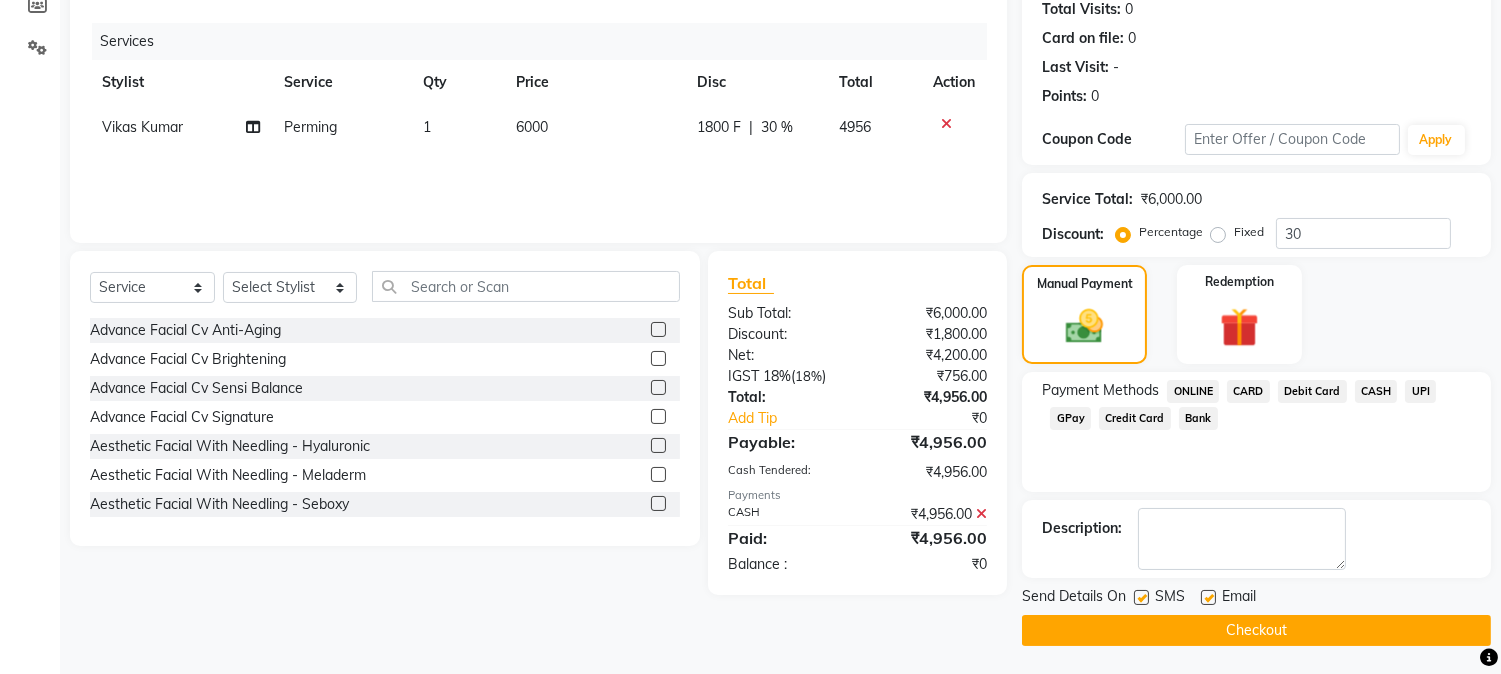 click on "Checkout" 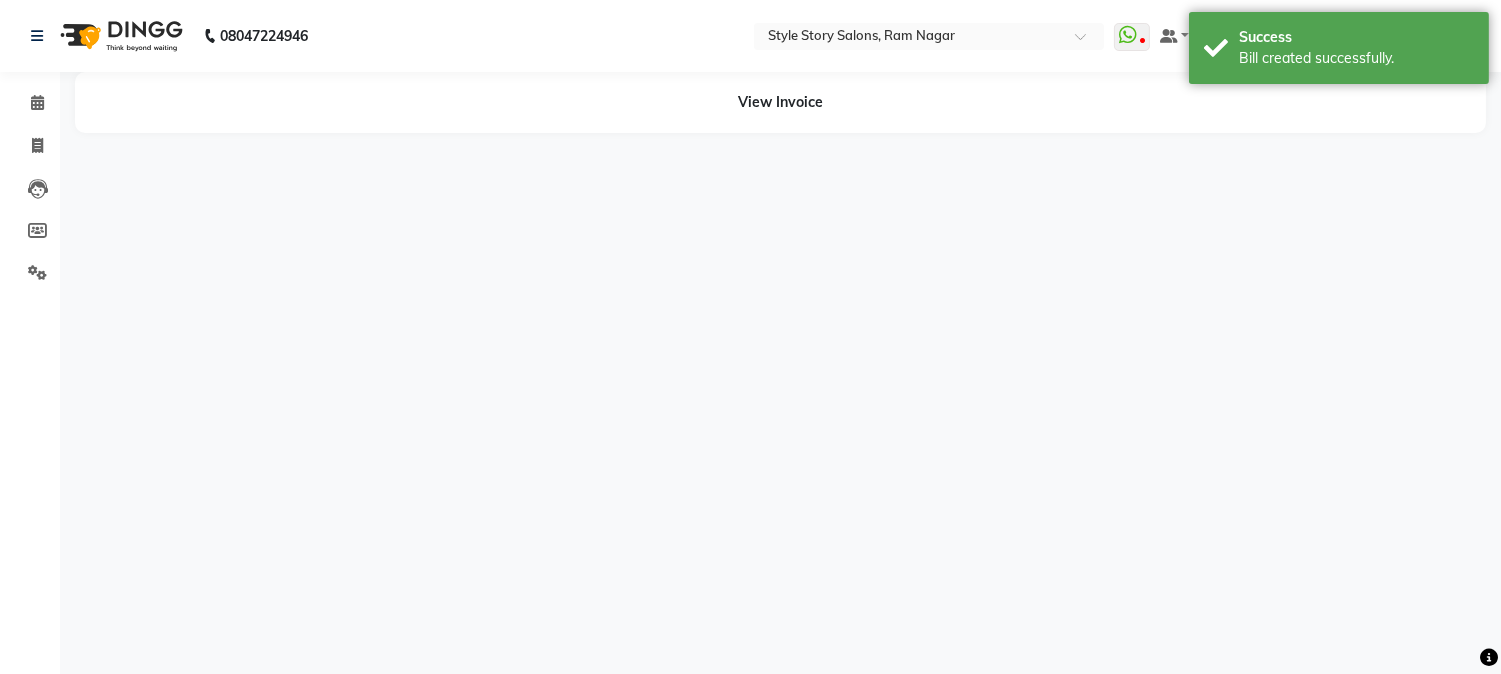 scroll, scrollTop: 0, scrollLeft: 0, axis: both 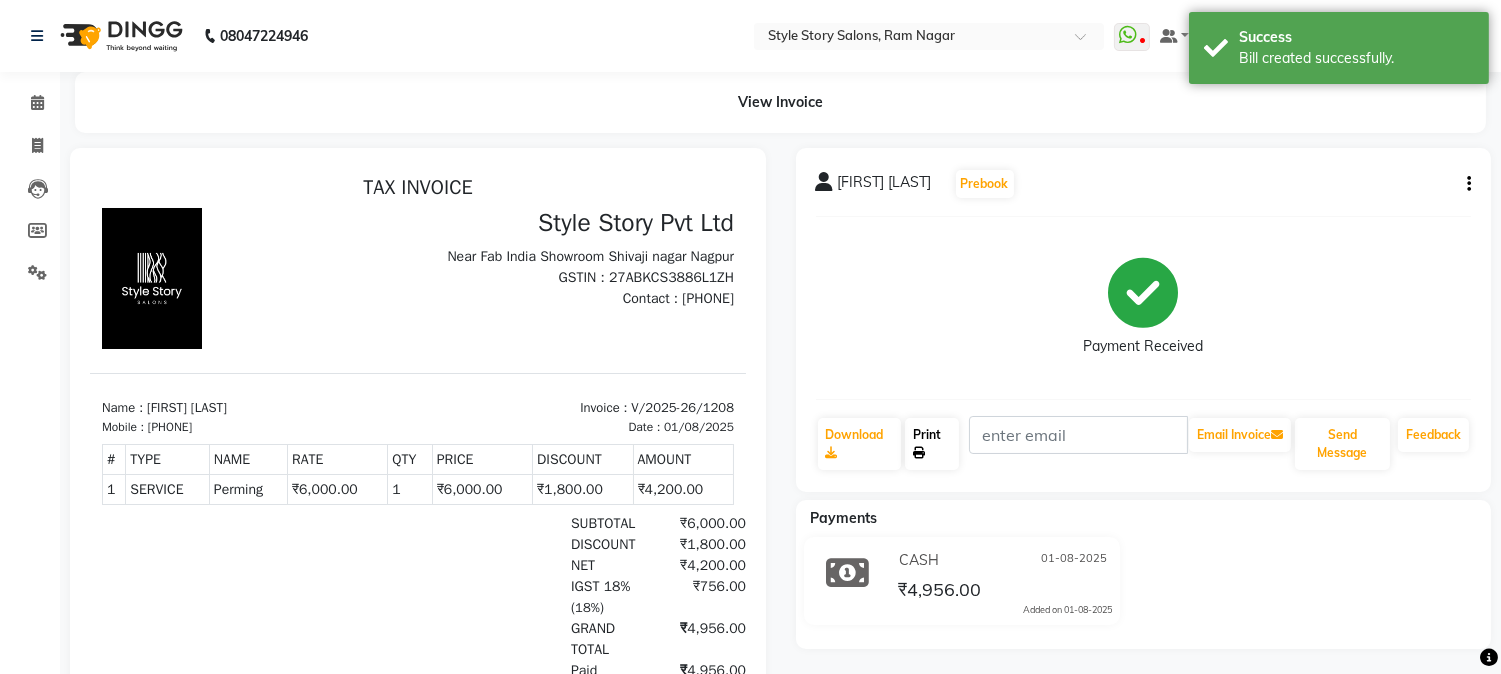 click 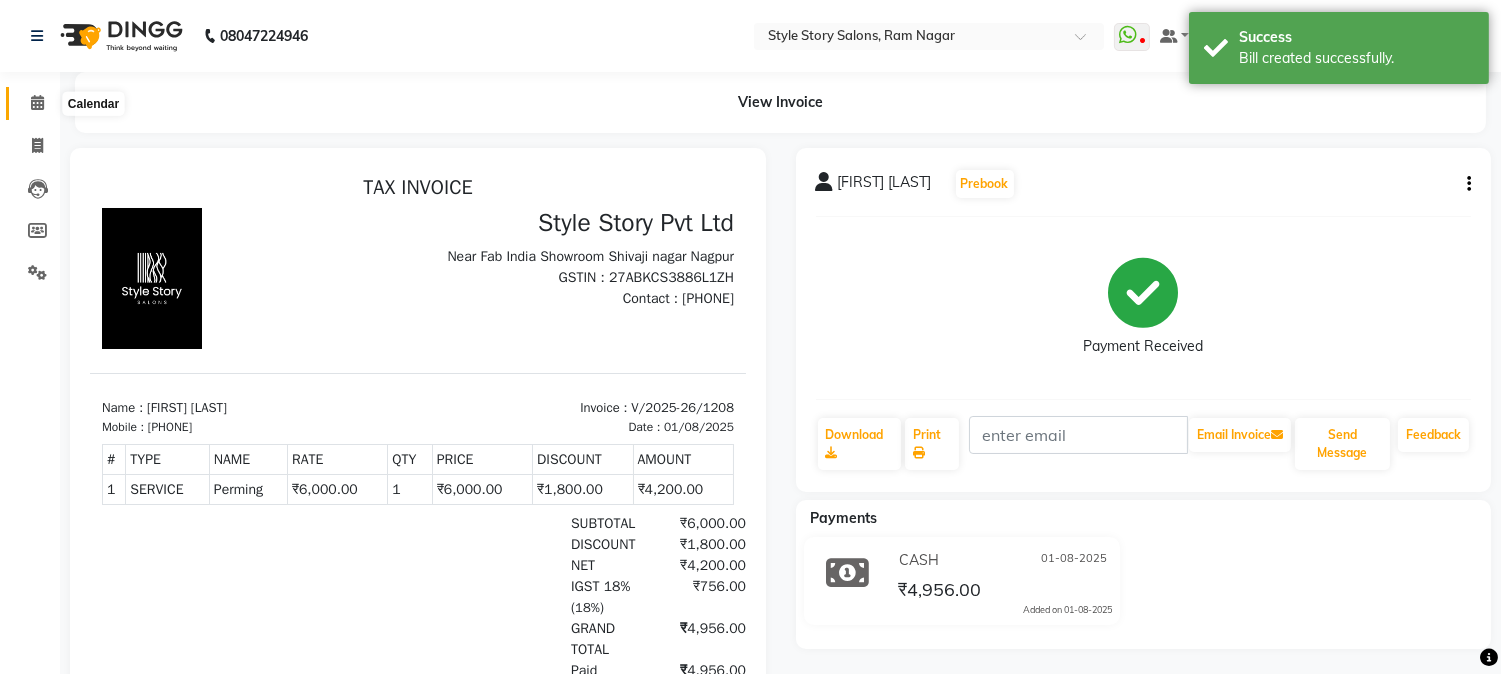 click 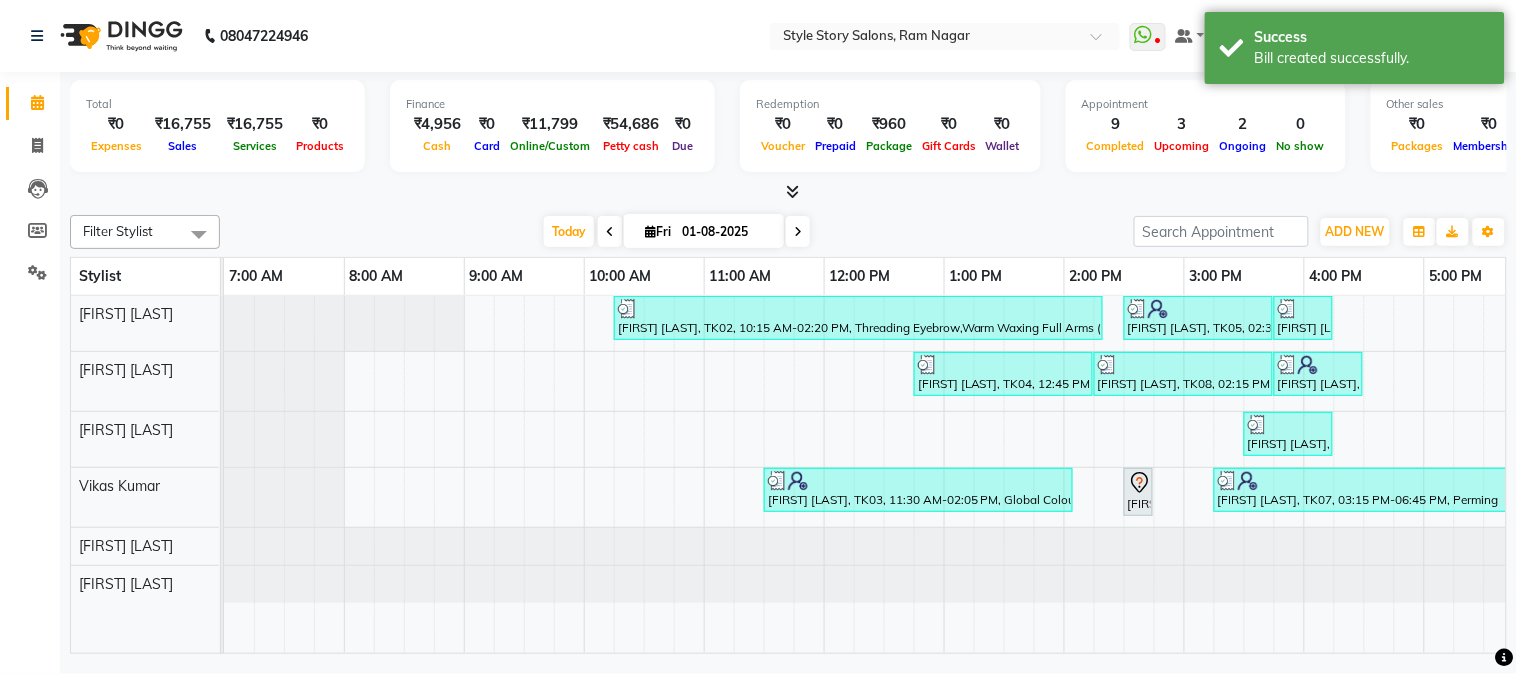 scroll, scrollTop: 0, scrollLeft: 637, axis: horizontal 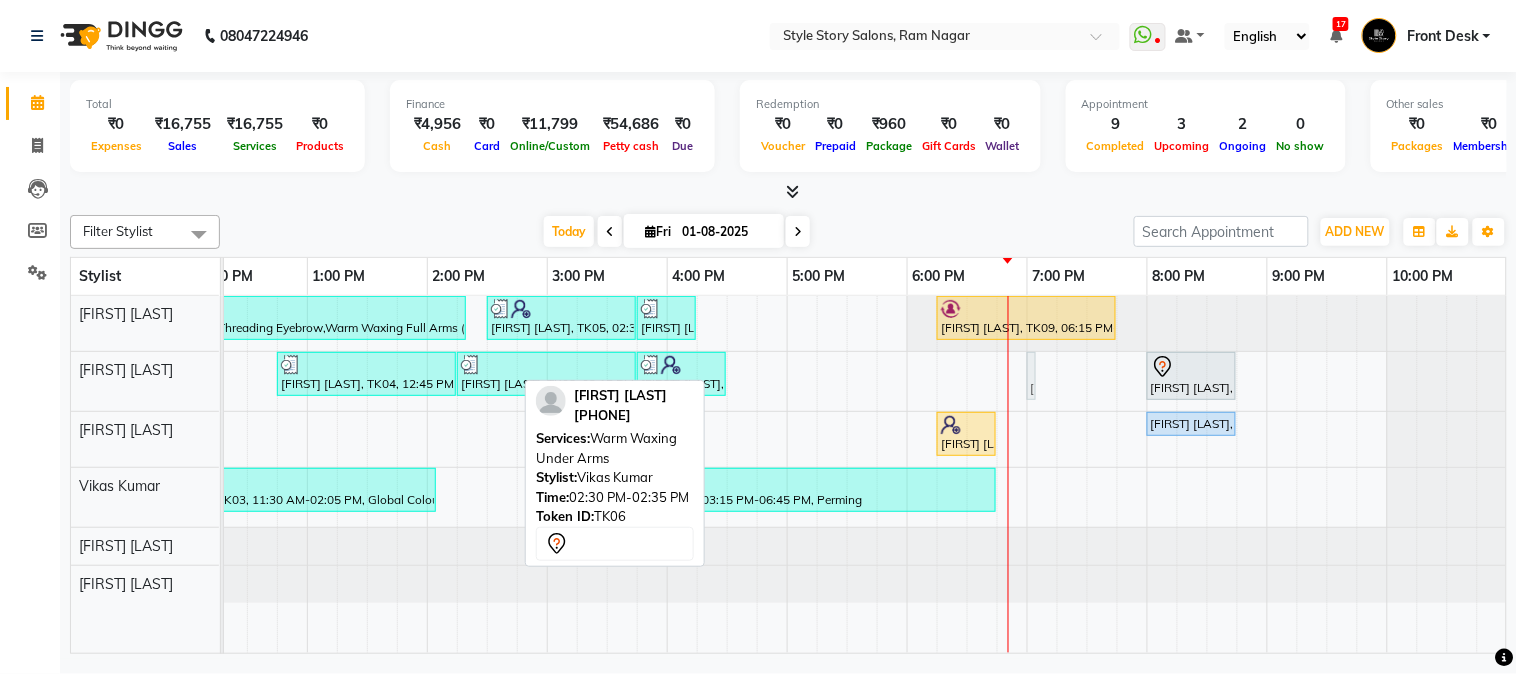 drag, startPoint x: 502, startPoint y: 484, endPoint x: 1042, endPoint y: 377, distance: 550.49884 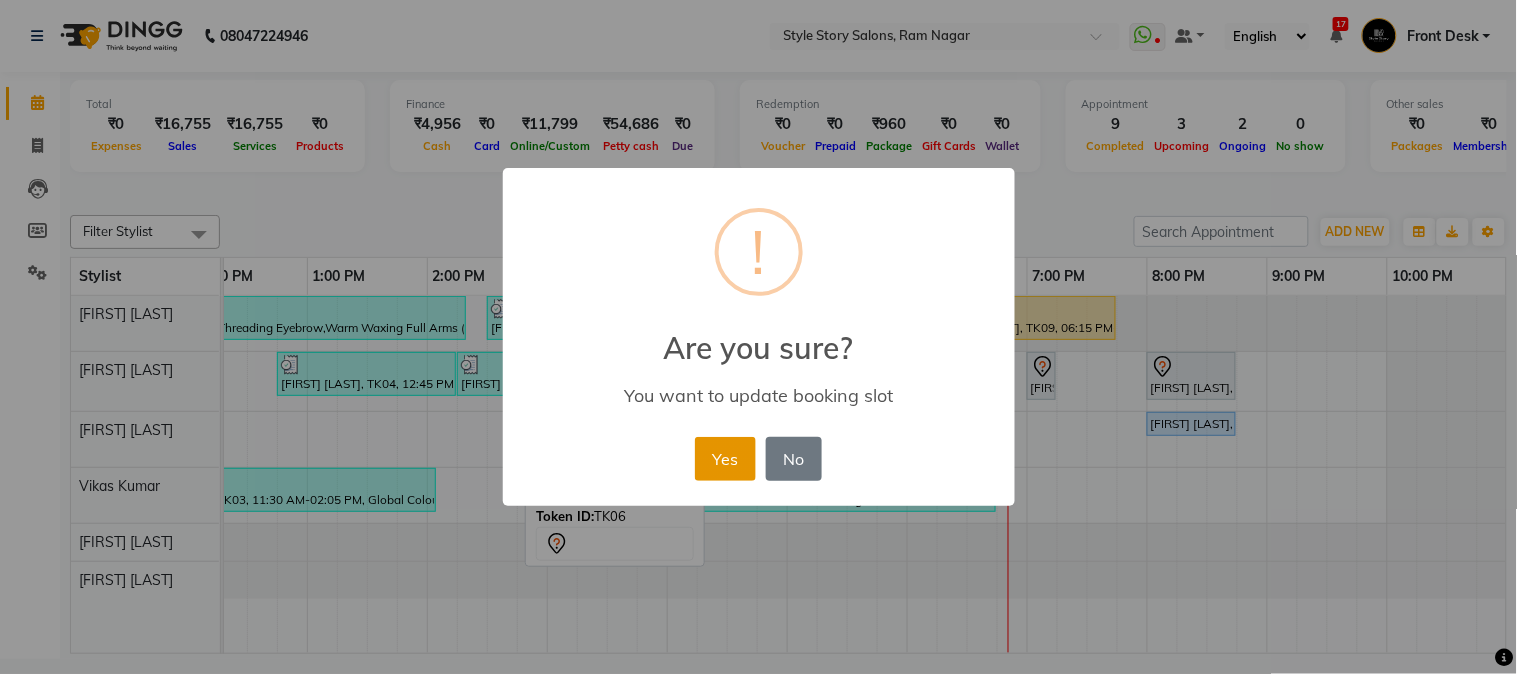 drag, startPoint x: 716, startPoint y: 456, endPoint x: 898, endPoint y: 406, distance: 188.74321 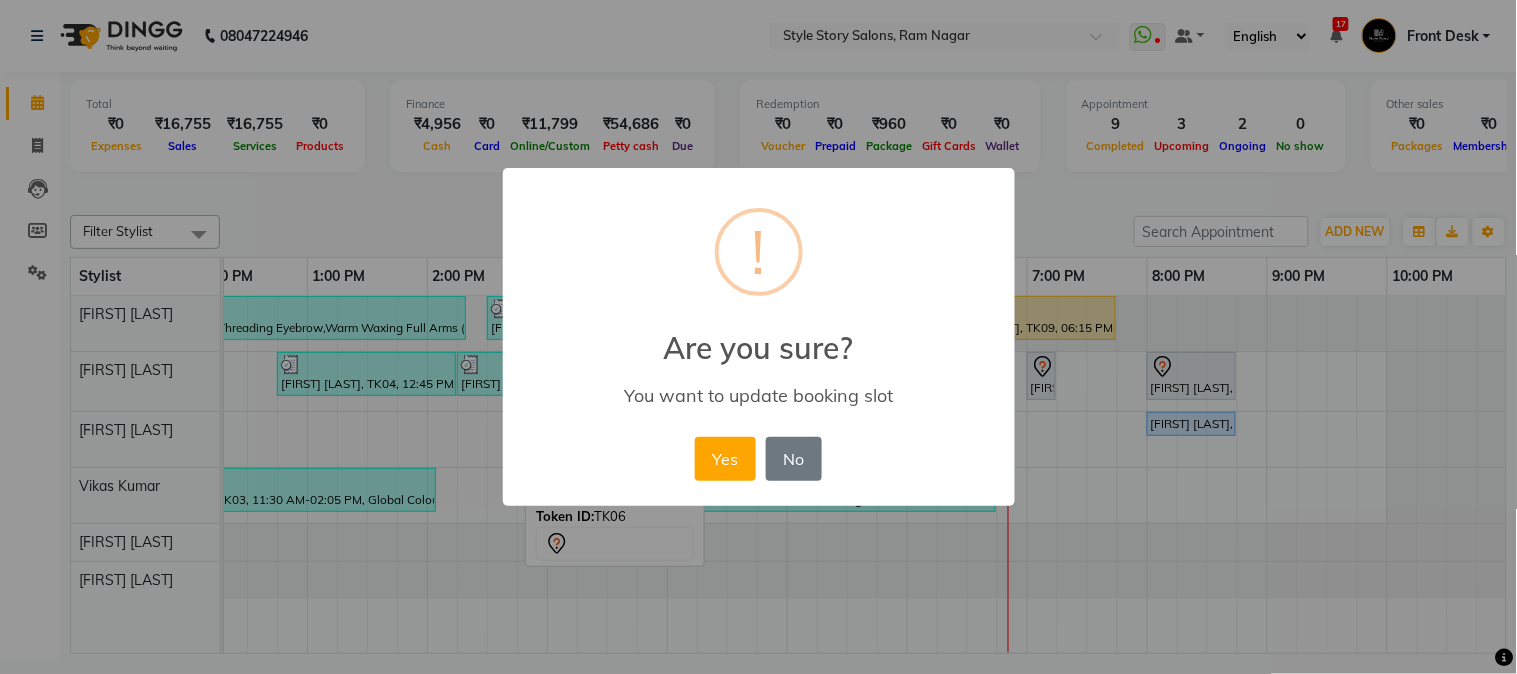 click on "Yes" at bounding box center [725, 459] 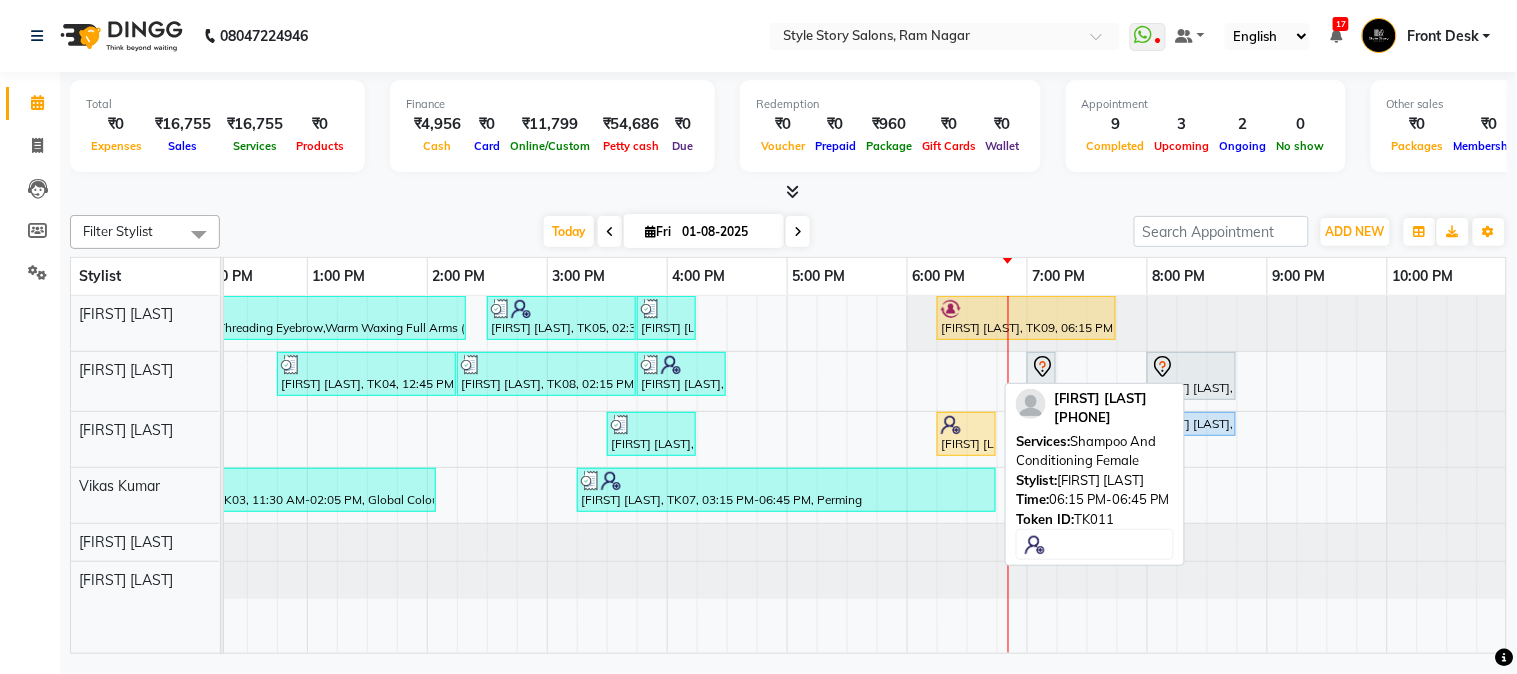 click on "[FIRST] [LAST], TK11, 06:15 PM-06:45 PM, Shampoo And Conditioning Female" at bounding box center [966, 434] 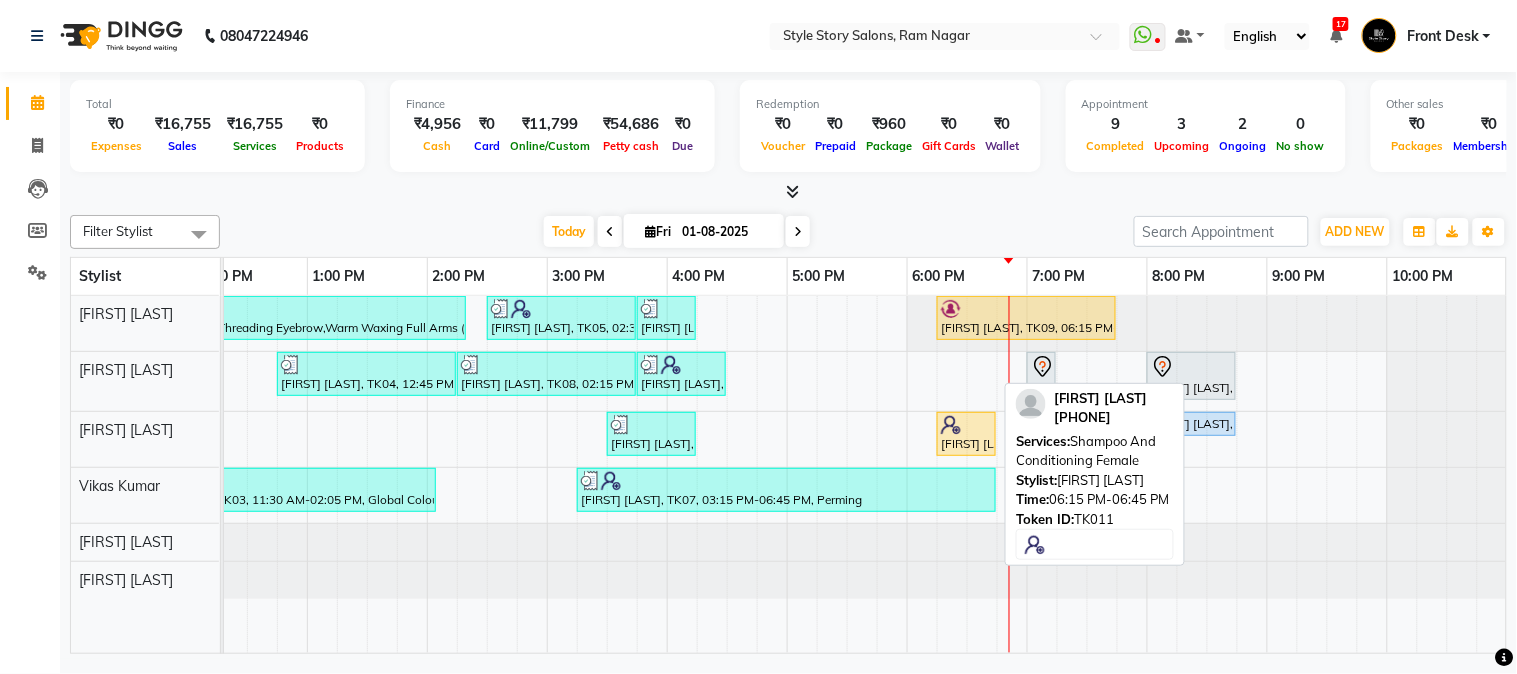 click at bounding box center (966, 425) 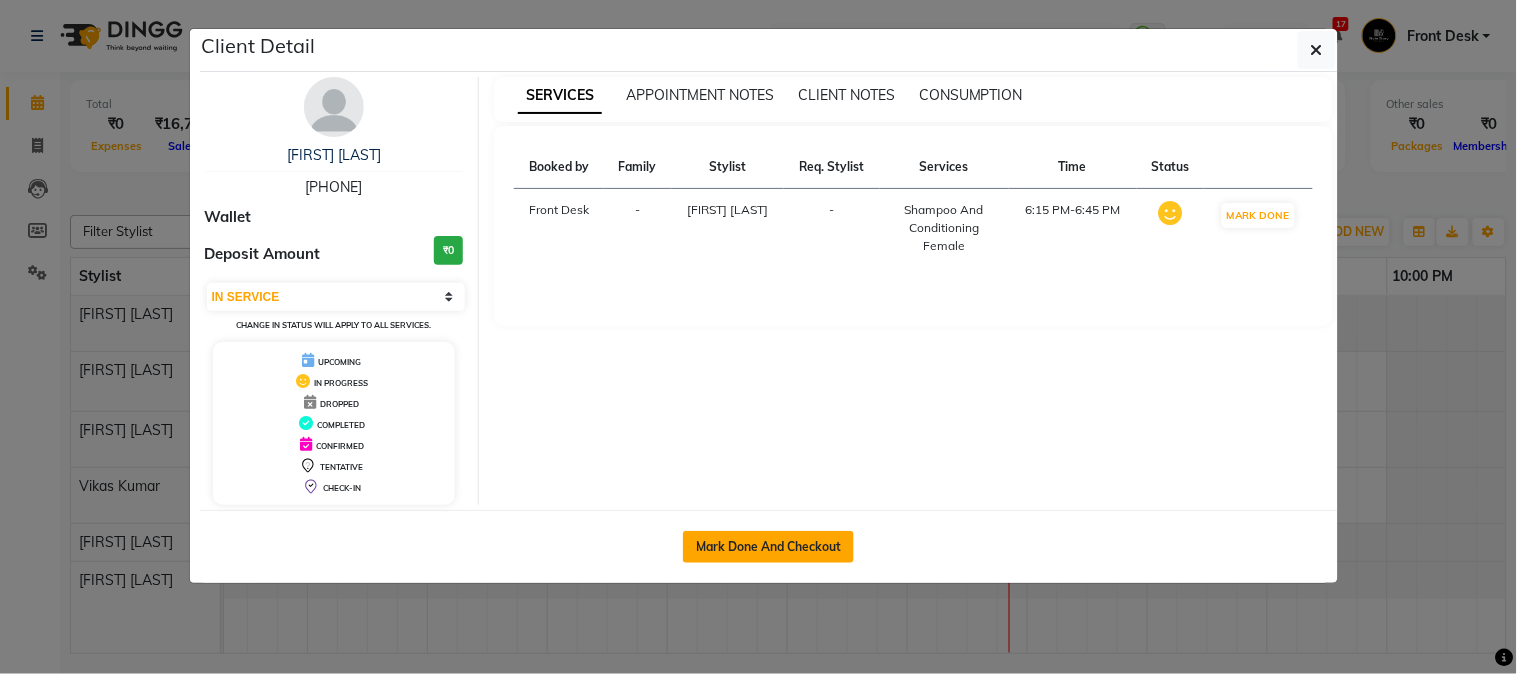 click on "Mark Done And Checkout" 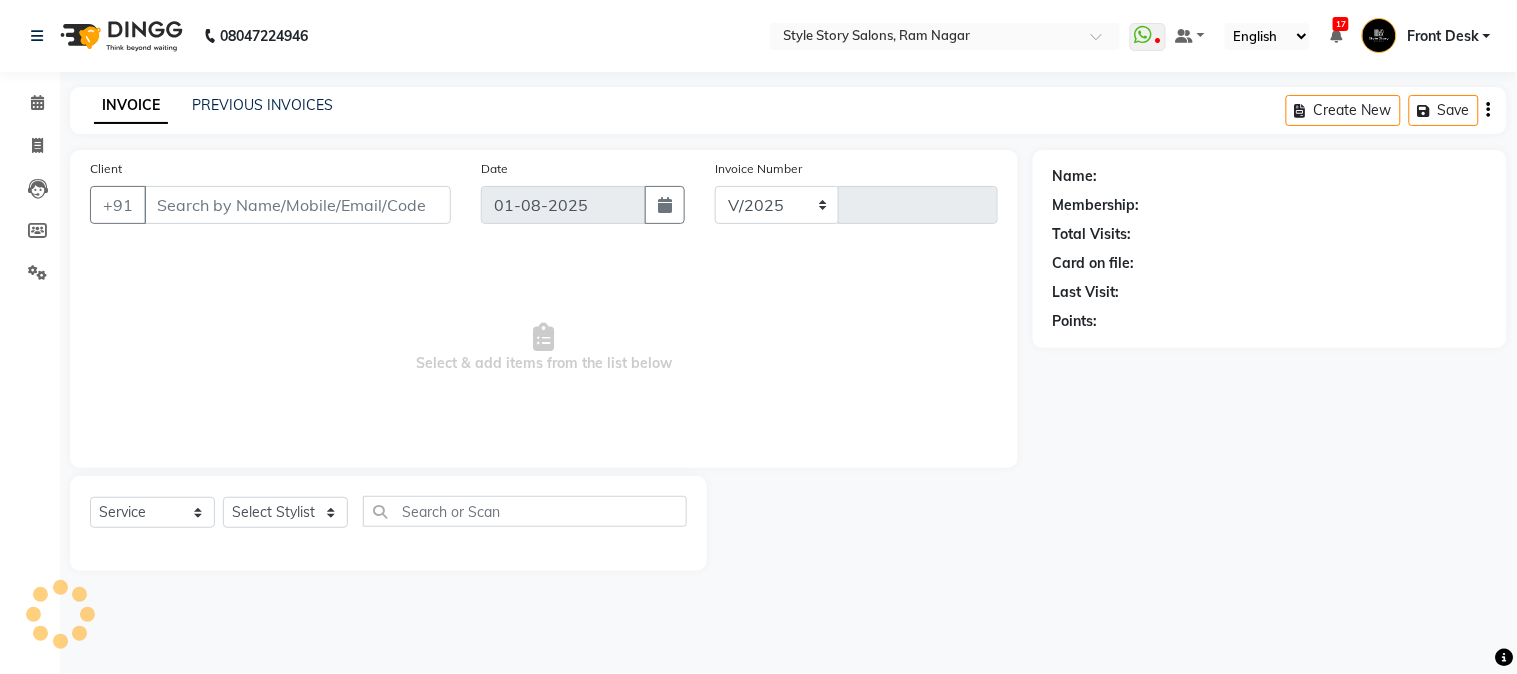 select on "6249" 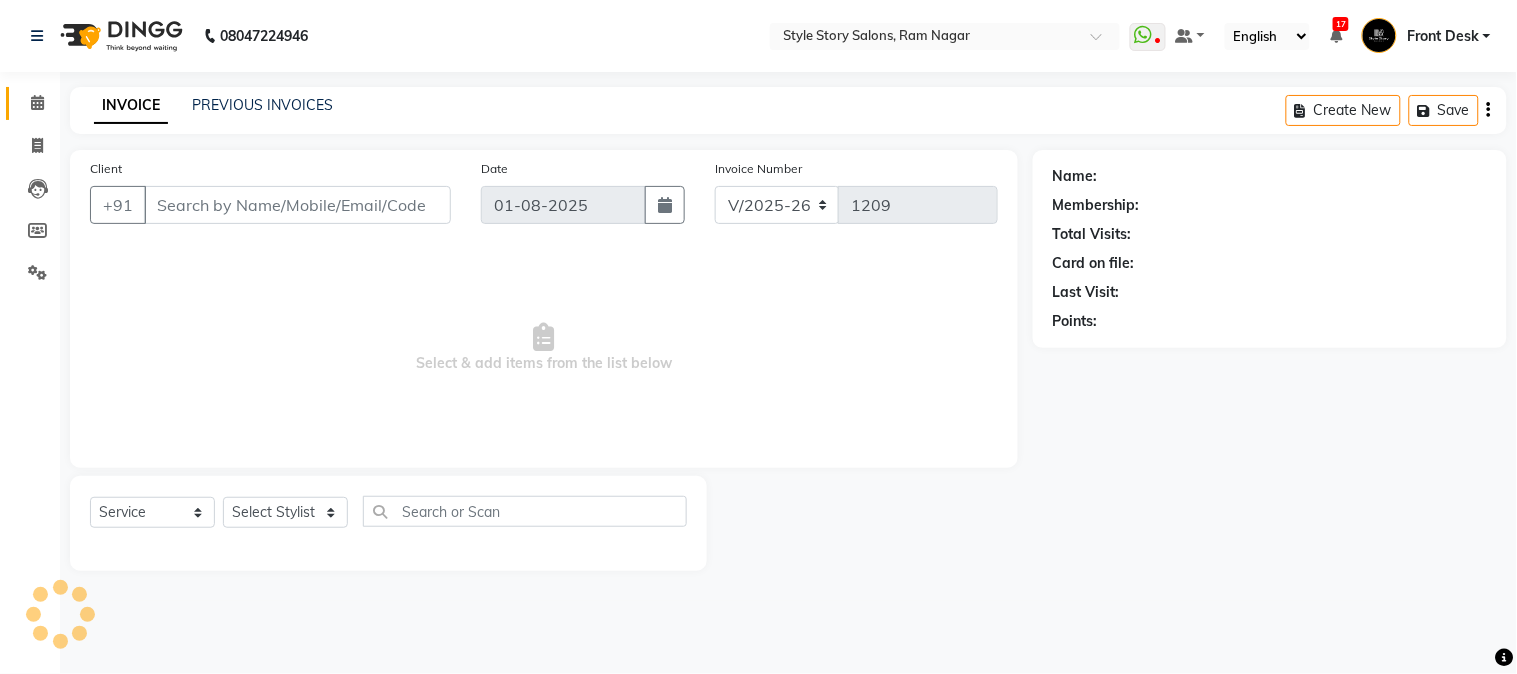 type on "[PHONE]" 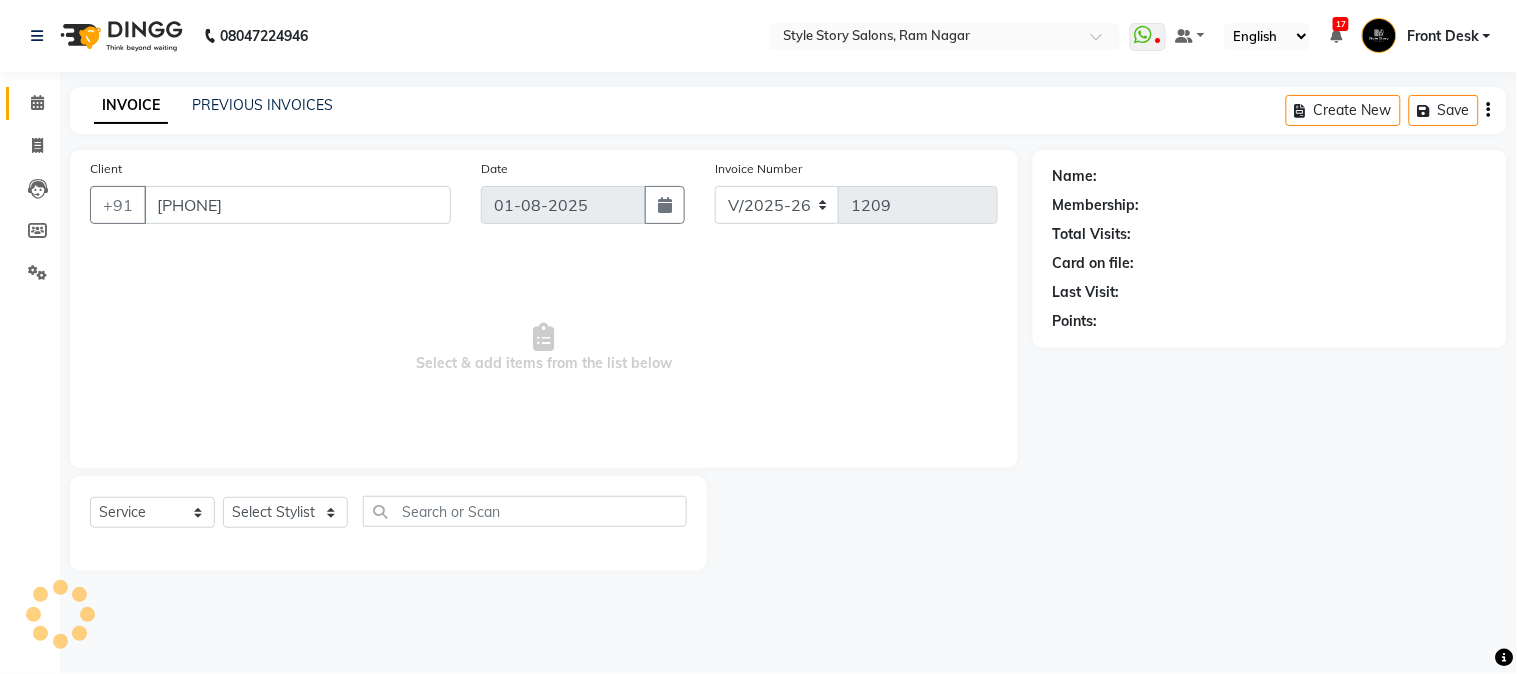 select on "62113" 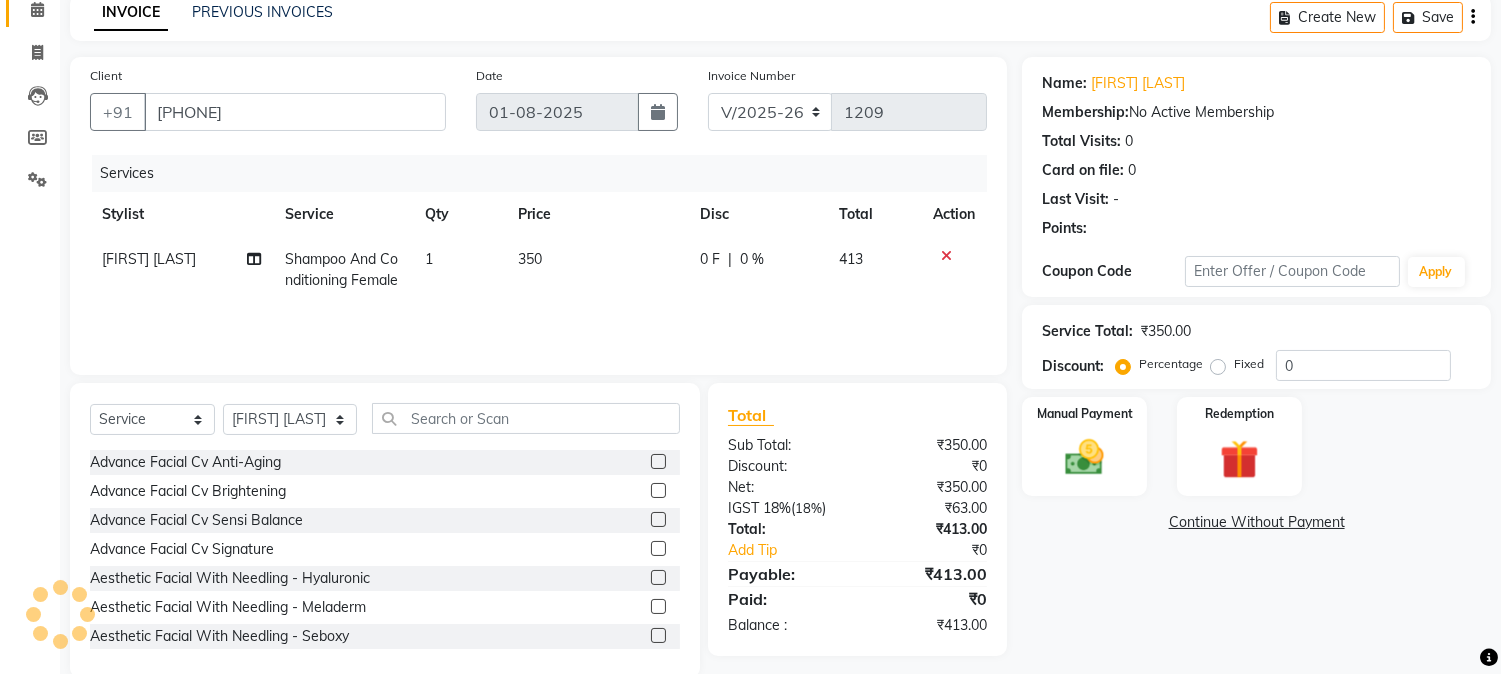 scroll, scrollTop: 126, scrollLeft: 0, axis: vertical 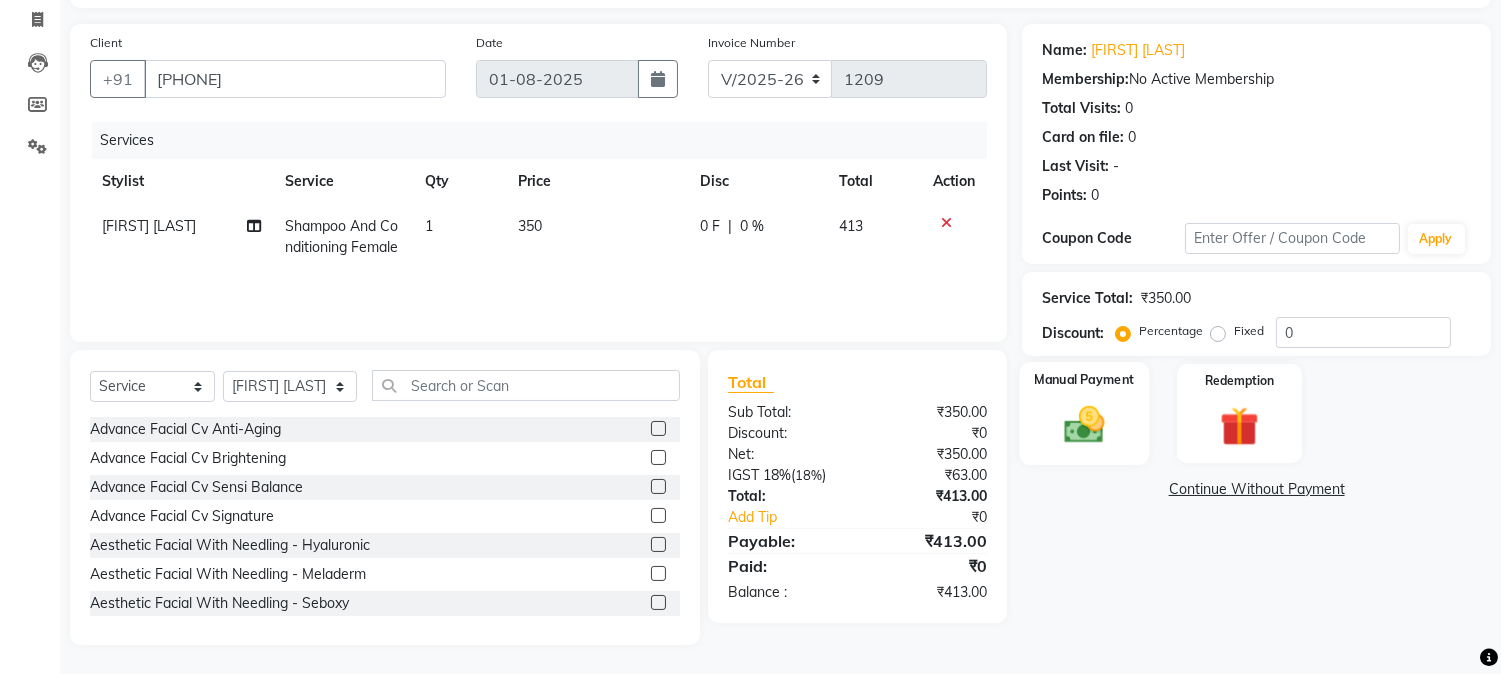 click on "Manual Payment" 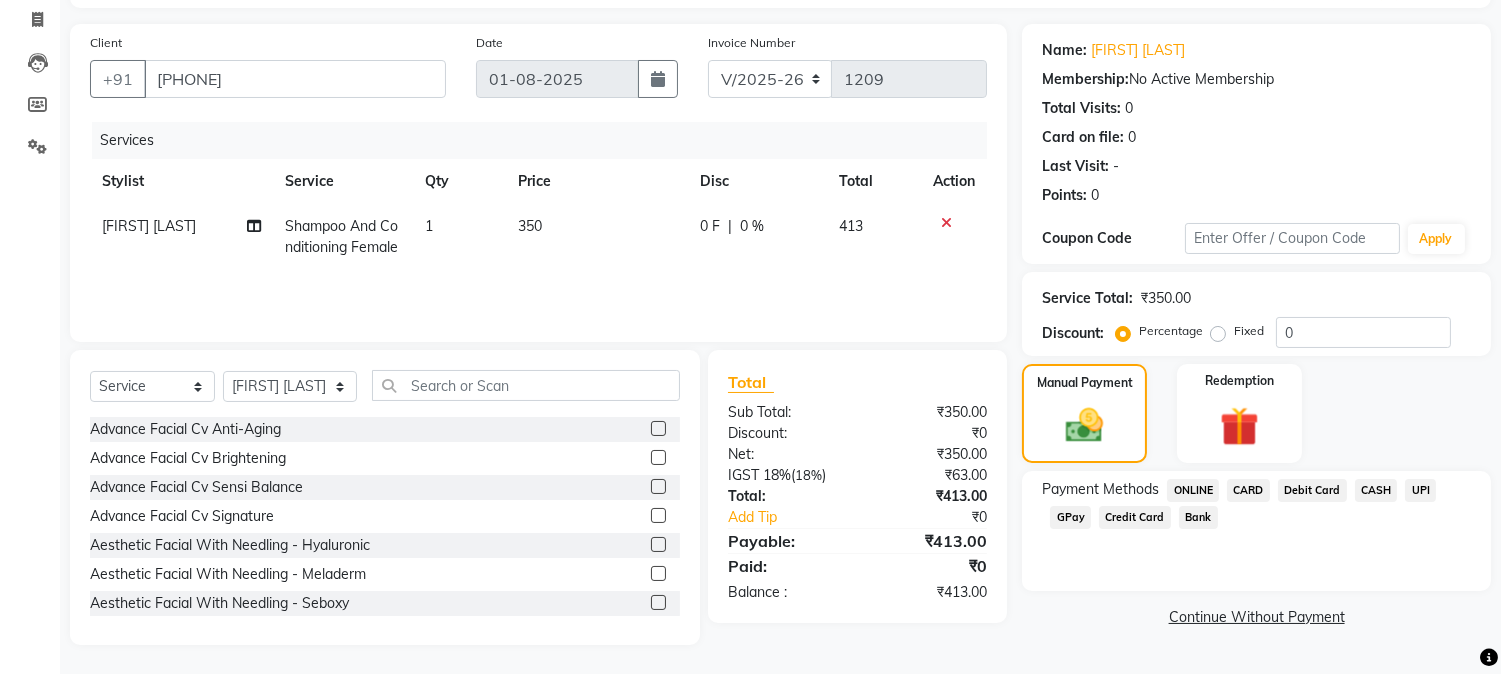 click on "UPI" 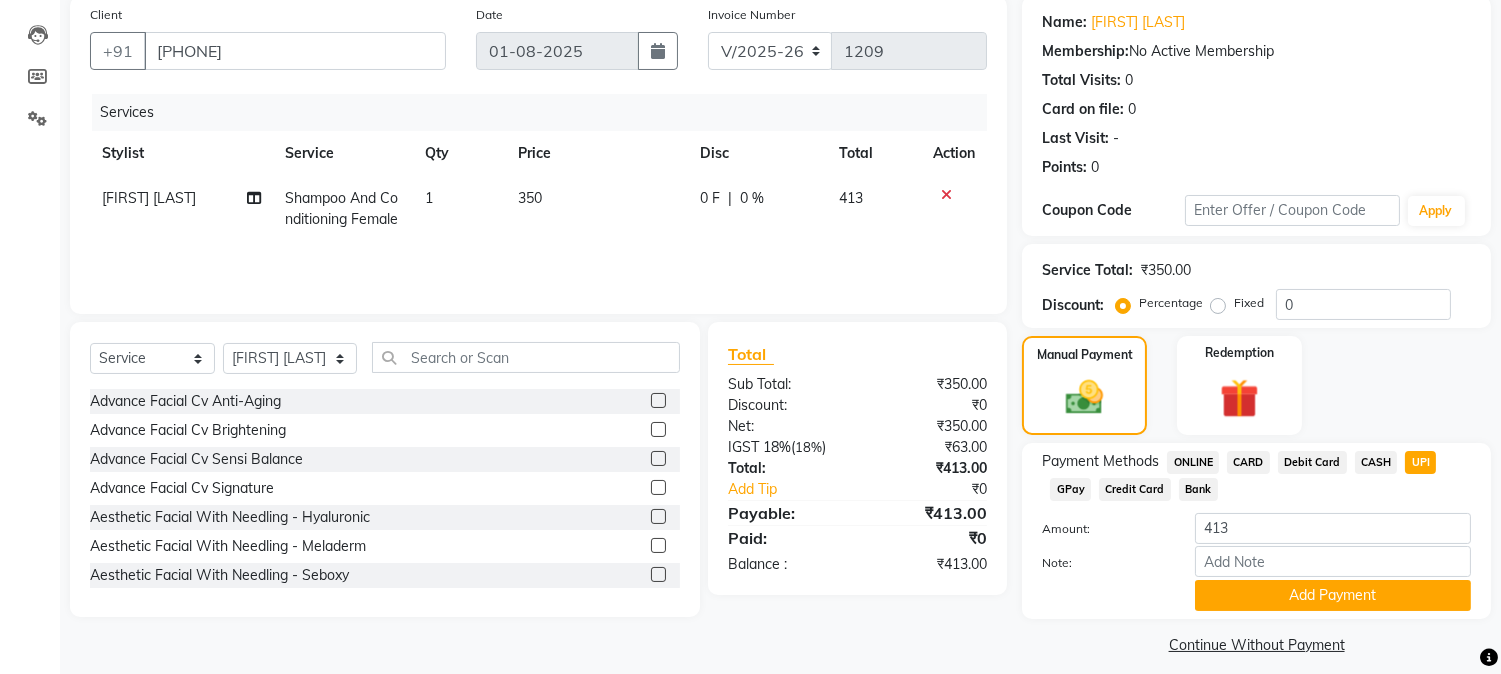 scroll, scrollTop: 170, scrollLeft: 0, axis: vertical 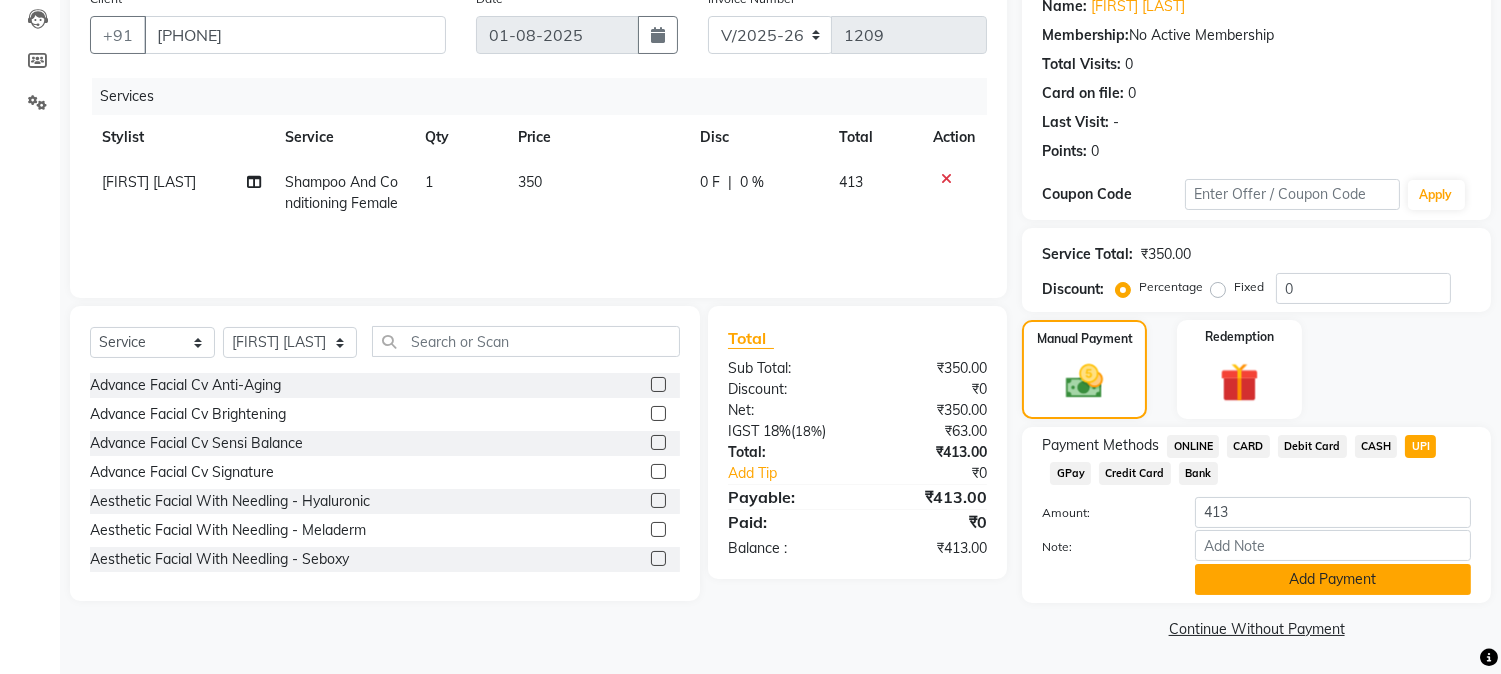 click on "Add Payment" 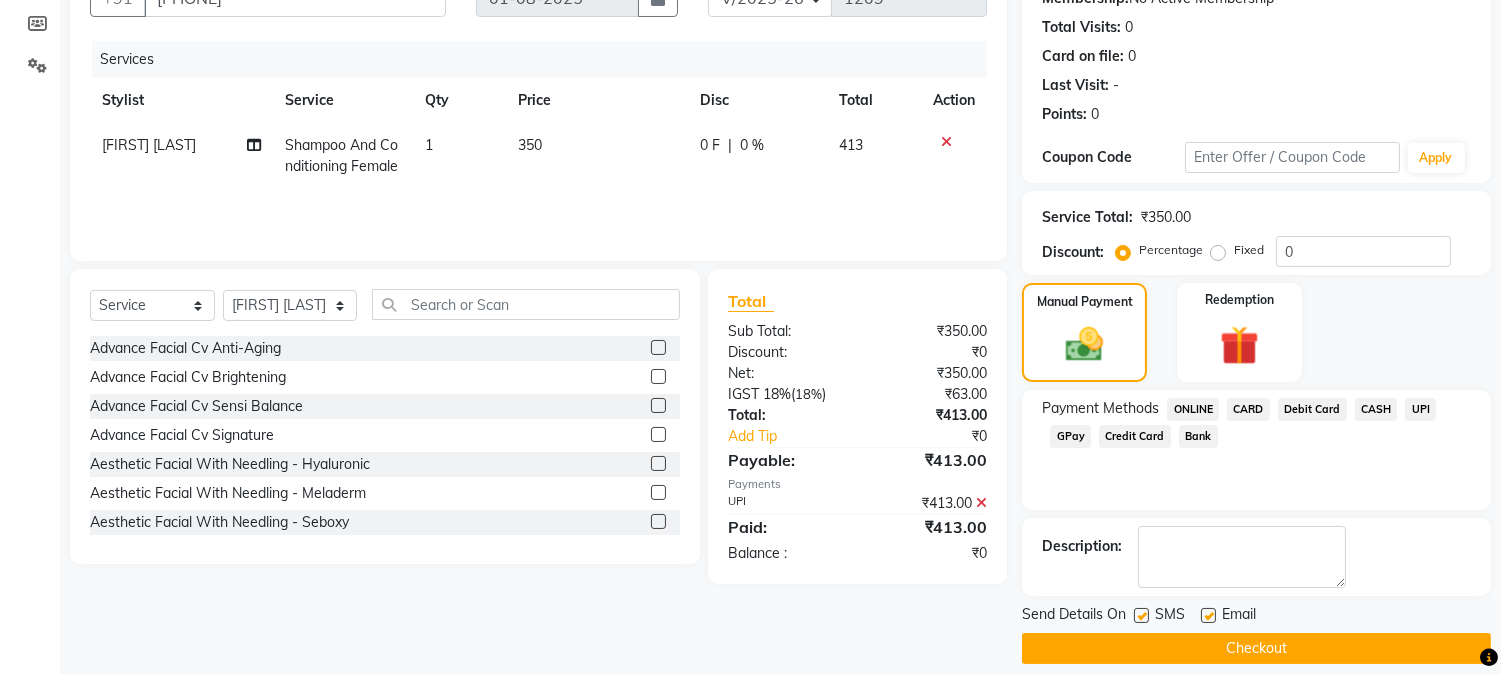 scroll, scrollTop: 225, scrollLeft: 0, axis: vertical 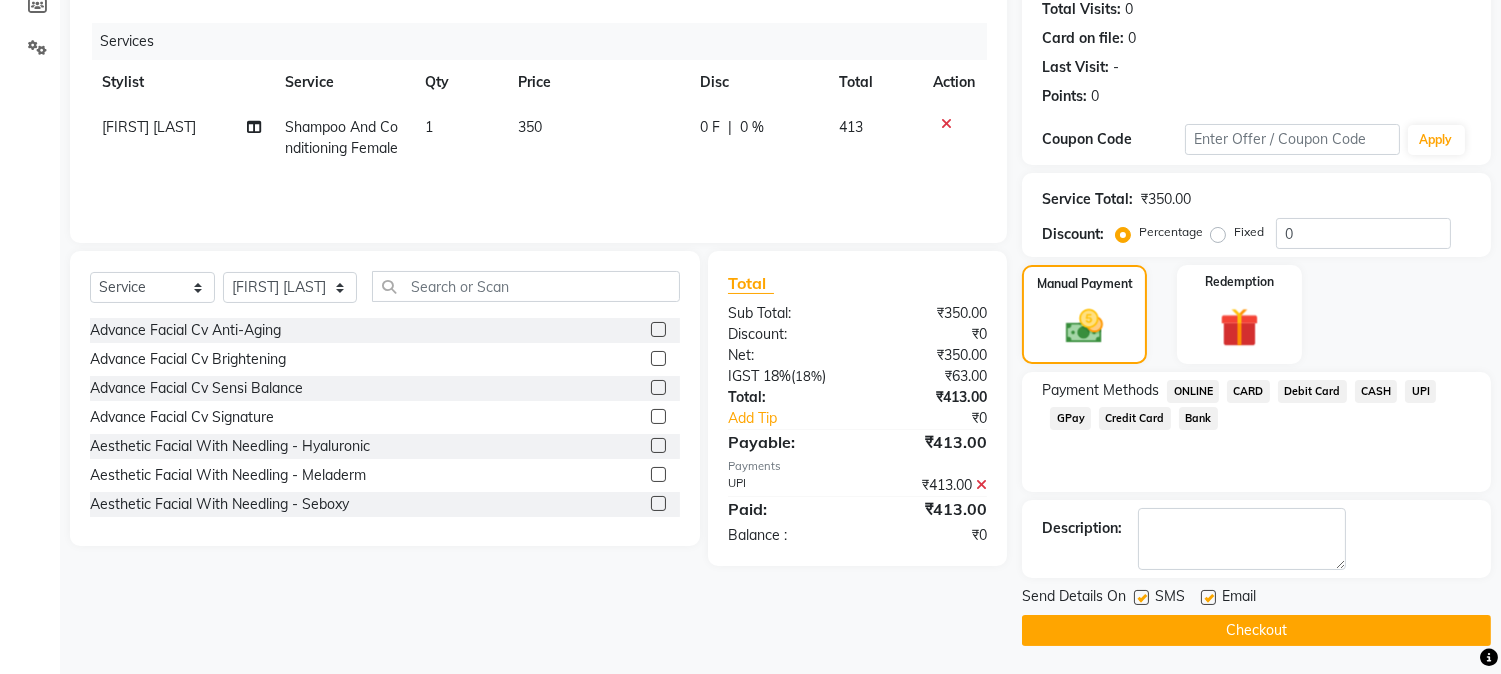 click on "Checkout" 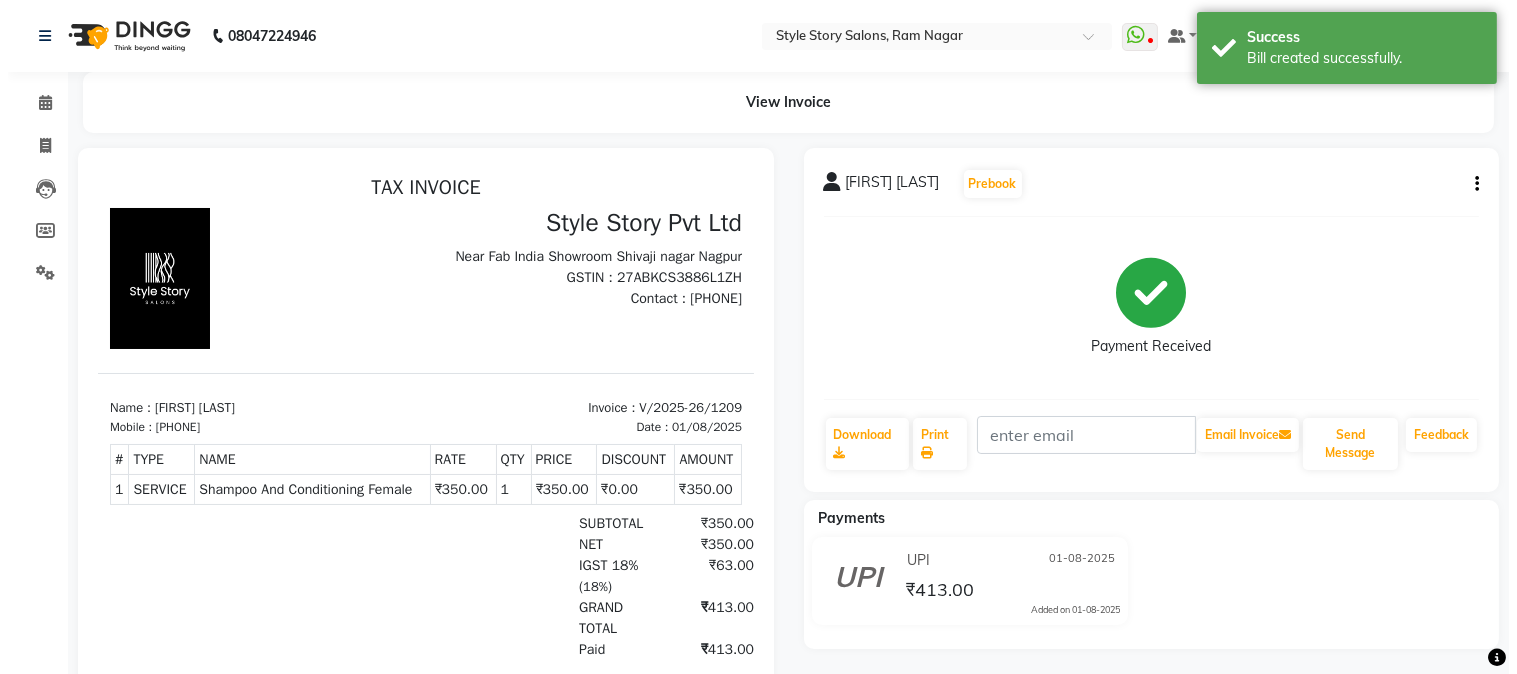 scroll, scrollTop: 0, scrollLeft: 0, axis: both 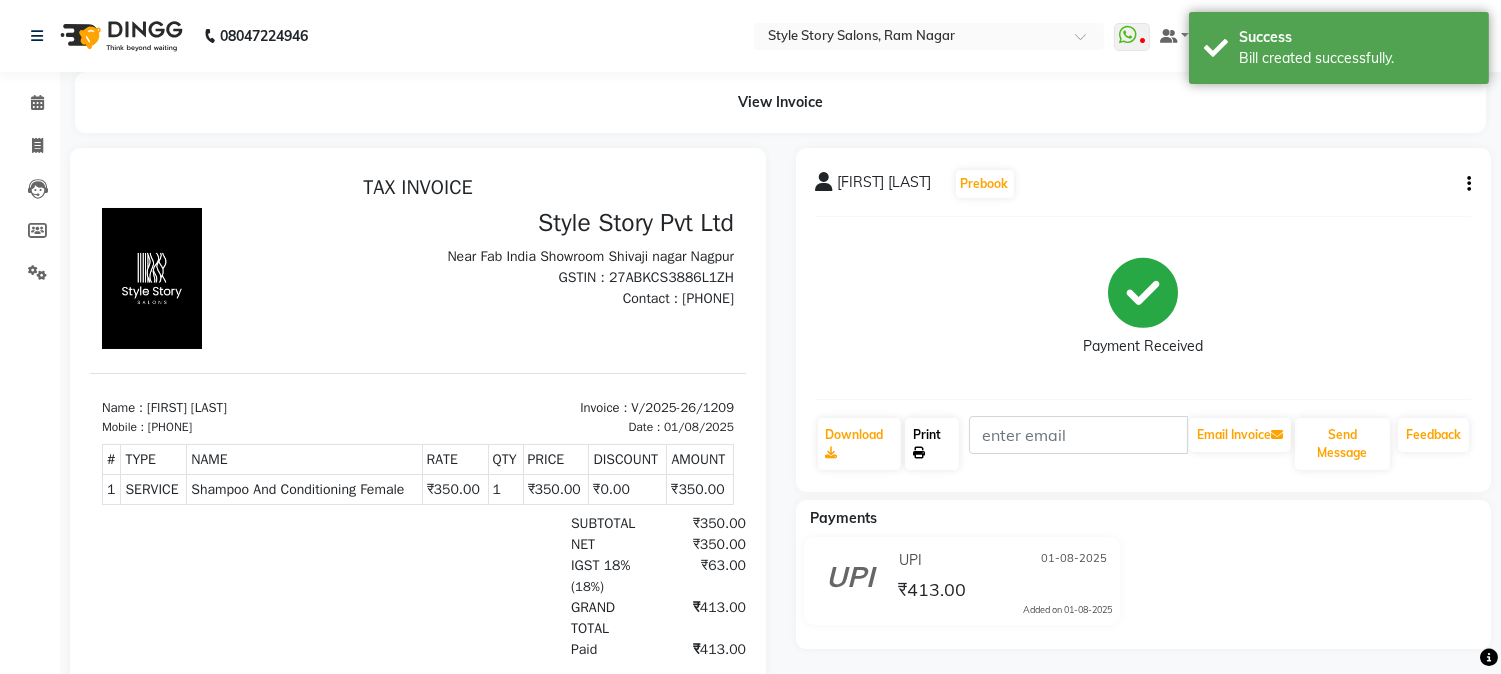 click 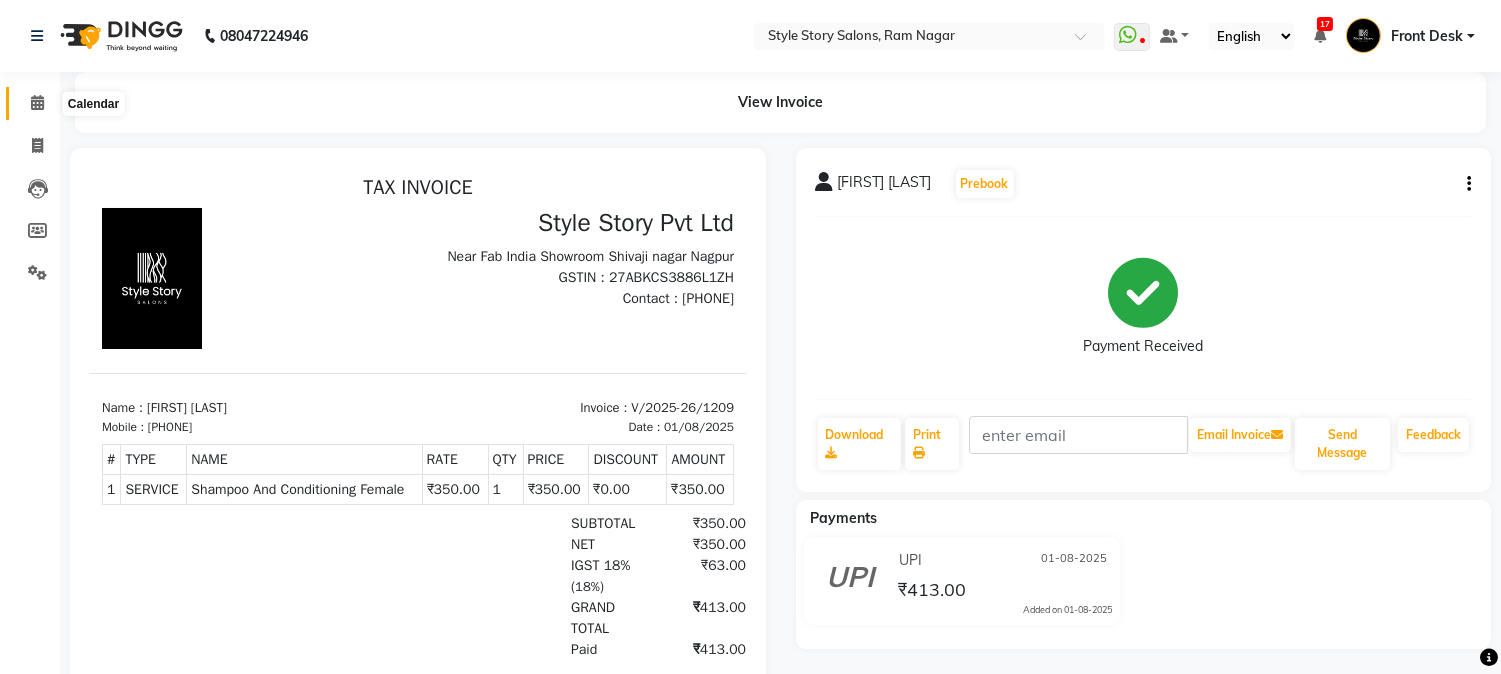click 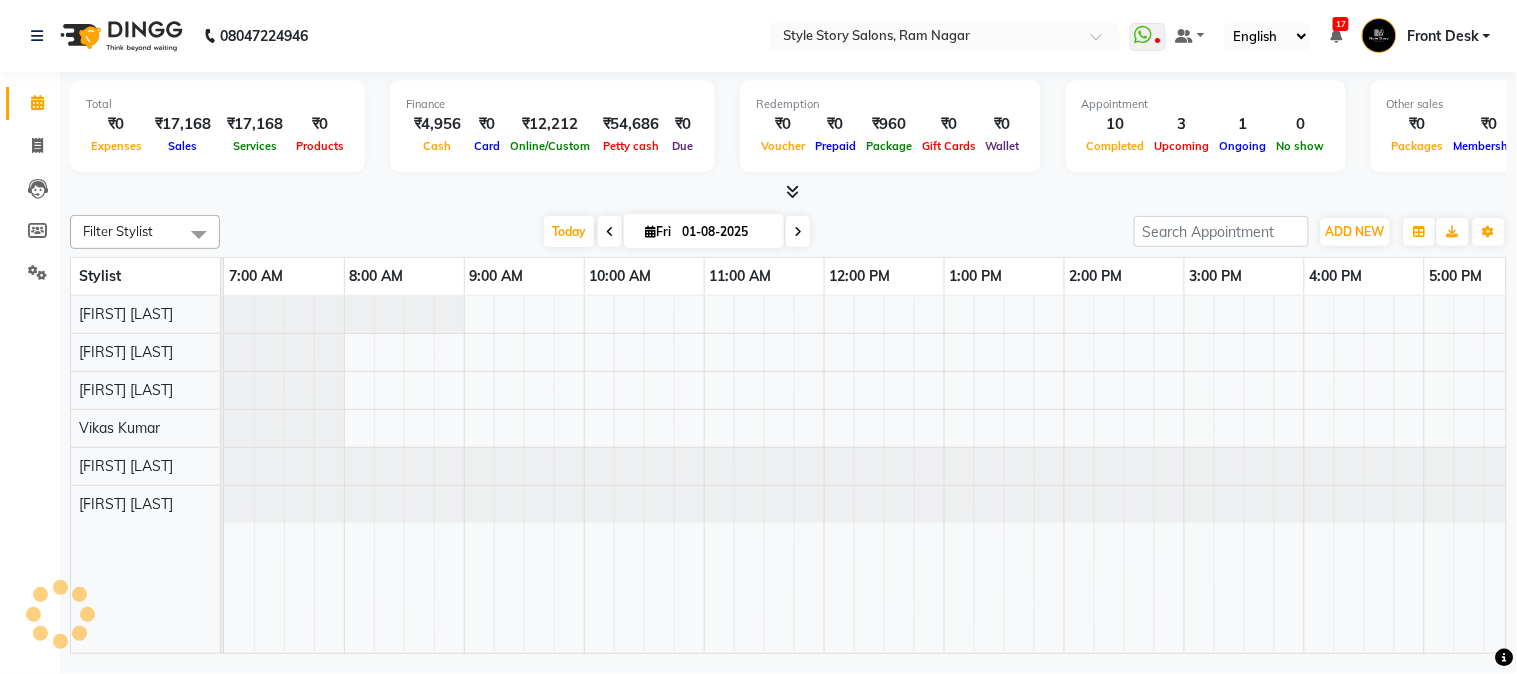 scroll, scrollTop: 0, scrollLeft: 637, axis: horizontal 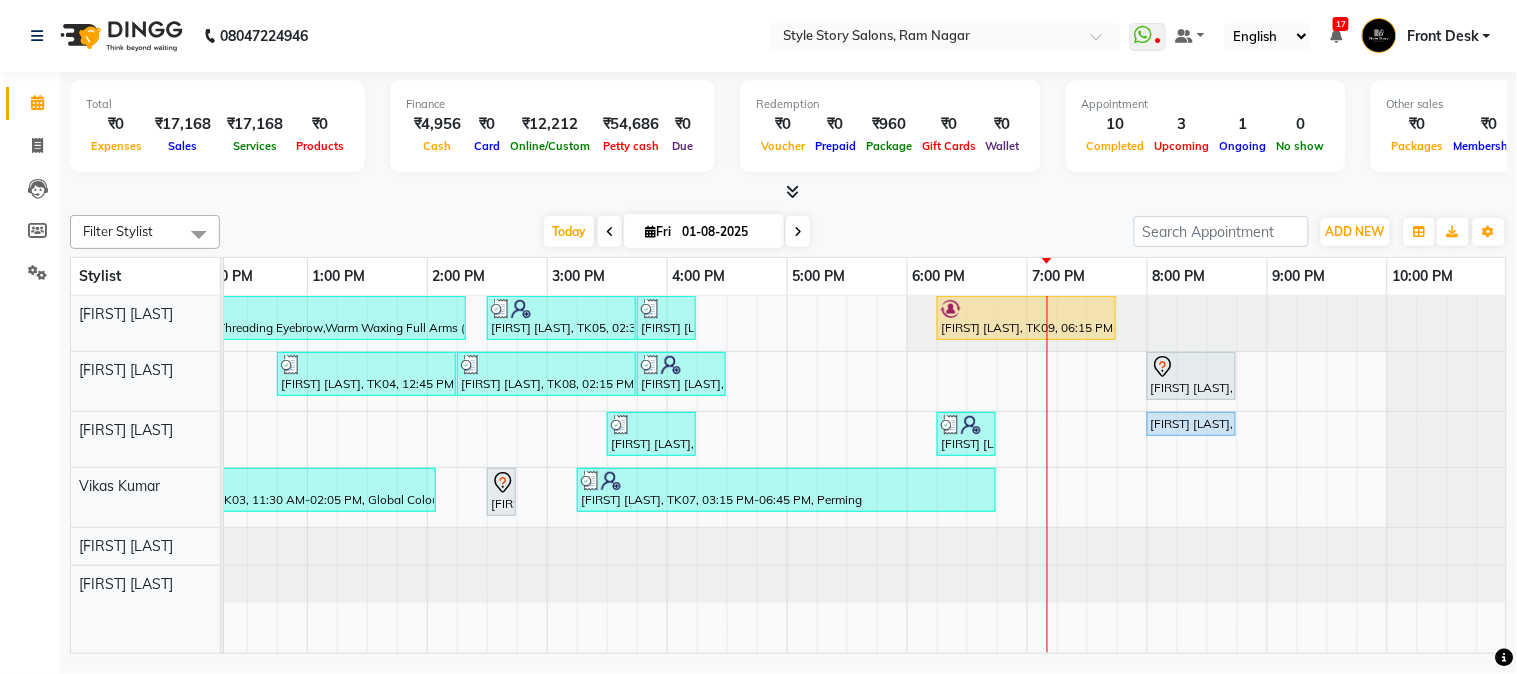 click at bounding box center [798, 231] 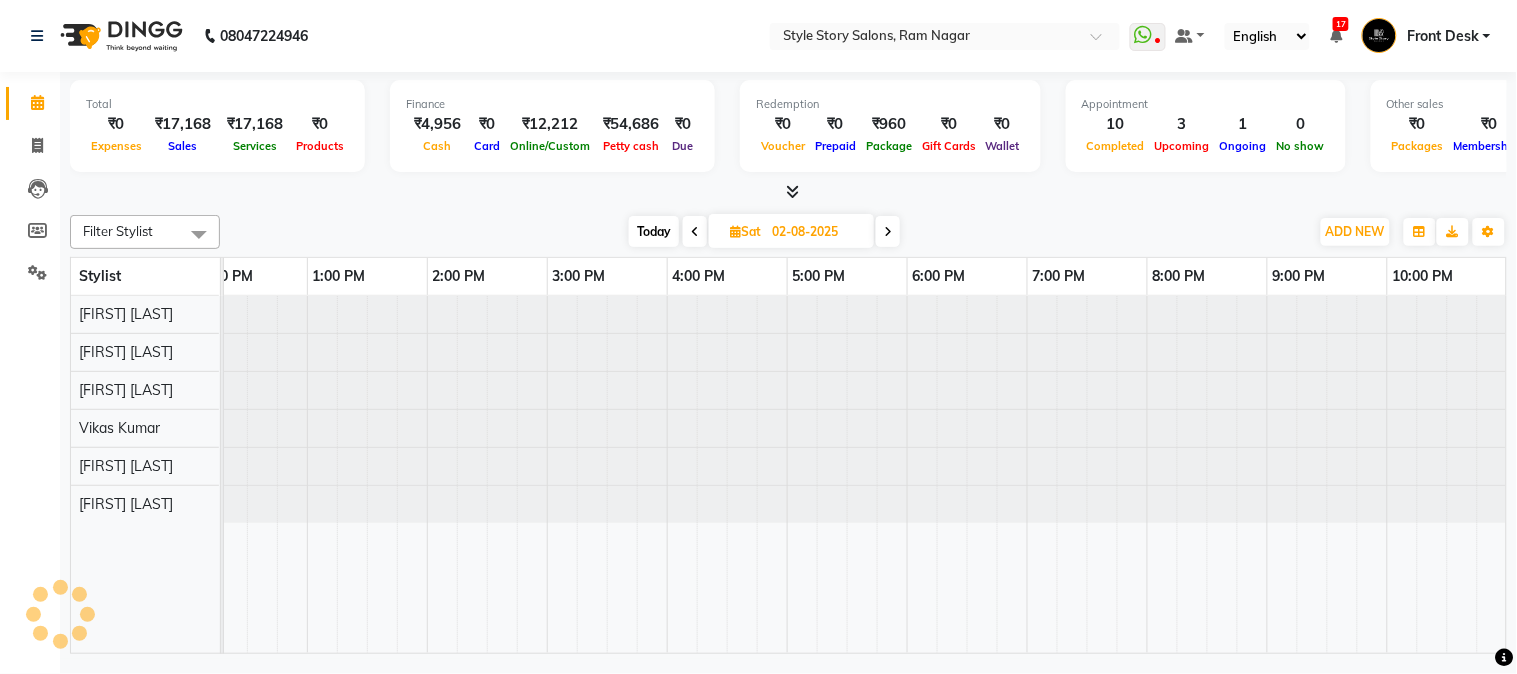 scroll, scrollTop: 0, scrollLeft: 637, axis: horizontal 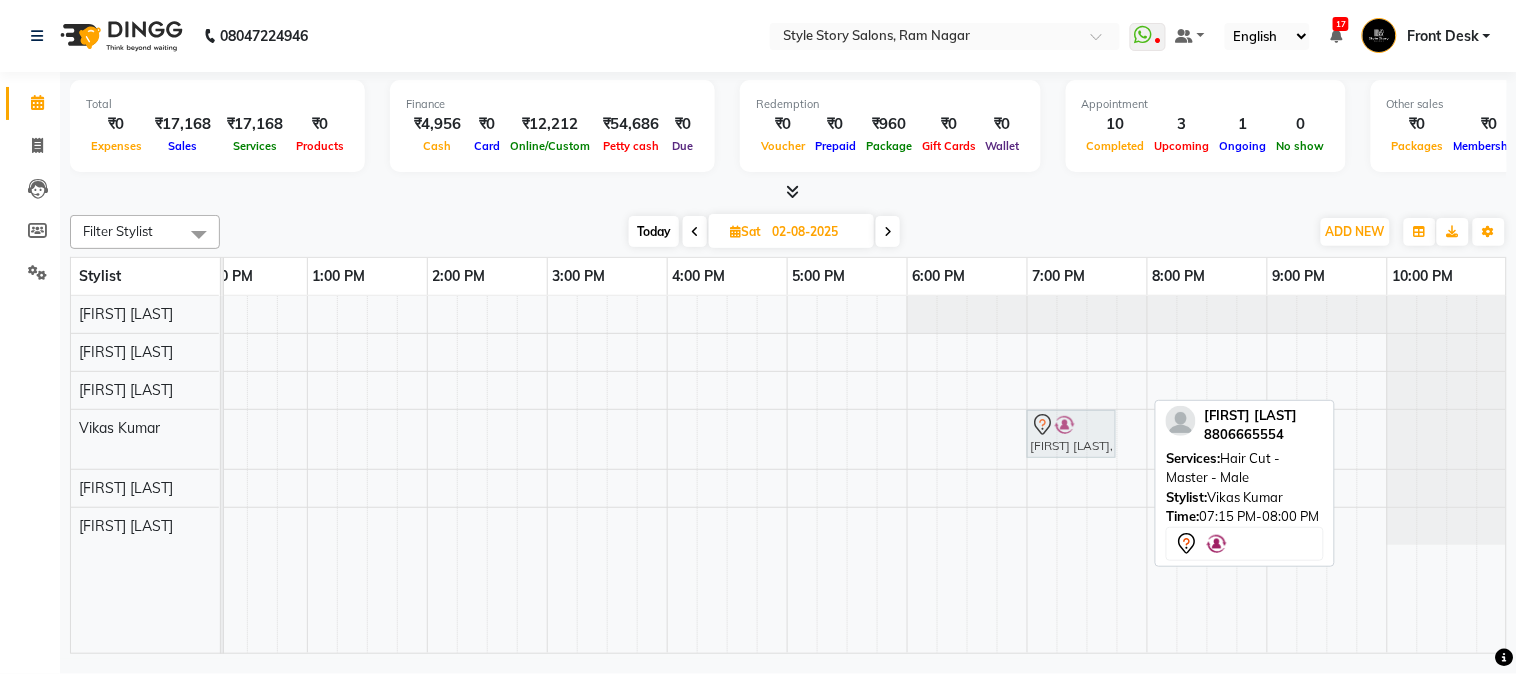 drag, startPoint x: 1058, startPoint y: 428, endPoint x: 1043, endPoint y: 437, distance: 17.492855 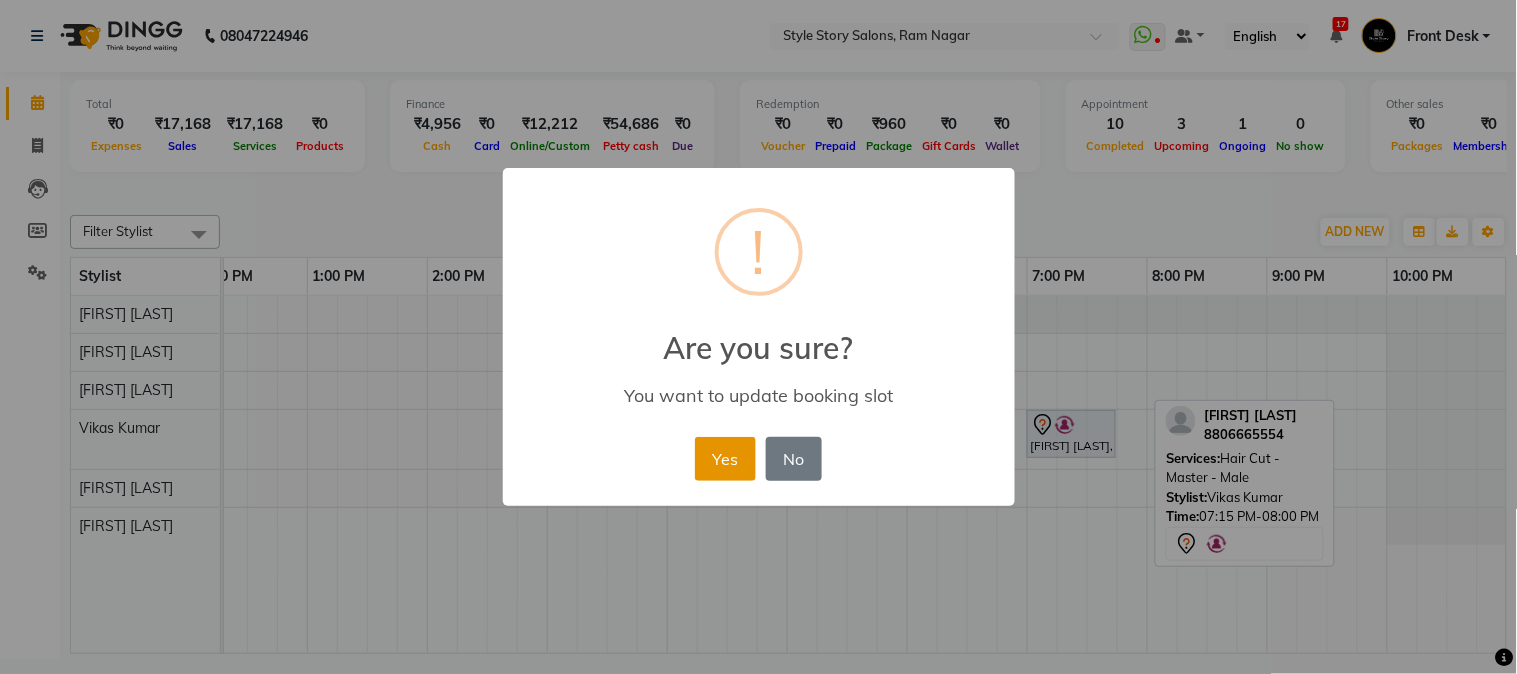 click on "Yes" at bounding box center (725, 459) 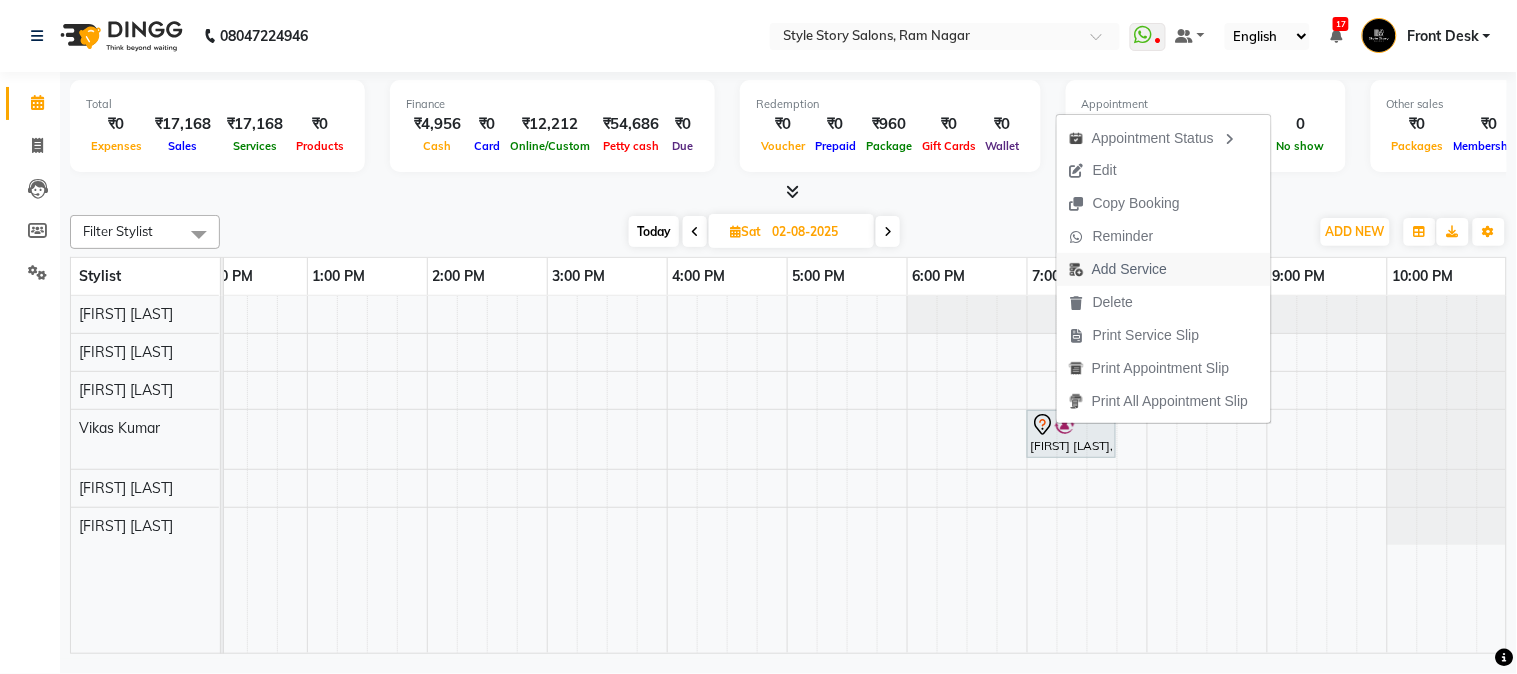 click on "Add Service" at bounding box center (1129, 269) 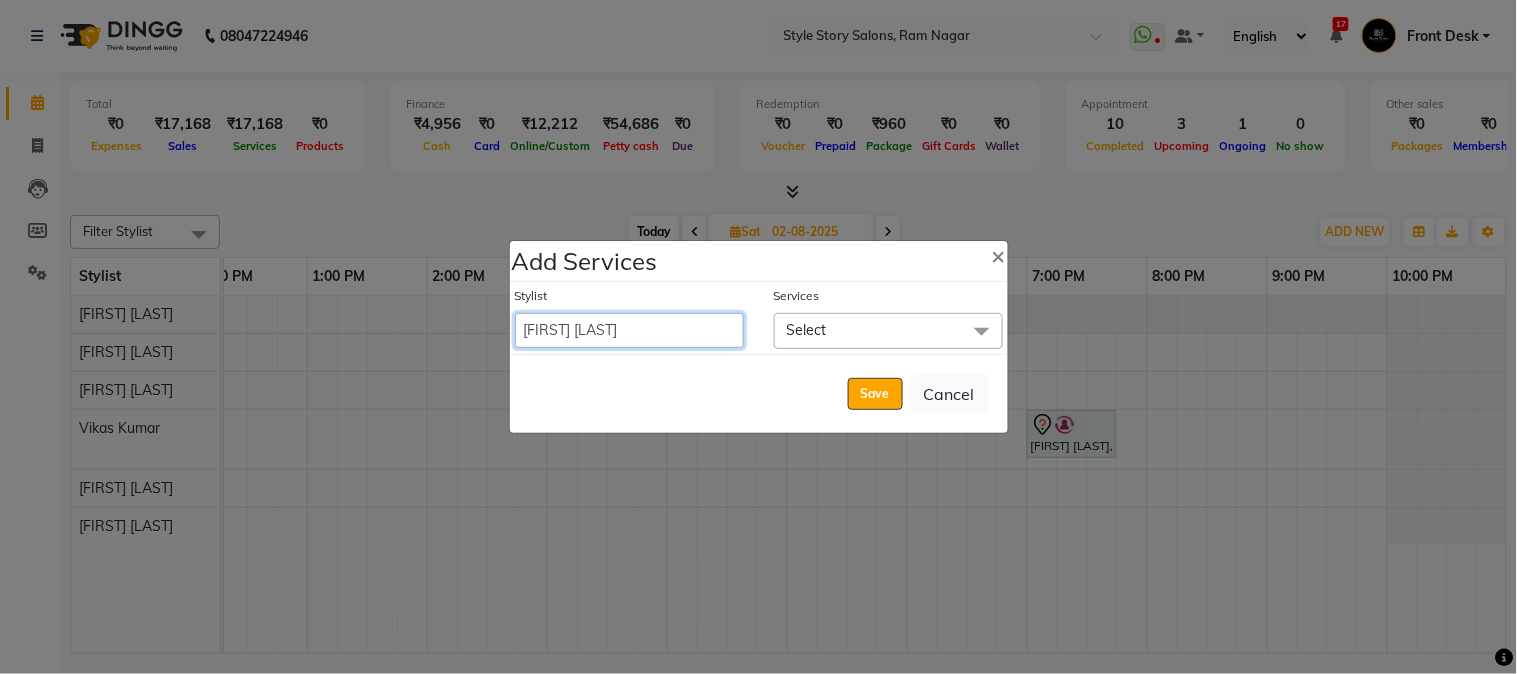 click on "[FIRST] [LAST] [FIRST] [LAST] Ambika Dhadse Front Desk [FIRST] [LAST] [FIRST] [LAST] Durga Gawai Front Desk [FIRST] [LAST] Front Desk Kartik Balpande Khushal Bhoyar Senior Accountant Komal Thakur [FIRST] [LAST] Nikhil Pillay Inventory Manager Nilofar Ali (HR Admin) Prathm Chaudhari (Hair Artist) [FIRST] [LAST] Ram Thakur [FIRST] Pande [FIRST] [LAST] [FIRST] [LAST] Shruti Raut [FIRST] [LAST] [FIRST] [LAST] HR Manager Suchita Mankar (Tina Beautician) [FIRST] [LAST] [FIRST] Pandey Vikas Kumar [FIRST] [LAST] [FIRST] Gajbhiye Accountant" at bounding box center [629, 330] 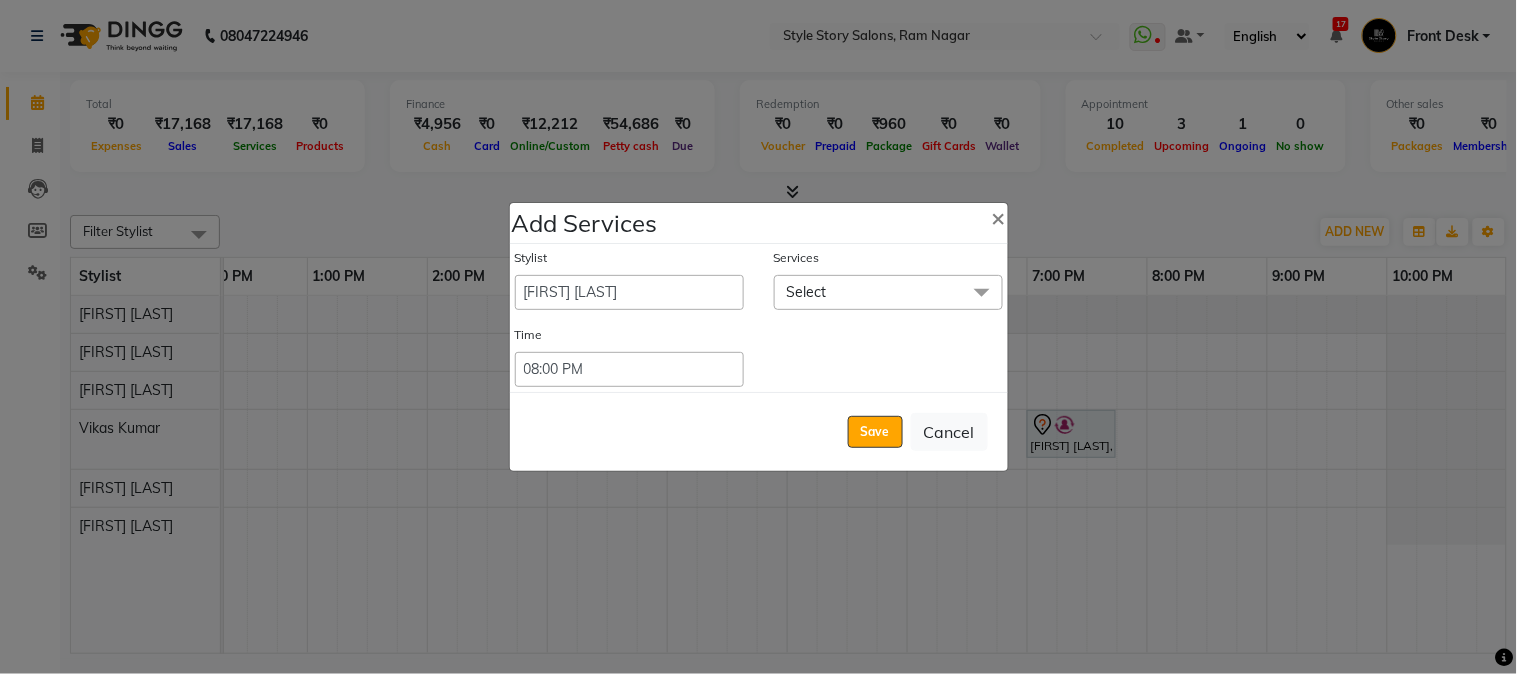 drag, startPoint x: 847, startPoint y: 285, endPoint x: 848, endPoint y: 297, distance: 12.0415945 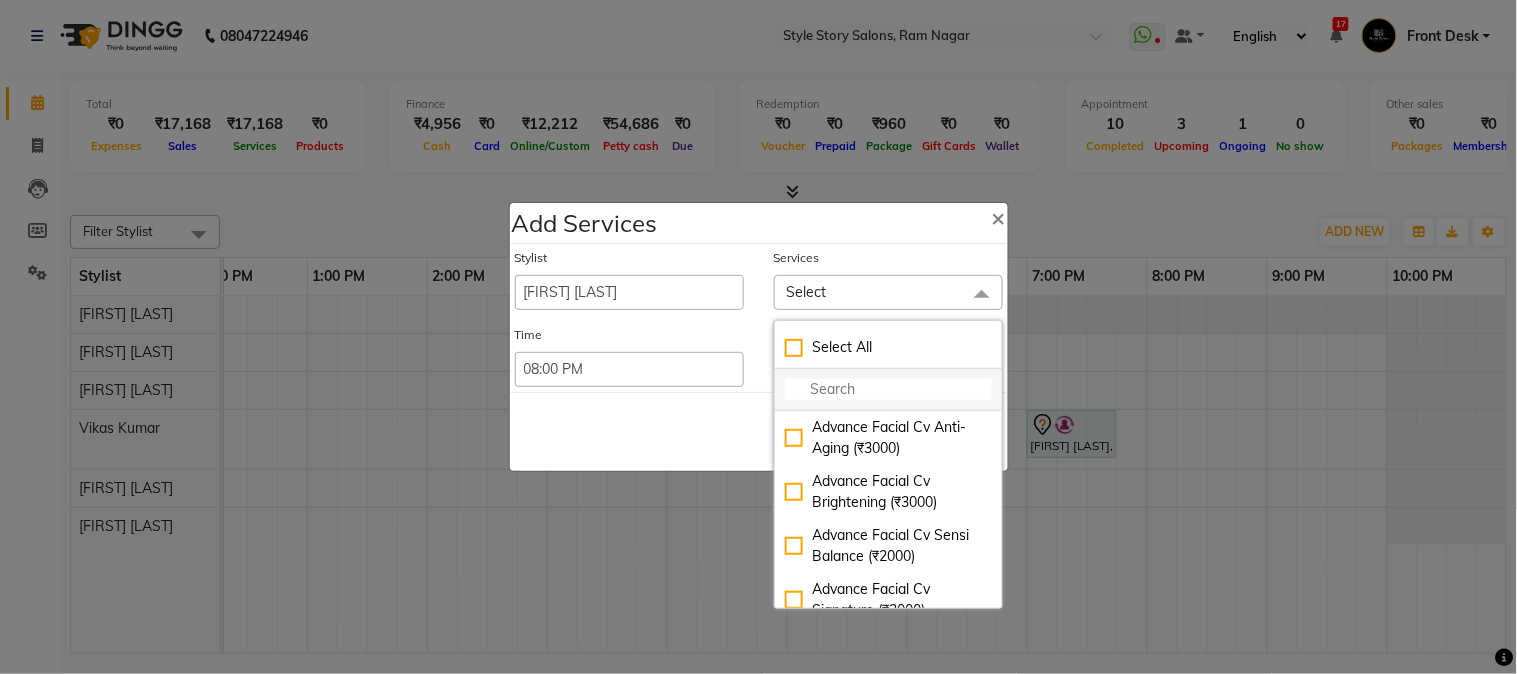 click 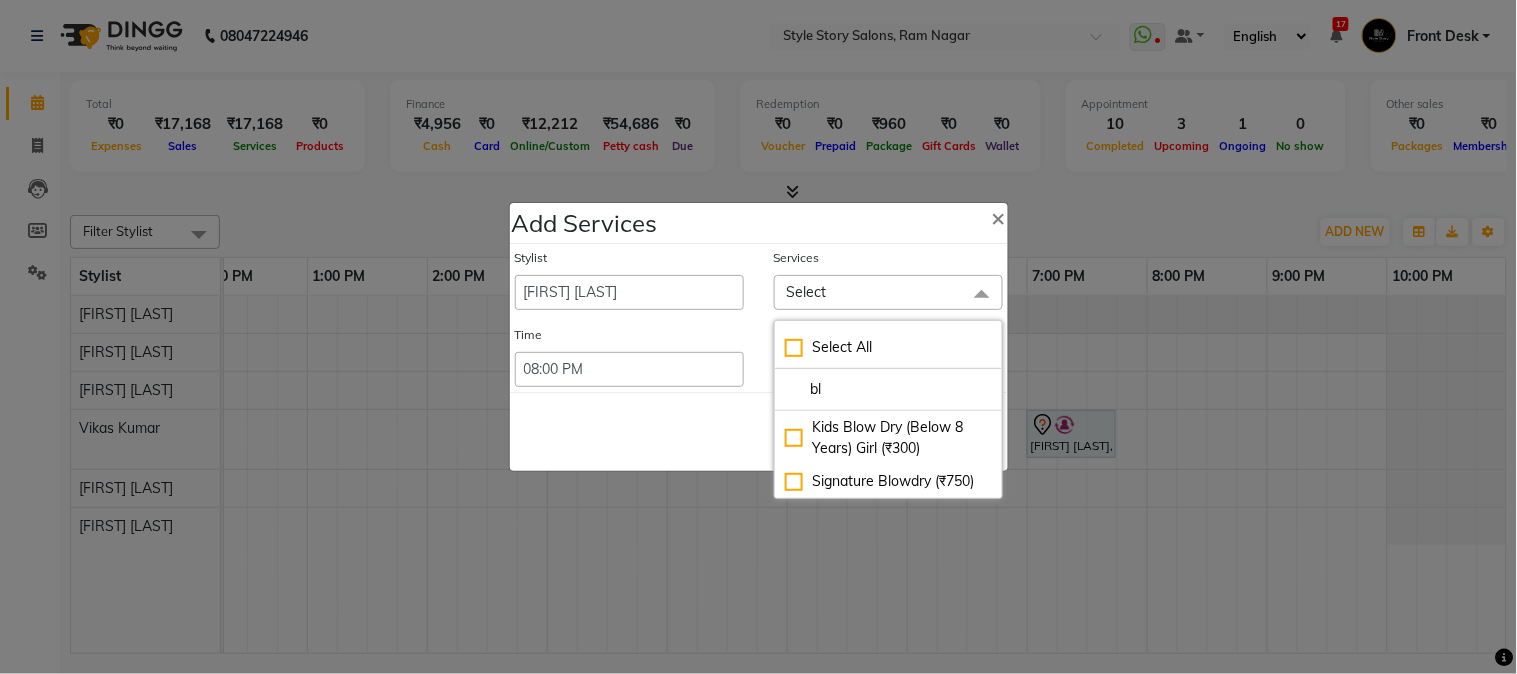 type on "b" 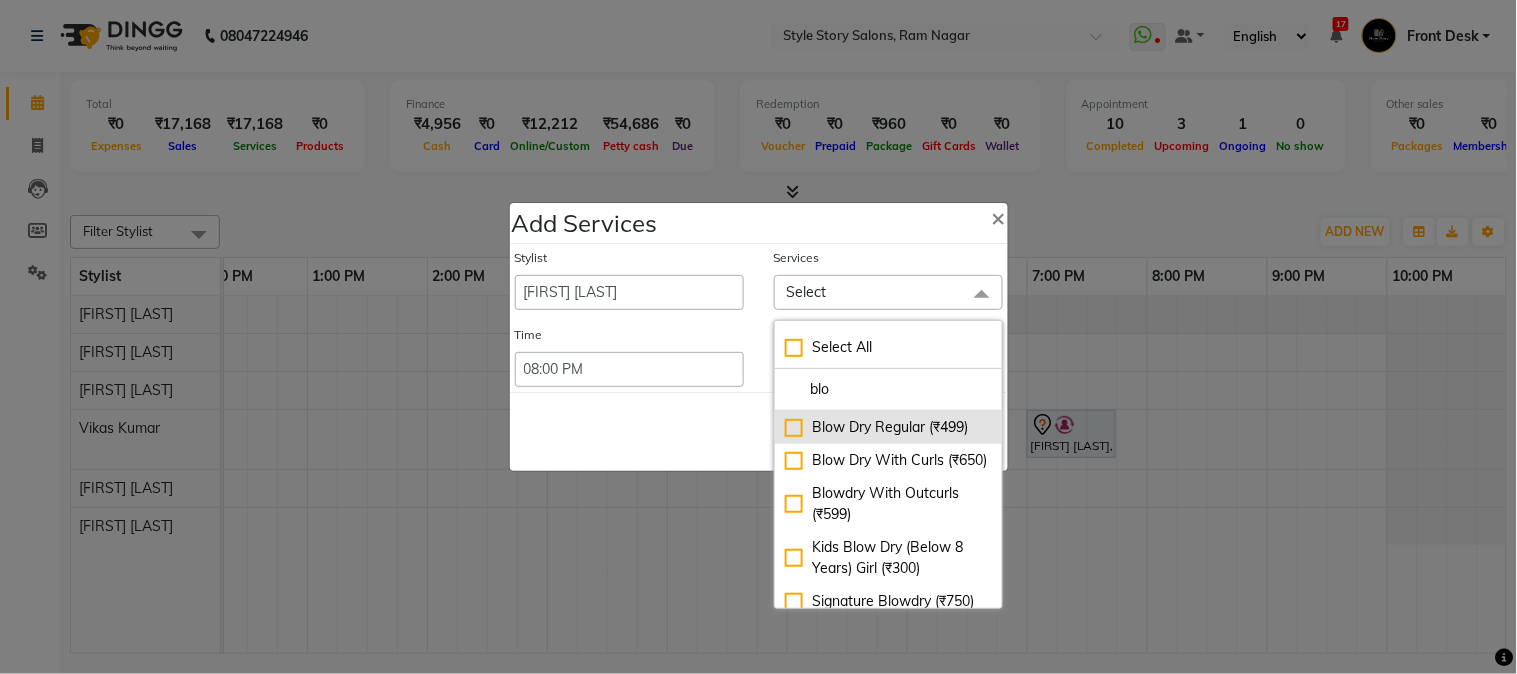 type on "blo" 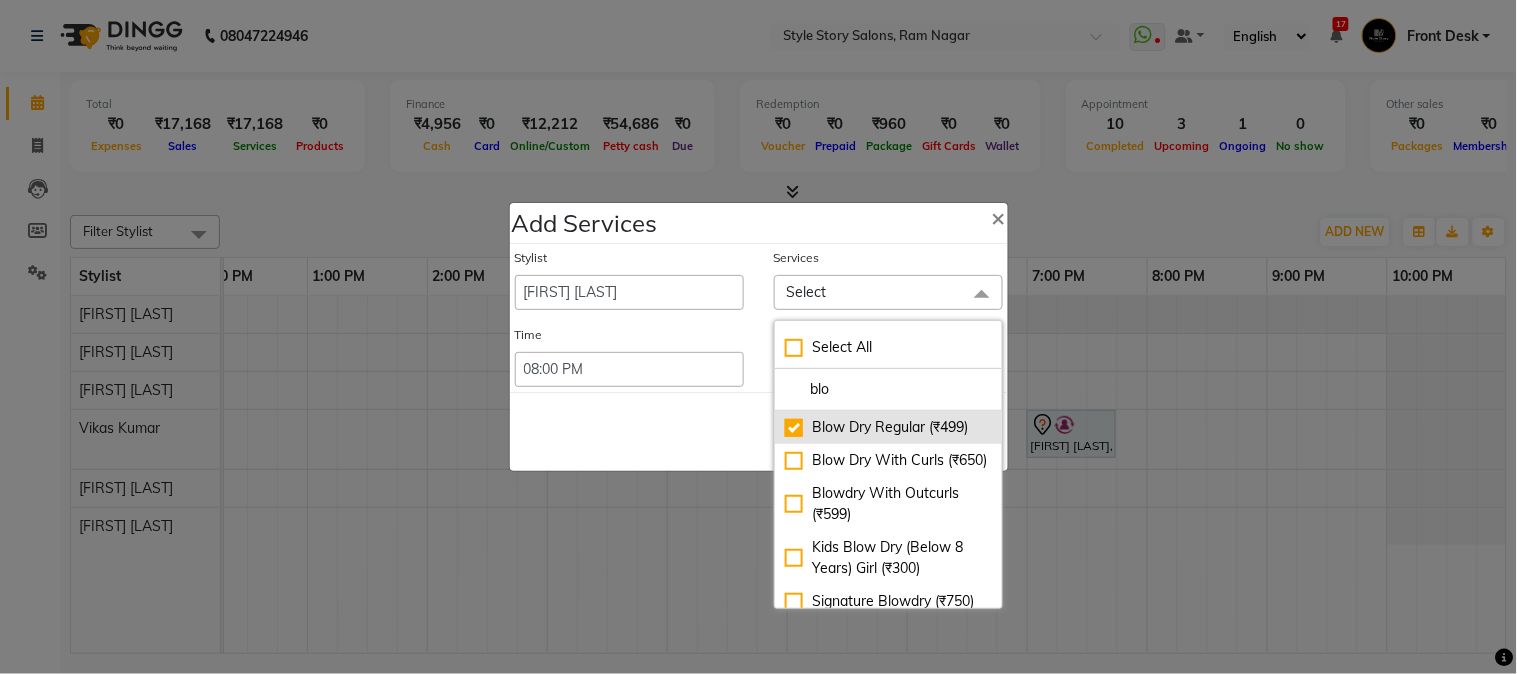 checkbox on "true" 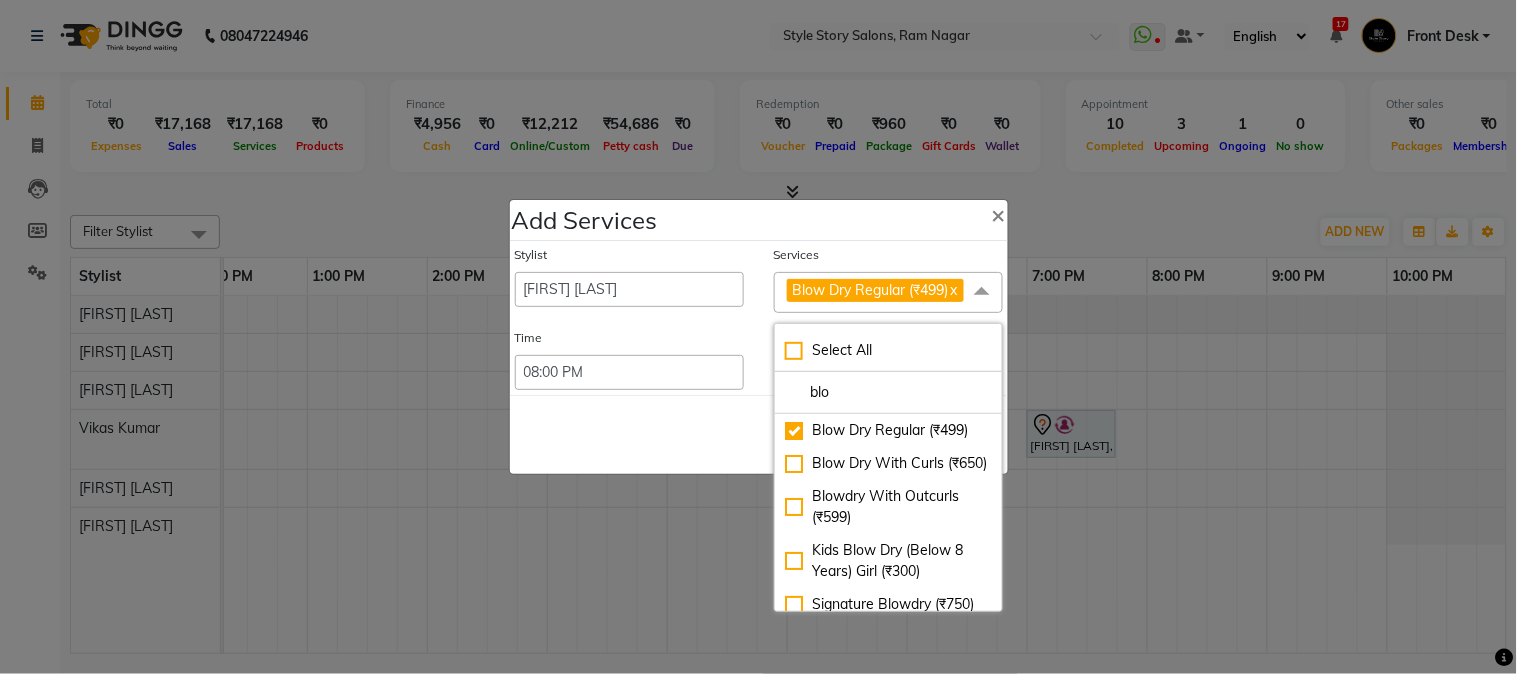 click on "Save   Cancel" 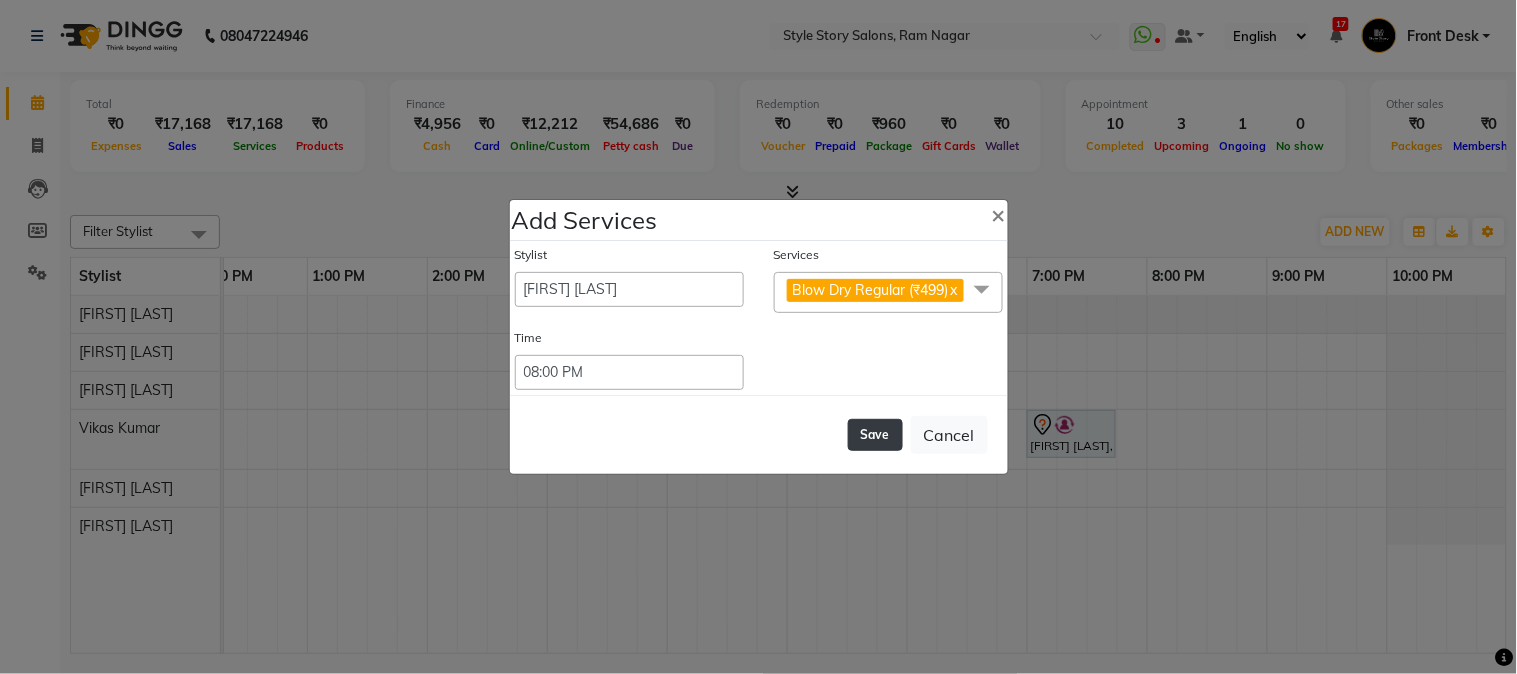 click on "Save" 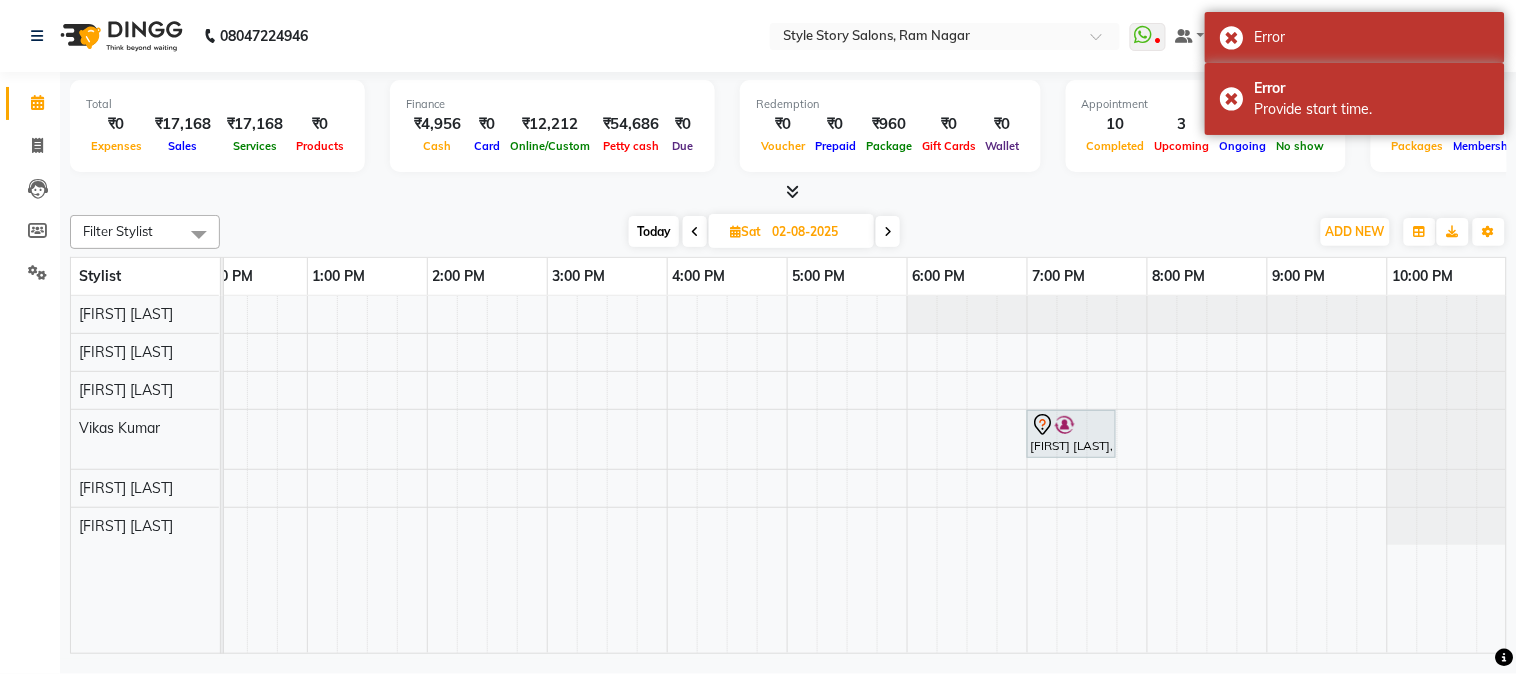 click on "Today" at bounding box center [654, 231] 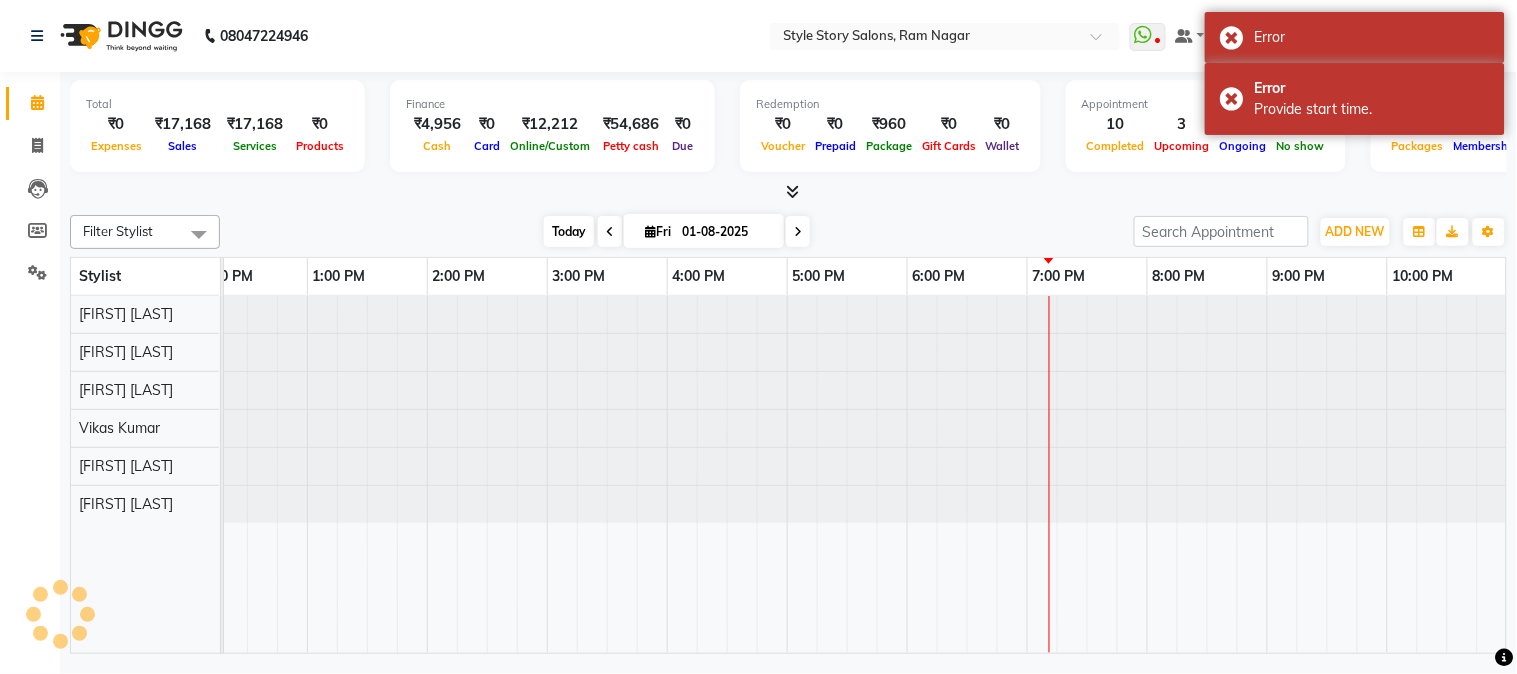 scroll, scrollTop: 0, scrollLeft: 0, axis: both 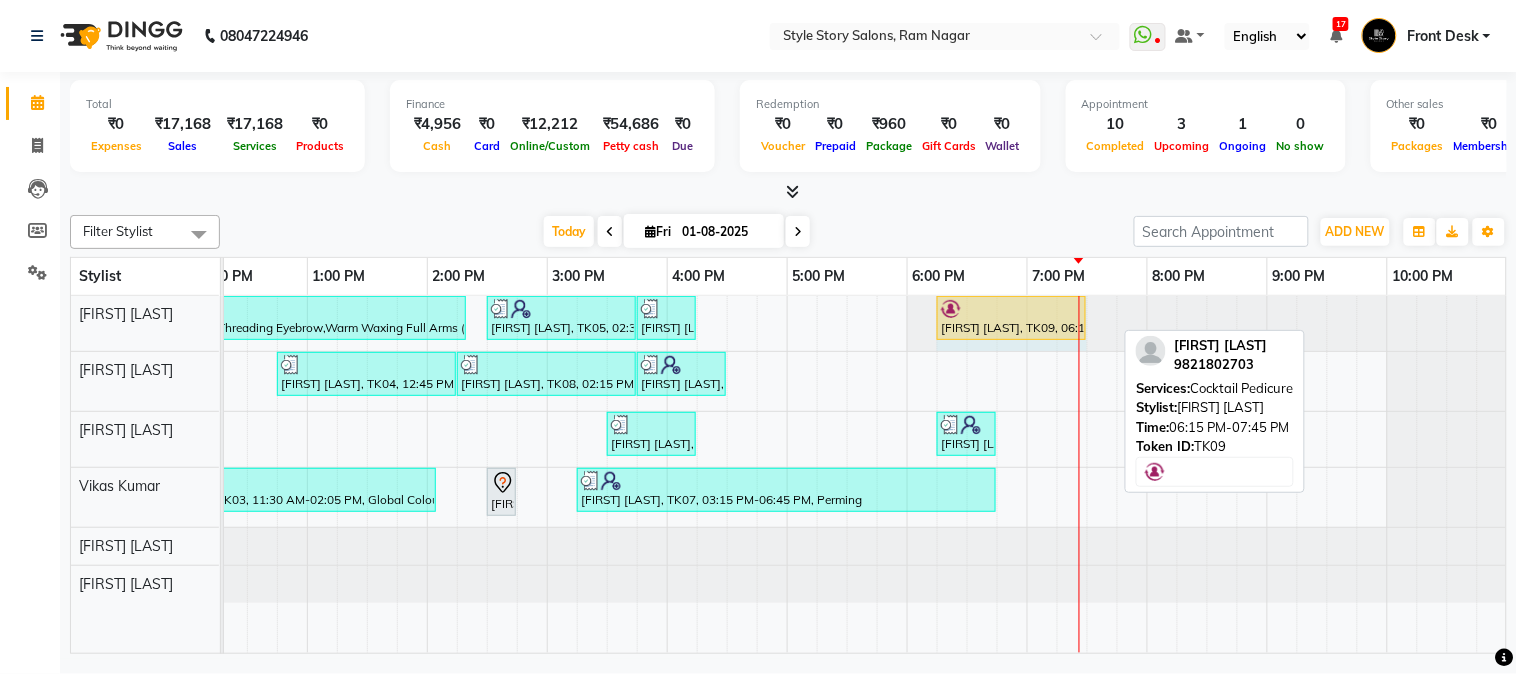 drag, startPoint x: 1112, startPoint y: 310, endPoint x: 1061, endPoint y: 322, distance: 52.392746 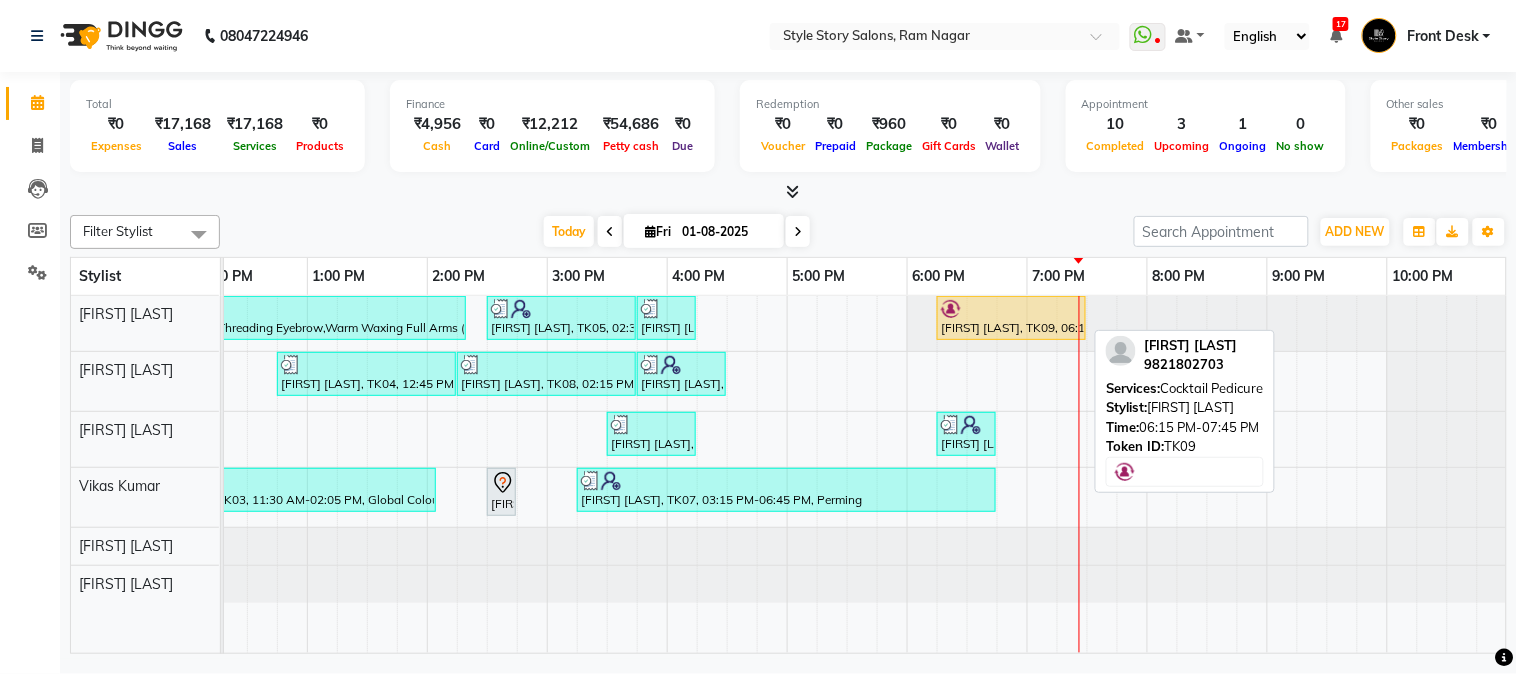 click on "[FIRST] [LAST], TK09, 06:15 PM-07:45 PM, Cocktail Pedicure" at bounding box center [1011, 318] 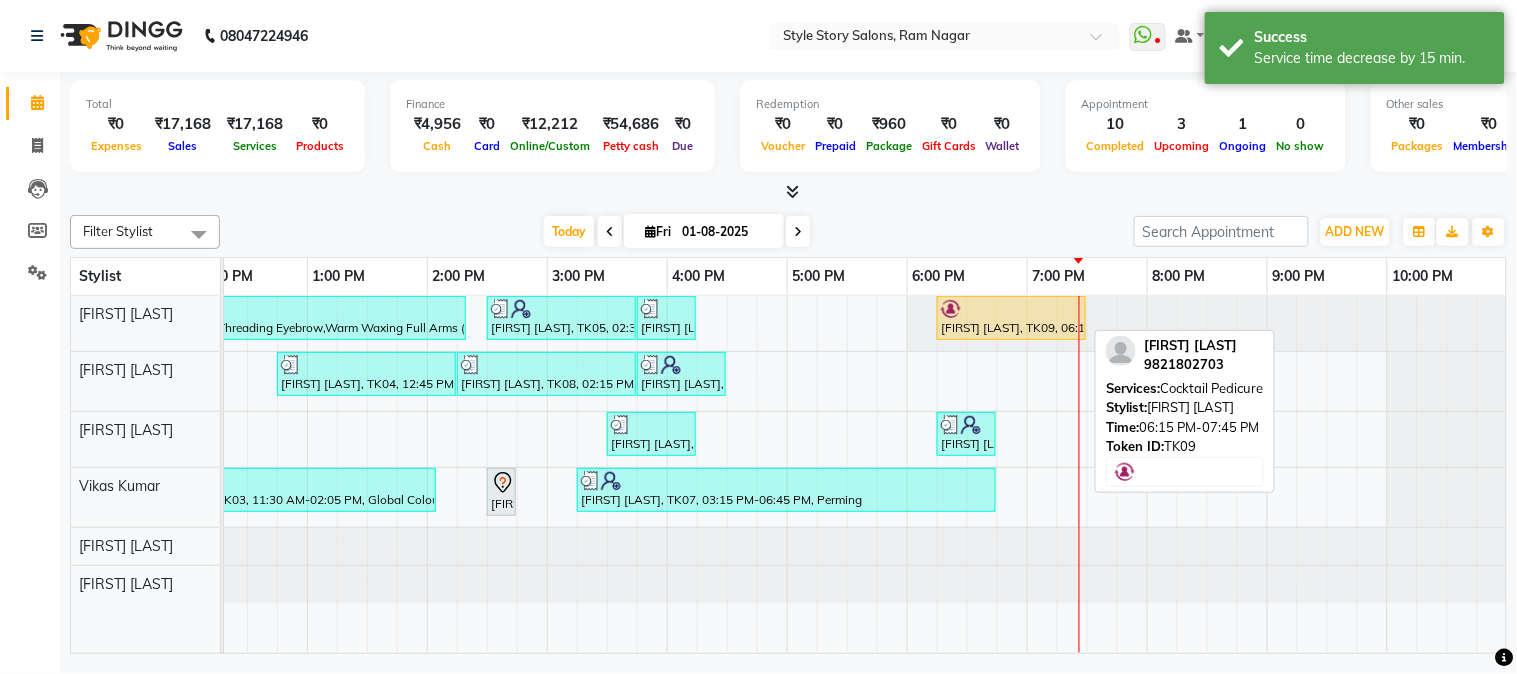 click on "[FIRST] [LAST], TK09, 06:15 PM-07:30 PM, Cocktail Pedicure" at bounding box center (1011, 318) 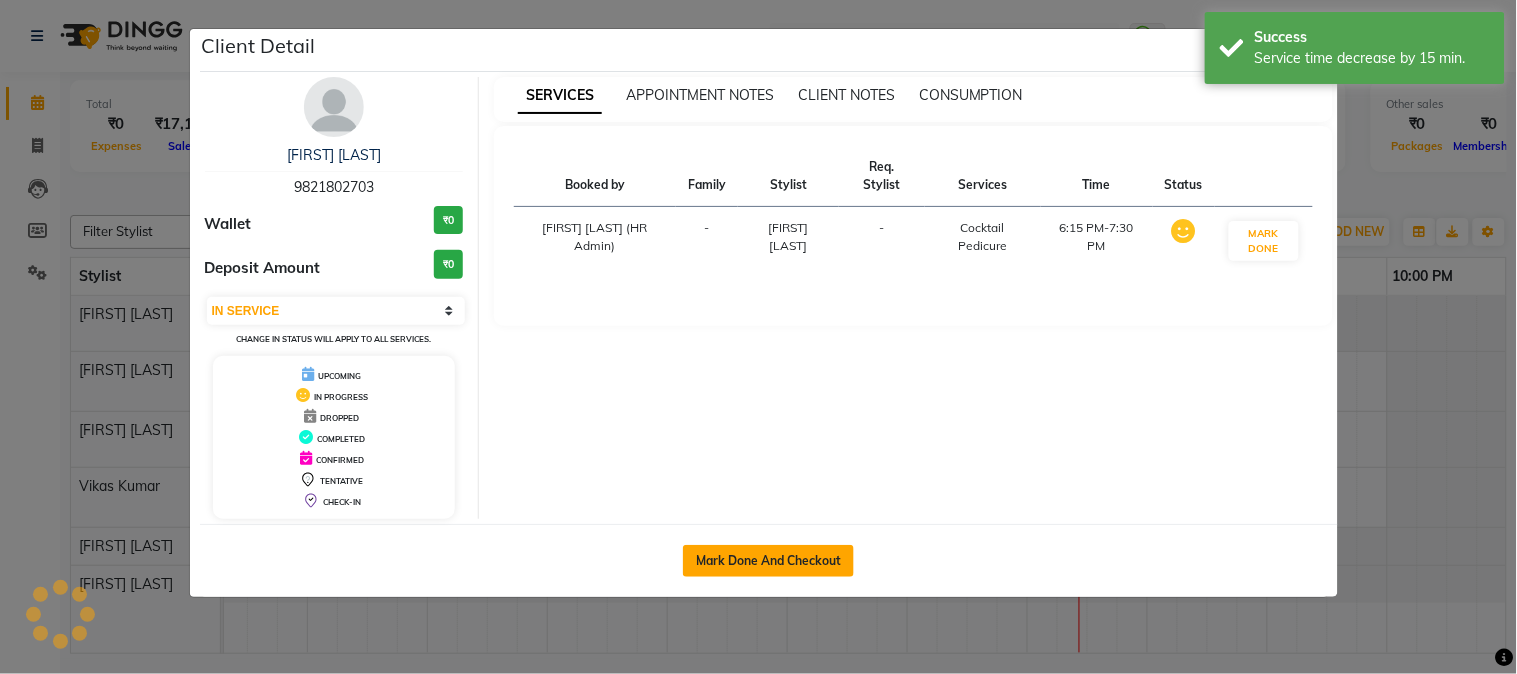 click on "Mark Done And Checkout" 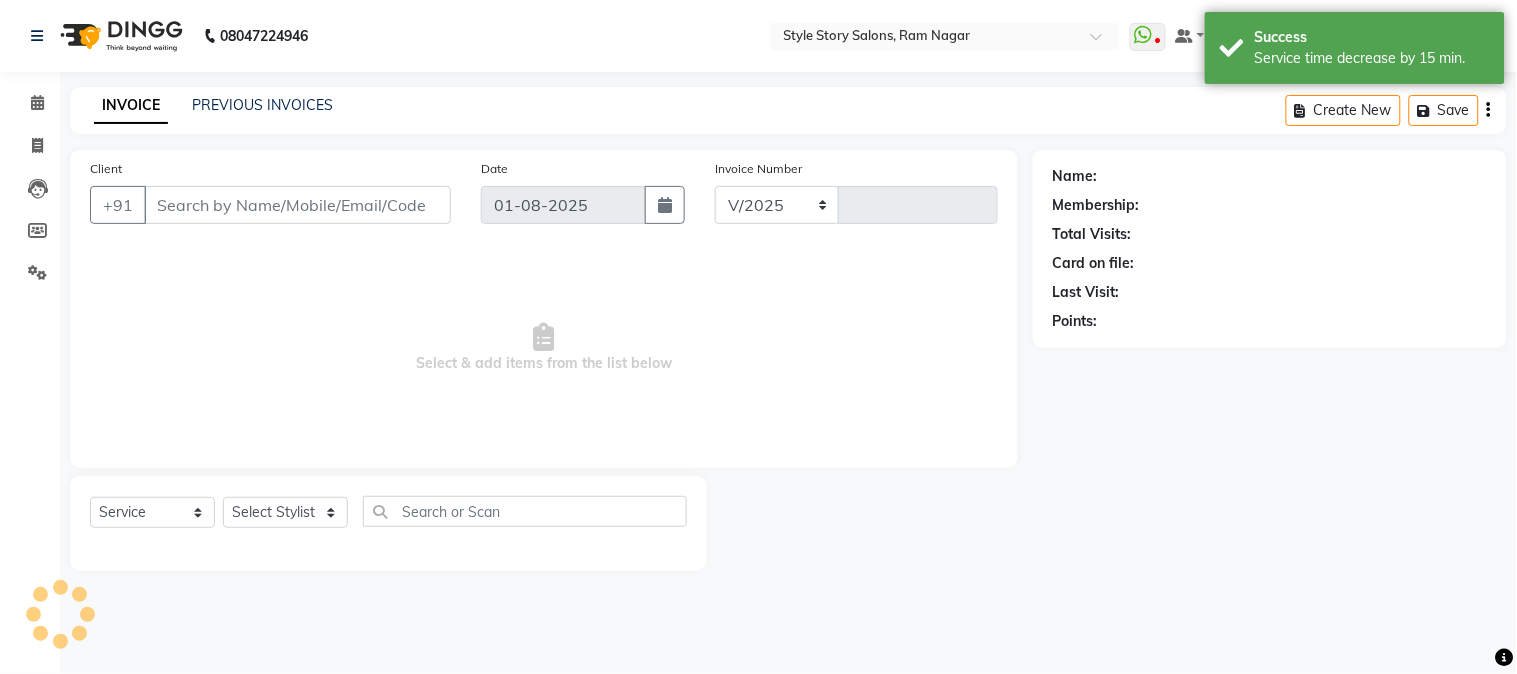 select on "6249" 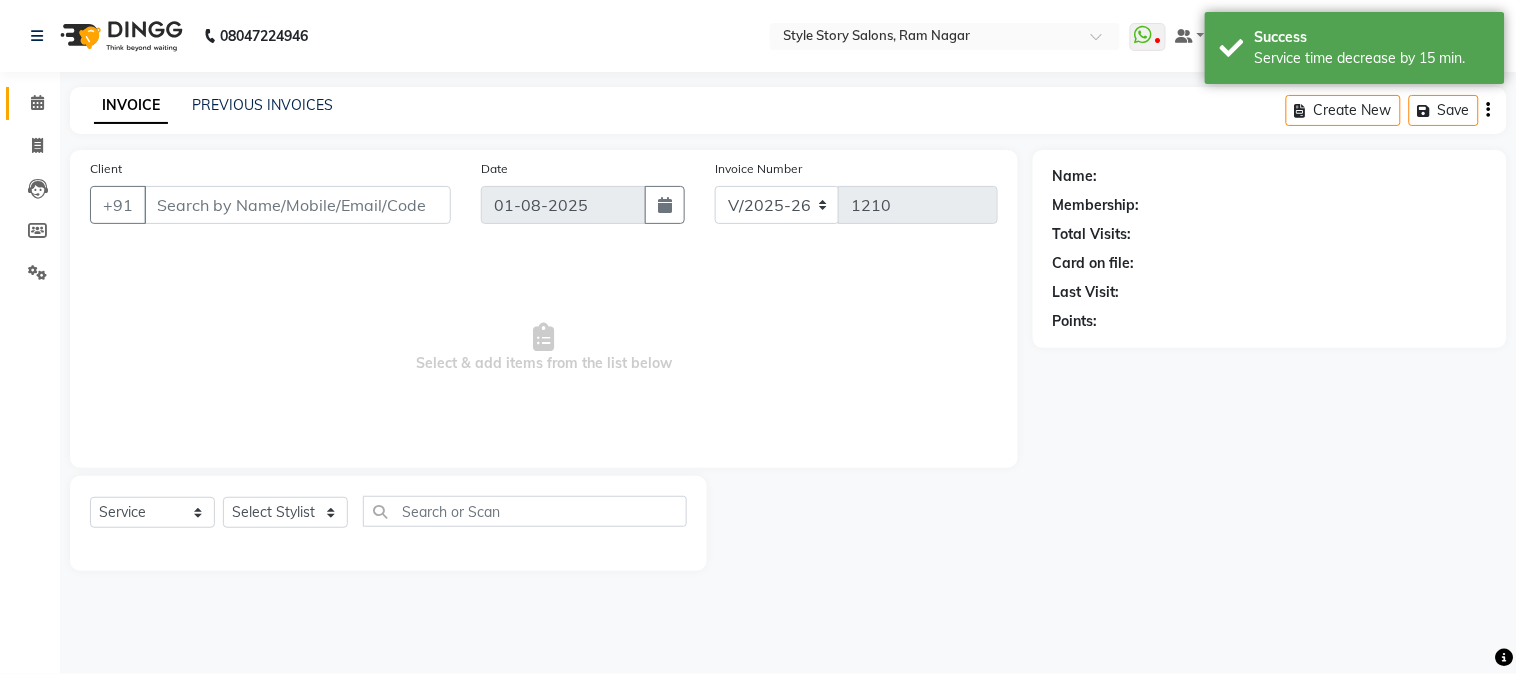 type on "9821802703" 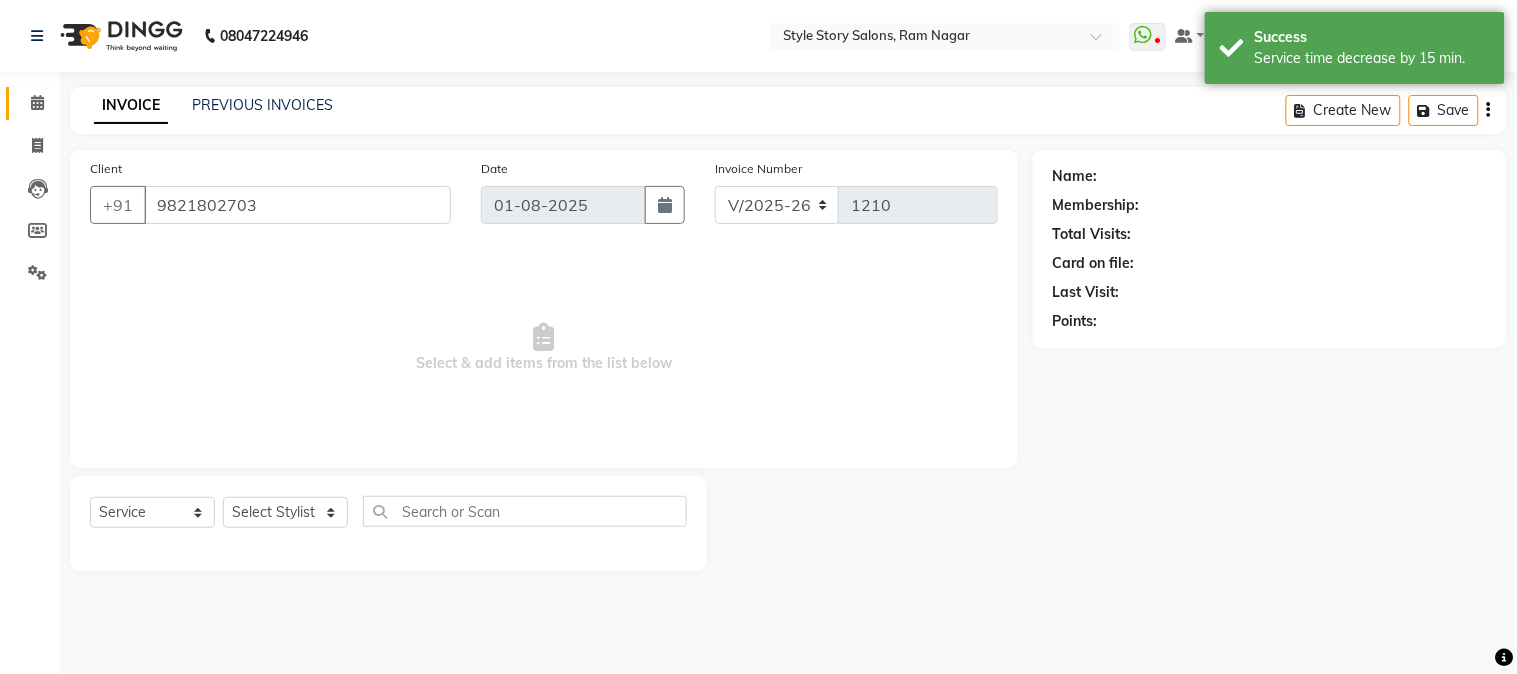 select on "46661" 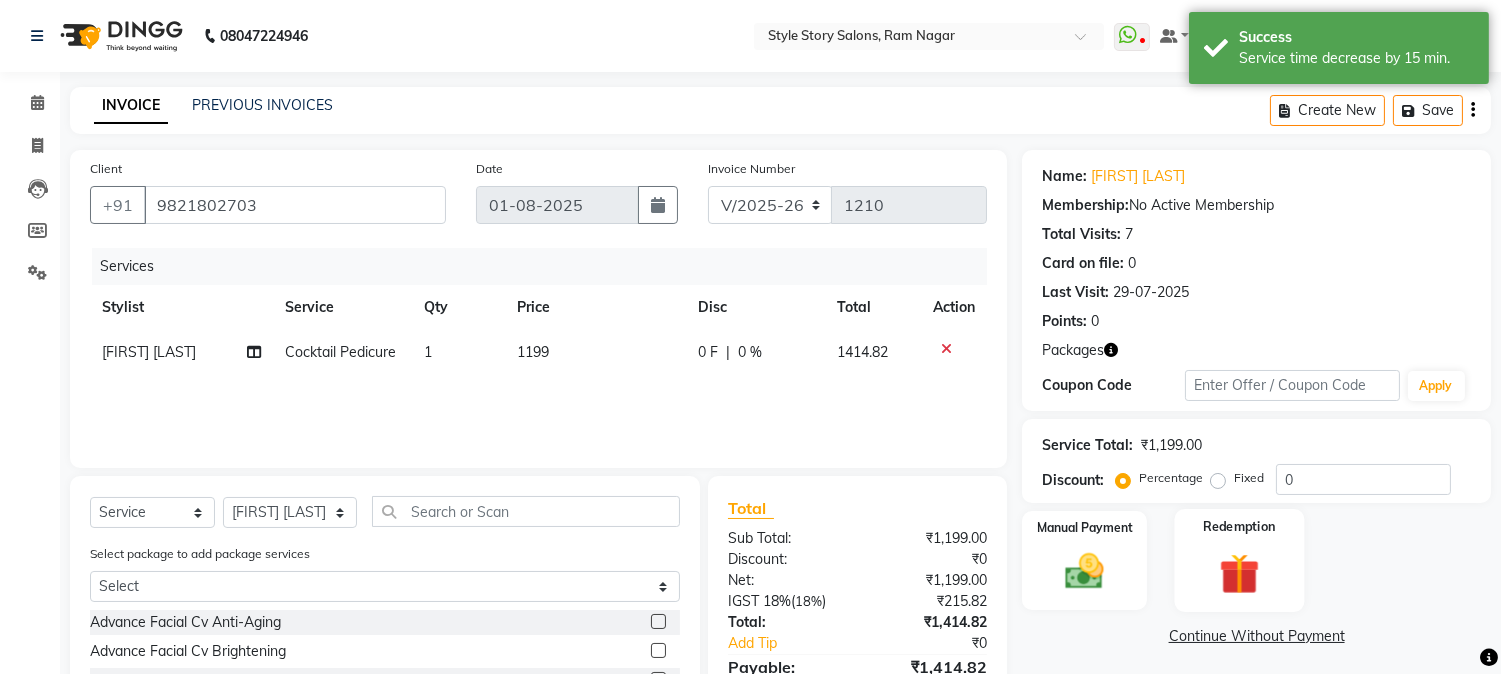 click 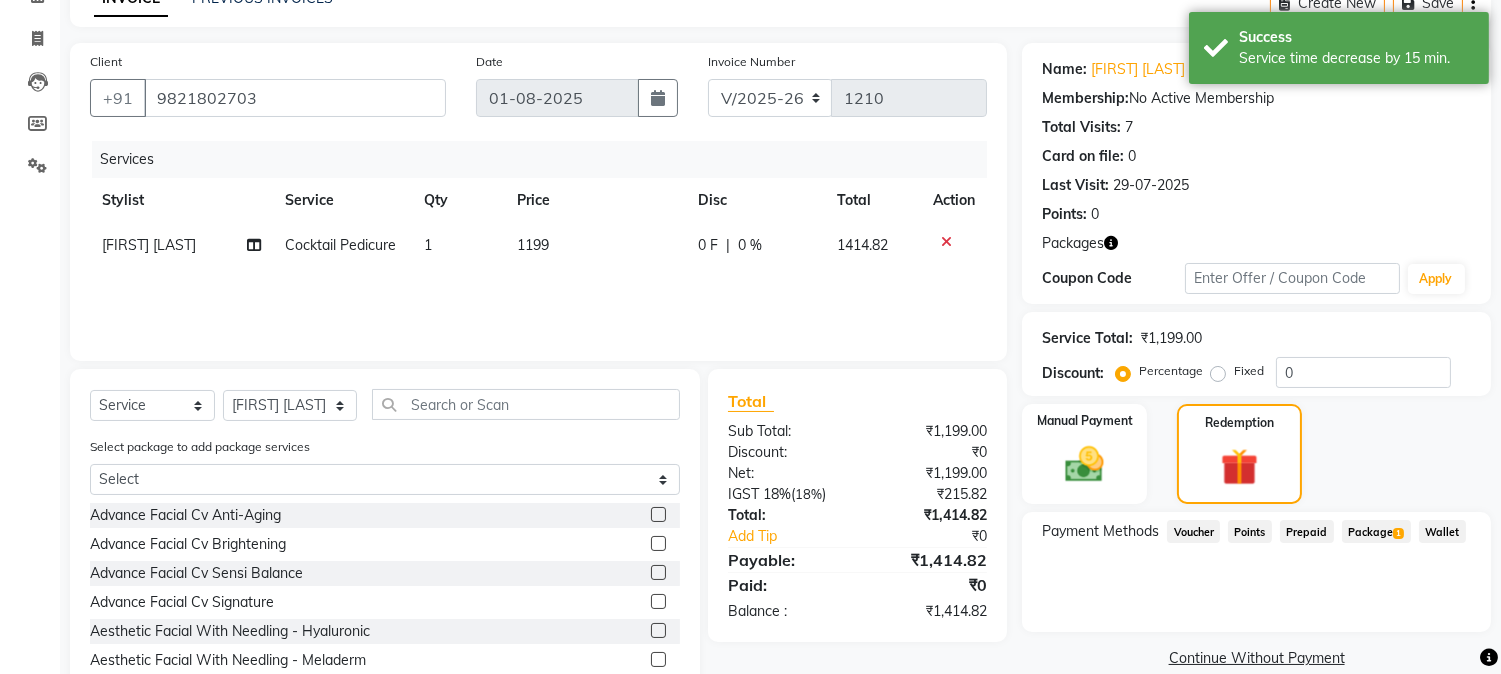scroll, scrollTop: 194, scrollLeft: 0, axis: vertical 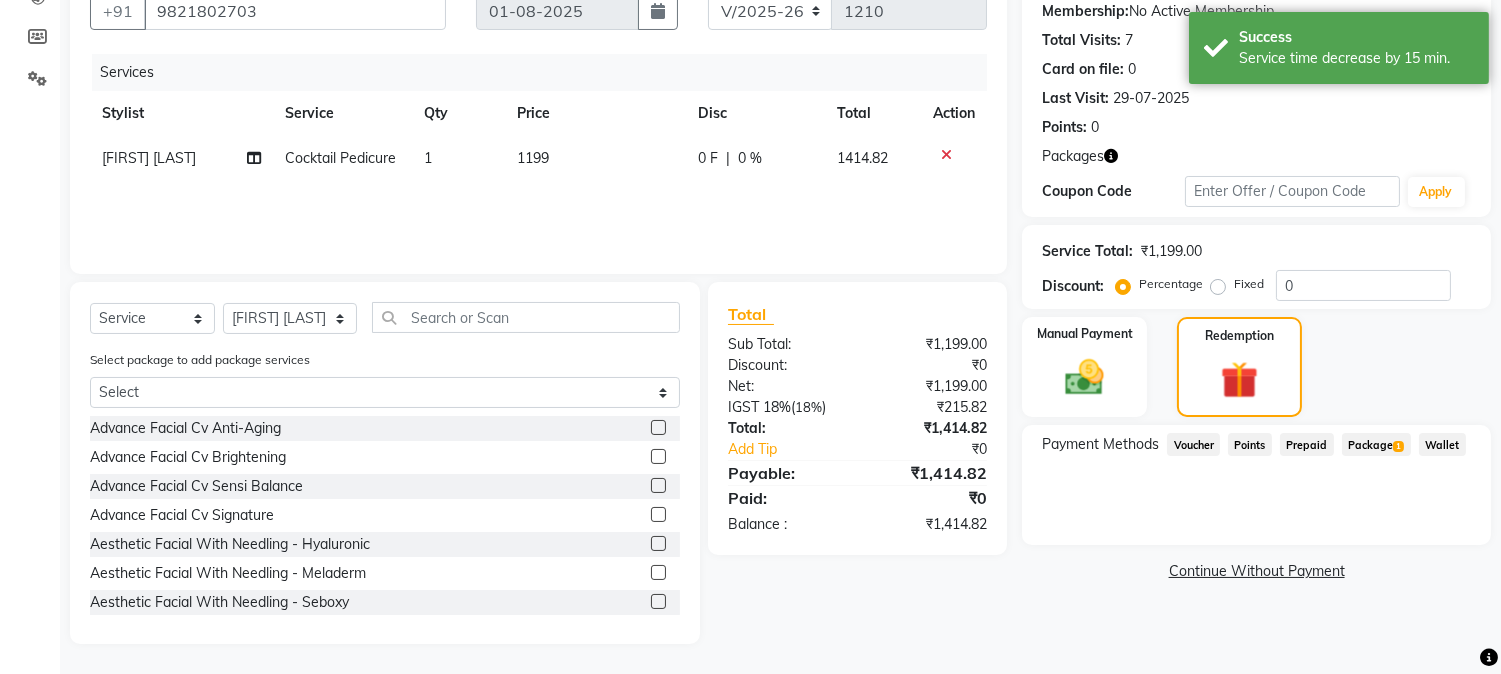 click on "Package  1" 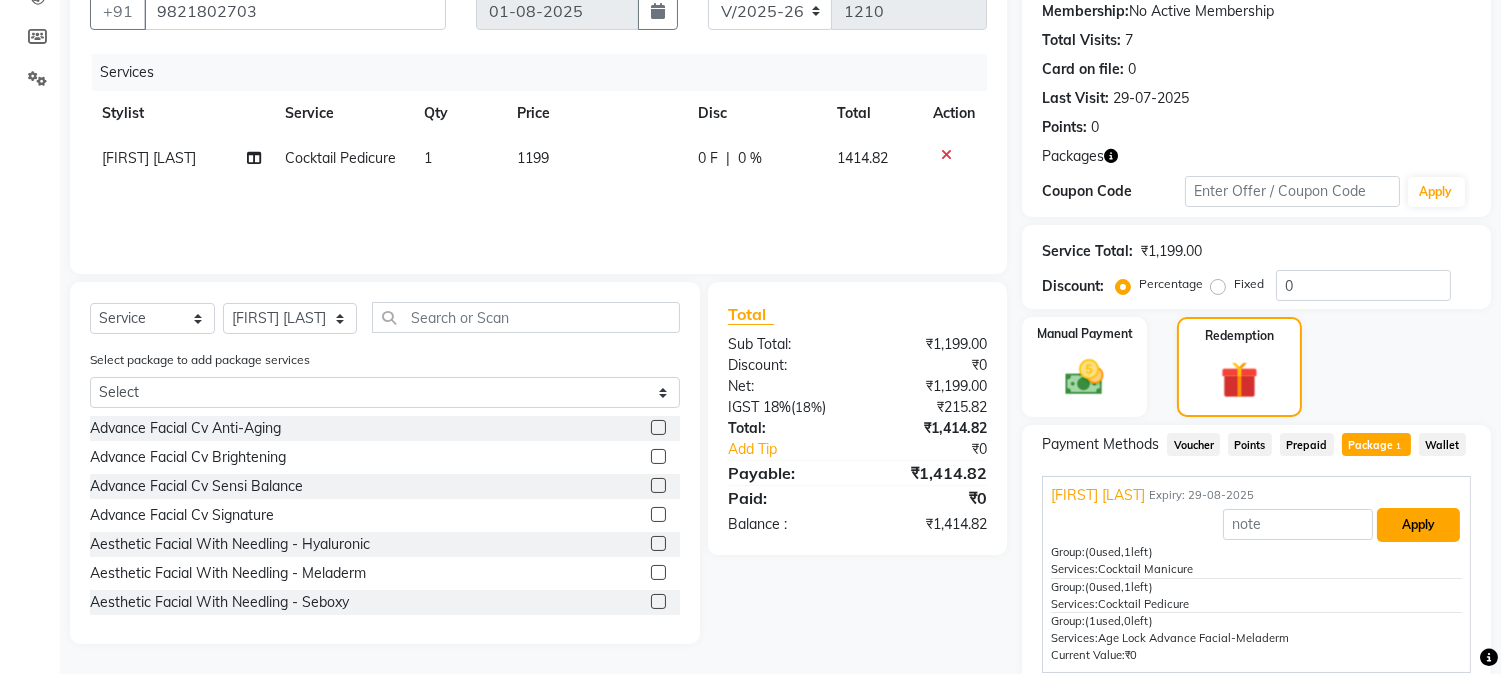 click on "Apply" at bounding box center (1418, 525) 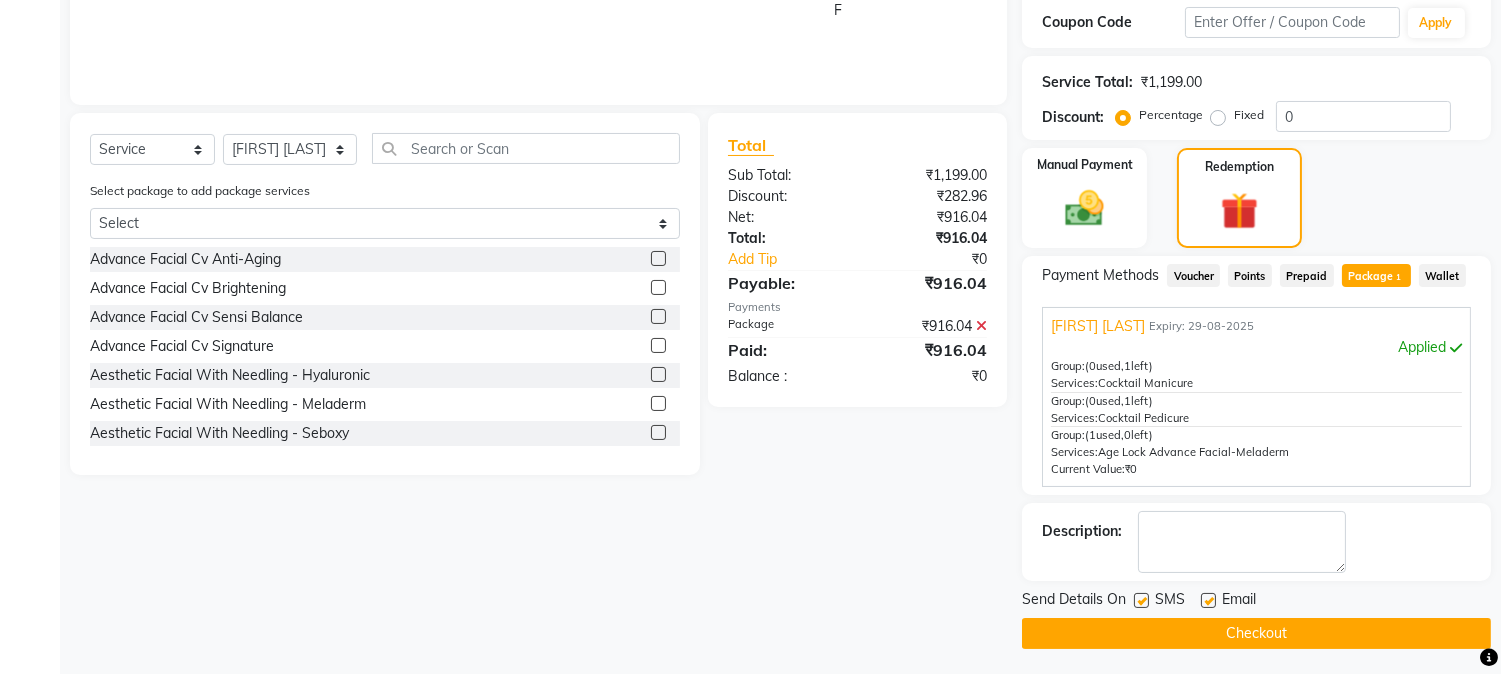 scroll, scrollTop: 366, scrollLeft: 0, axis: vertical 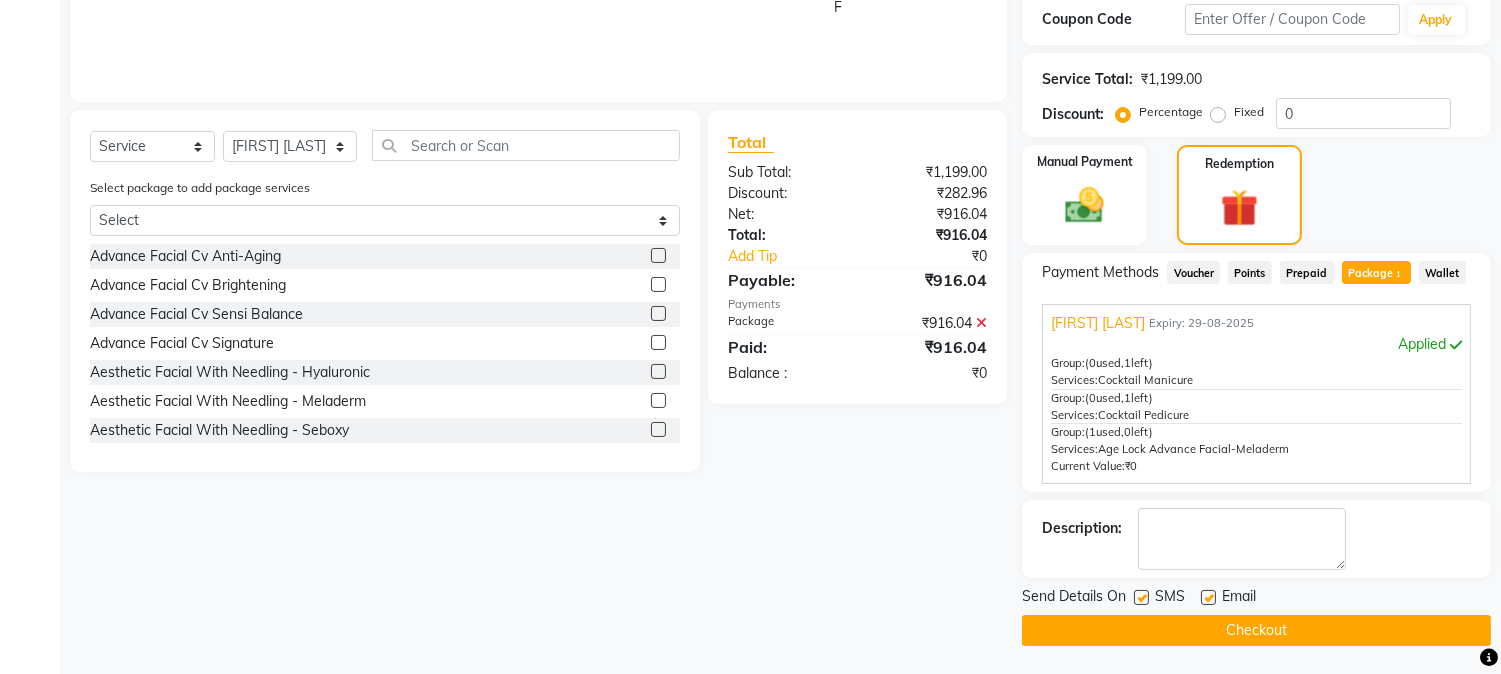 click on "Checkout" 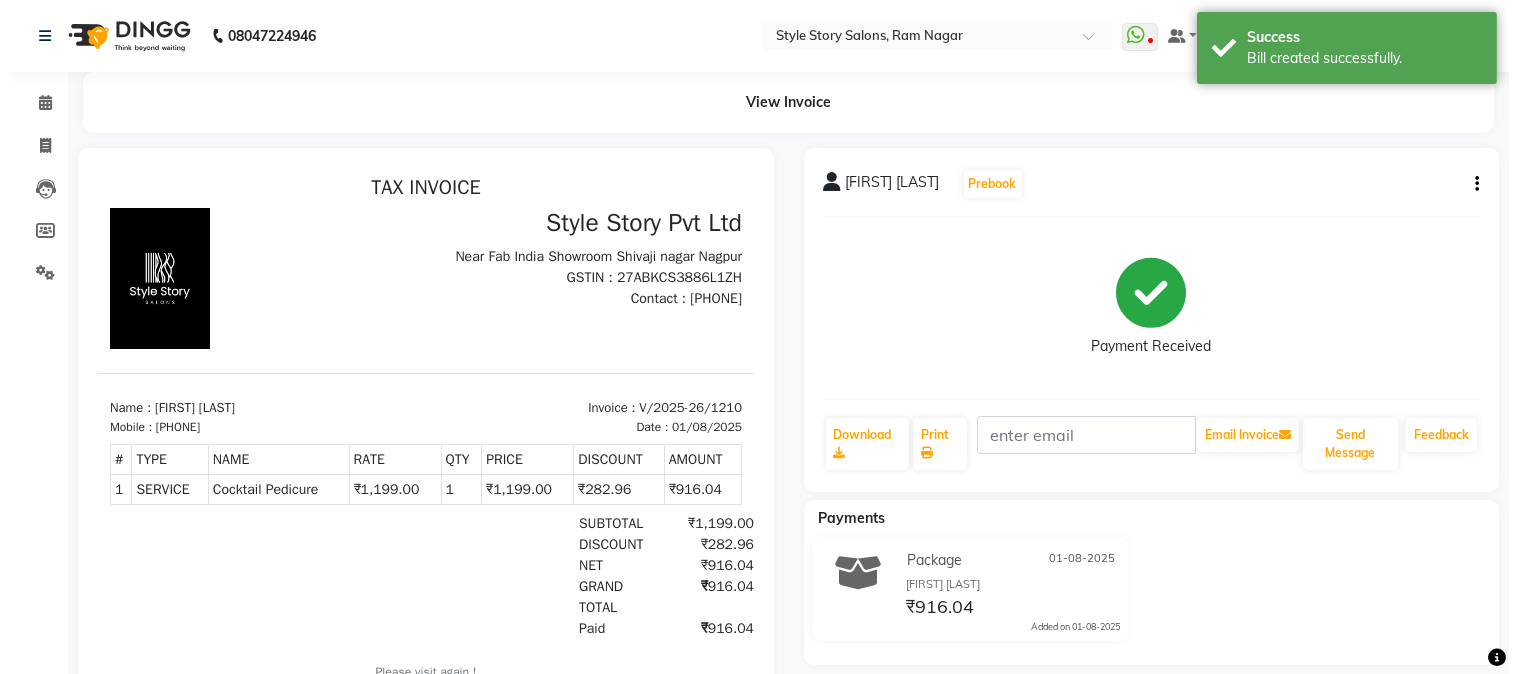 scroll, scrollTop: 0, scrollLeft: 0, axis: both 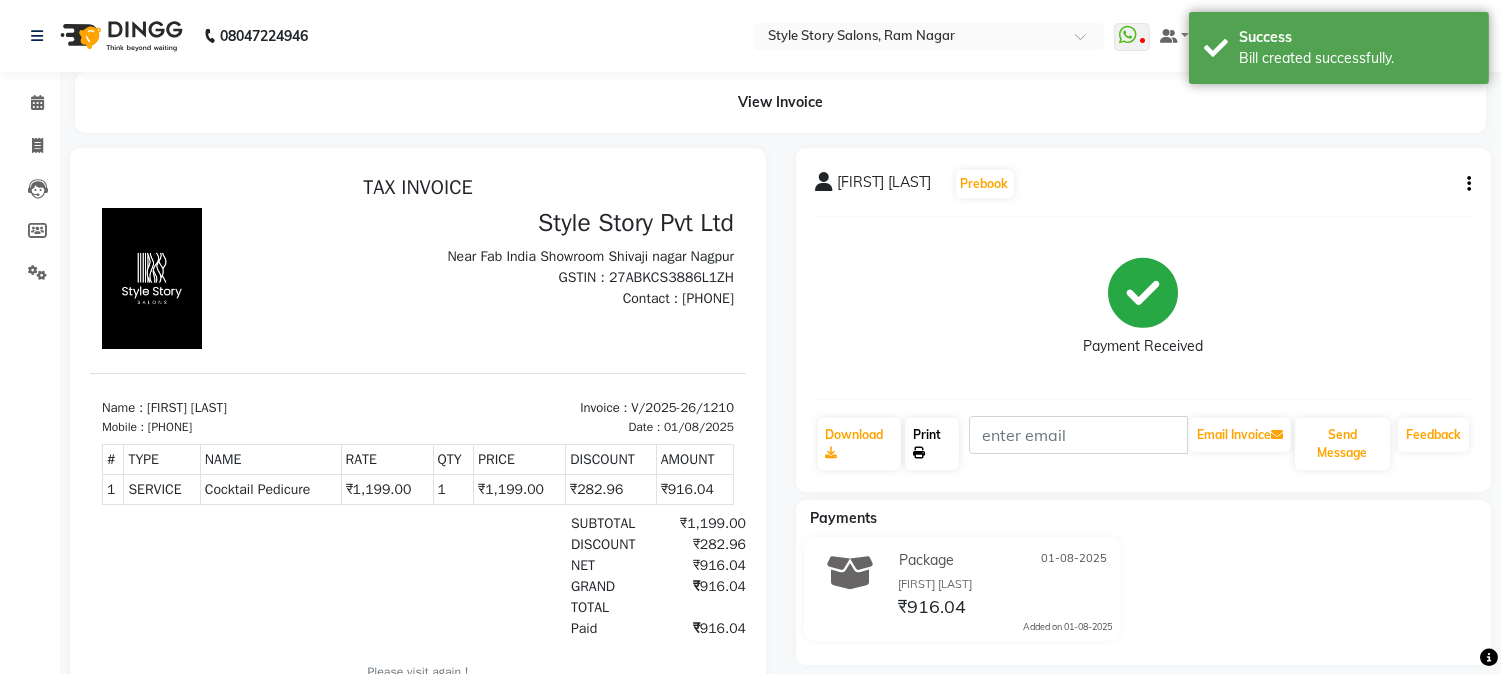 click on "Print" 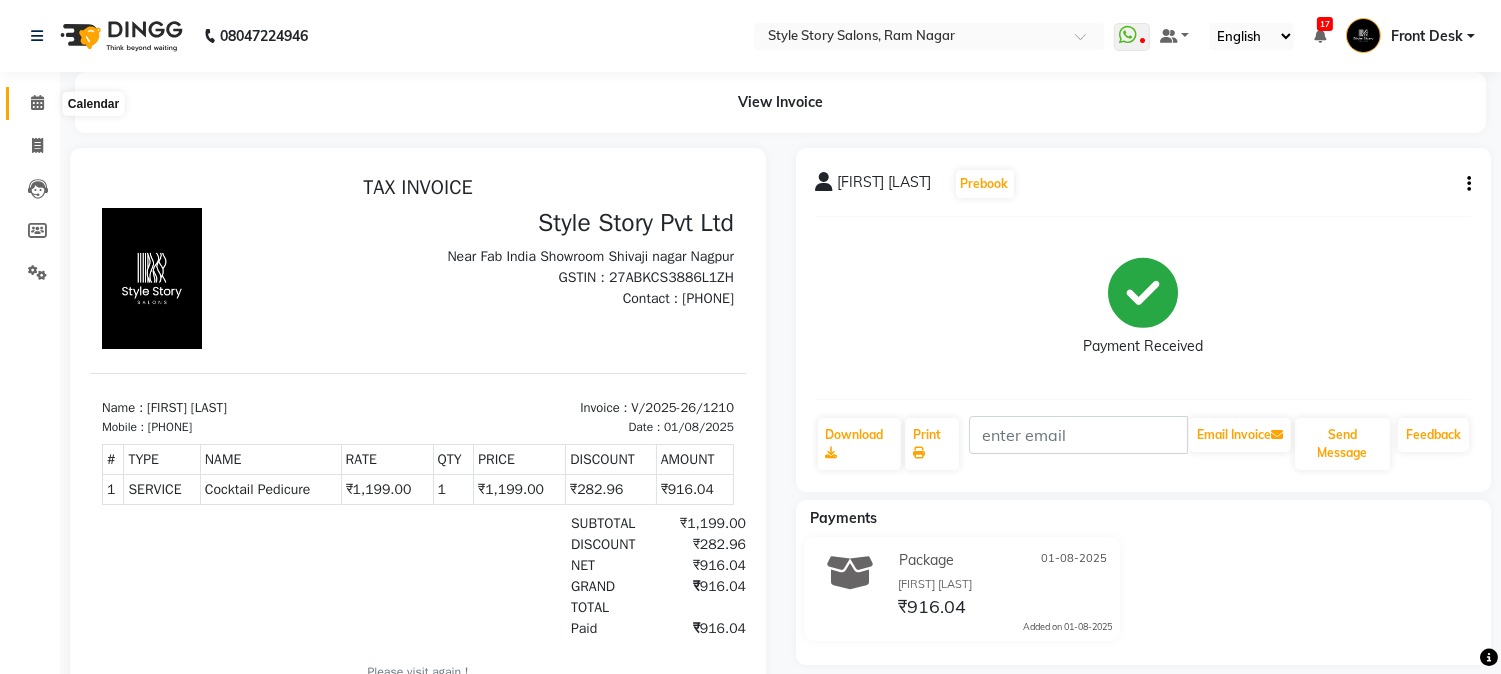 click 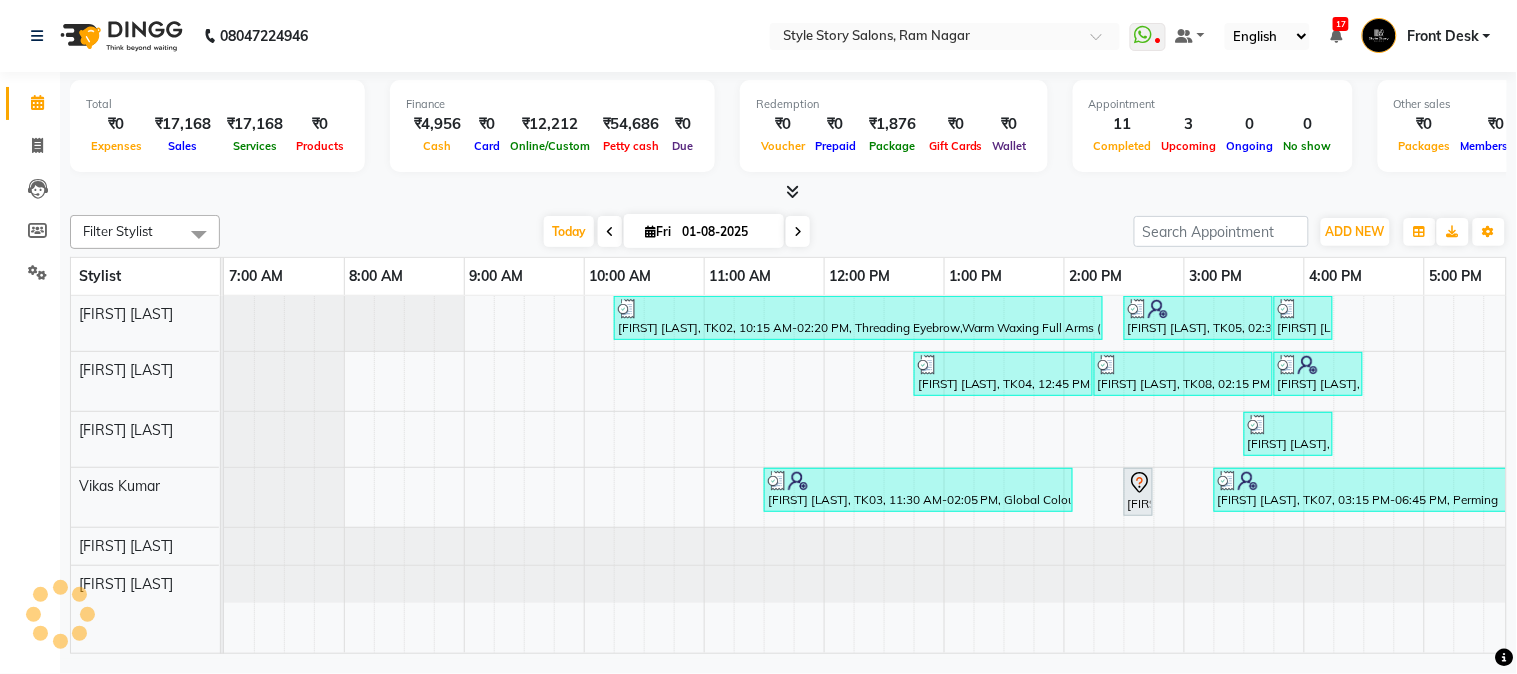scroll, scrollTop: 0, scrollLeft: 0, axis: both 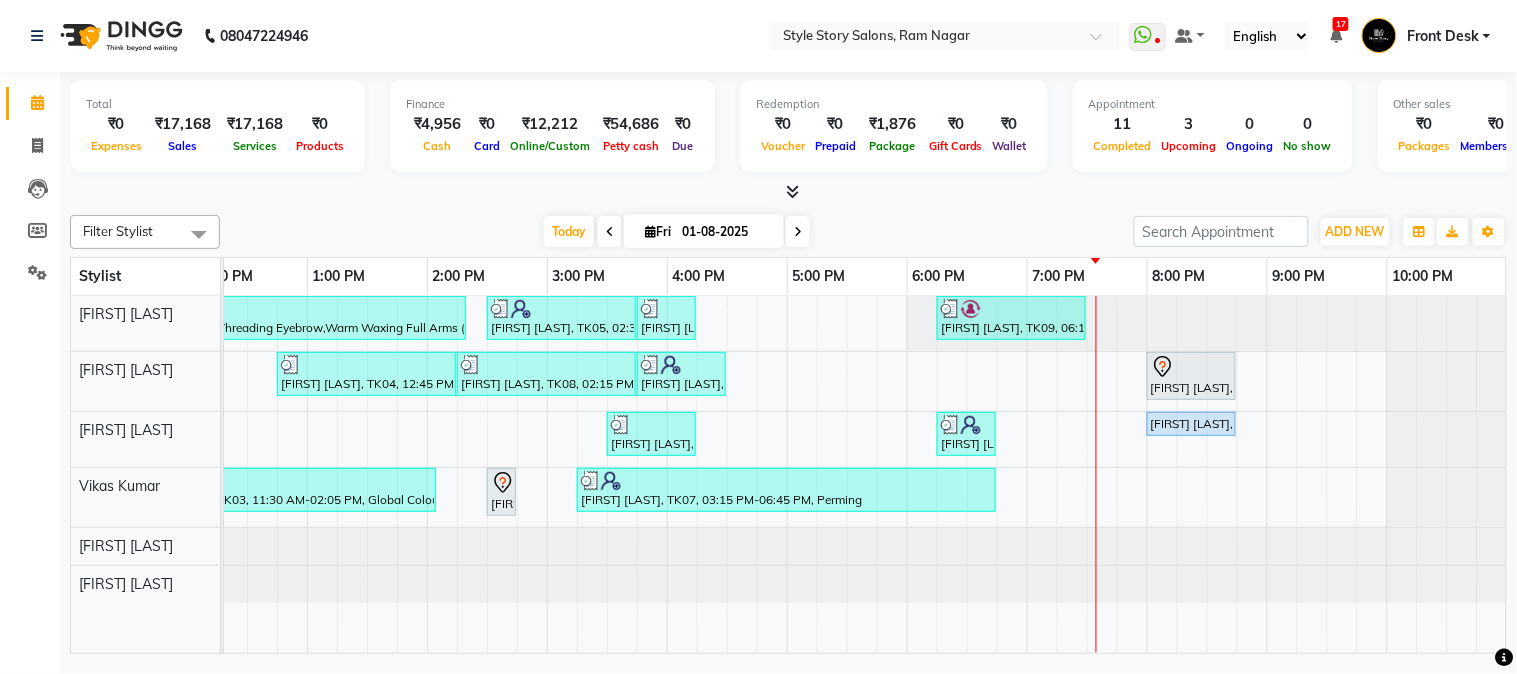 click on "[FIRST] [LAST], TK02, 10:15 AM-02:20 PM, Threading Eyebrow,Warm Waxing Full Arms (₹600),Warm Waxing Full Legs (₹700),Warm Waxing Under Arms (₹350),Nail Extension Acrylic Natural & Clear (₹1500) [FIRST] [LAST], TK05, 02:30 PM-03:45 PM, Gel Nail Polish Application [FIRST] [LAST], TK08, 03:45 PM-04:15 PM, Warm Waxing Face And Neck (₹450) [FIRST] [LAST], TK09, 06:15 PM-07:30 PM, Cocktail Pedicure [FIRST] [LAST], TK04, 12:45 PM-02:15 PM, Hair Spa Moroccon Oil Spa Female [FIRST] [LAST], TK08, 02:15 PM-03:45 PM, Touchup Amoniea Free-Female [FIRST] [LAST], TK05, 03:45 PM-04:30 PM, Blow Dry Regular (₹499) [FIRST] [LAST], TK01, 08:00 PM-08:45 PM, Hair Cut - Master - Female [FIRST] [LAST], TK02, 03:30 PM-04:15 PM, Blow Dry Regular (₹499) [FIRST] [LAST], TK11, 06:15 PM-06:45 PM, Shampoo And Conditioning Female [FIRST] [LAST], TK01, 08:00 PM-08:45 PM, Hair Cut - Master - Male (₹399) [FIRST] [LAST], TK06, 02:30 PM-02:35 PM, Warm Waxing Under Arms" at bounding box center [547, 475] 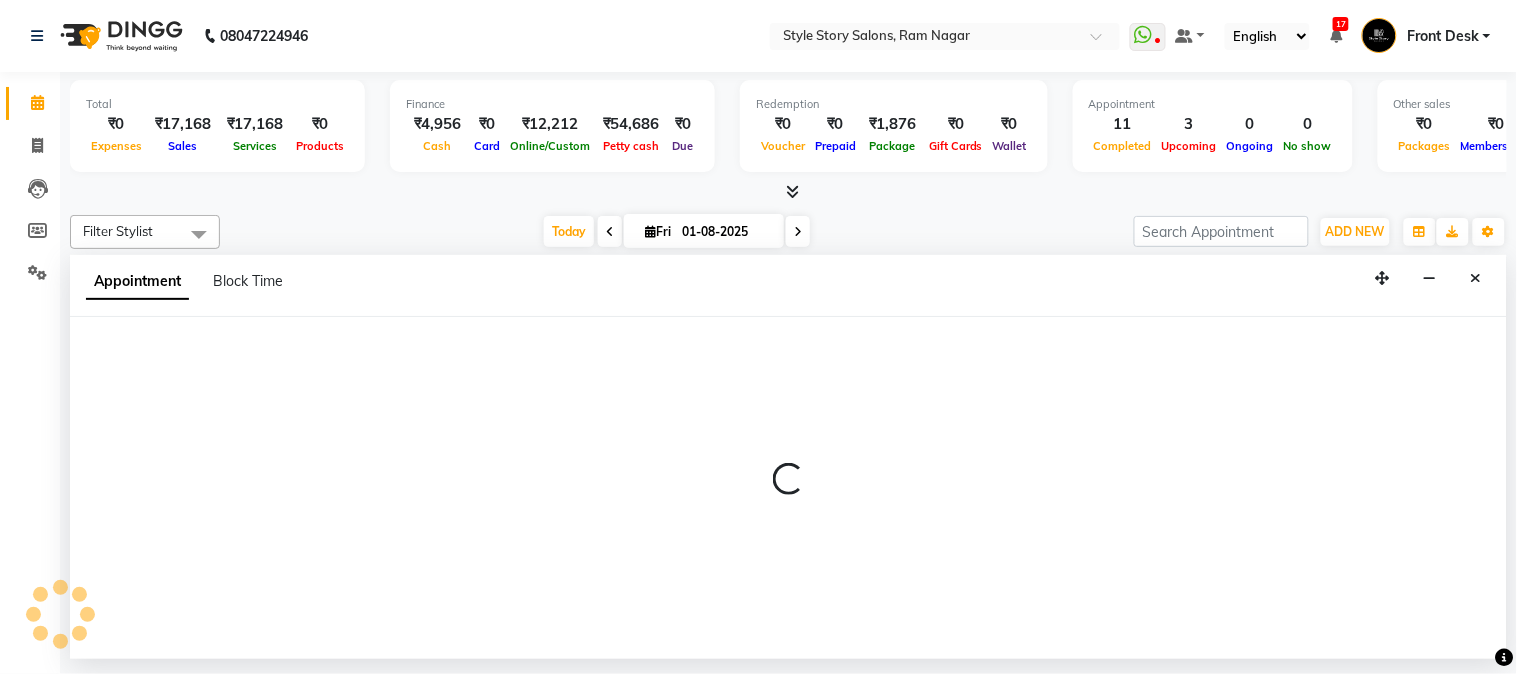 select on "61197" 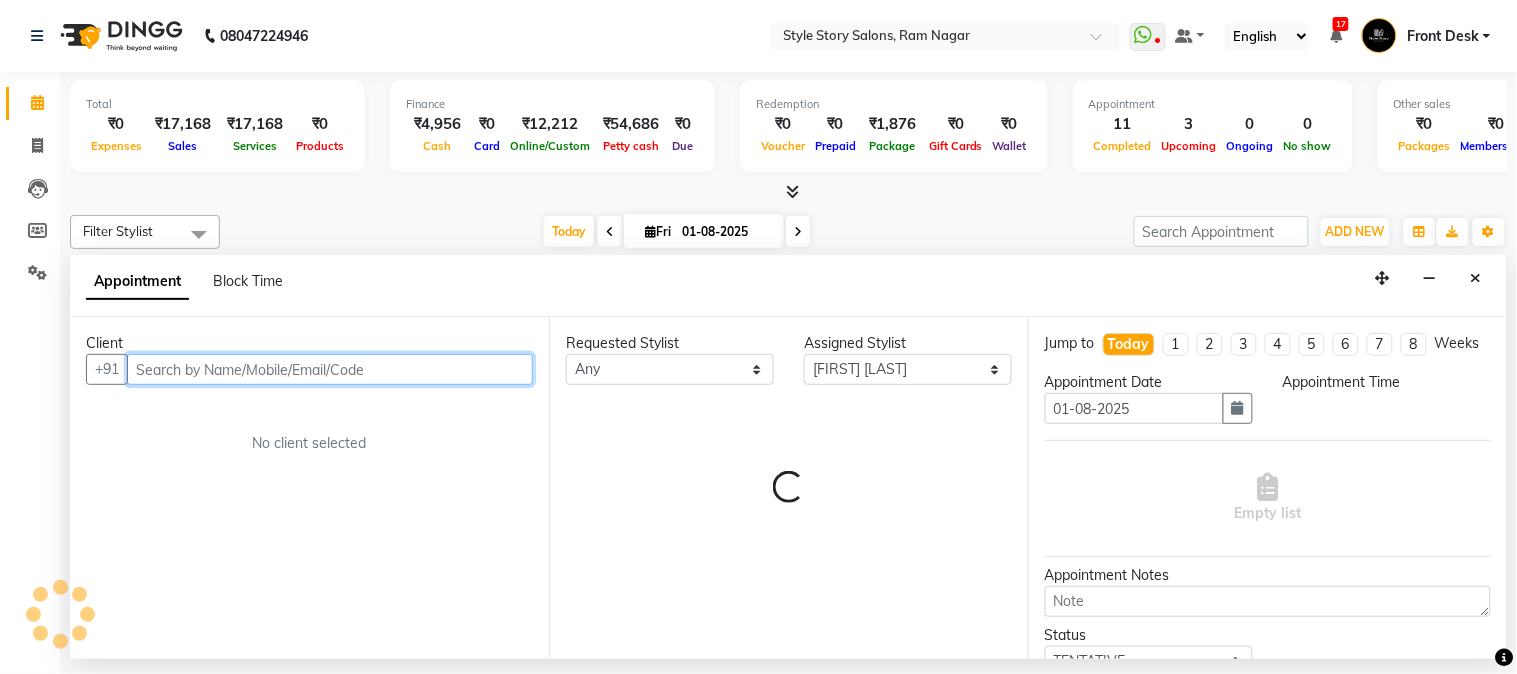 select on "1170" 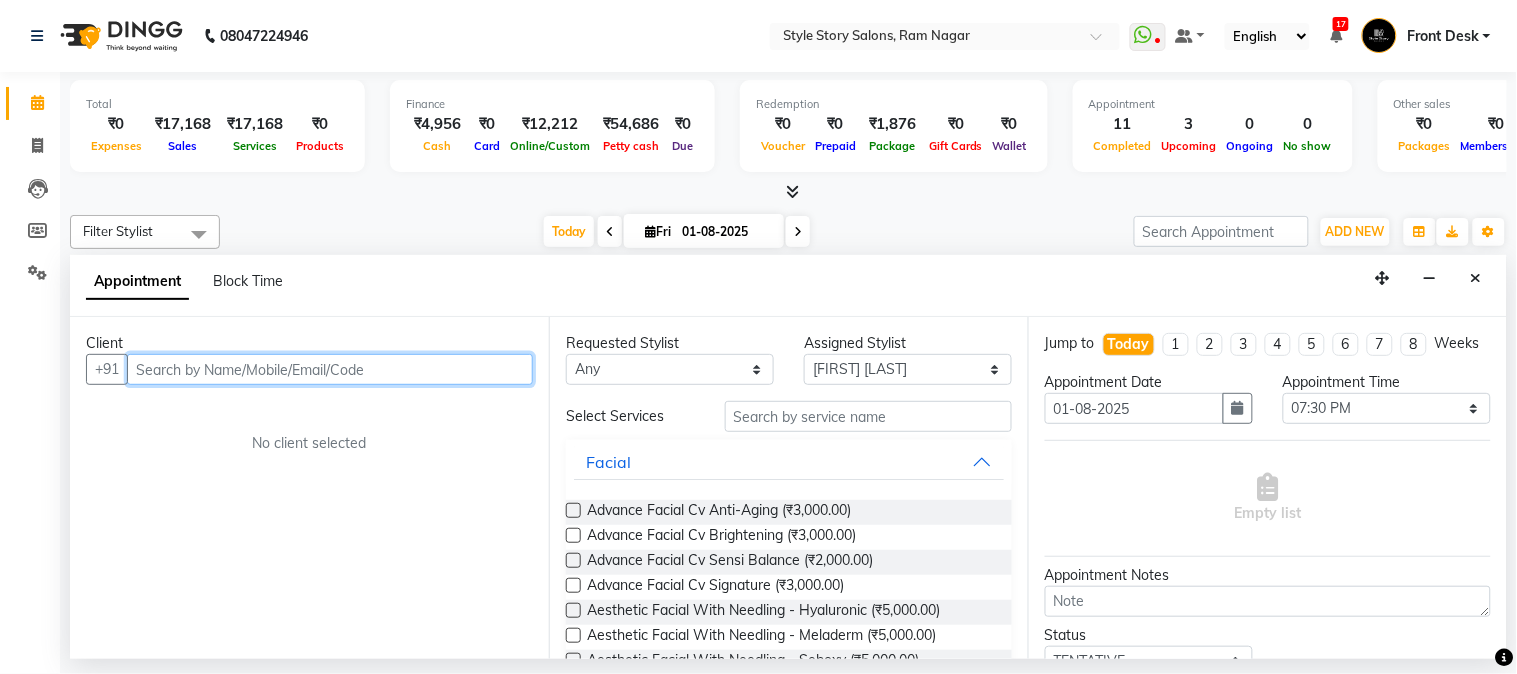 click at bounding box center [330, 369] 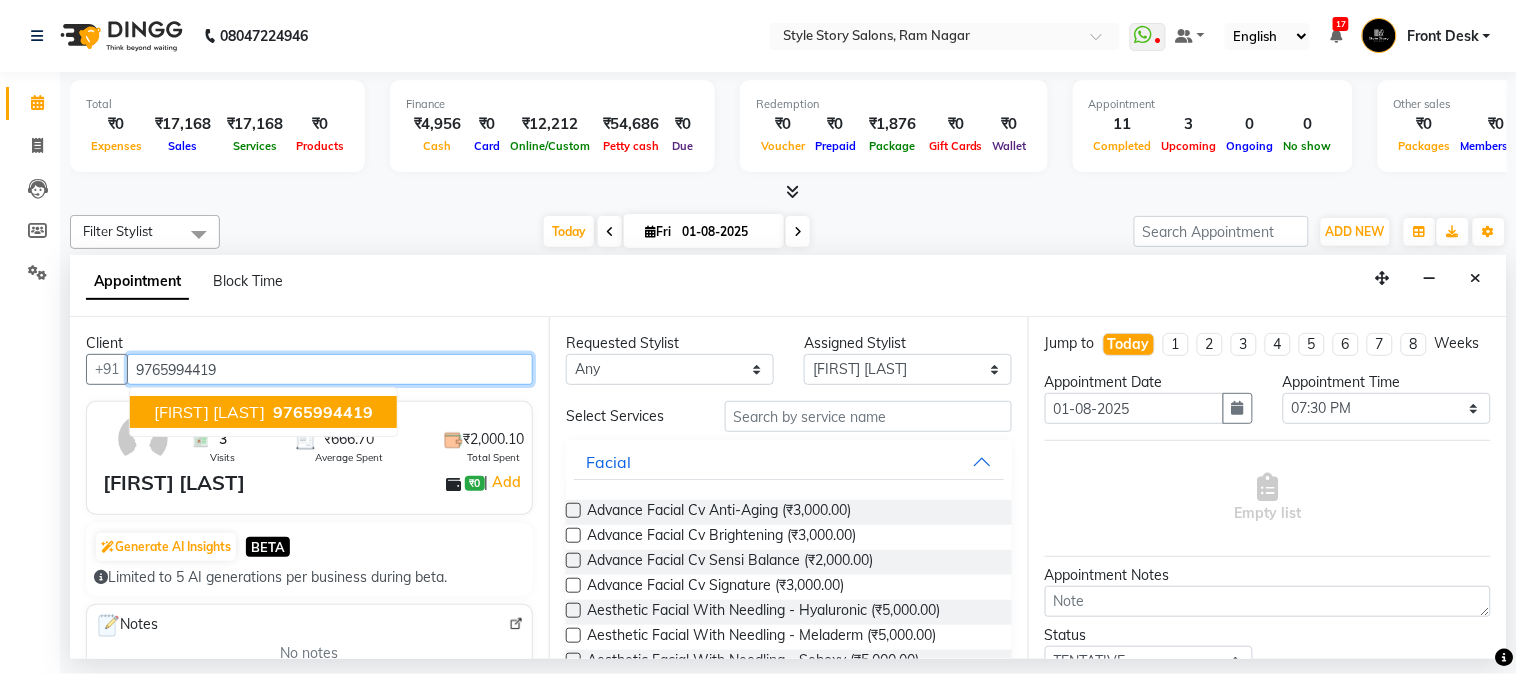 click on "[FIRST] [LAST]" at bounding box center (209, 412) 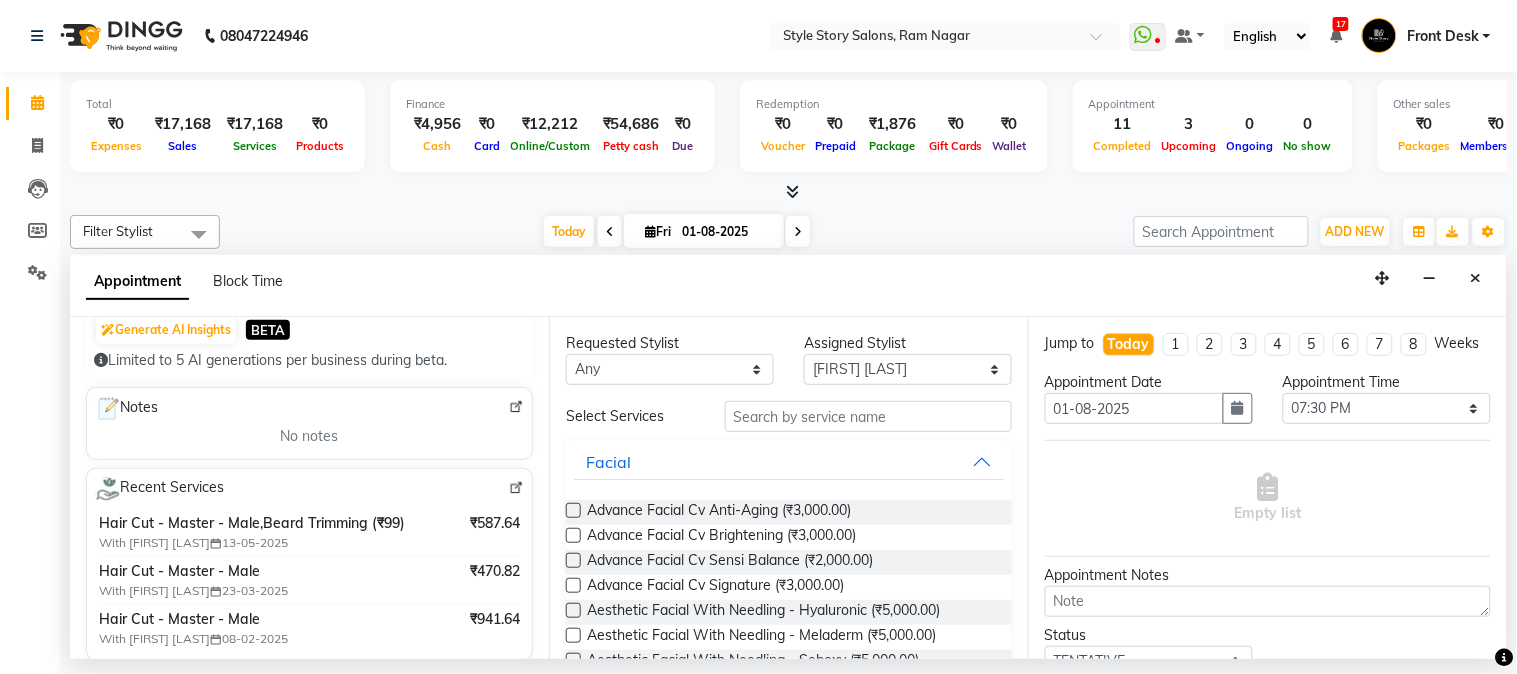 scroll, scrollTop: 222, scrollLeft: 0, axis: vertical 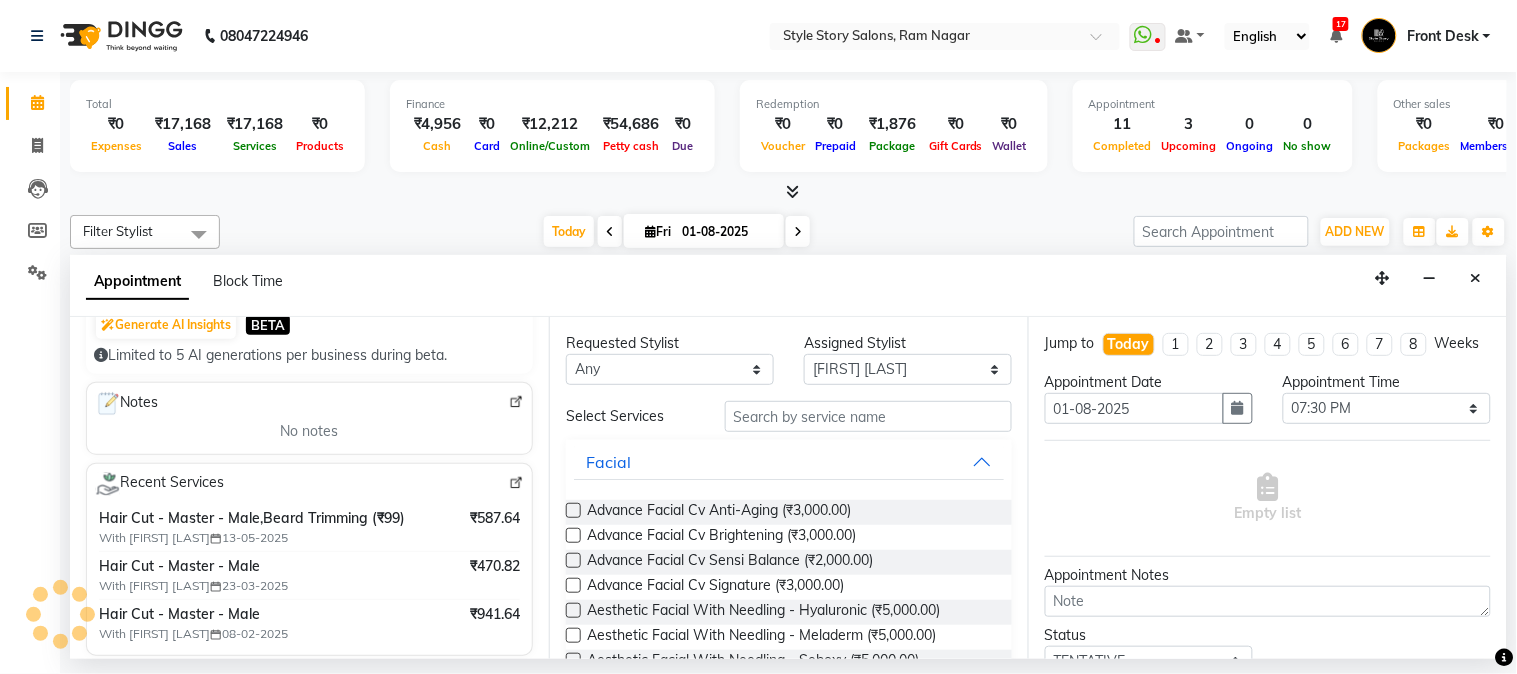 type on "9765994419" 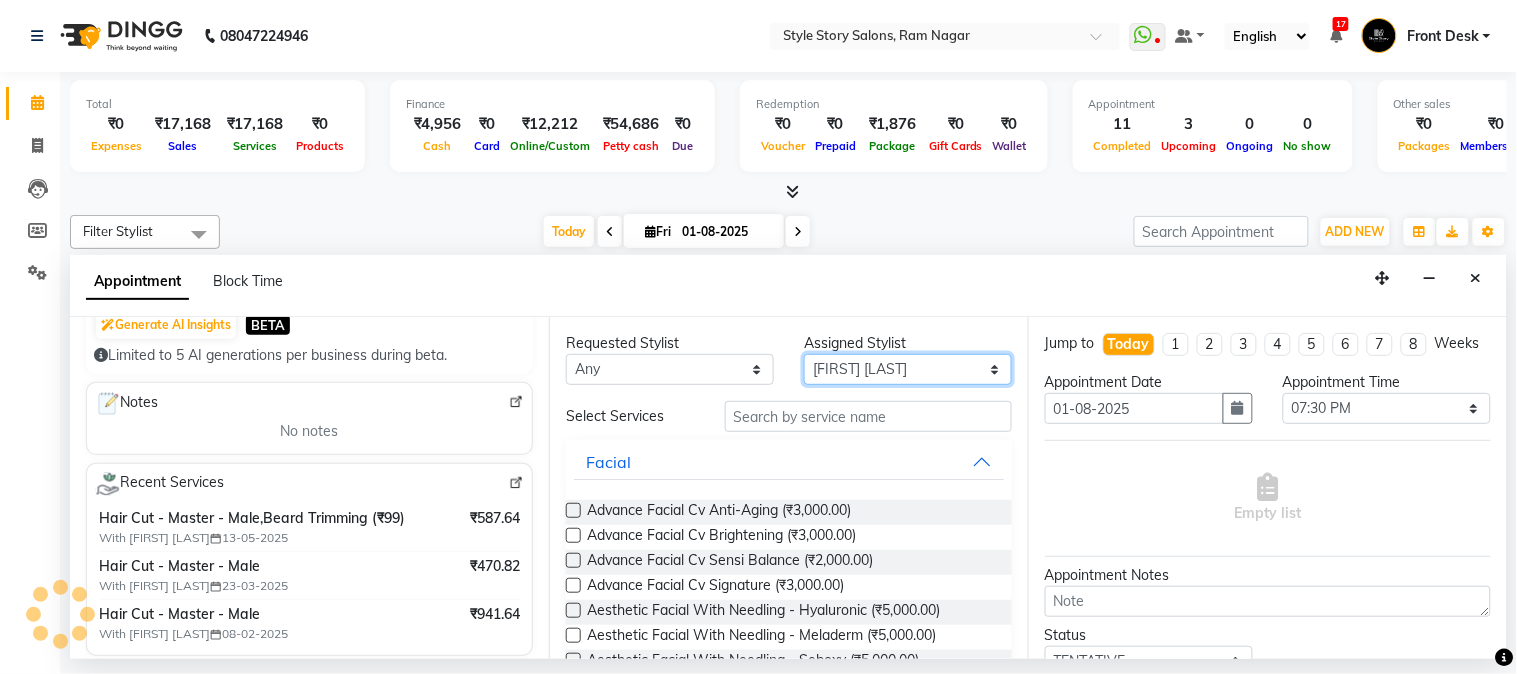 click on "Select [FIRST] [LAST] [FIRST] [LAST] [FIRST] [LAST] [FIRST] [LAST] [FIRST] [LAST] [FIRST] [LAST]" at bounding box center [908, 369] 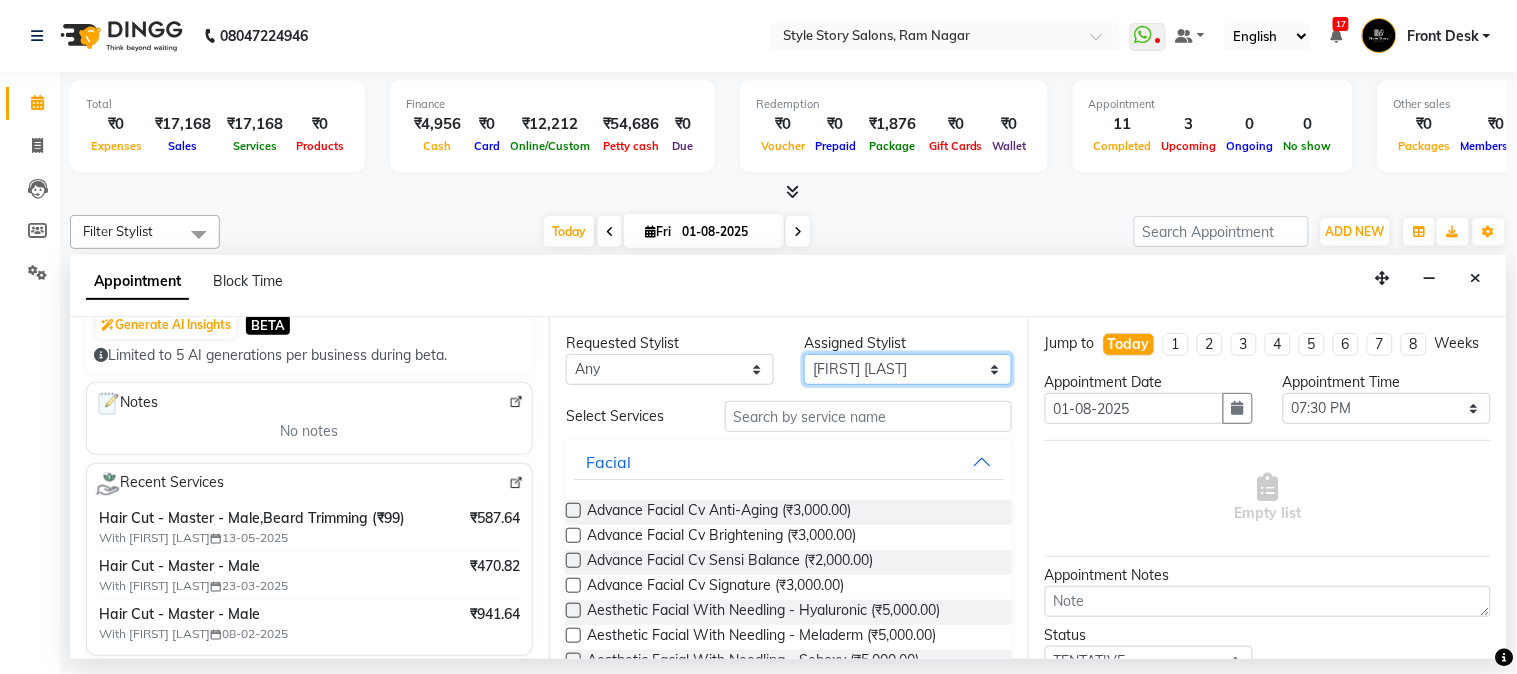 select on "62113" 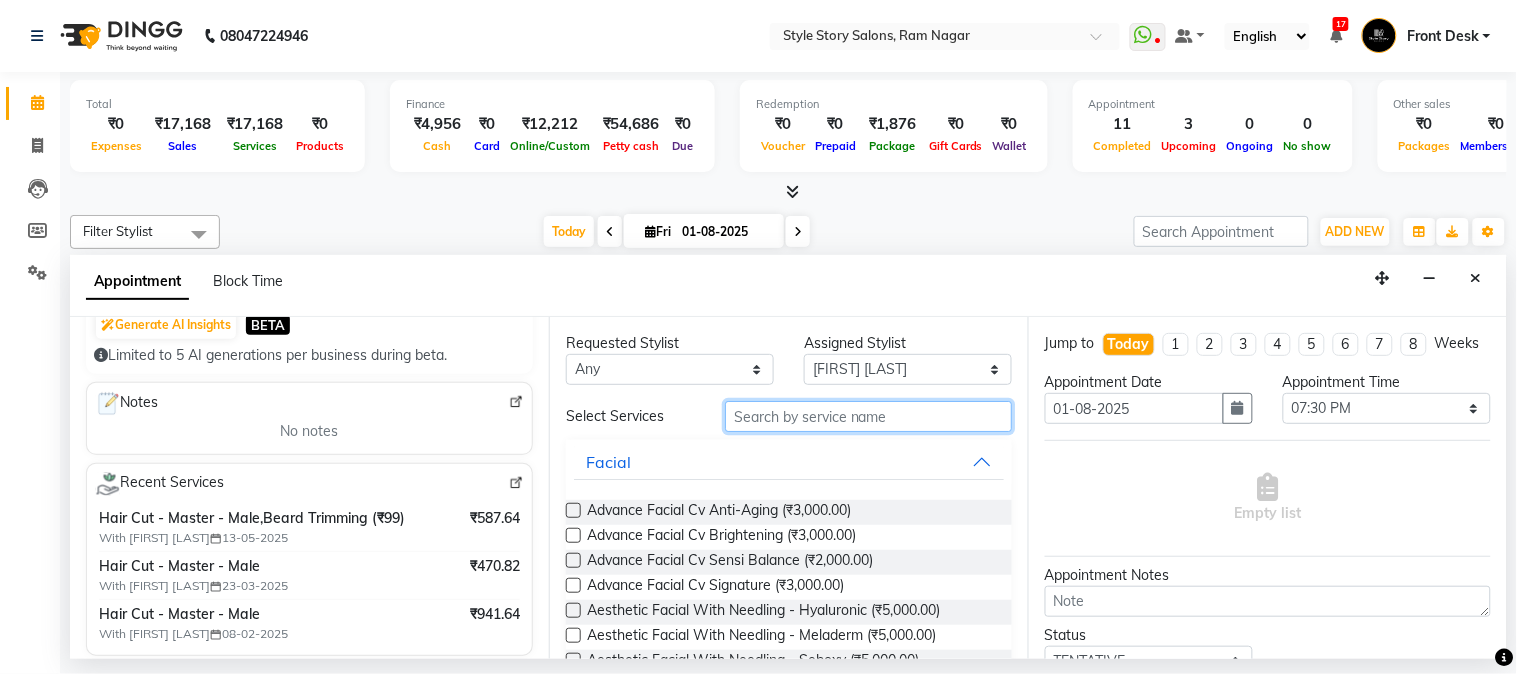 click at bounding box center [868, 416] 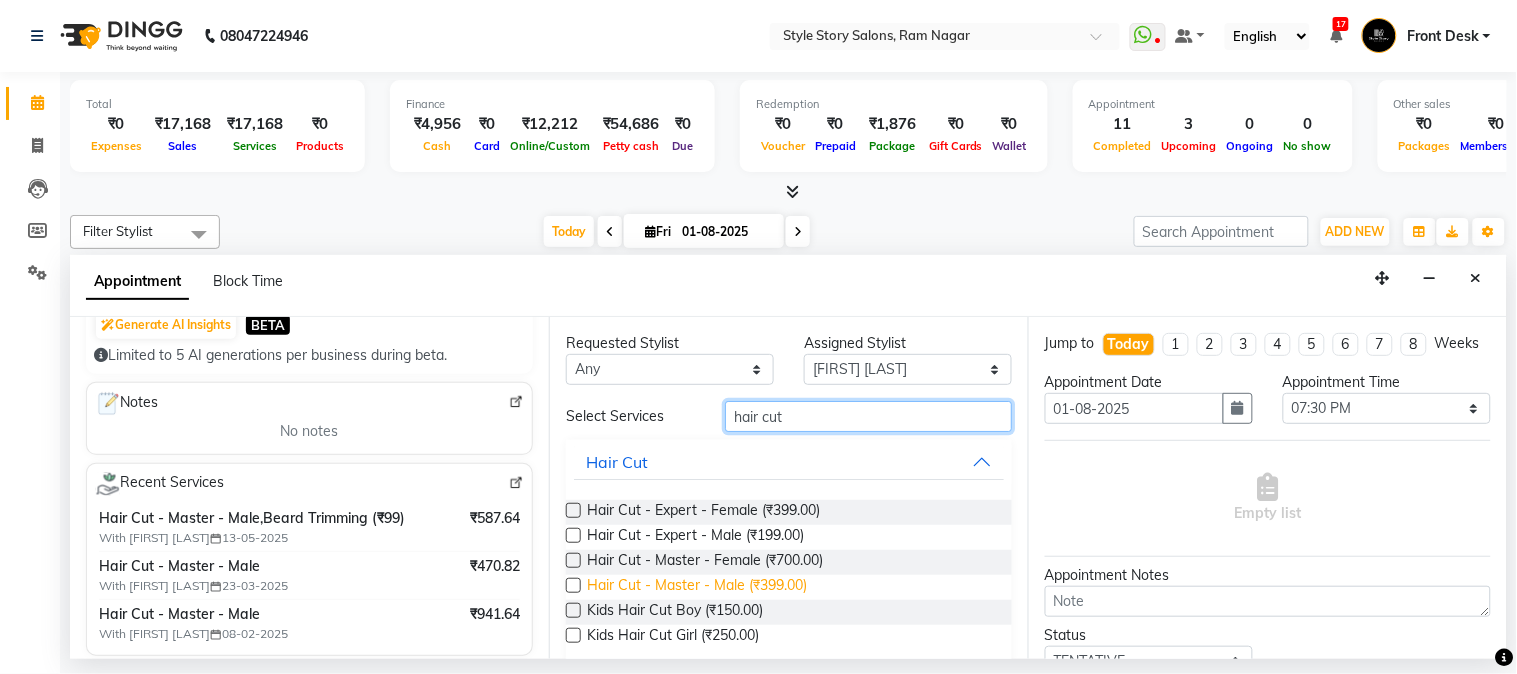 type on "hair cut" 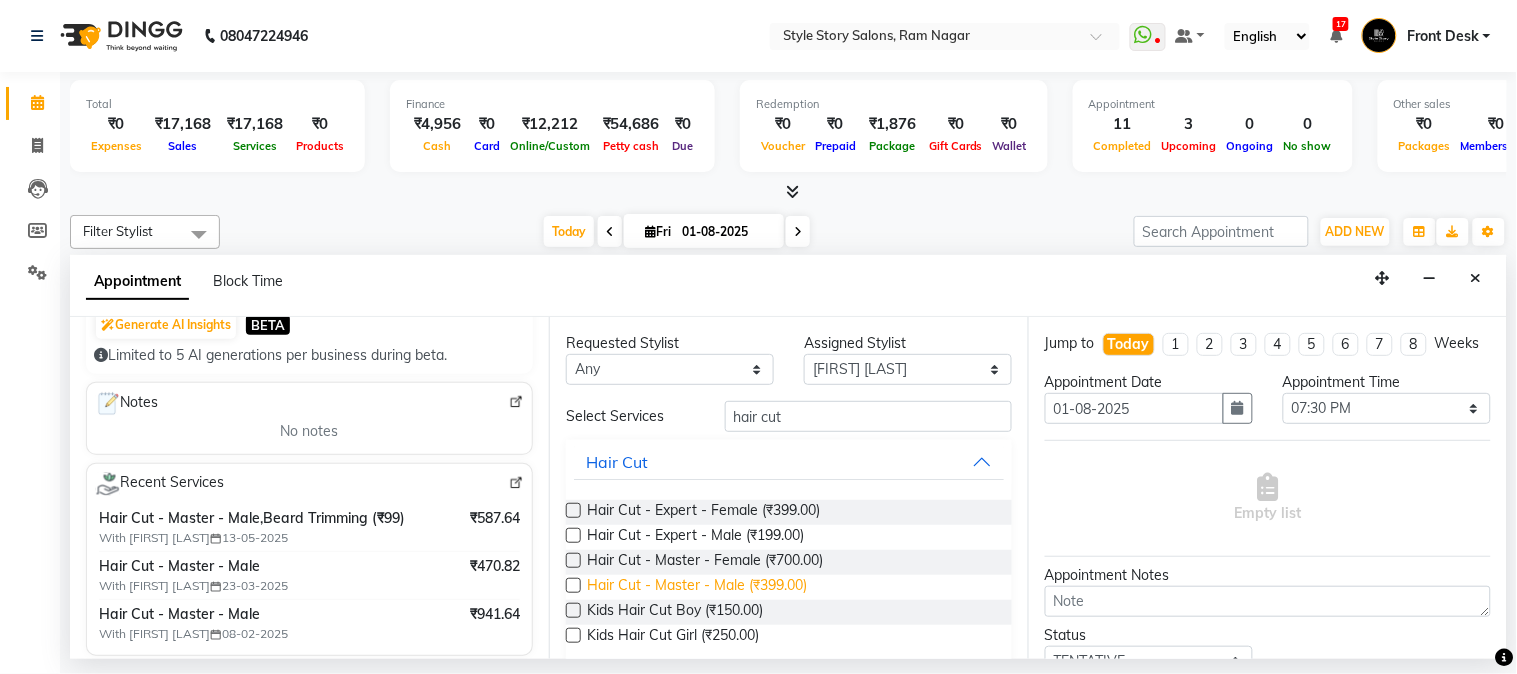 click on "Hair Cut - Master - Male (₹399.00)" at bounding box center [697, 587] 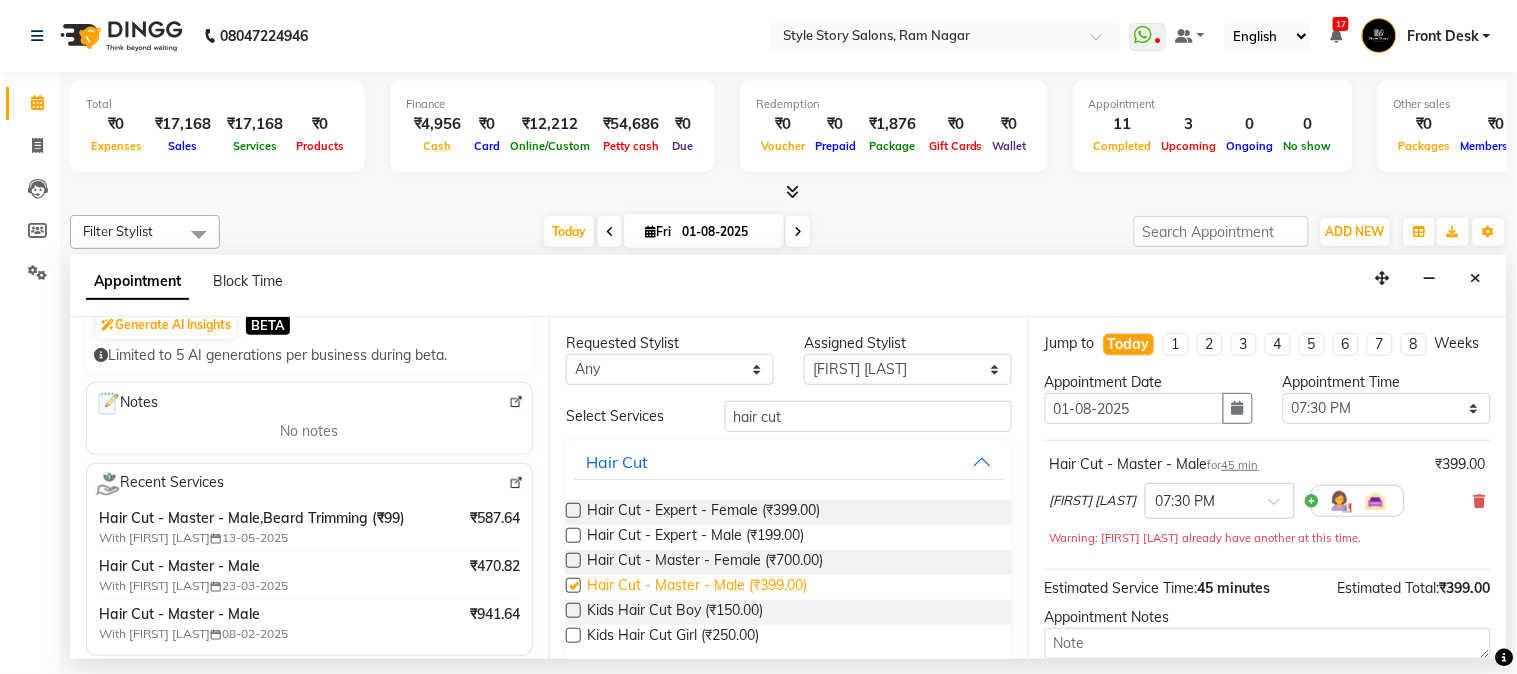 checkbox on "false" 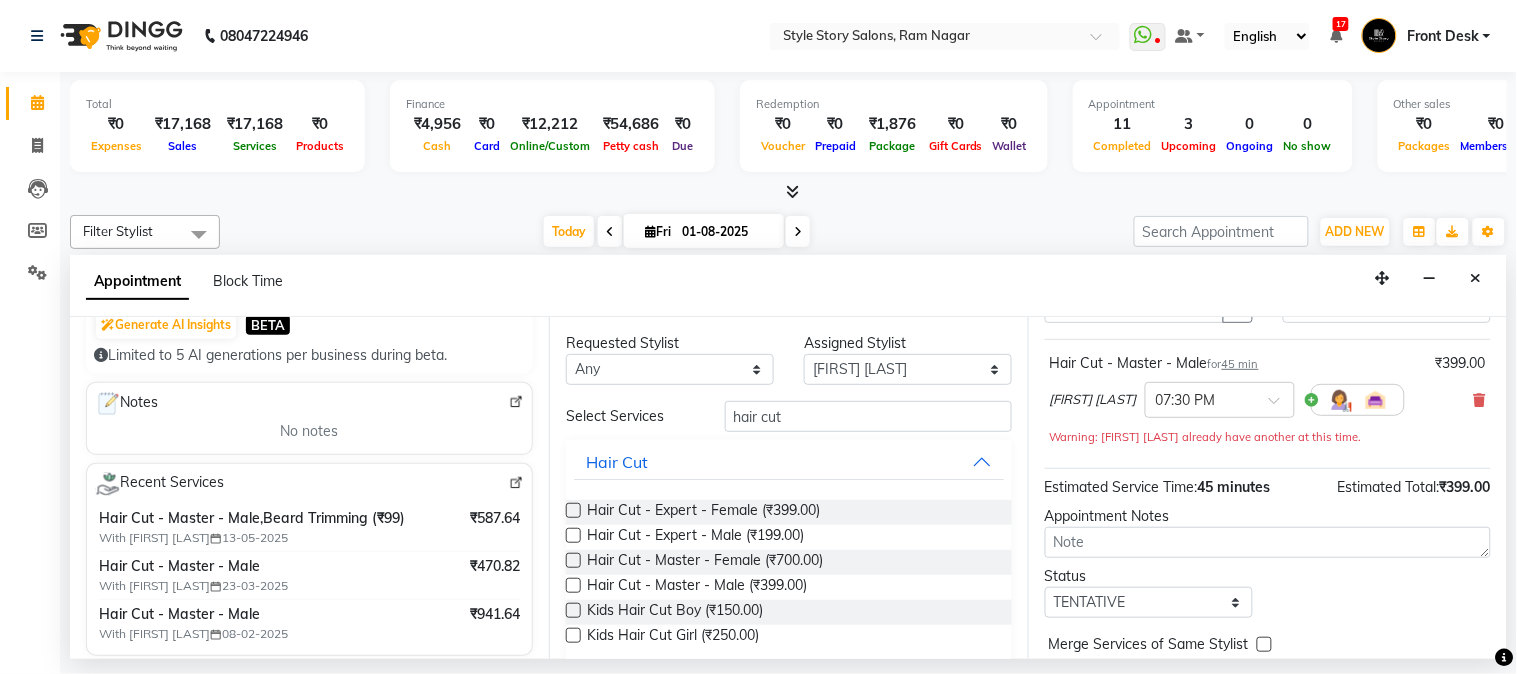 scroll, scrollTop: 204, scrollLeft: 0, axis: vertical 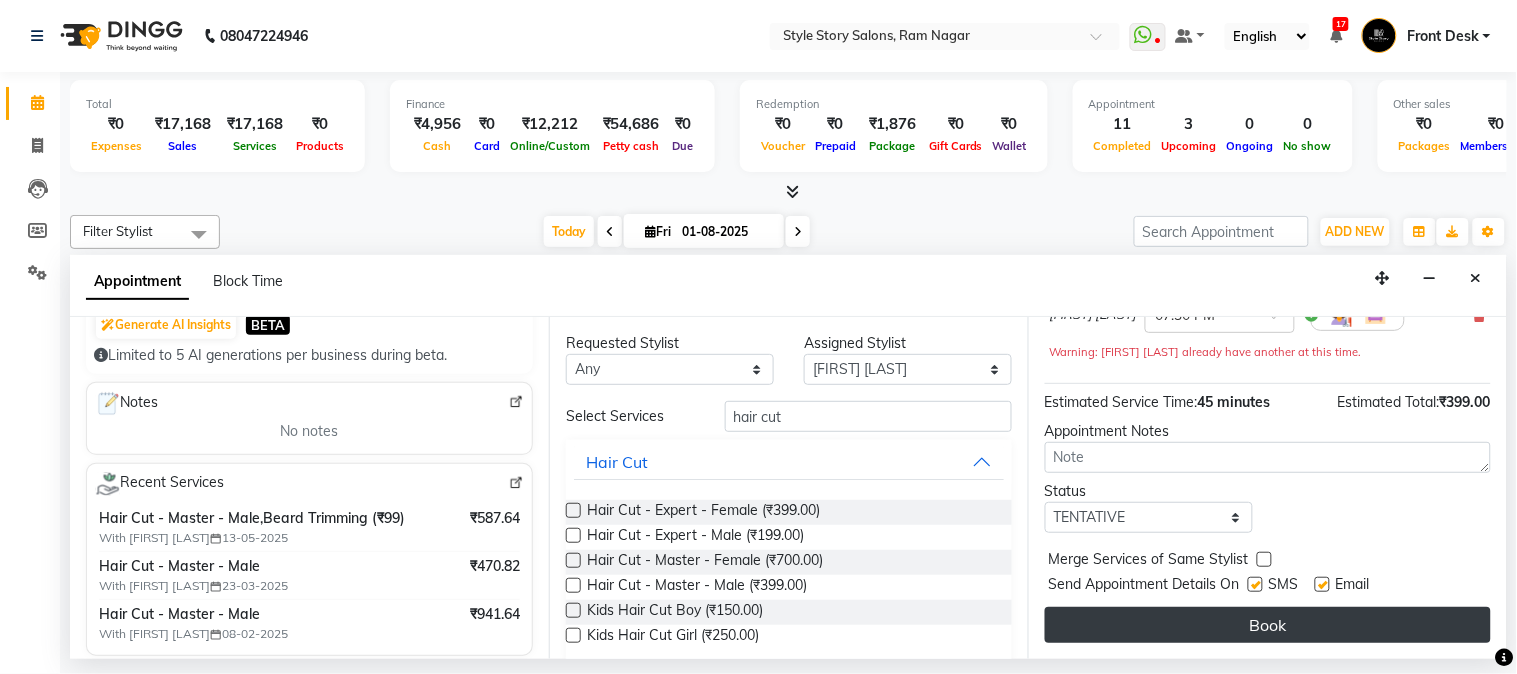 click on "Book" at bounding box center [1268, 625] 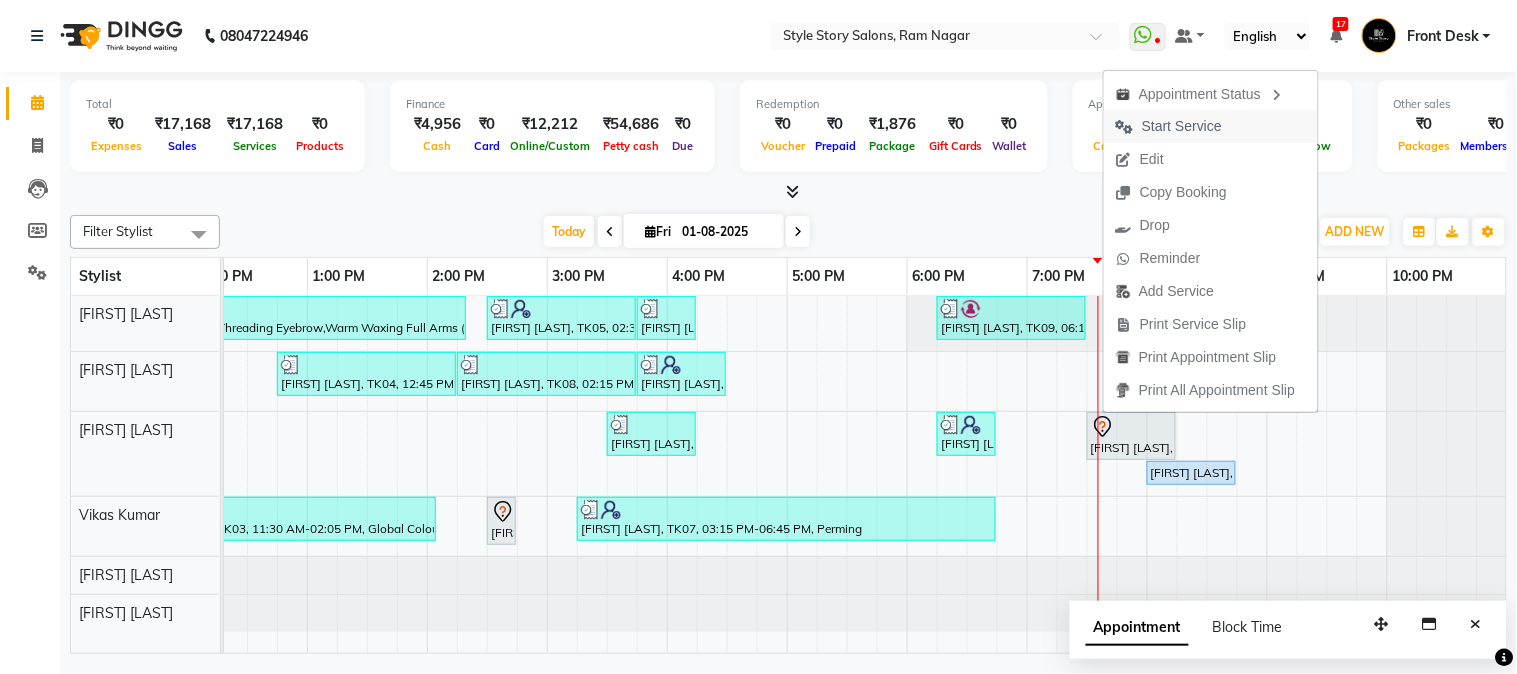 click on "Start Service" at bounding box center [1182, 126] 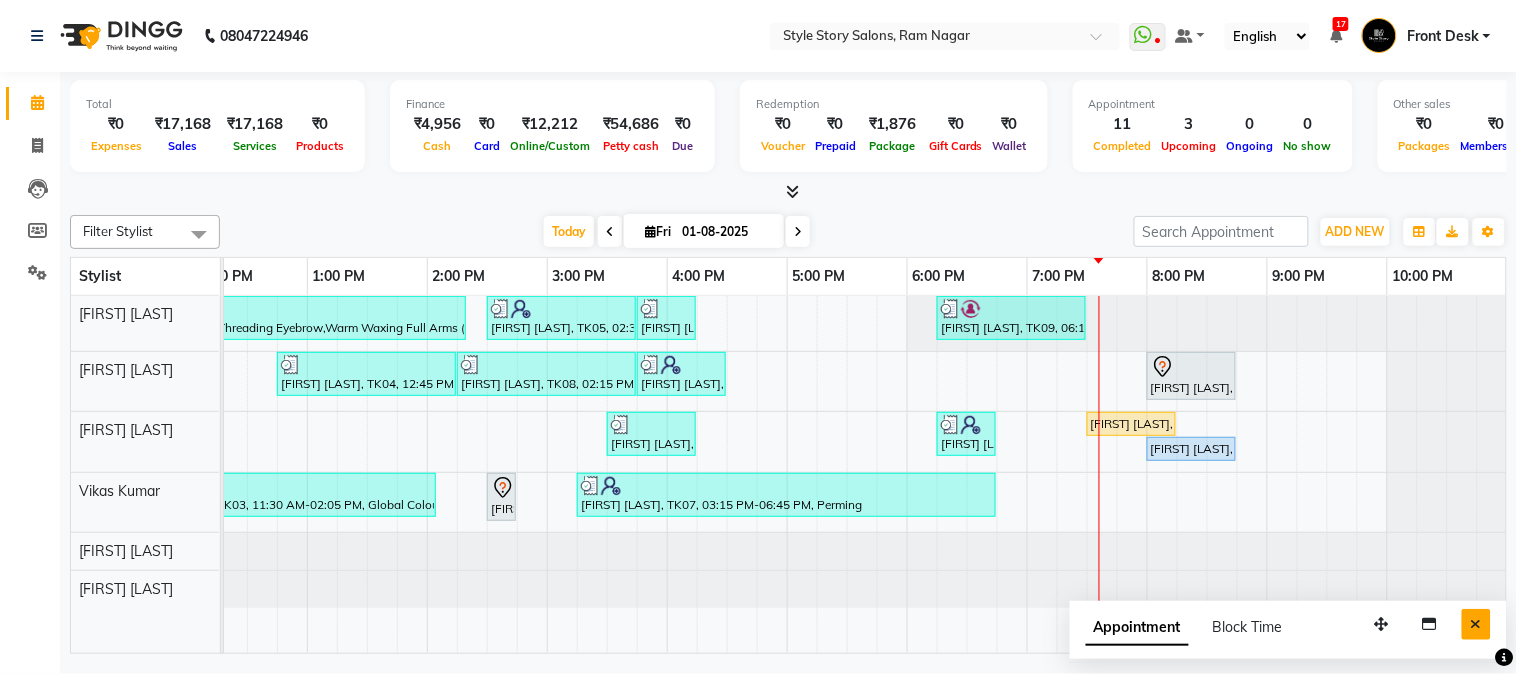 click at bounding box center (1476, 624) 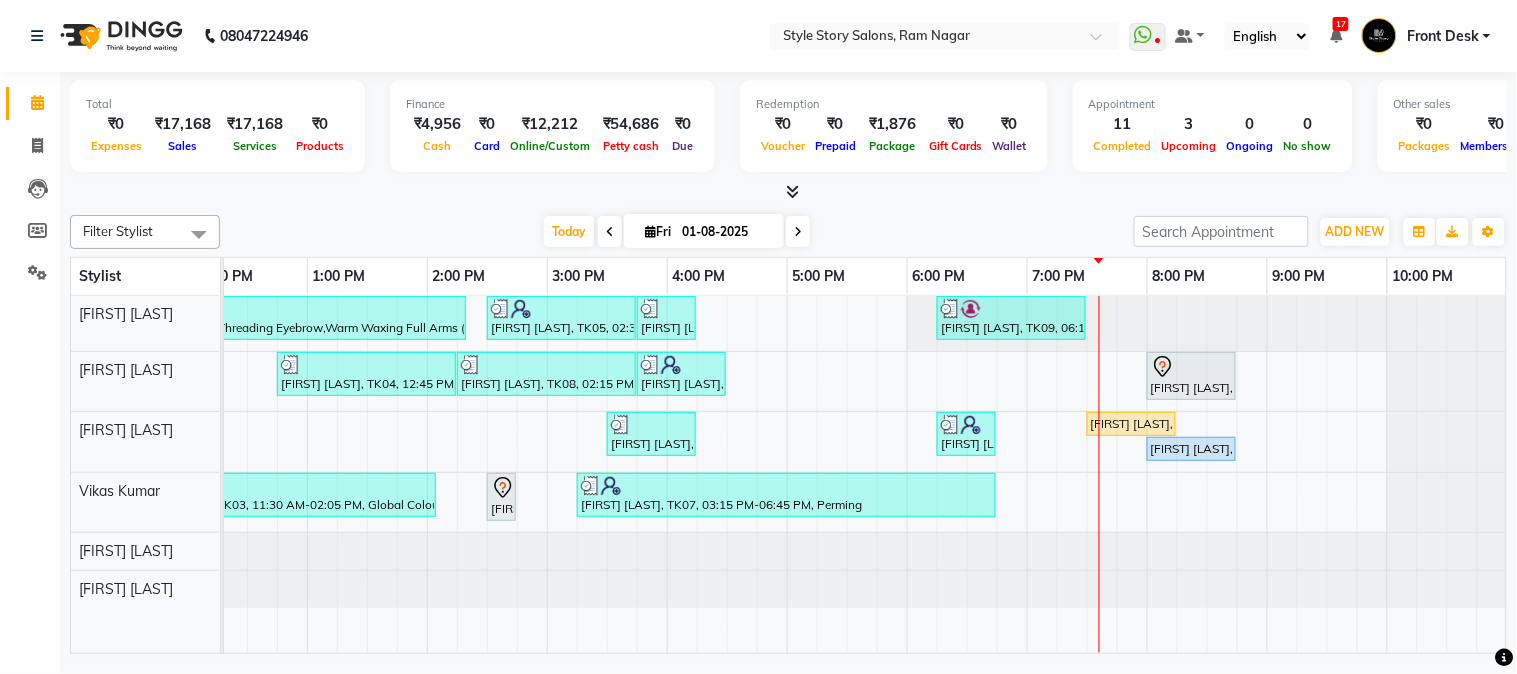 click at bounding box center [798, 232] 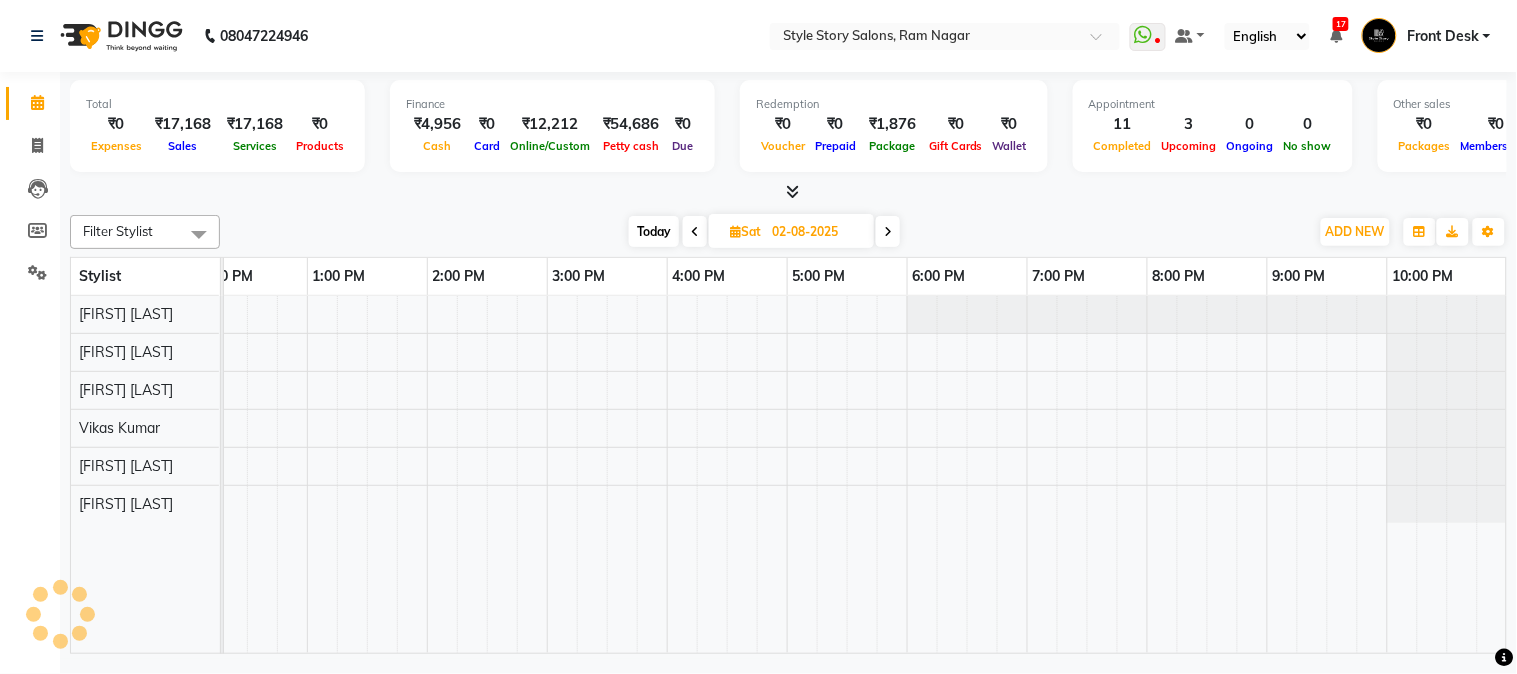 scroll, scrollTop: 0, scrollLeft: 637, axis: horizontal 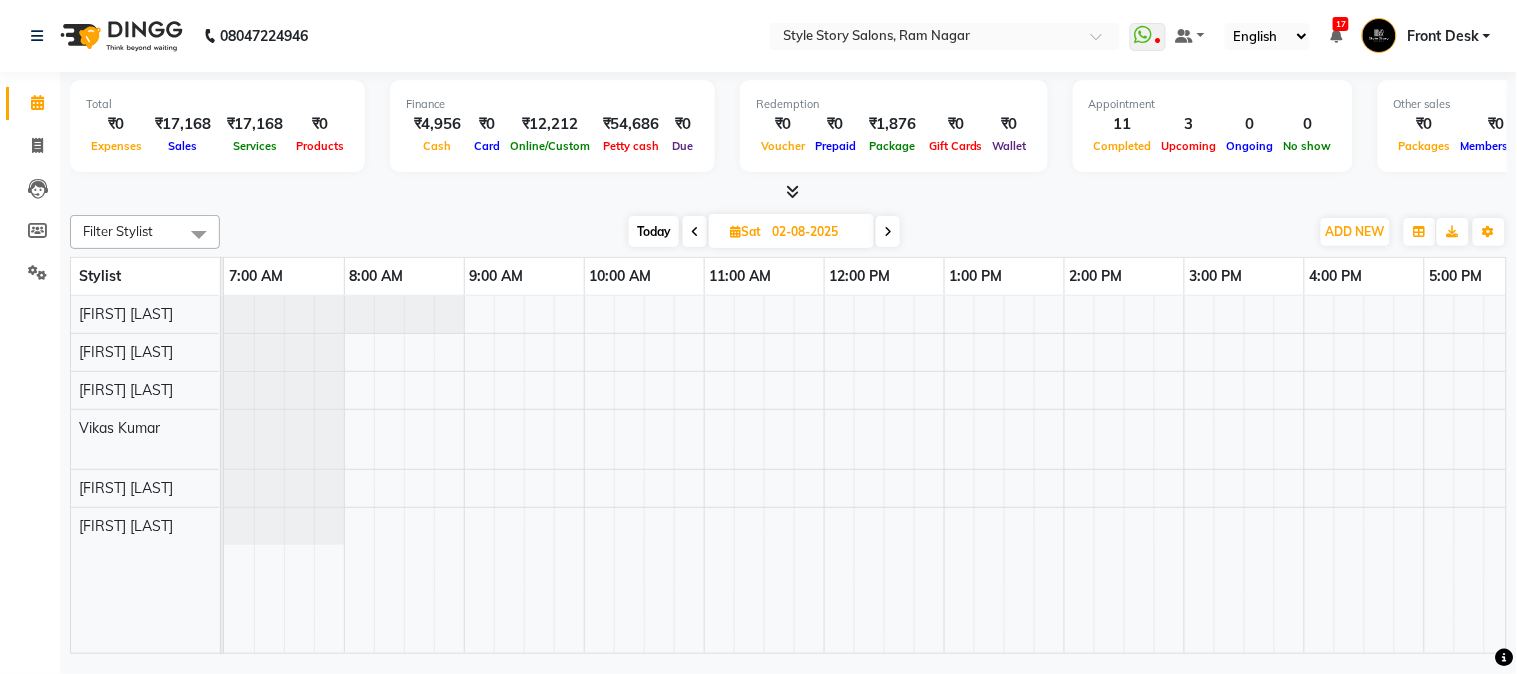 click on "[FIRST] [LAST], 07:00 PM-07:45 PM, Hair Cut - Master - Male" at bounding box center (1184, 475) 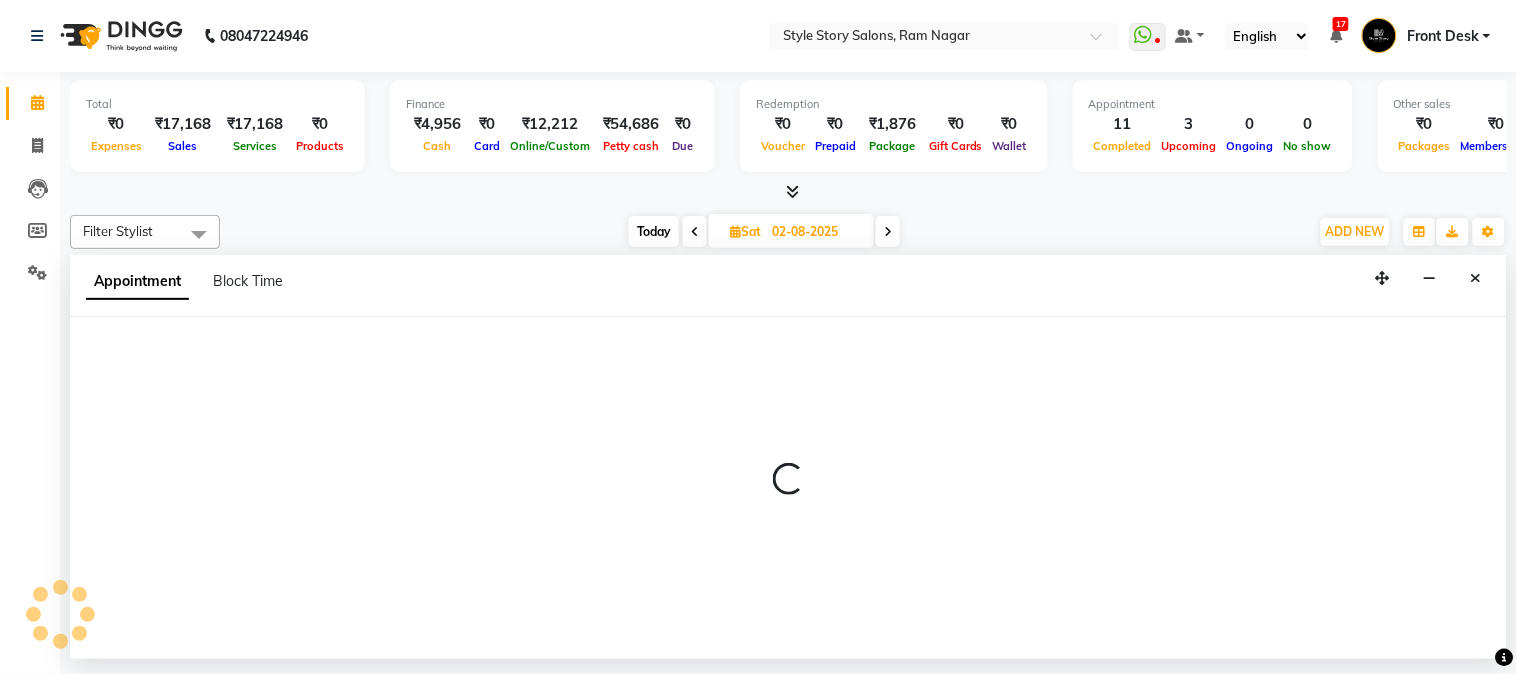 select on "46661" 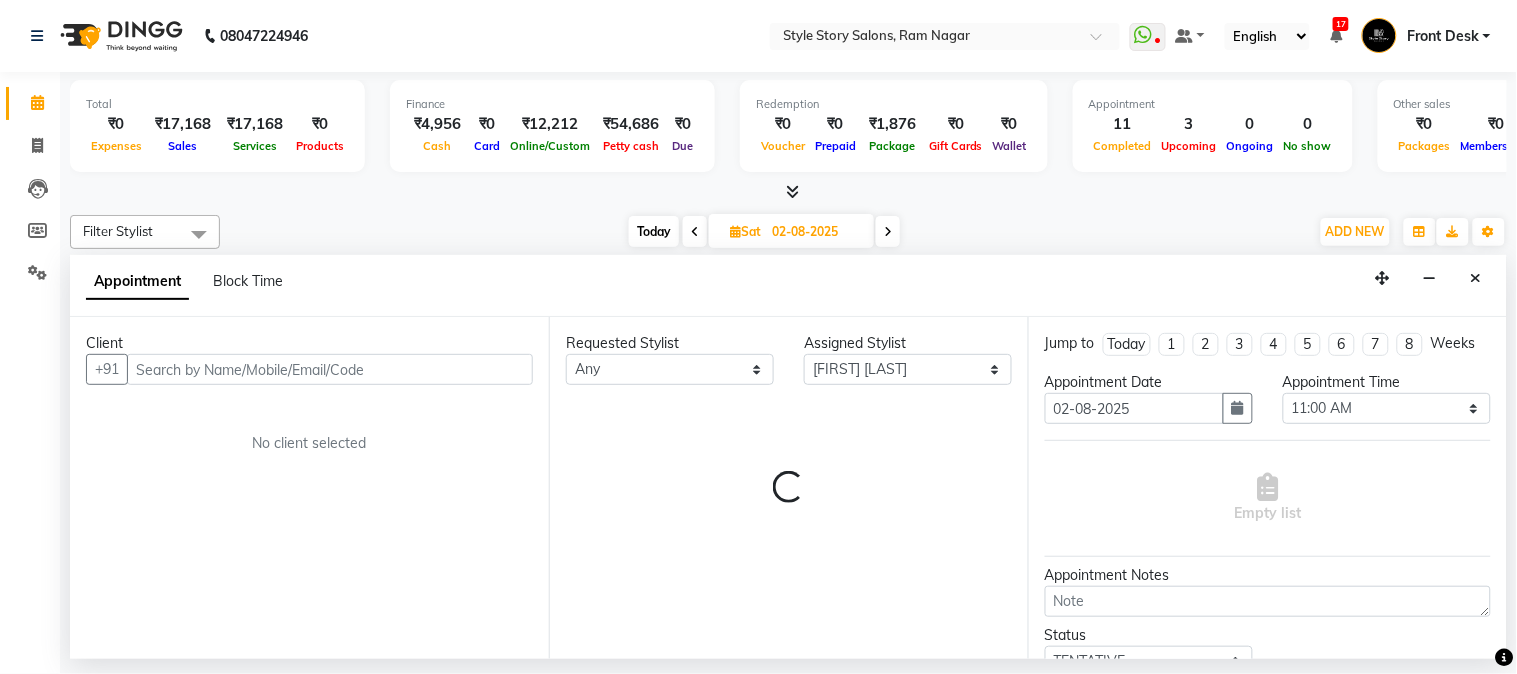 click at bounding box center (330, 369) 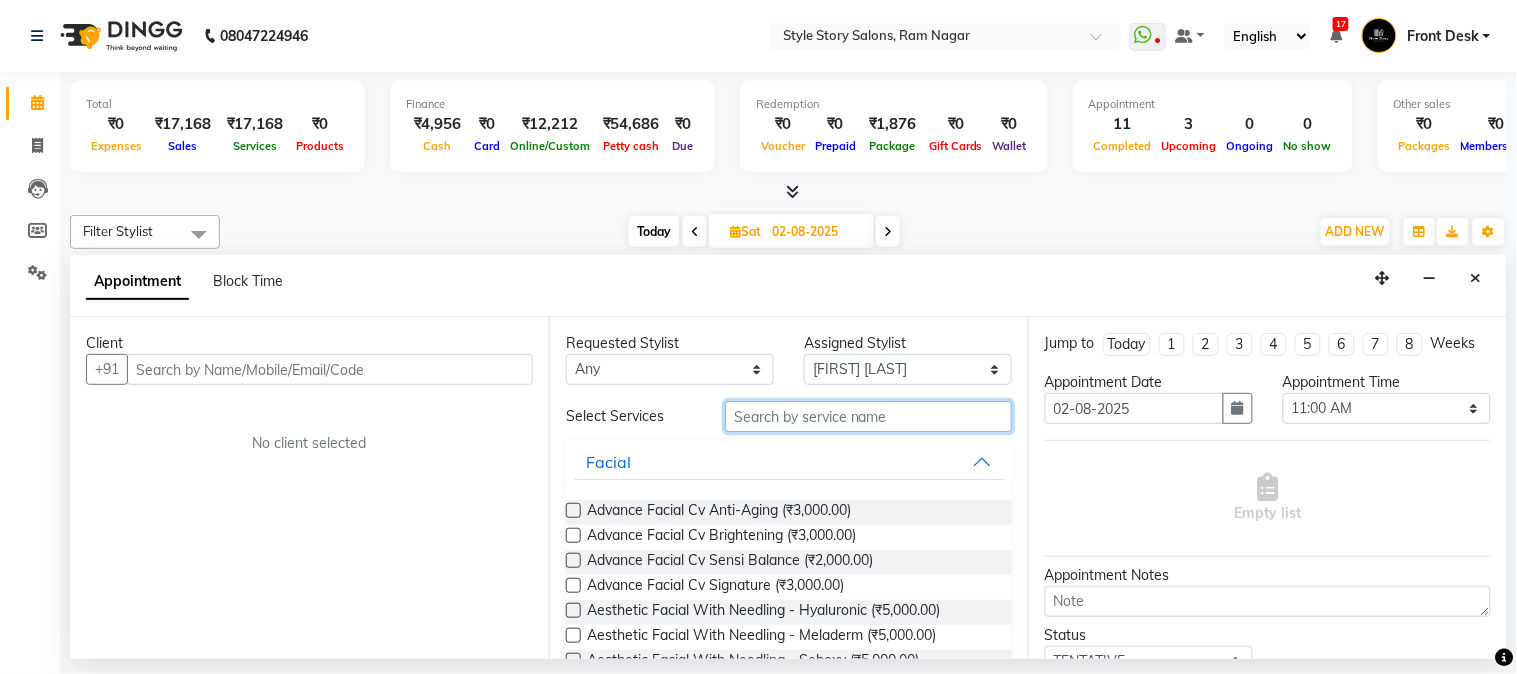 click at bounding box center (868, 416) 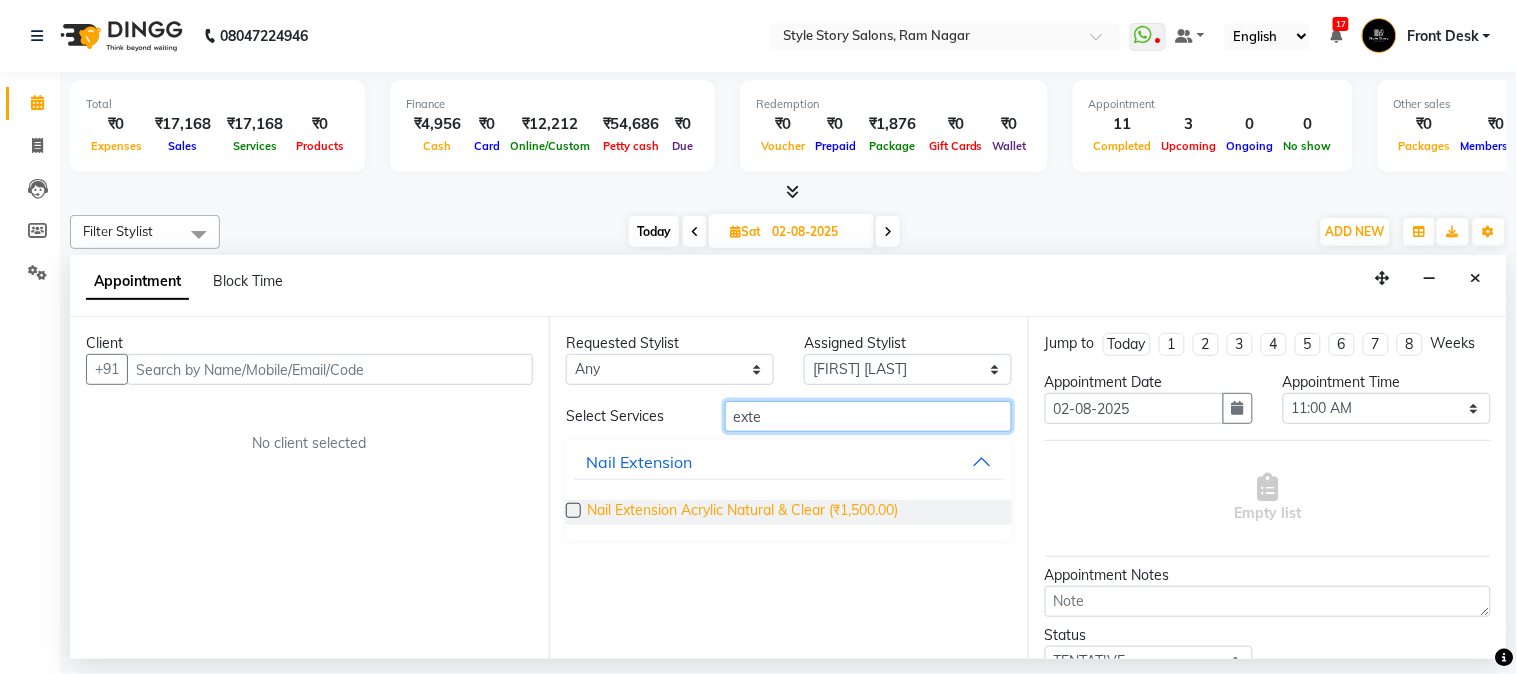 type on "exte" 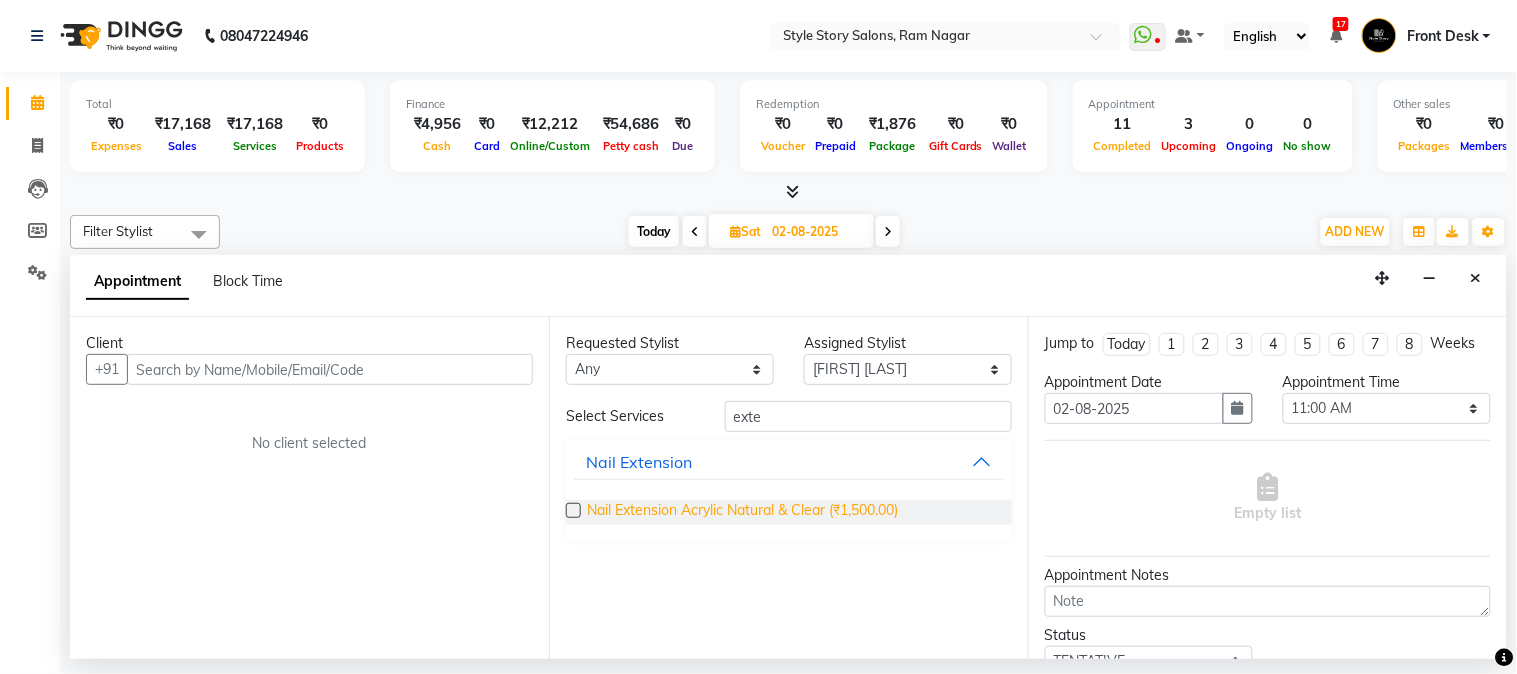 click on "Nail Extension Acrylic Natural & Clear (₹1,500.00)" at bounding box center [742, 512] 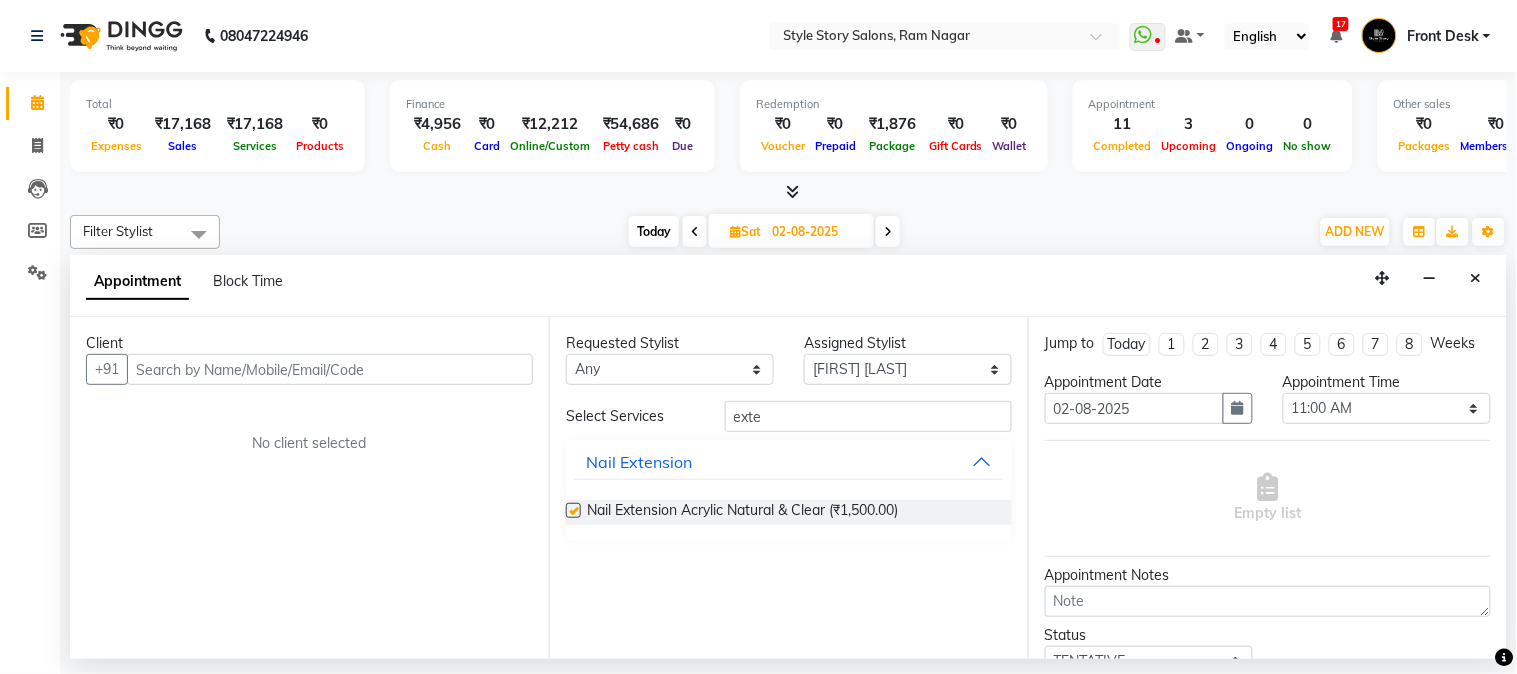 checkbox on "false" 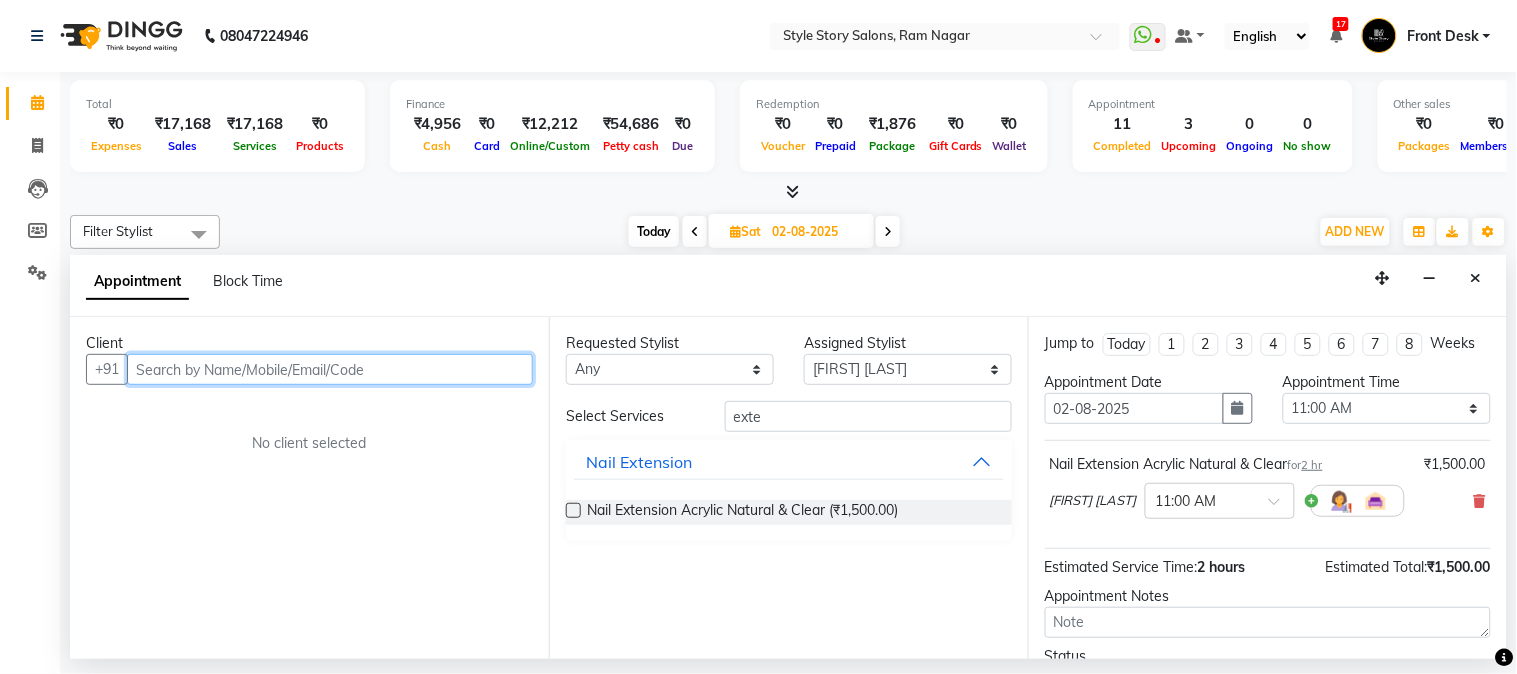 click at bounding box center (330, 369) 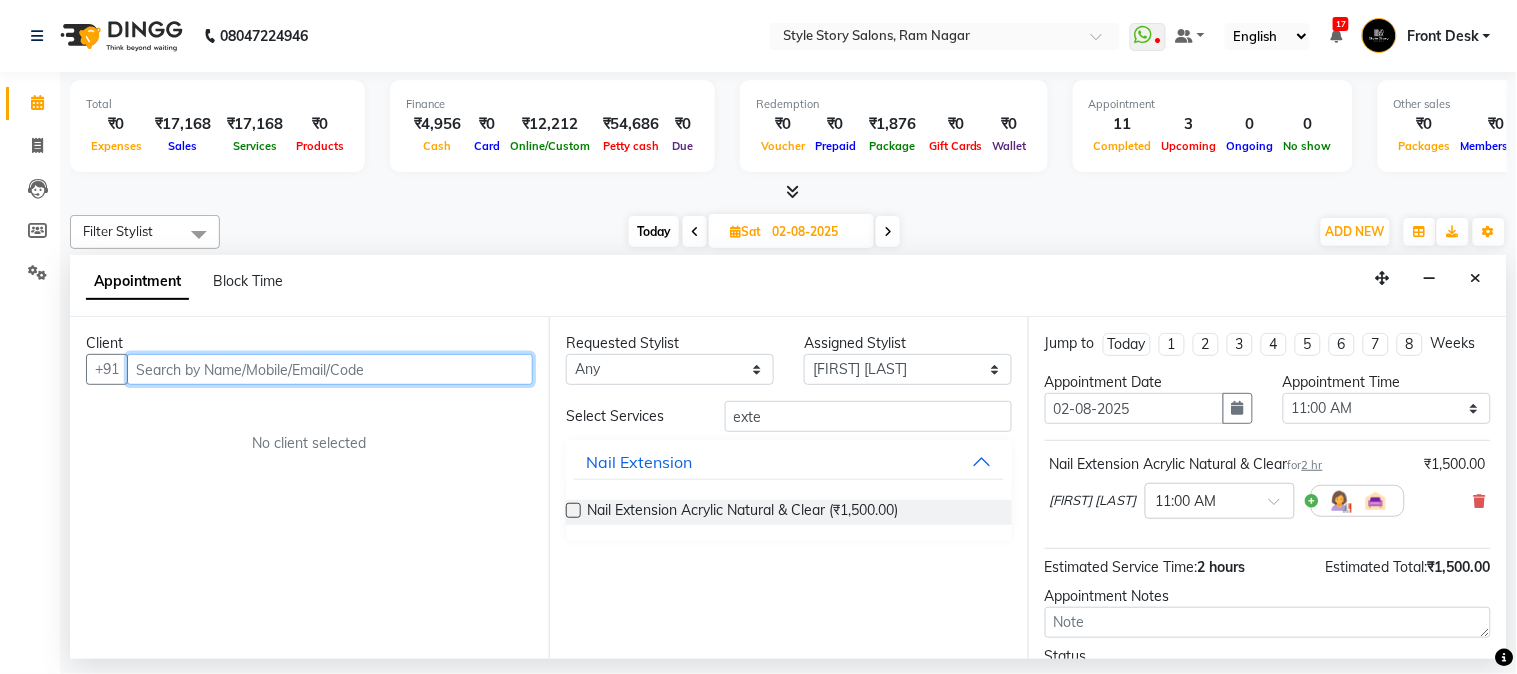 click at bounding box center [330, 369] 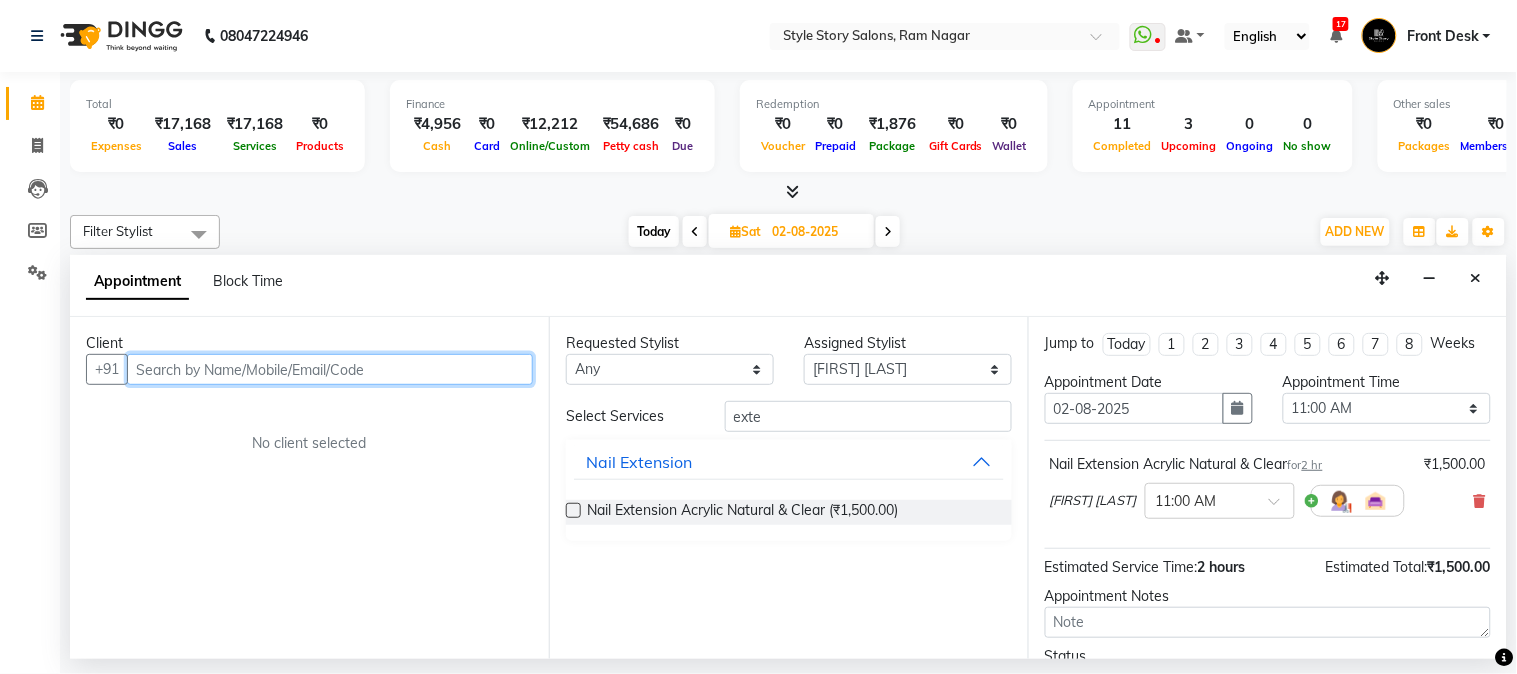 click at bounding box center [330, 369] 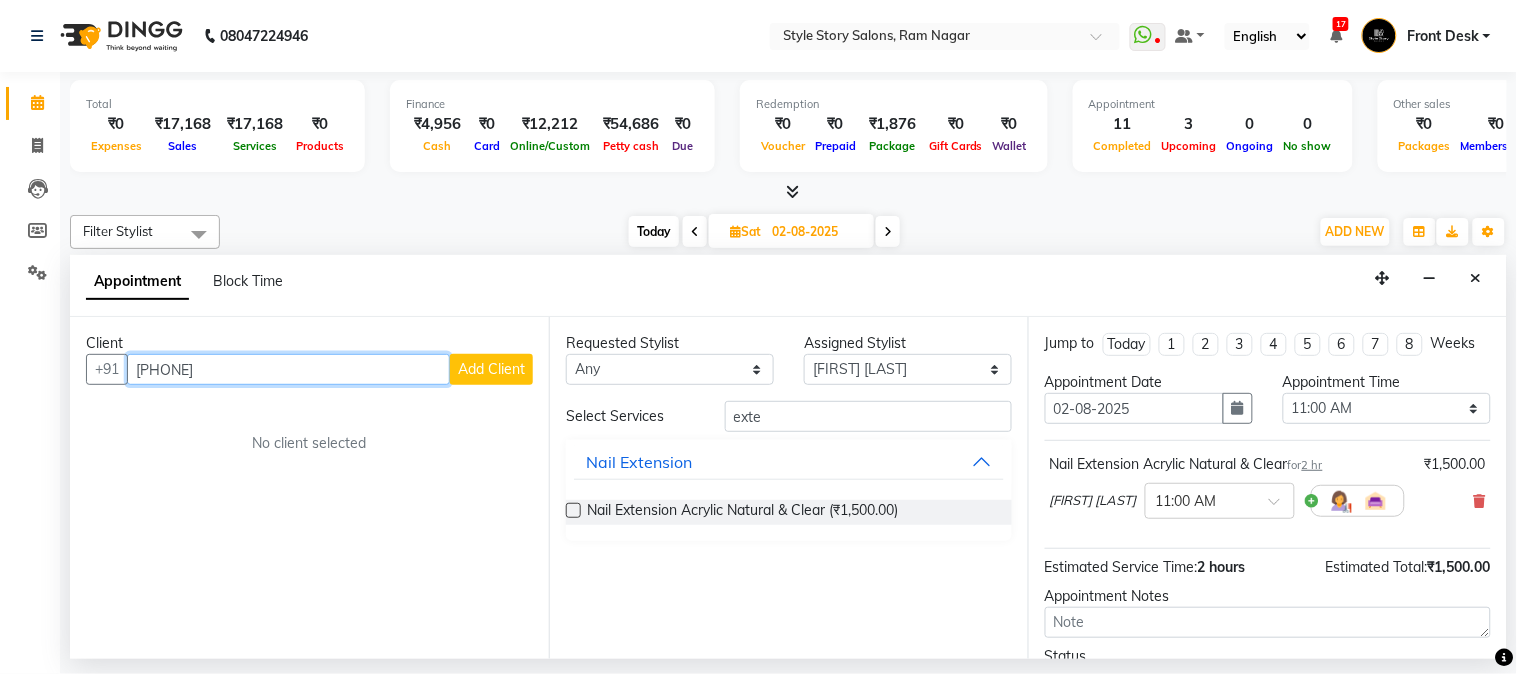 type on "[PHONE]" 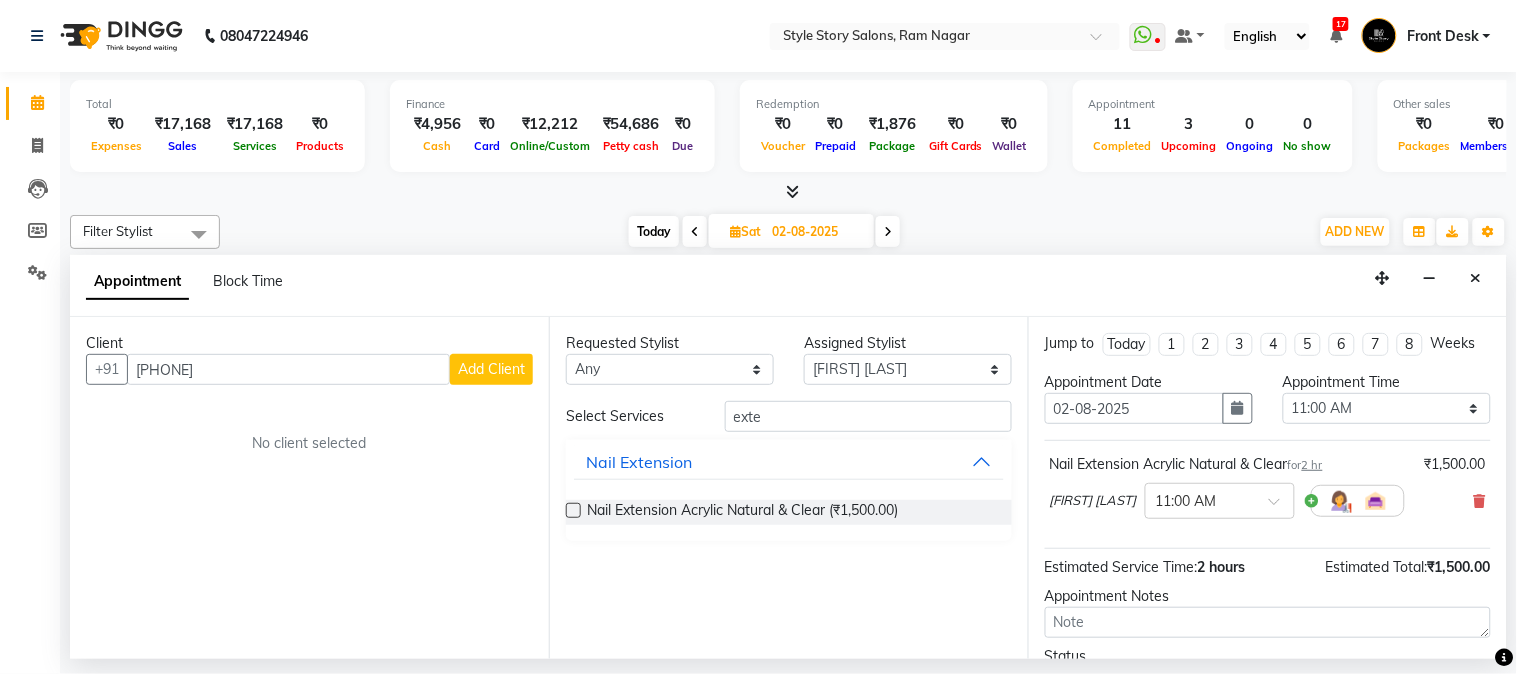 click on "Add Client" at bounding box center (491, 369) 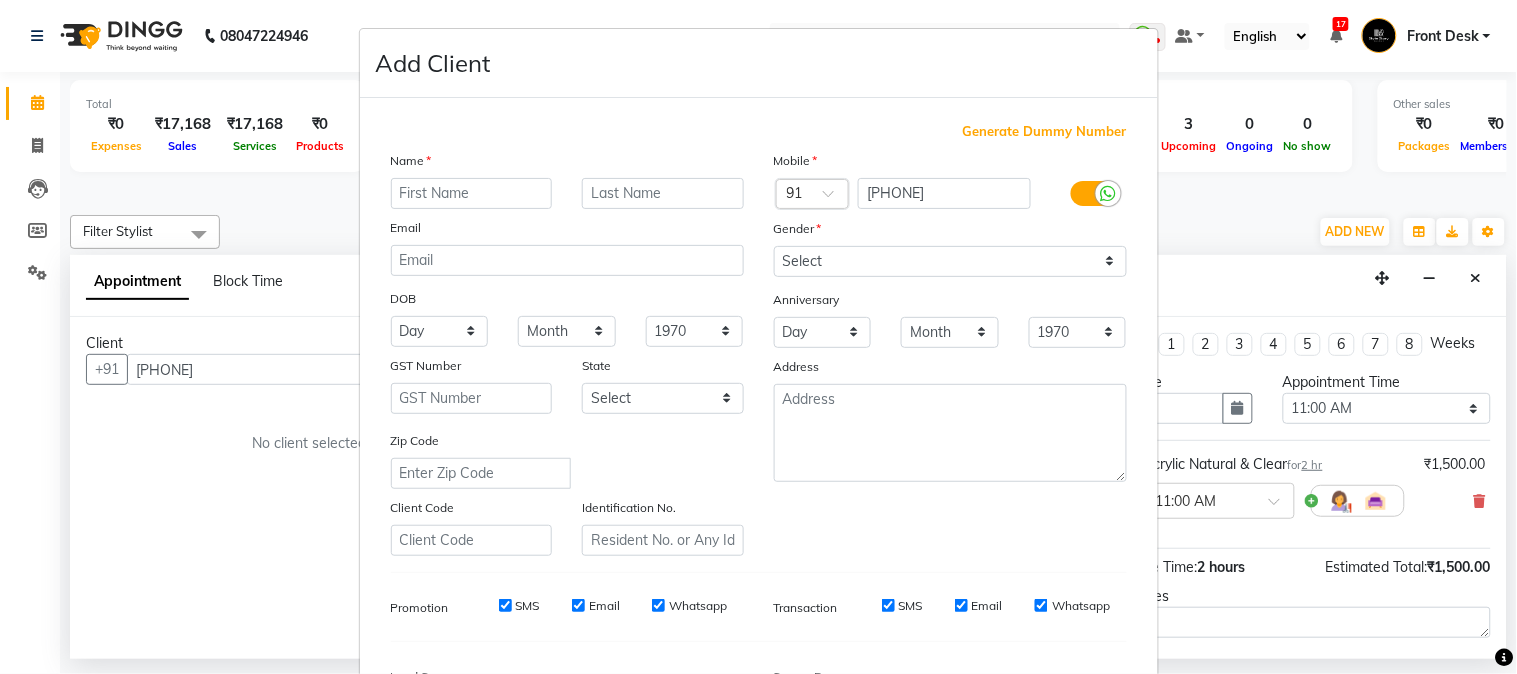 click at bounding box center [472, 193] 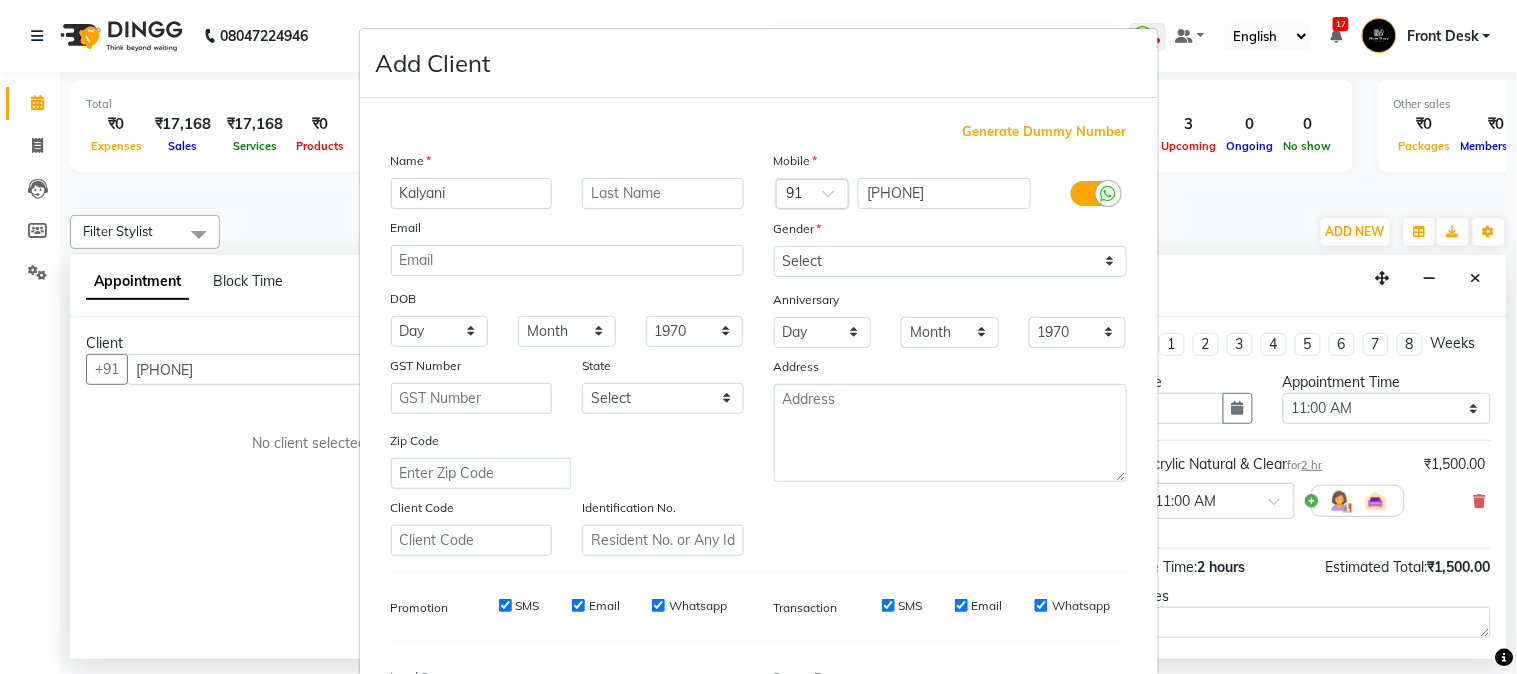 type on "Kalyani" 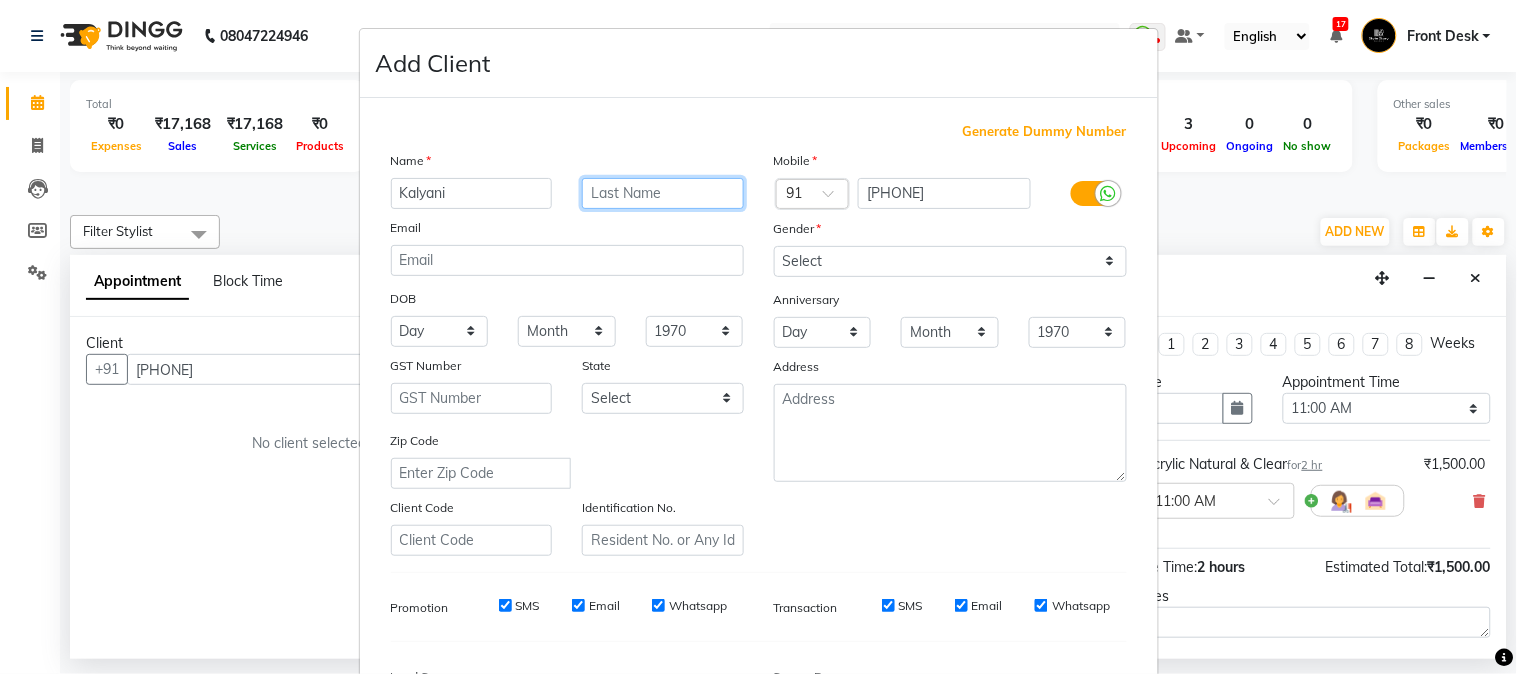 click at bounding box center [663, 193] 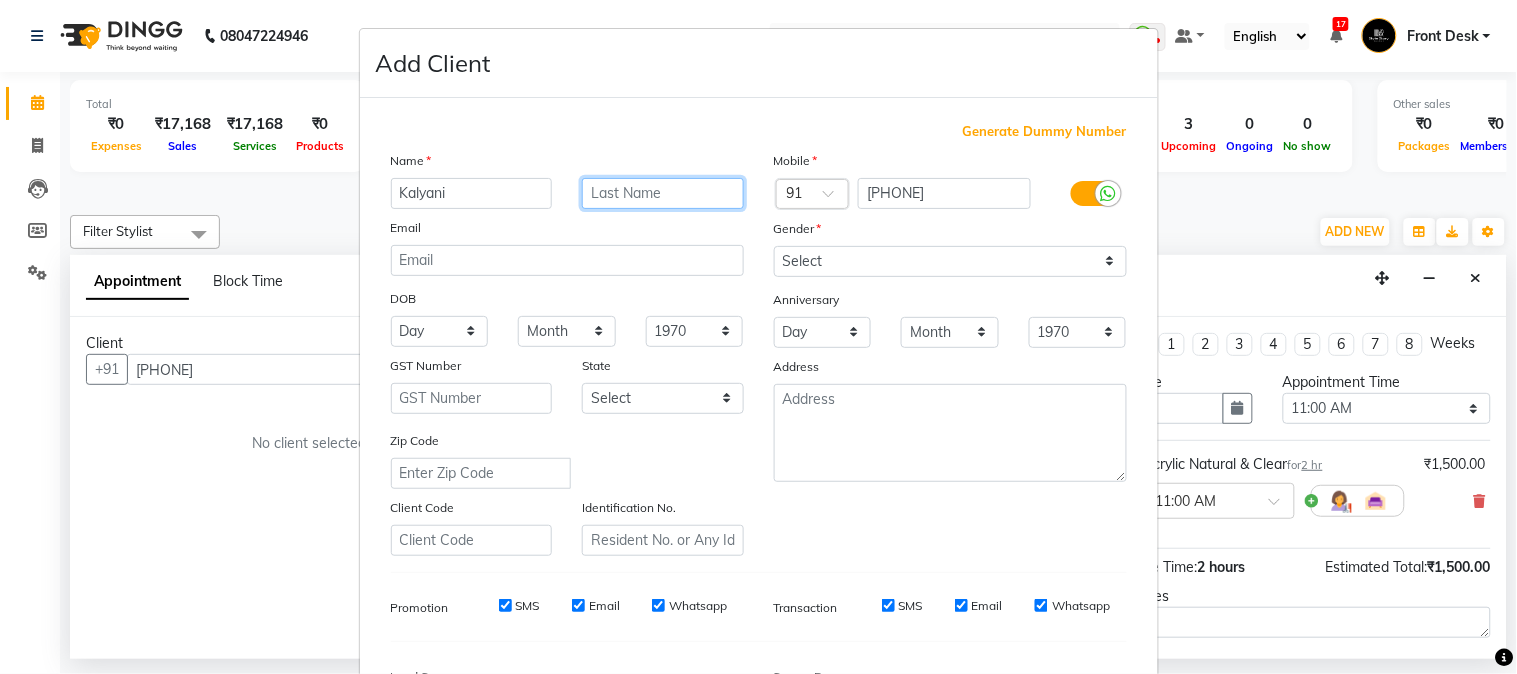 type on "J" 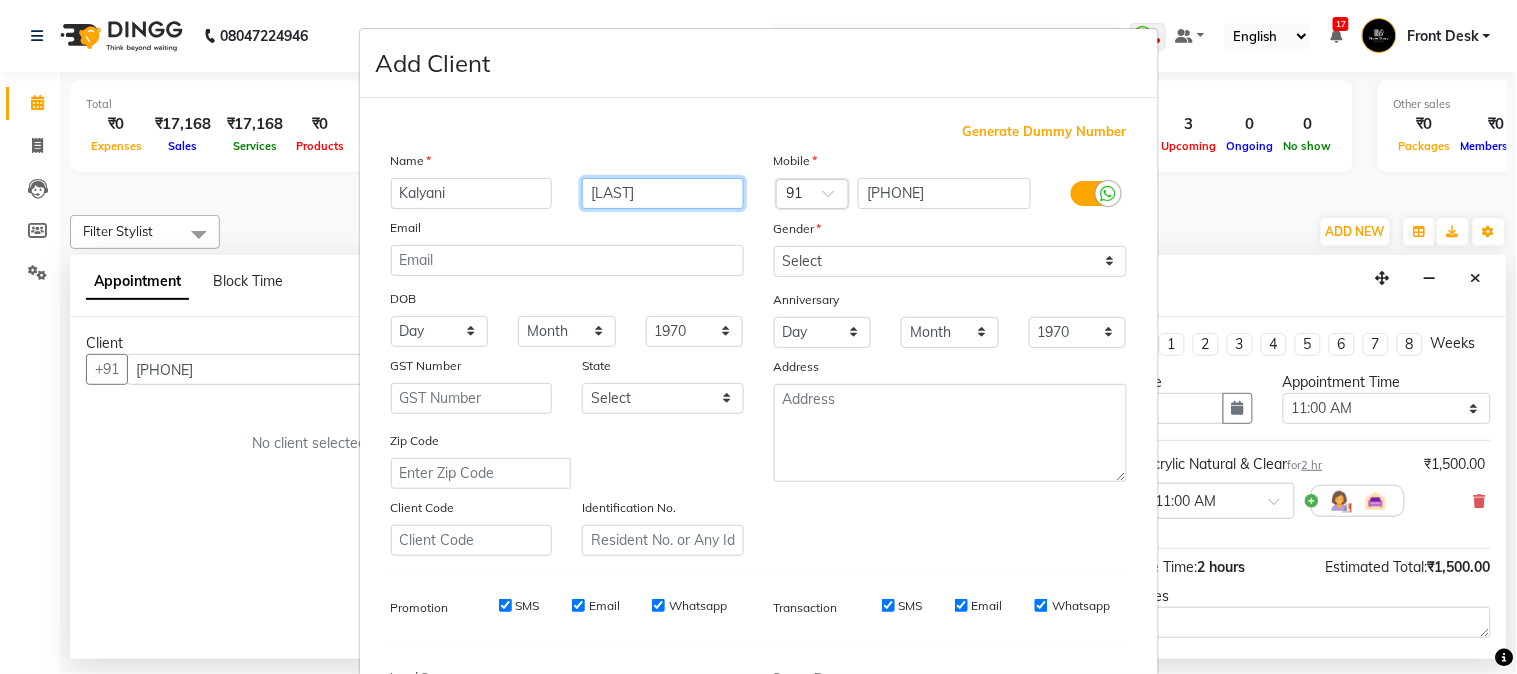 type on "[LAST]" 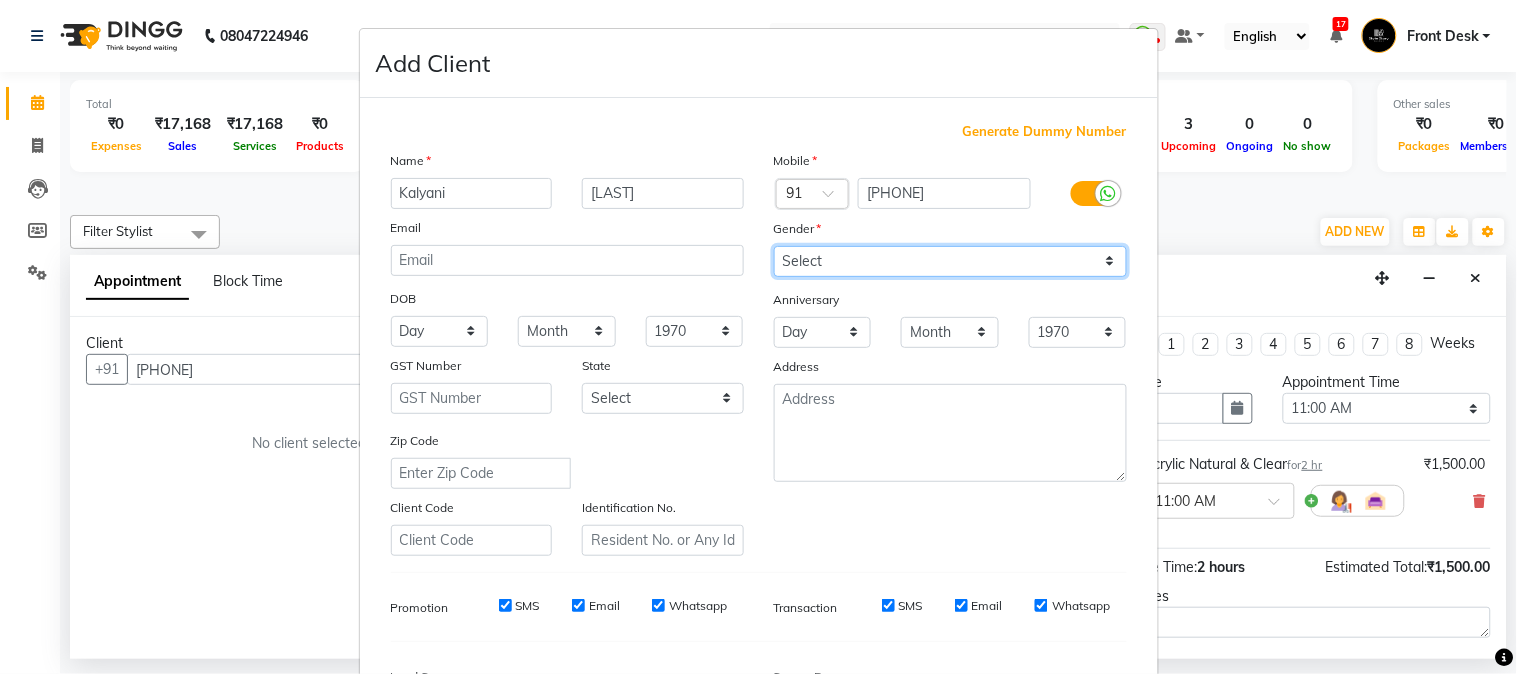 drag, startPoint x: 823, startPoint y: 258, endPoint x: 825, endPoint y: 275, distance: 17.117243 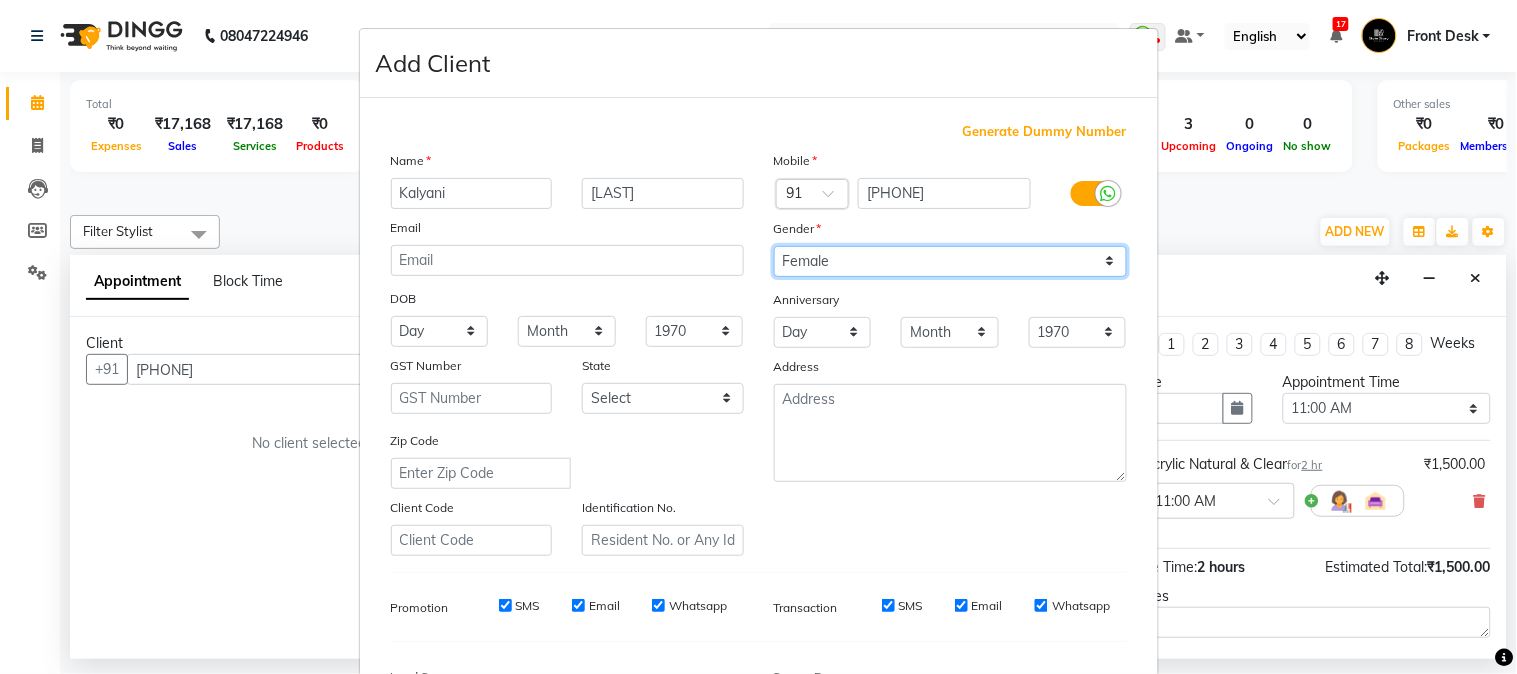 click on "Select Male Female Other Prefer Not To Say" at bounding box center [950, 261] 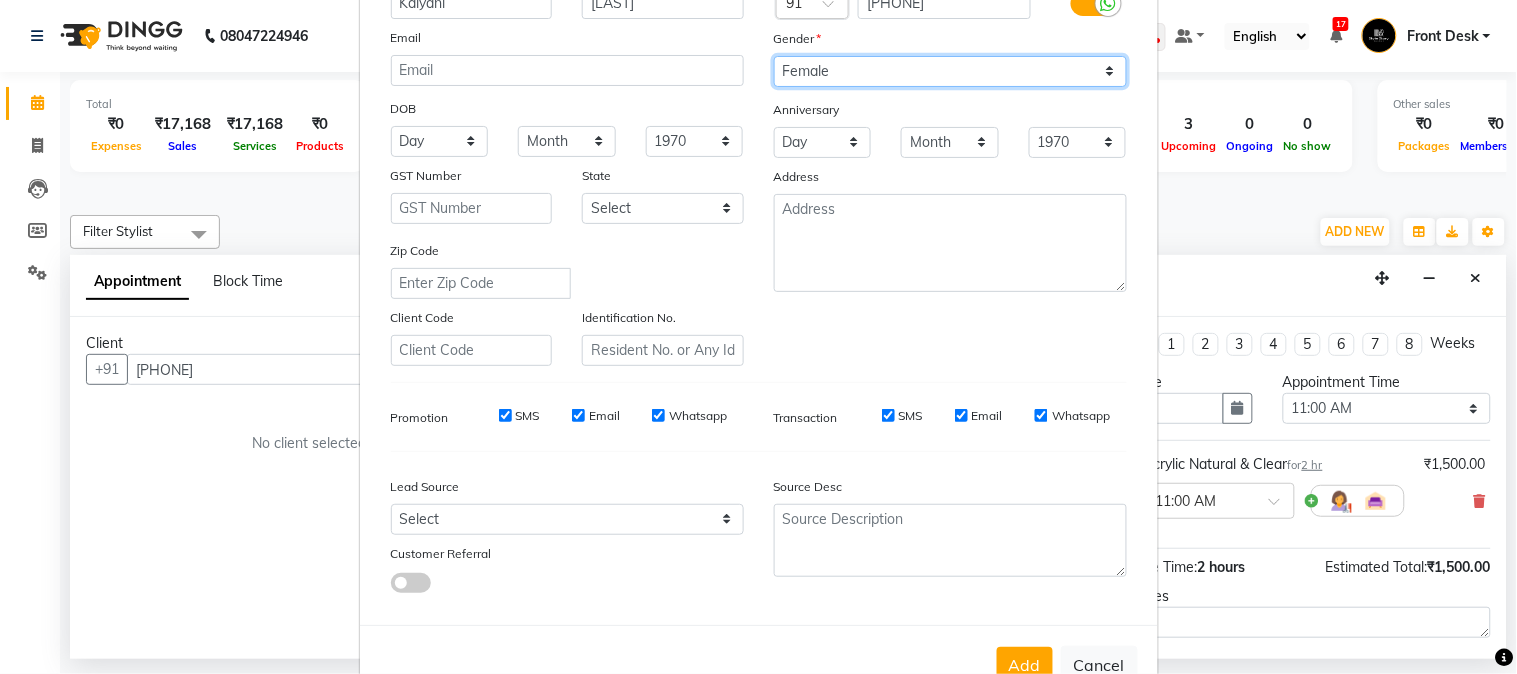 scroll, scrollTop: 250, scrollLeft: 0, axis: vertical 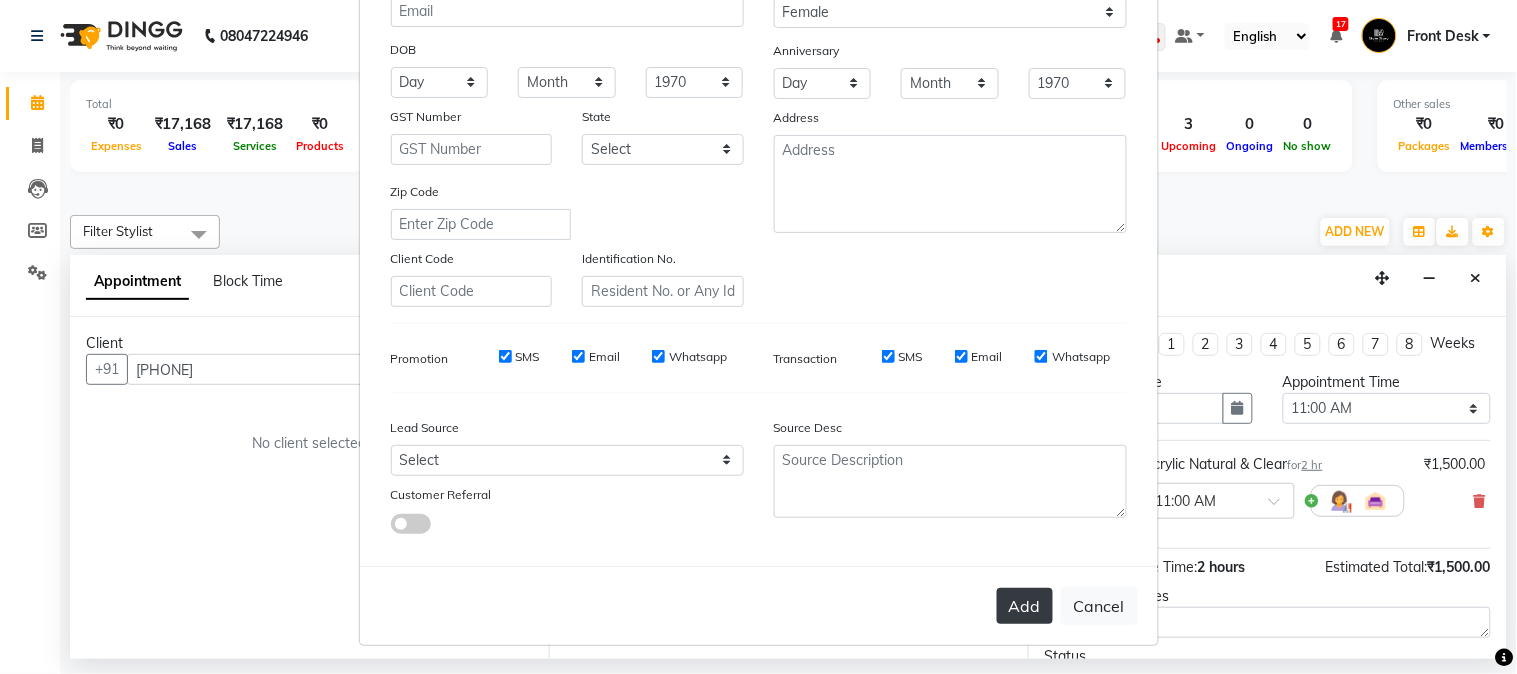 click on "Add" at bounding box center [1025, 606] 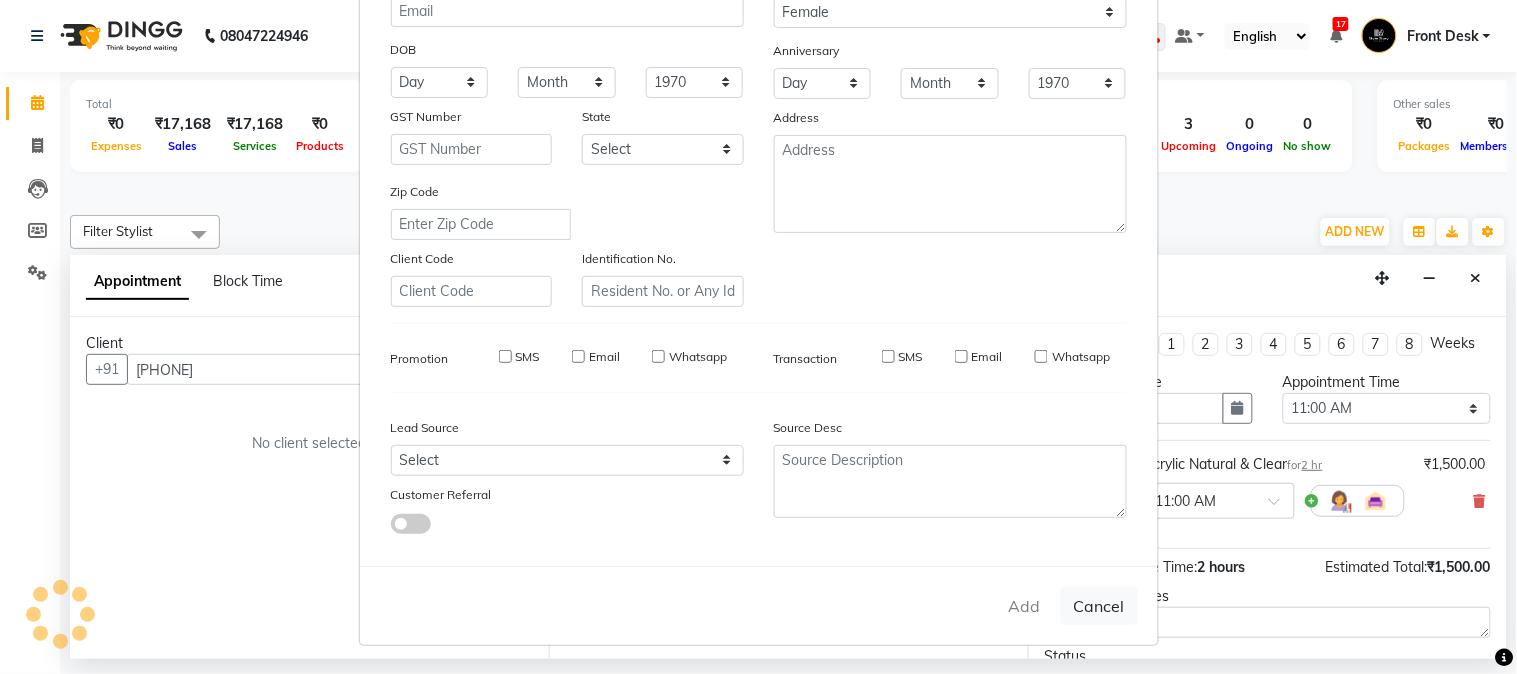 type 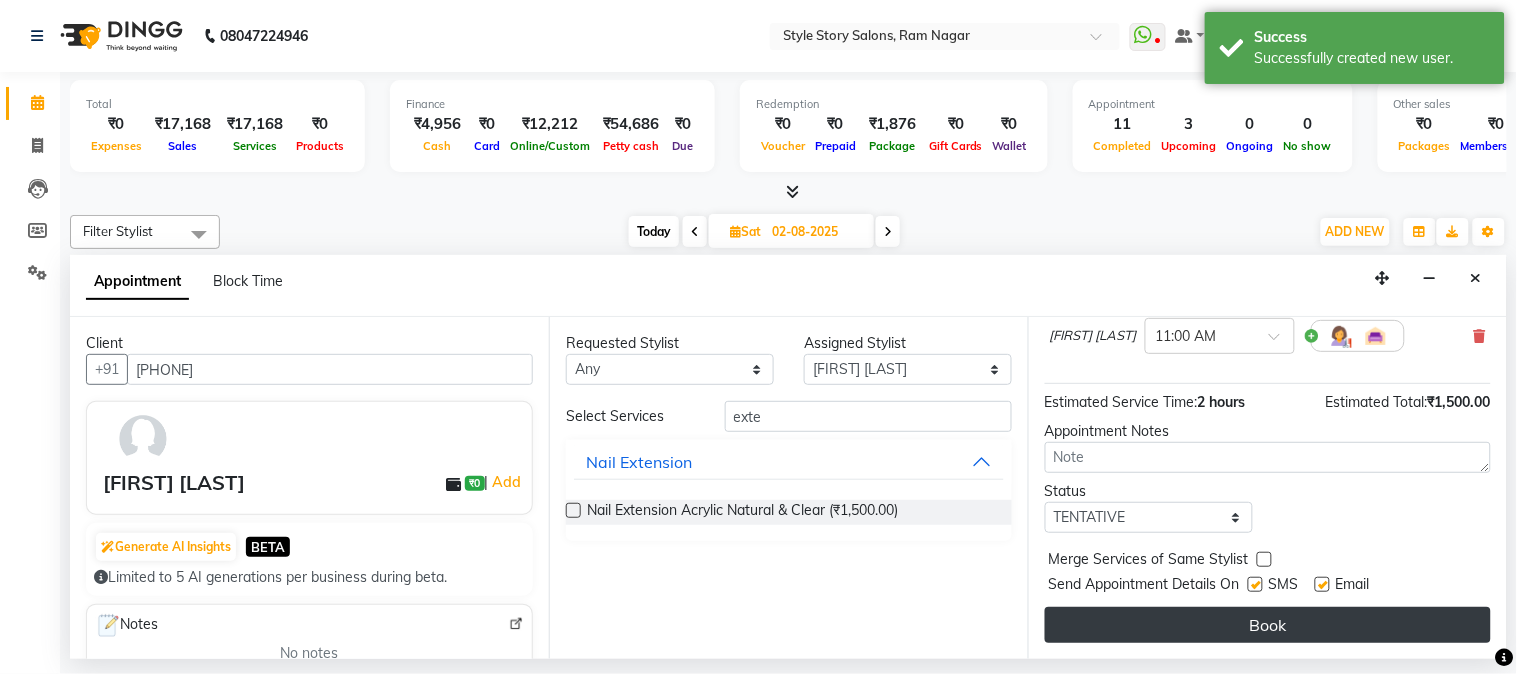 scroll, scrollTop: 183, scrollLeft: 0, axis: vertical 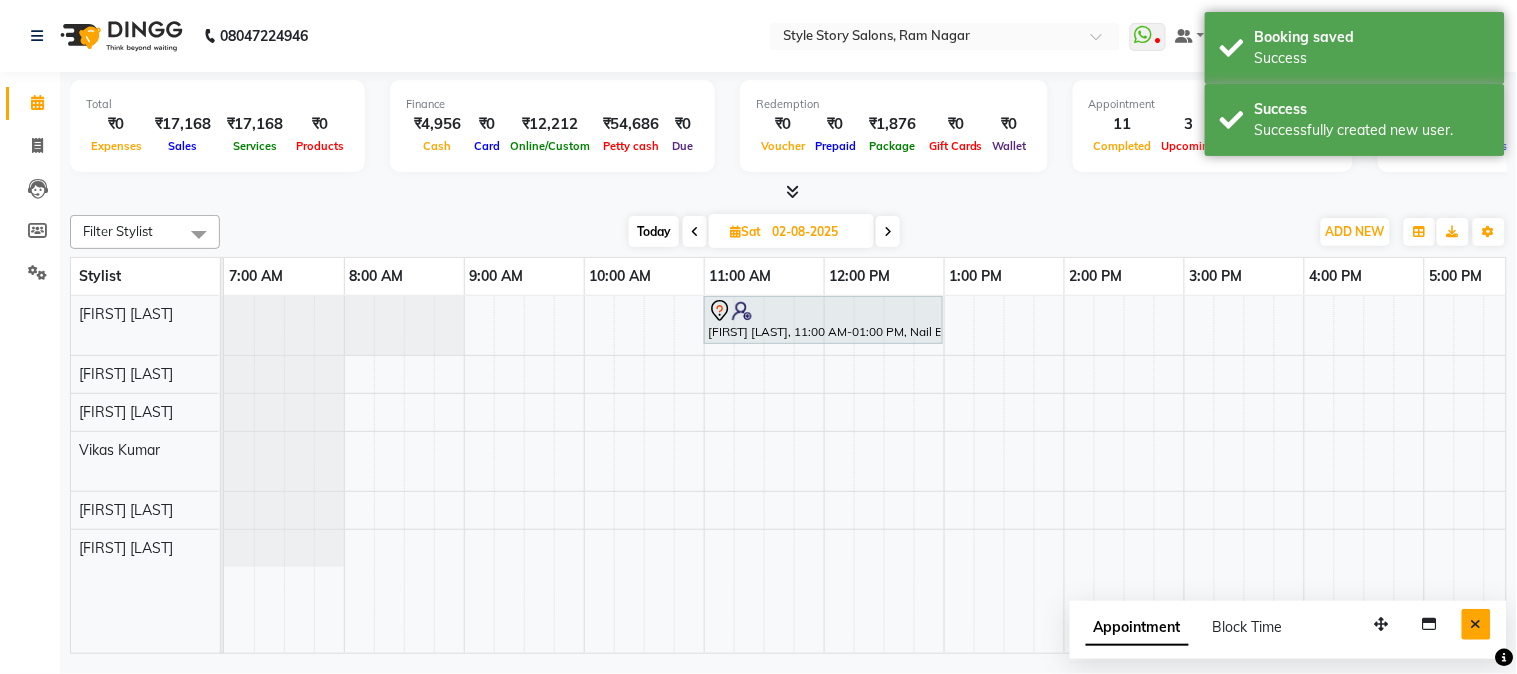 click at bounding box center (1476, 624) 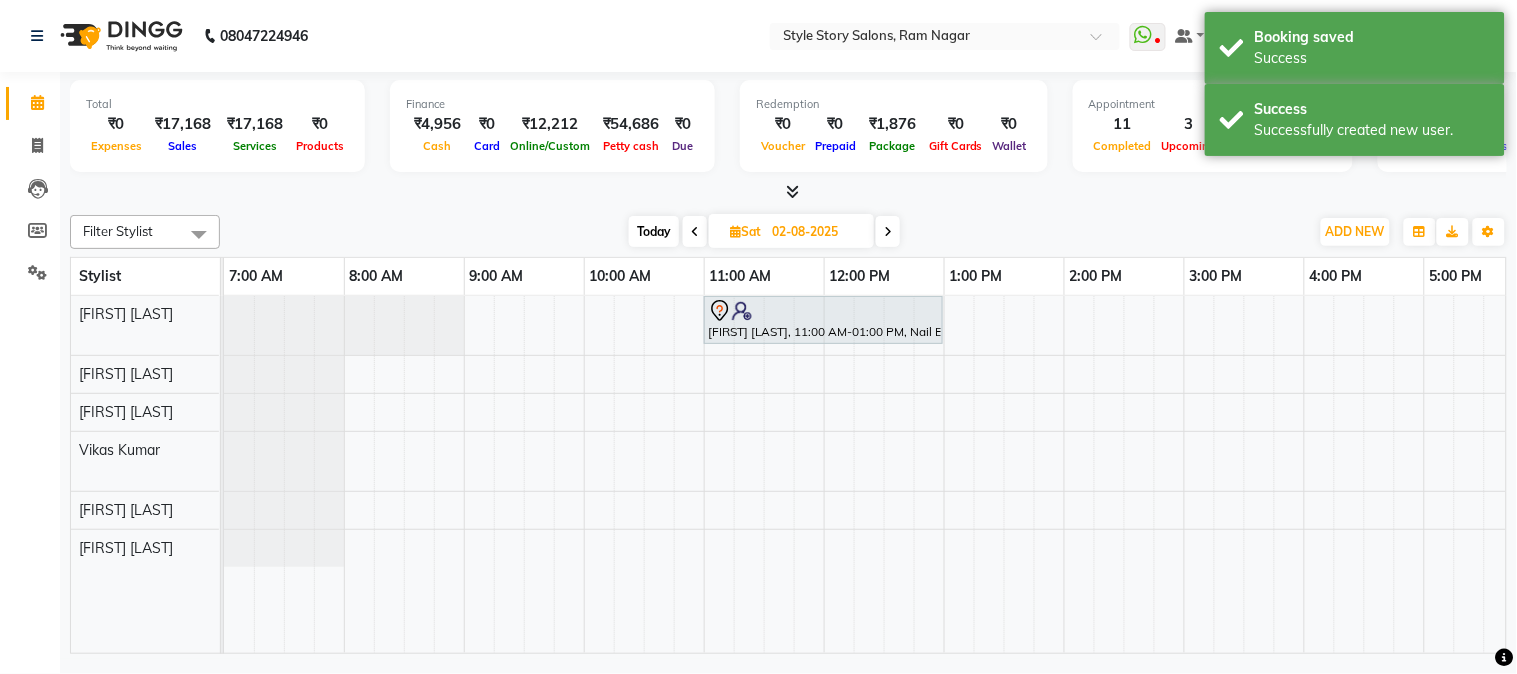 scroll, scrollTop: 0, scrollLeft: 53, axis: horizontal 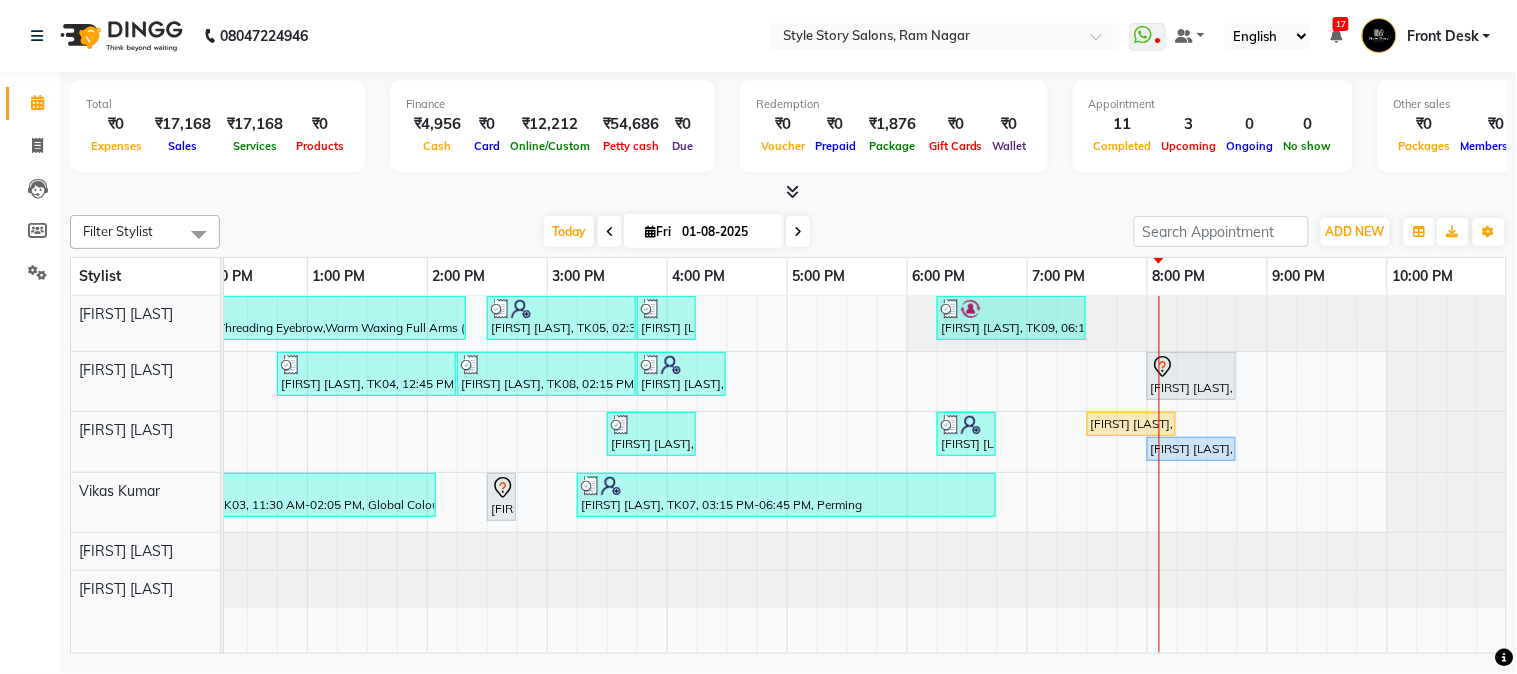 click at bounding box center (798, 232) 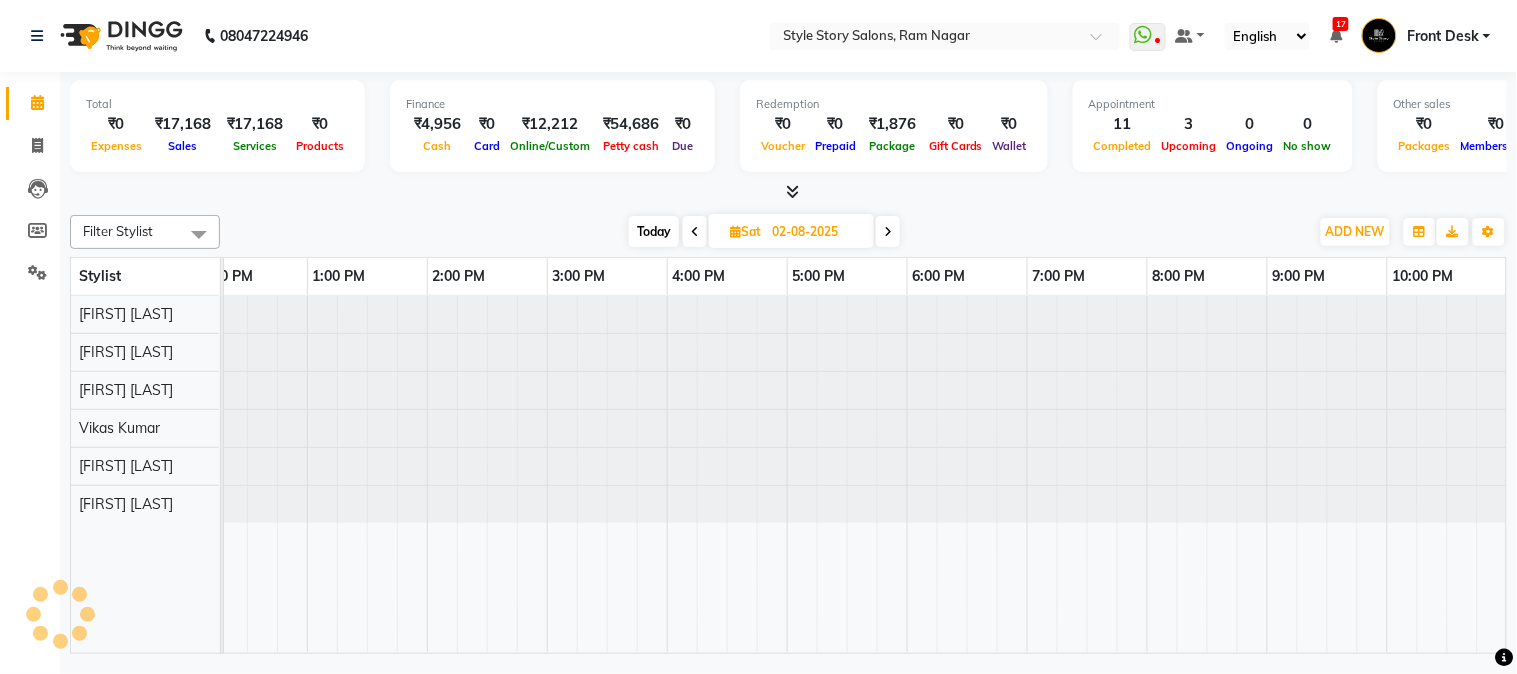 scroll, scrollTop: 0, scrollLeft: 637, axis: horizontal 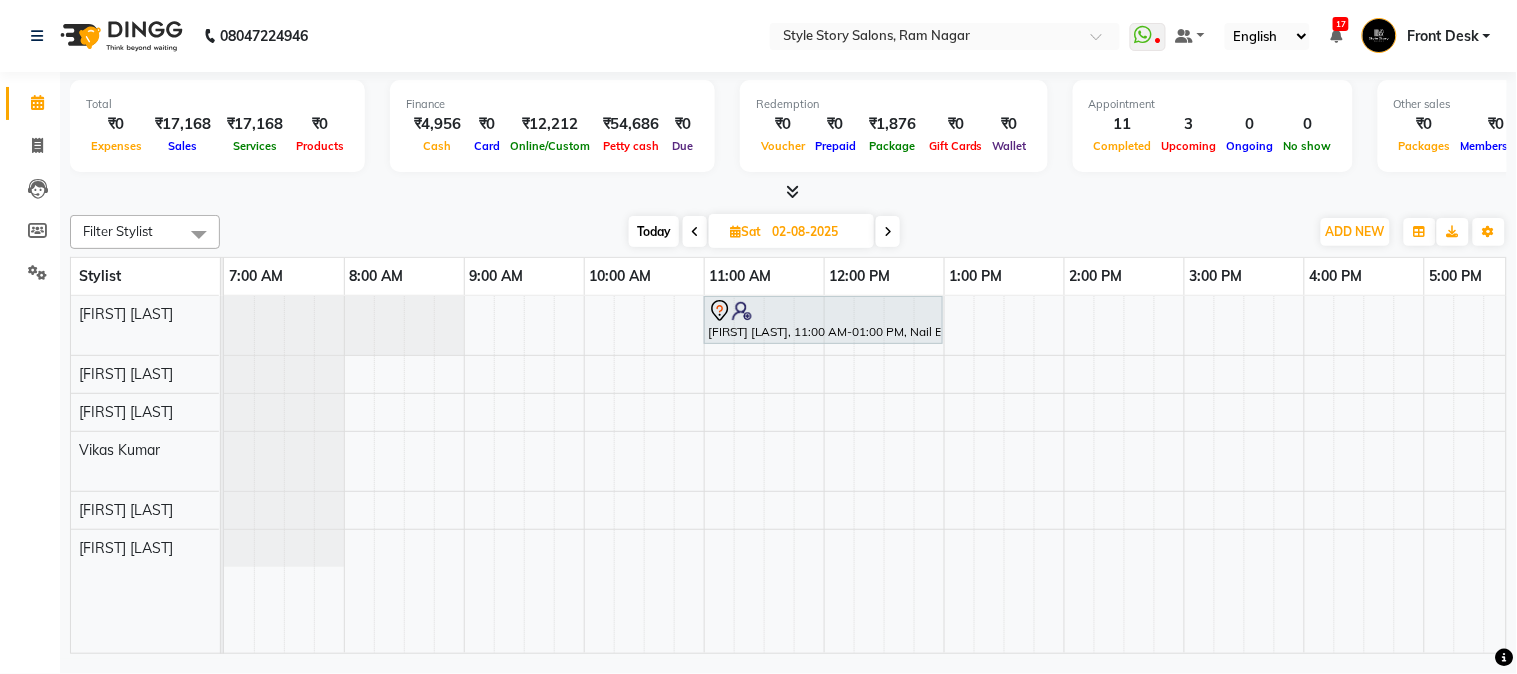 click on "Today" at bounding box center [654, 231] 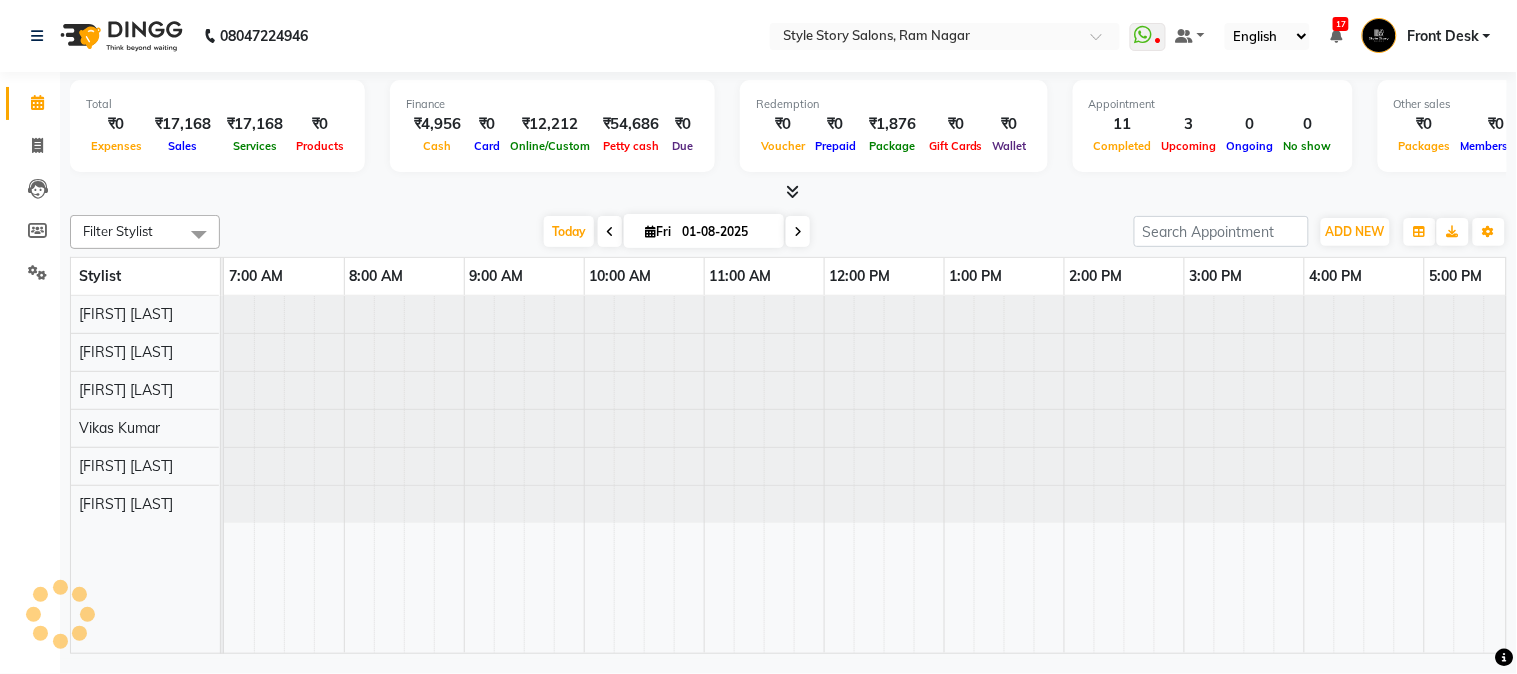 scroll, scrollTop: 0, scrollLeft: 637, axis: horizontal 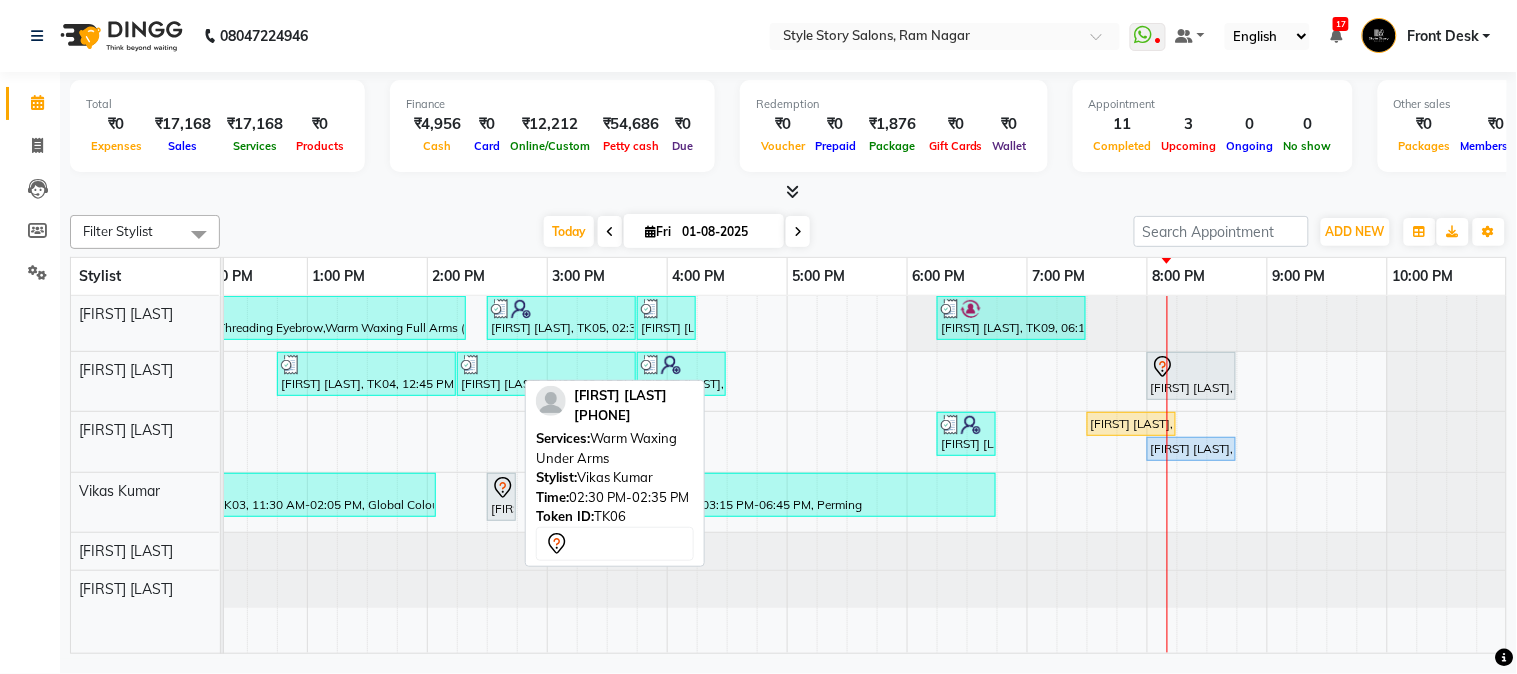 click 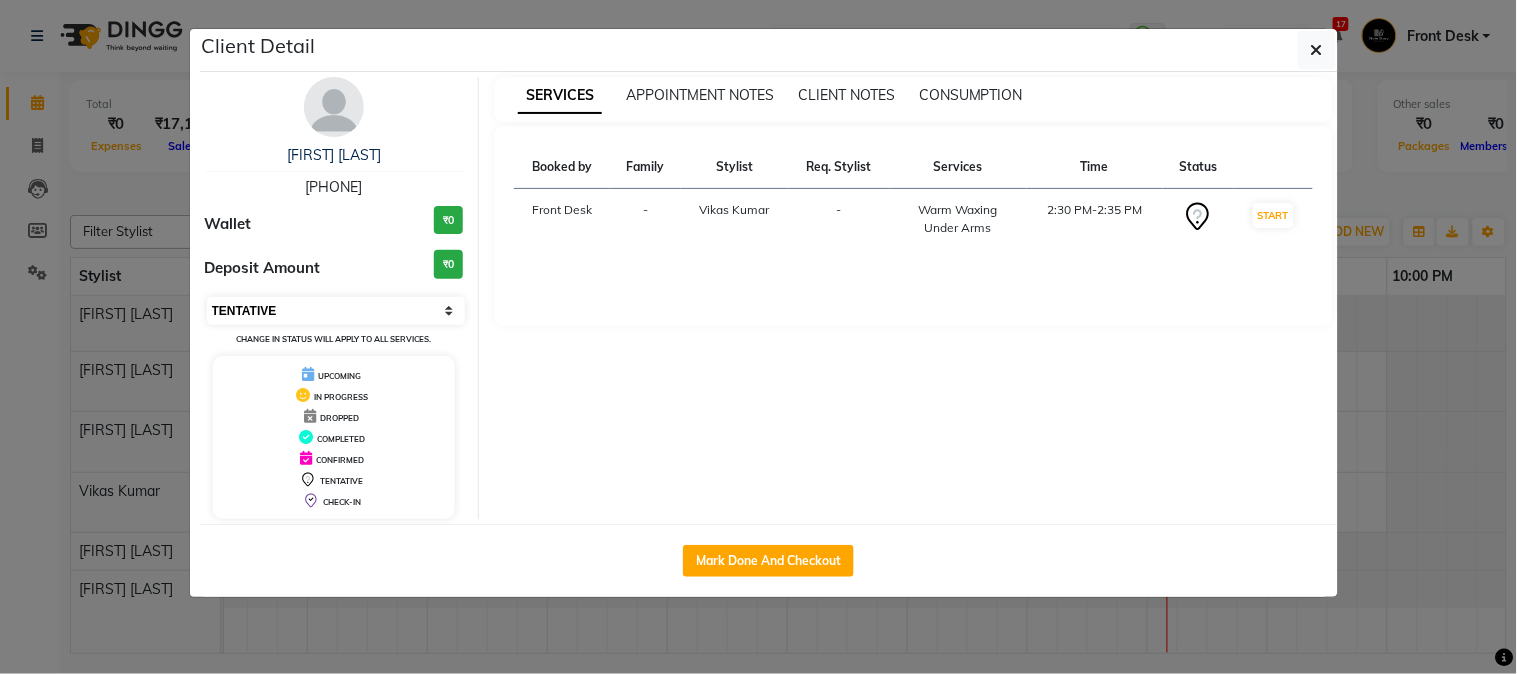click on "Select IN SERVICE CONFIRMED TENTATIVE CHECK IN MARK DONE DROPPED UPCOMING" at bounding box center [336, 311] 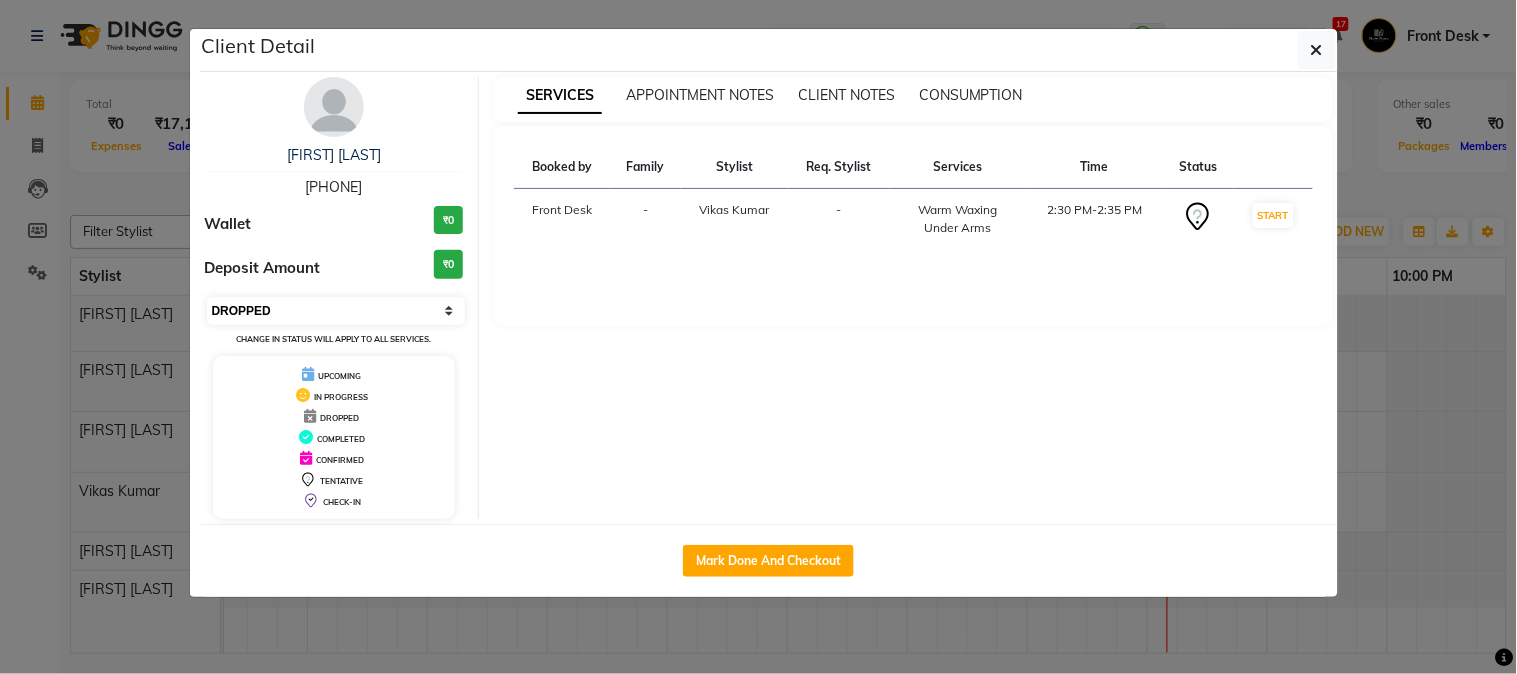 click on "Select IN SERVICE CONFIRMED TENTATIVE CHECK IN MARK DONE DROPPED UPCOMING" at bounding box center (336, 311) 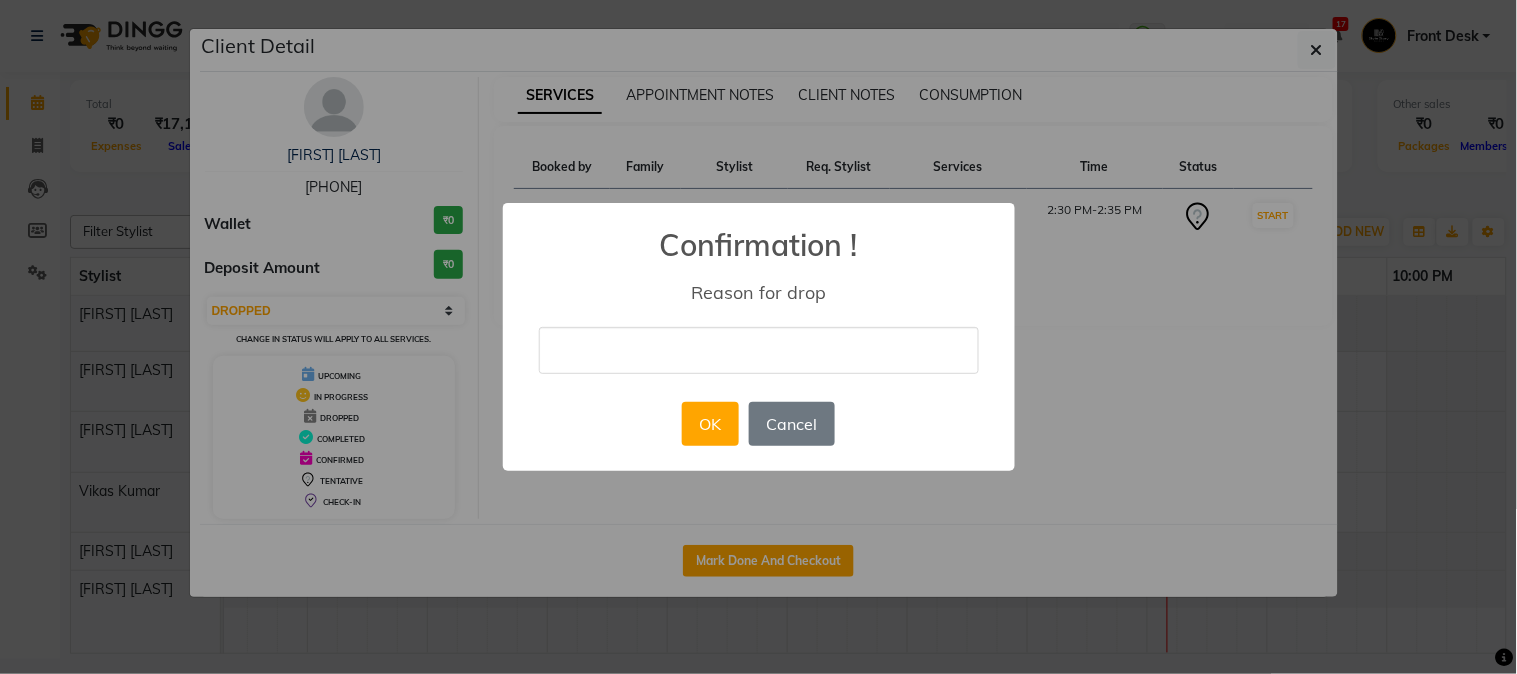 click at bounding box center (759, 350) 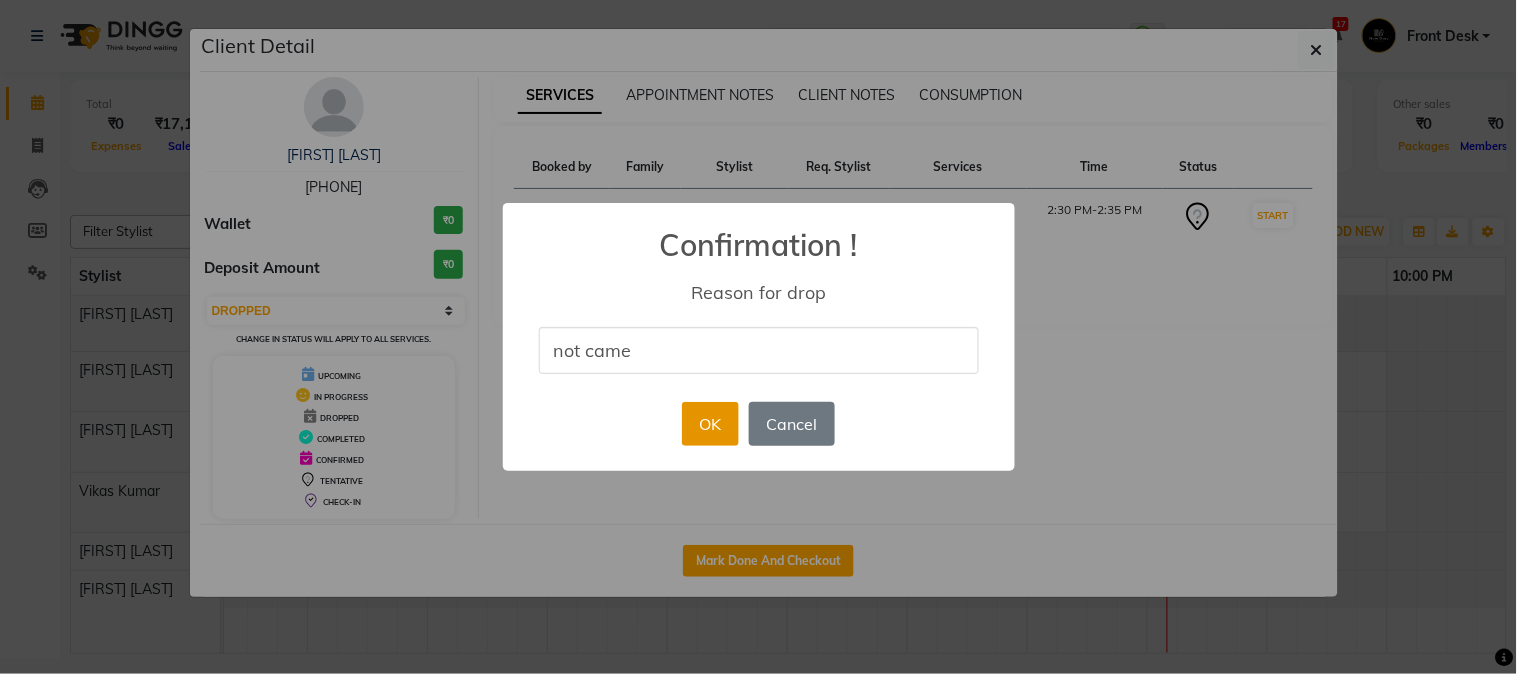 type on "not came" 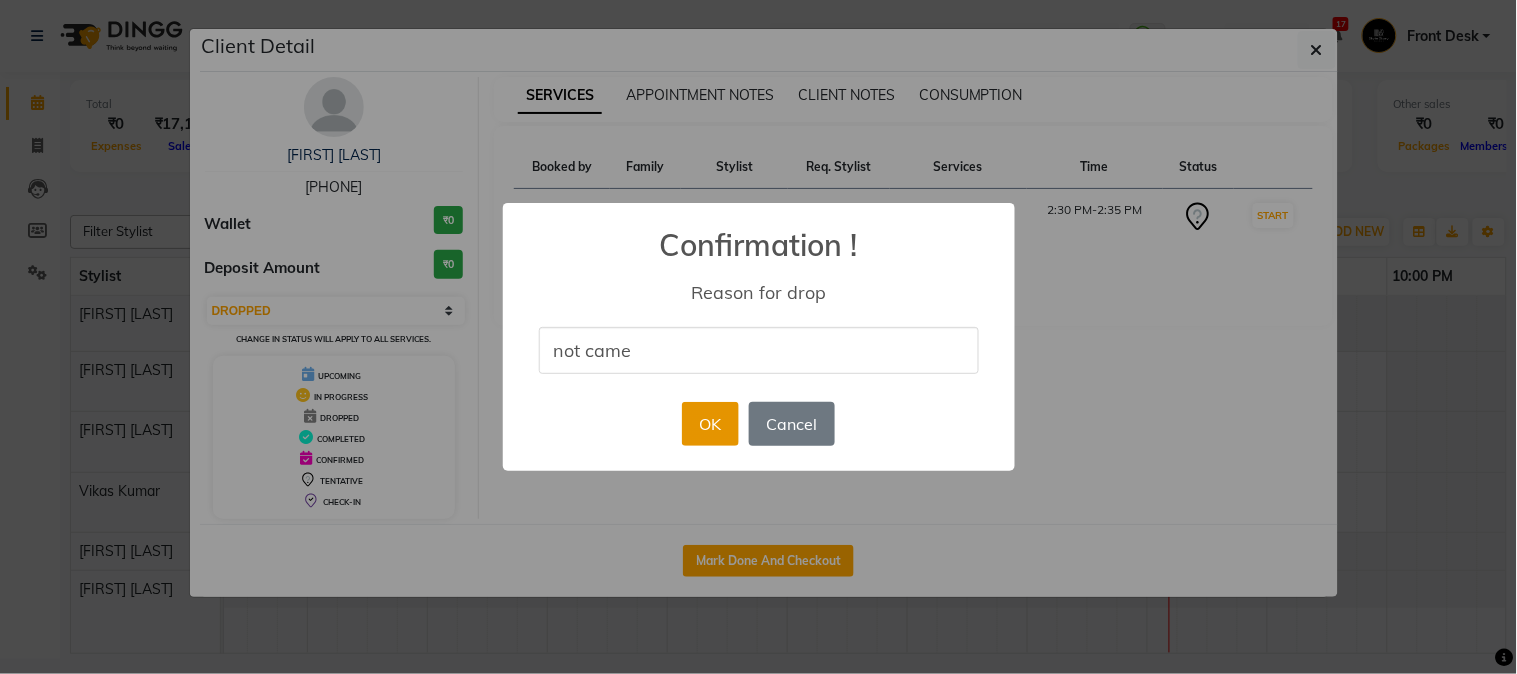 click on "OK" at bounding box center (710, 424) 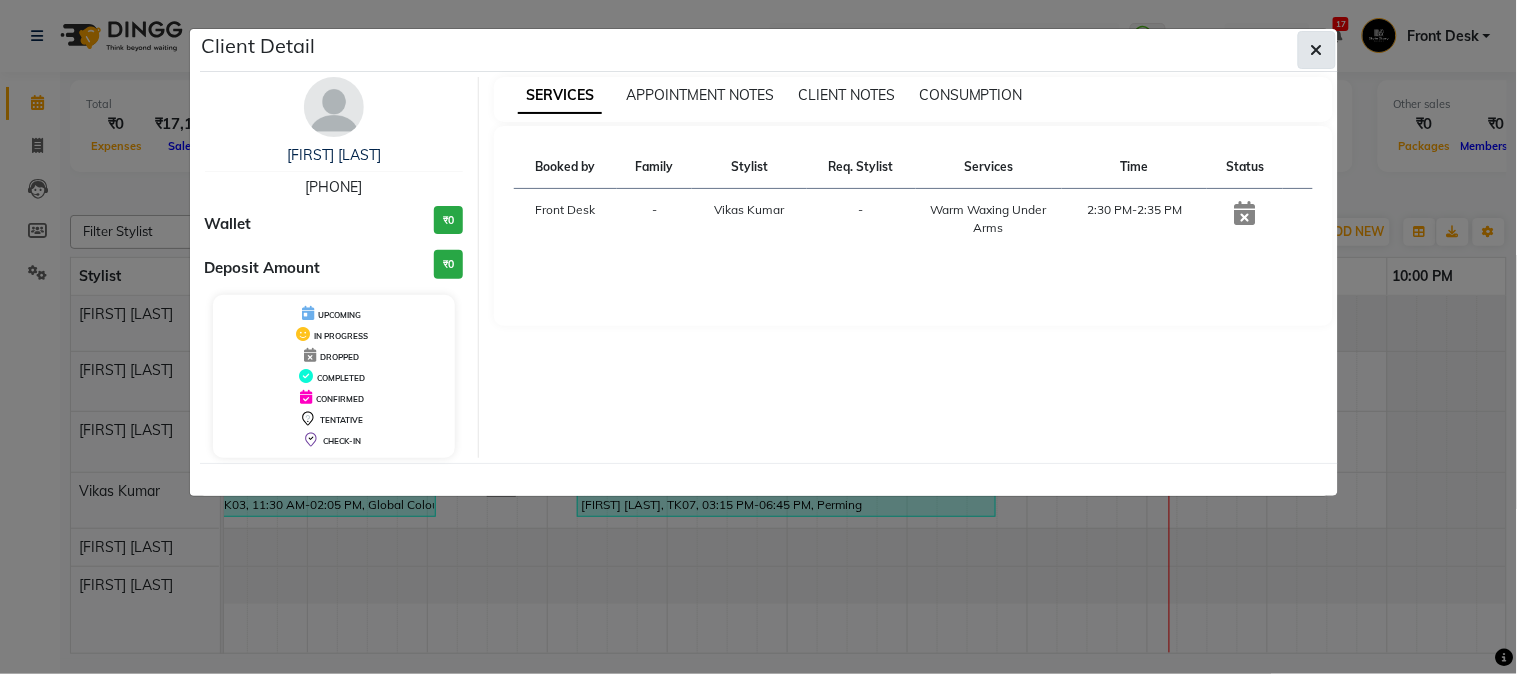 click 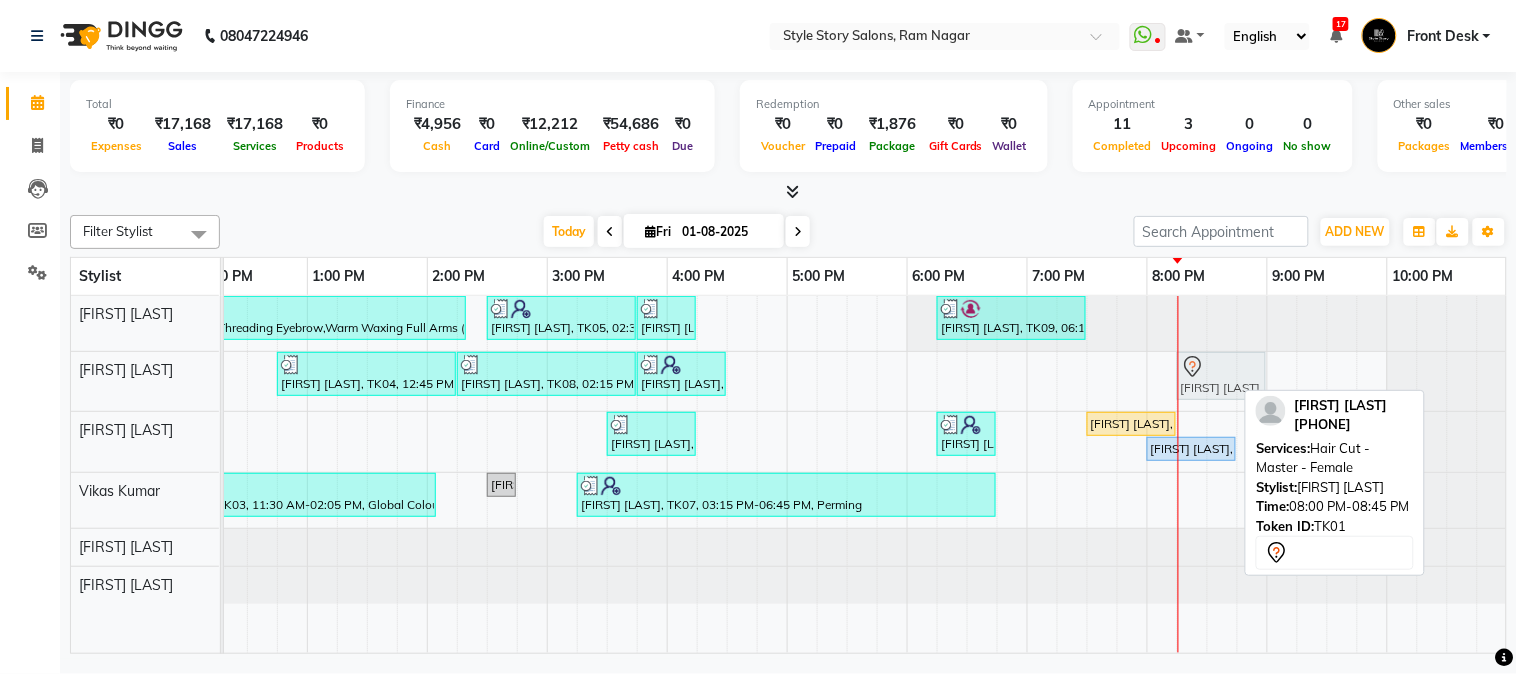 drag, startPoint x: 1163, startPoint y: 370, endPoint x: 1180, endPoint y: 391, distance: 27.018513 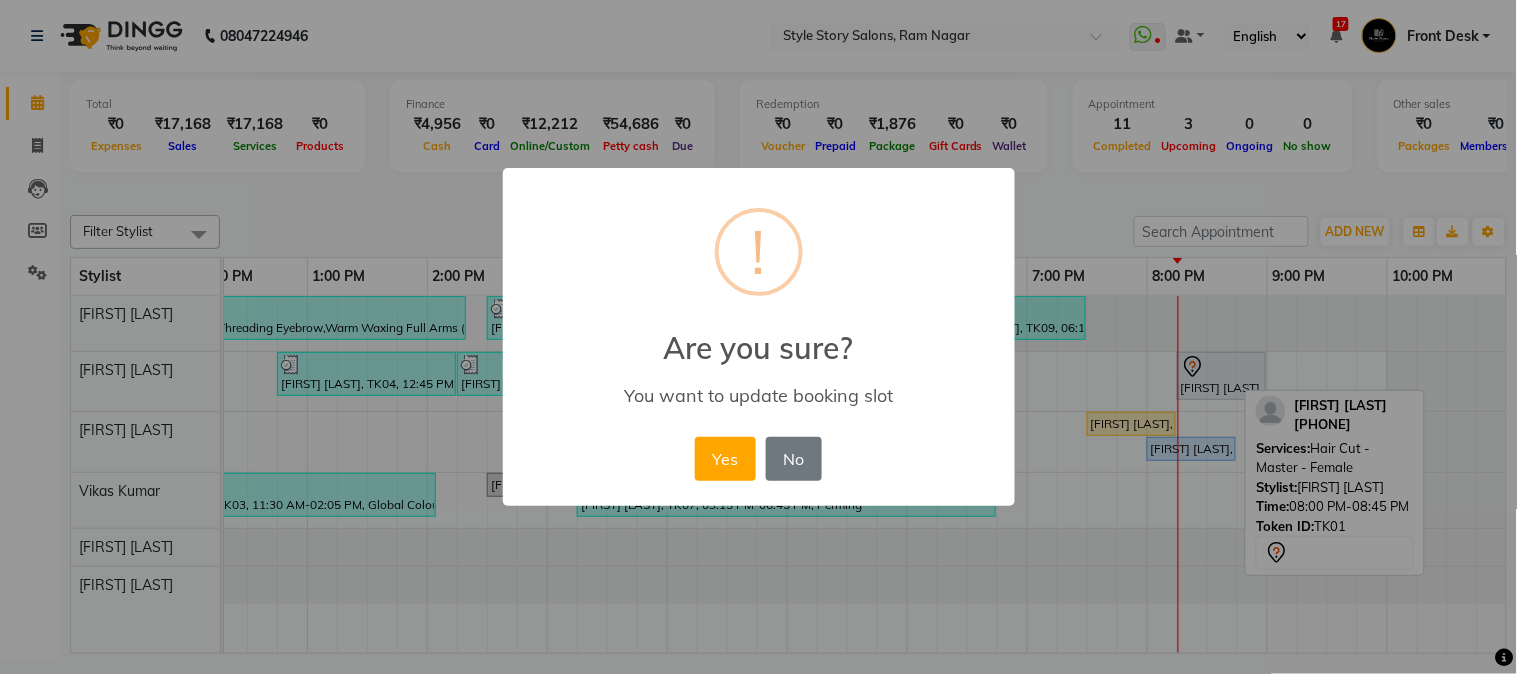 drag, startPoint x: 707, startPoint y: 453, endPoint x: 998, endPoint y: 448, distance: 291.04294 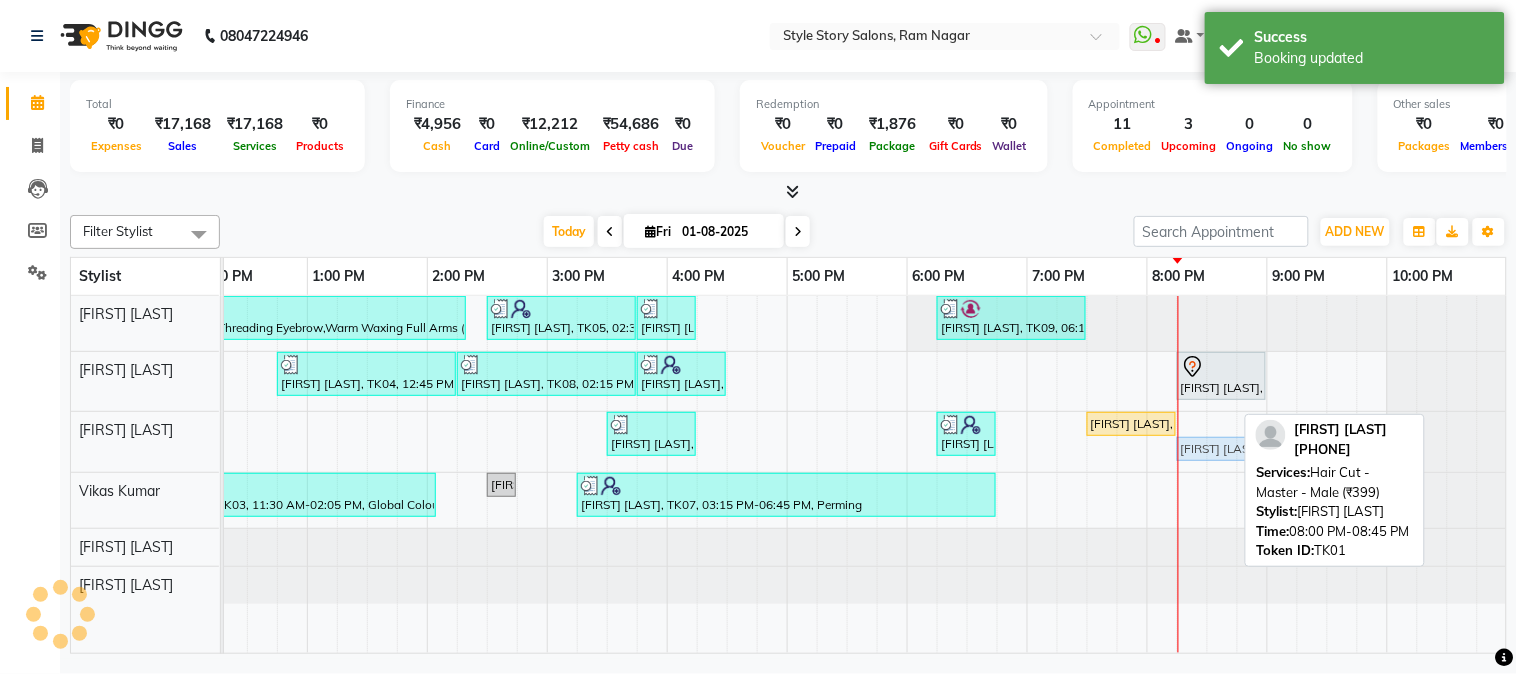 drag, startPoint x: 1158, startPoint y: 444, endPoint x: 1193, endPoint y: 445, distance: 35.014282 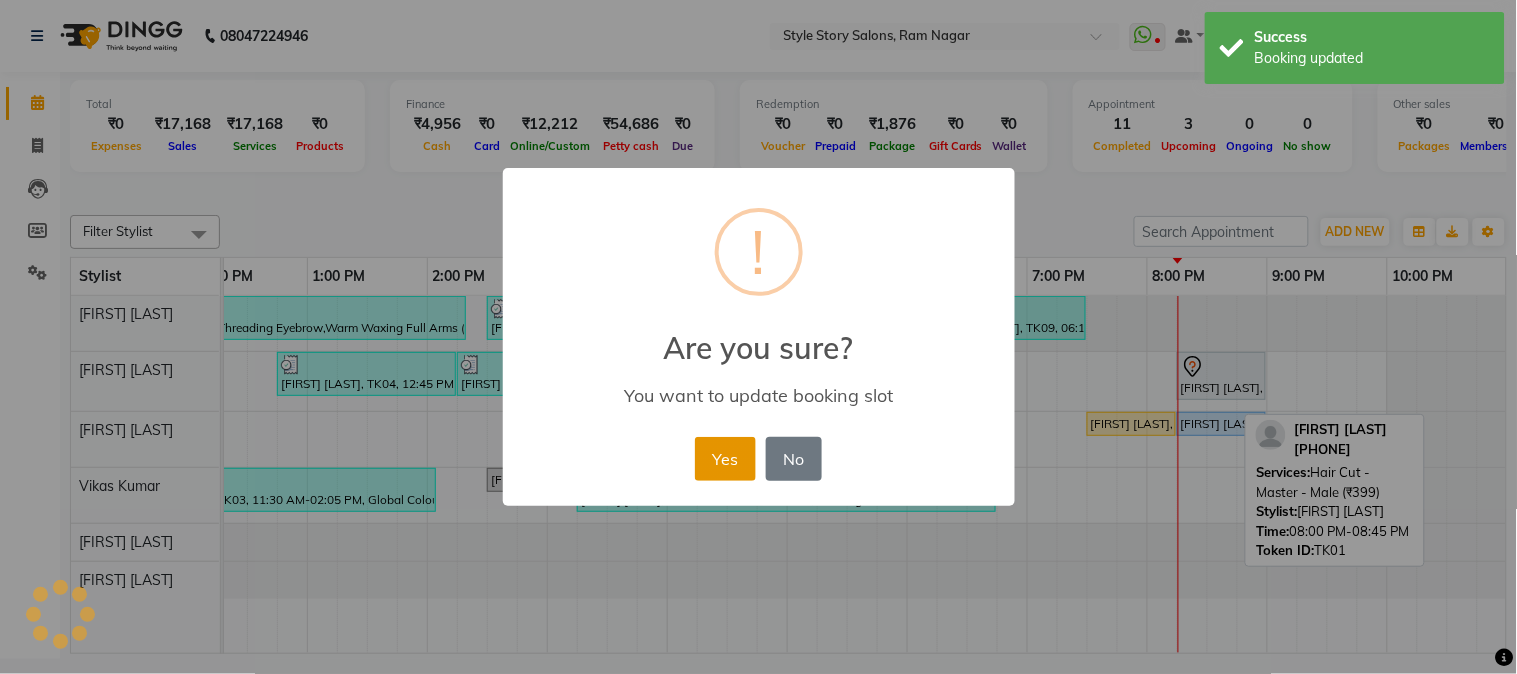 drag, startPoint x: 723, startPoint y: 453, endPoint x: 1050, endPoint y: 376, distance: 335.94345 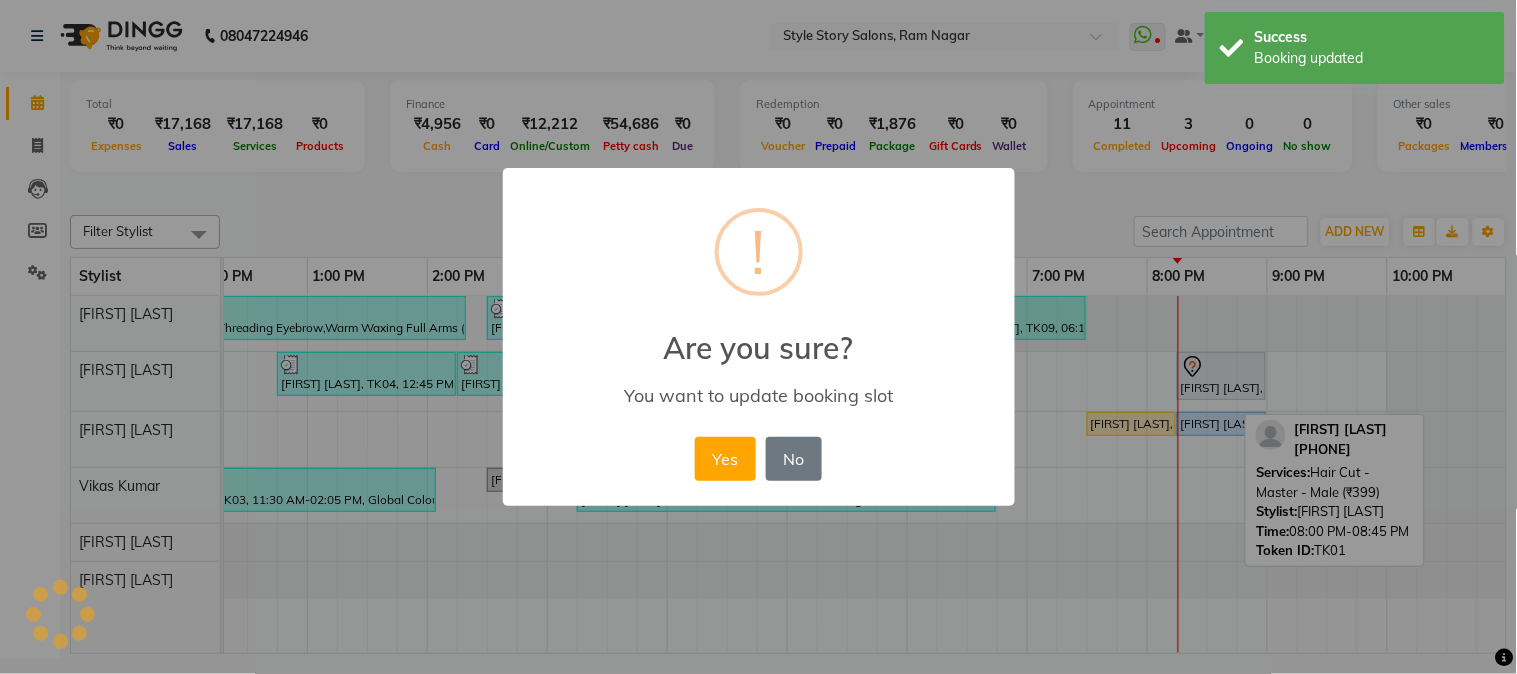 click on "Yes" at bounding box center (725, 459) 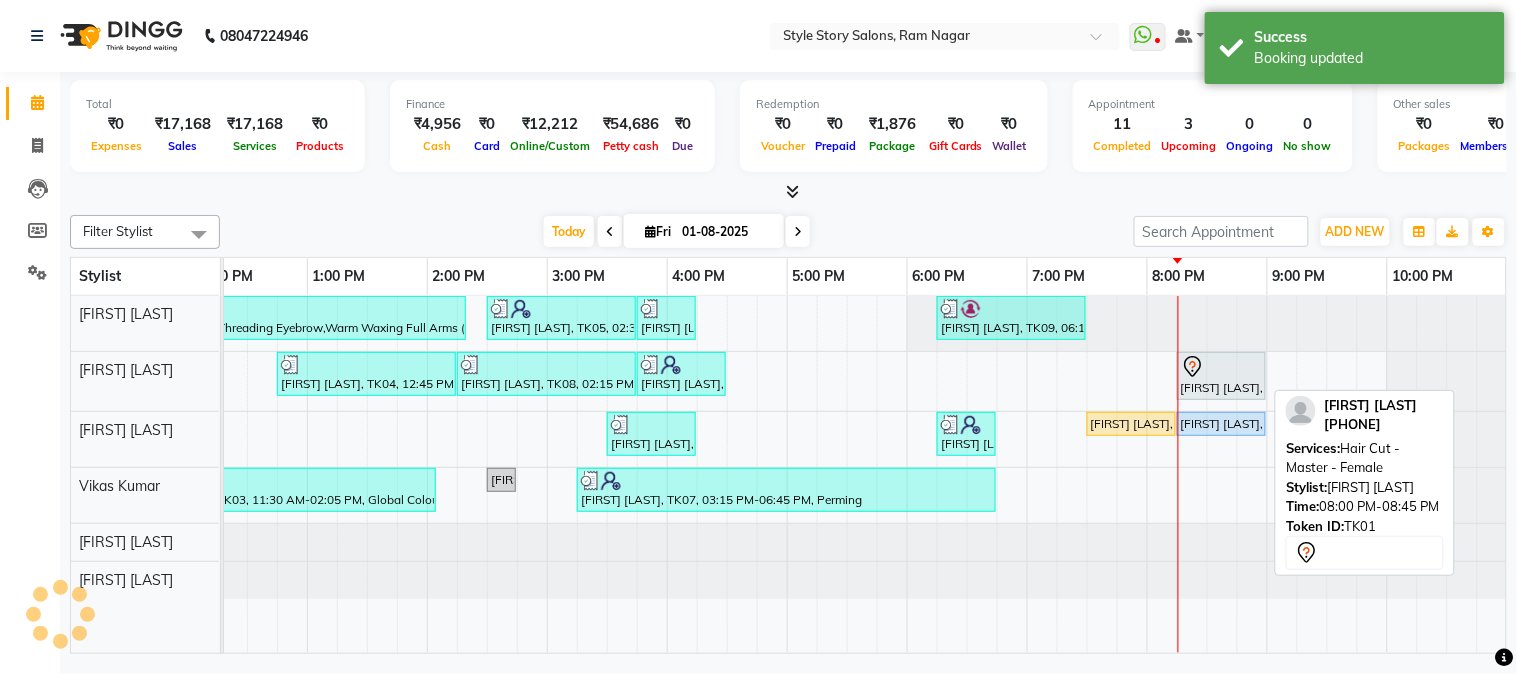 click on "[FIRST] [LAST], TK01, 08:00 PM-08:45 PM, Hair Cut - Master - Female" at bounding box center (1221, 376) 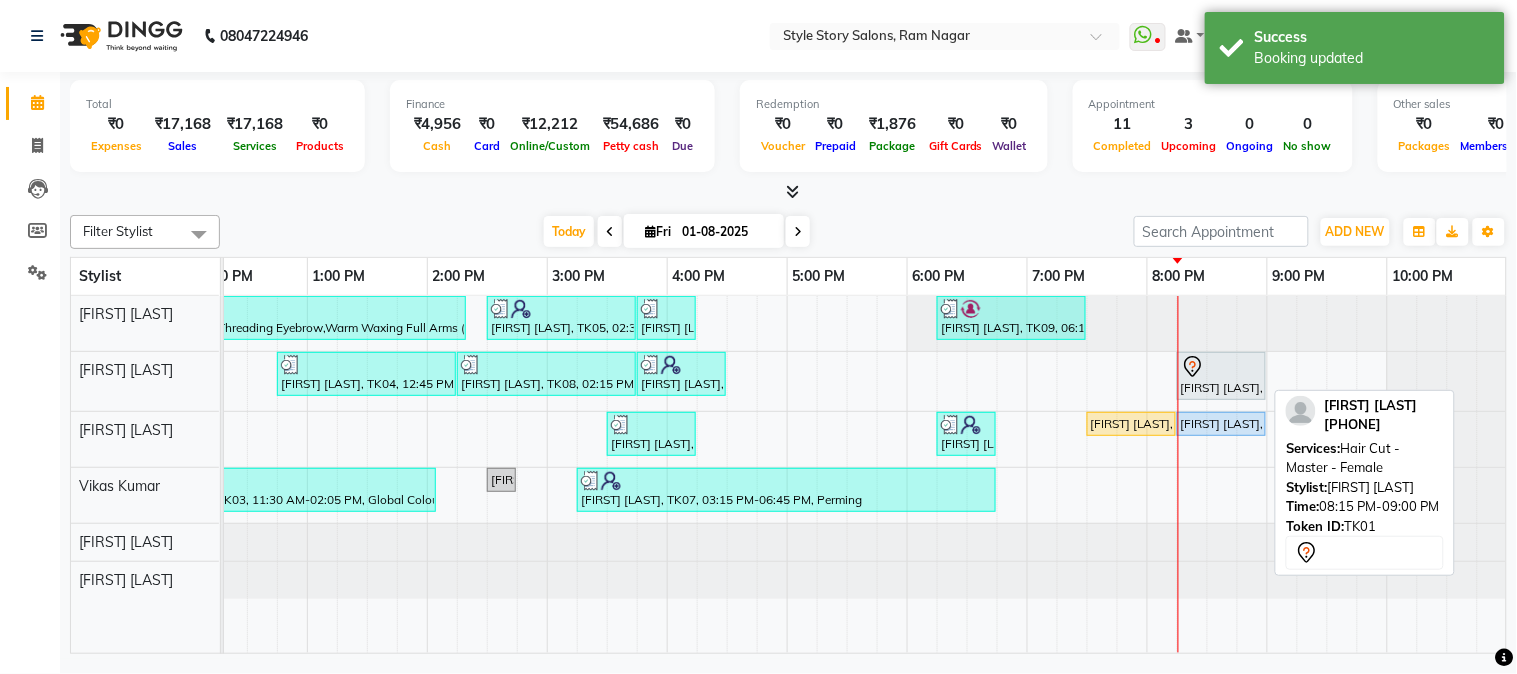 click at bounding box center (1221, 367) 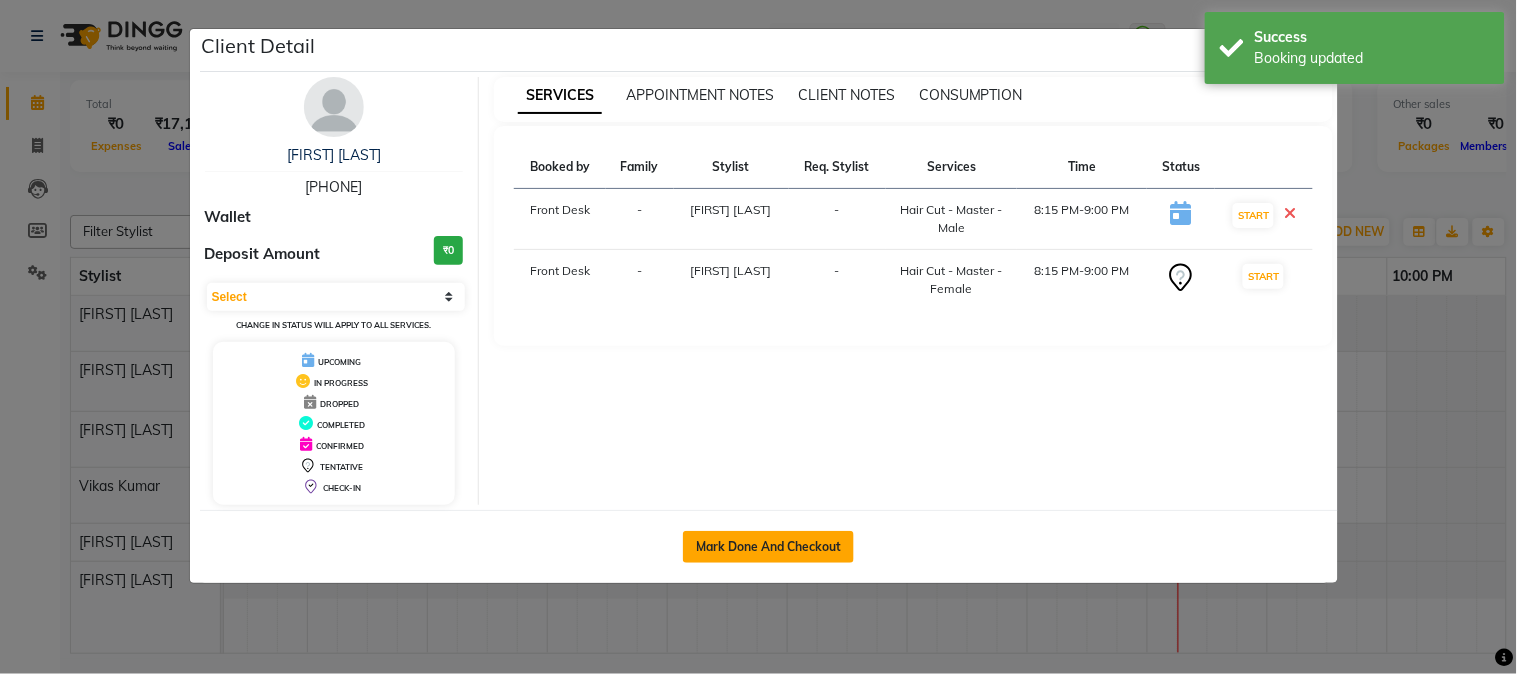 click on "Mark Done And Checkout" 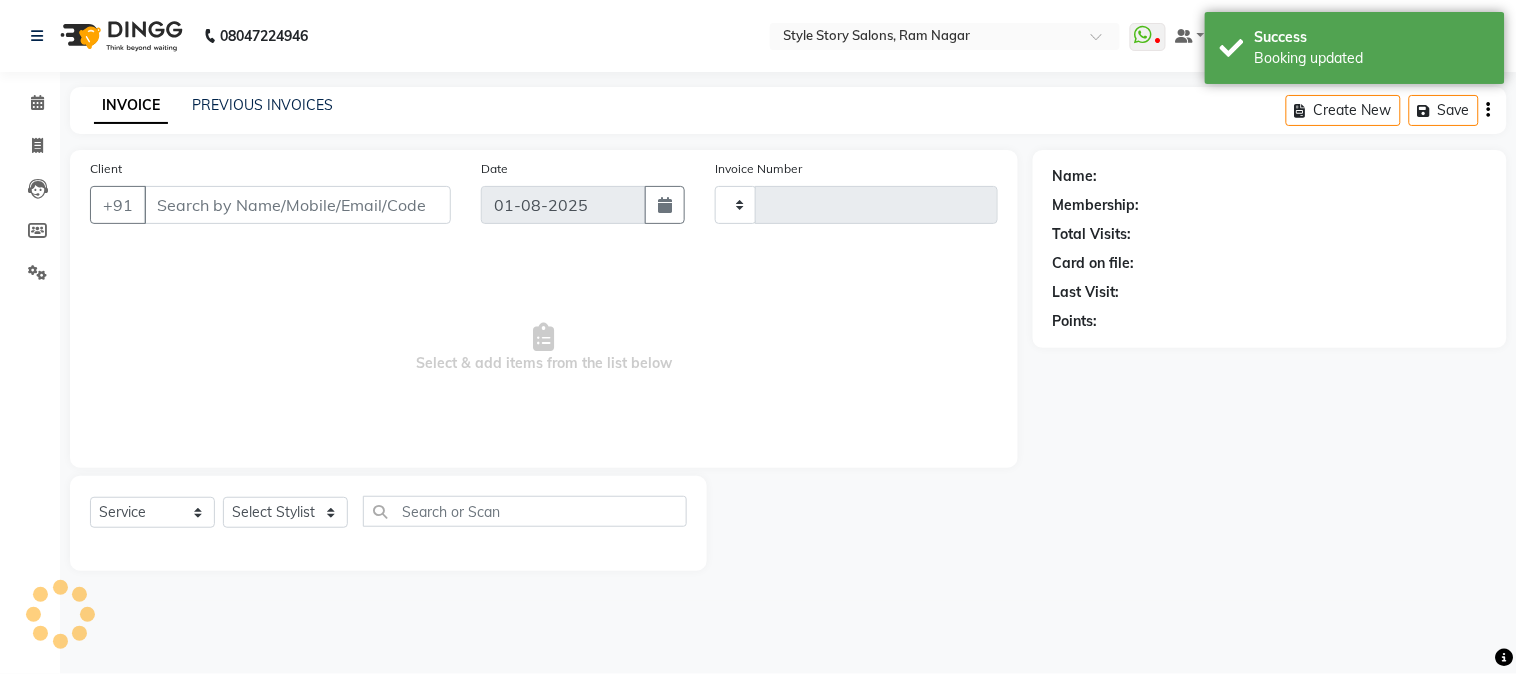 type on "1211" 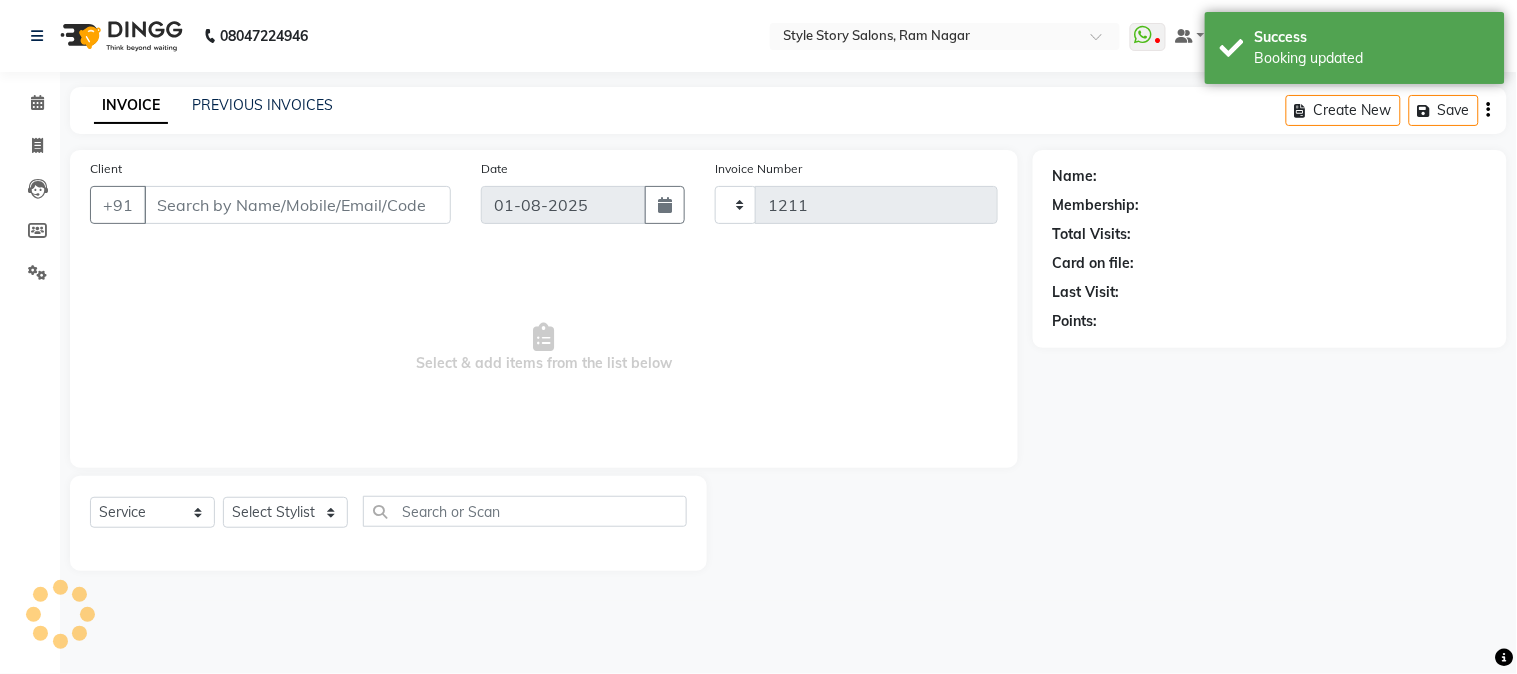 select on "6249" 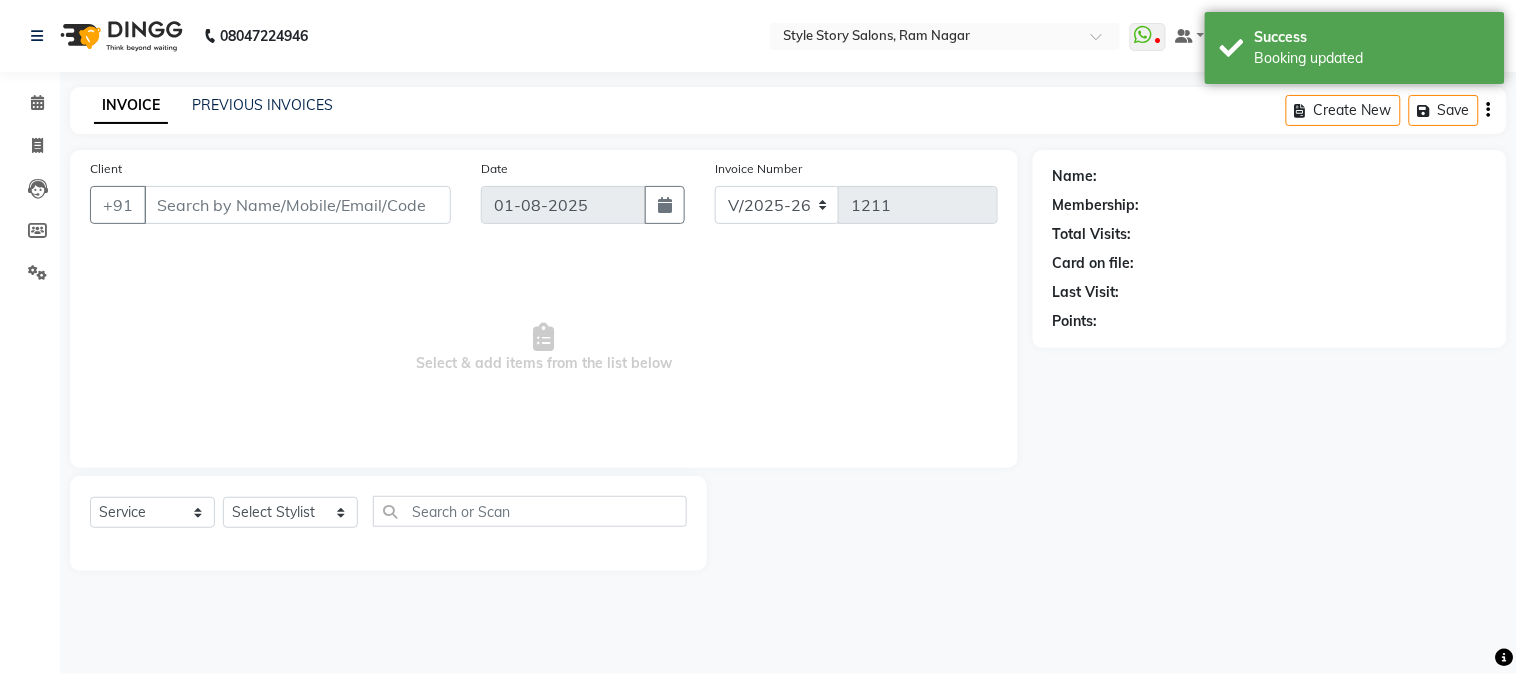 type on "[PHONE]" 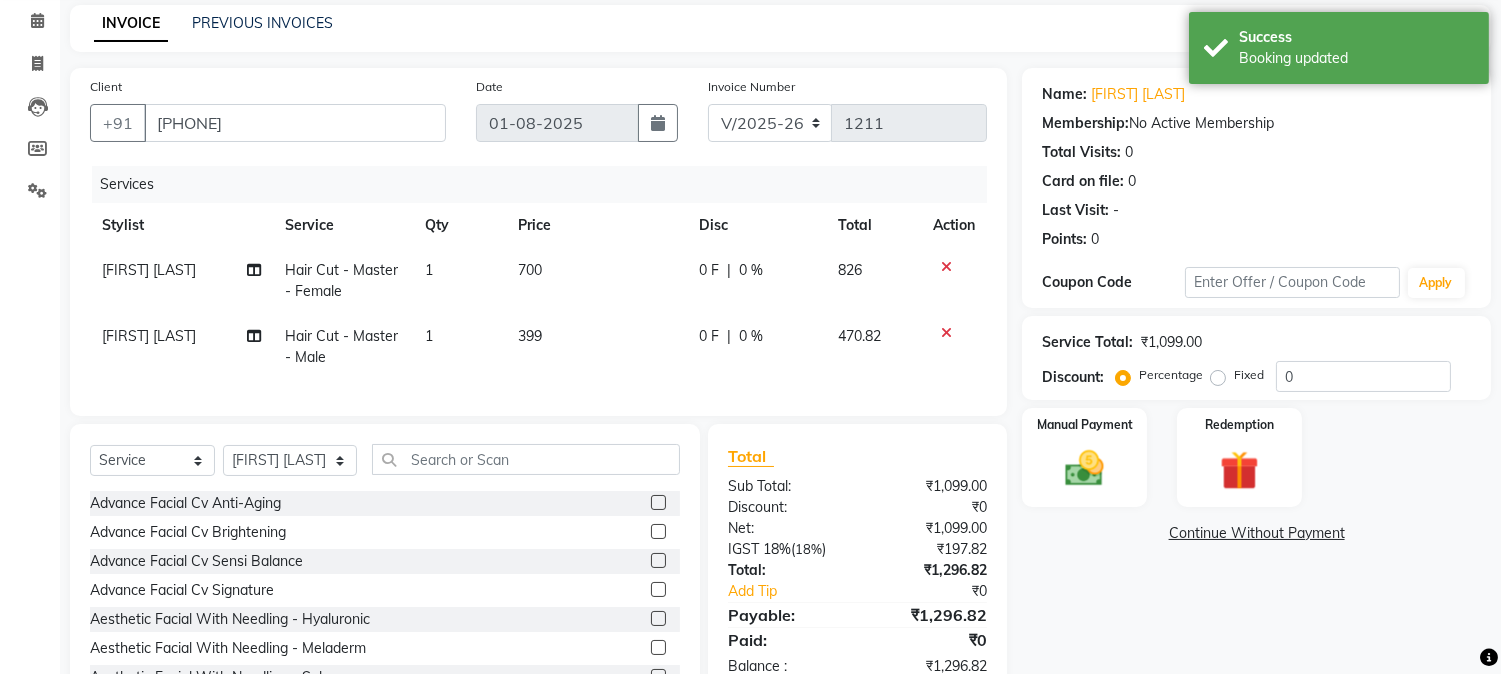 scroll, scrollTop: 173, scrollLeft: 0, axis: vertical 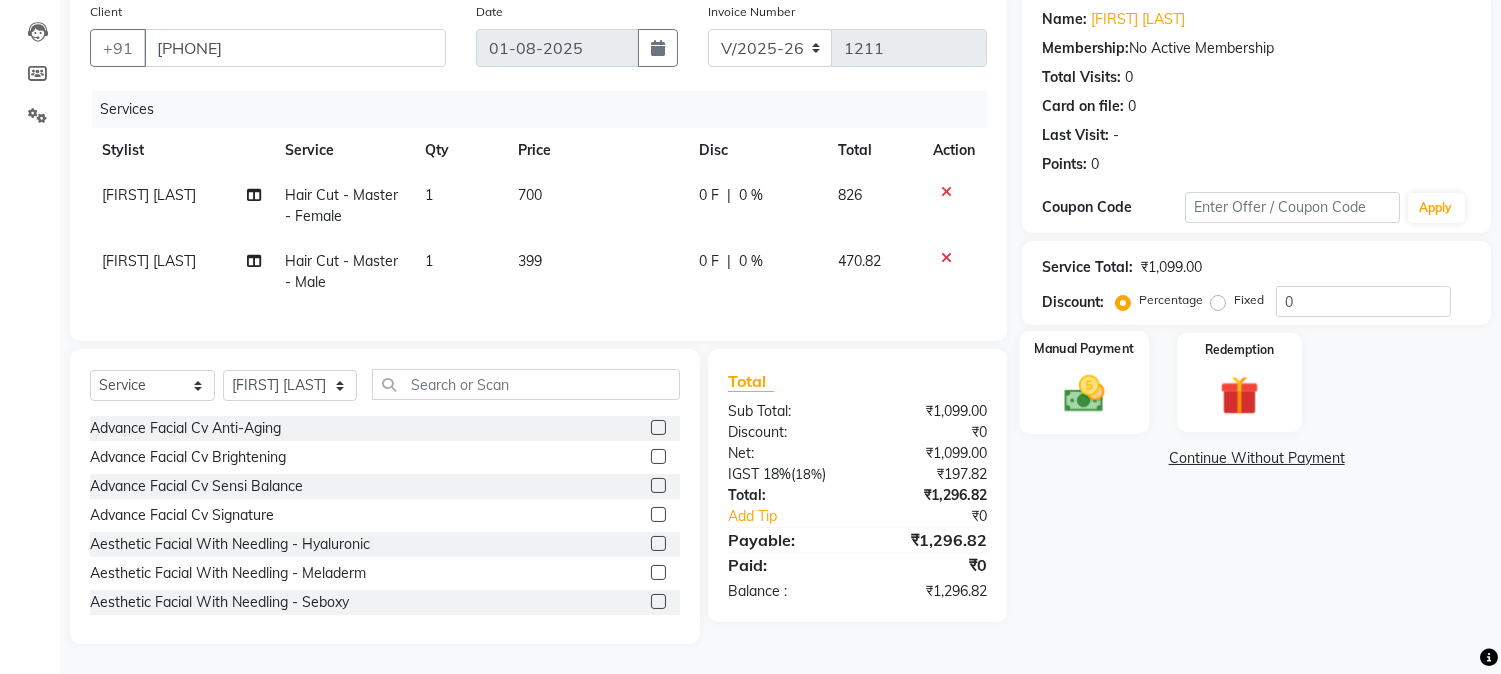 click 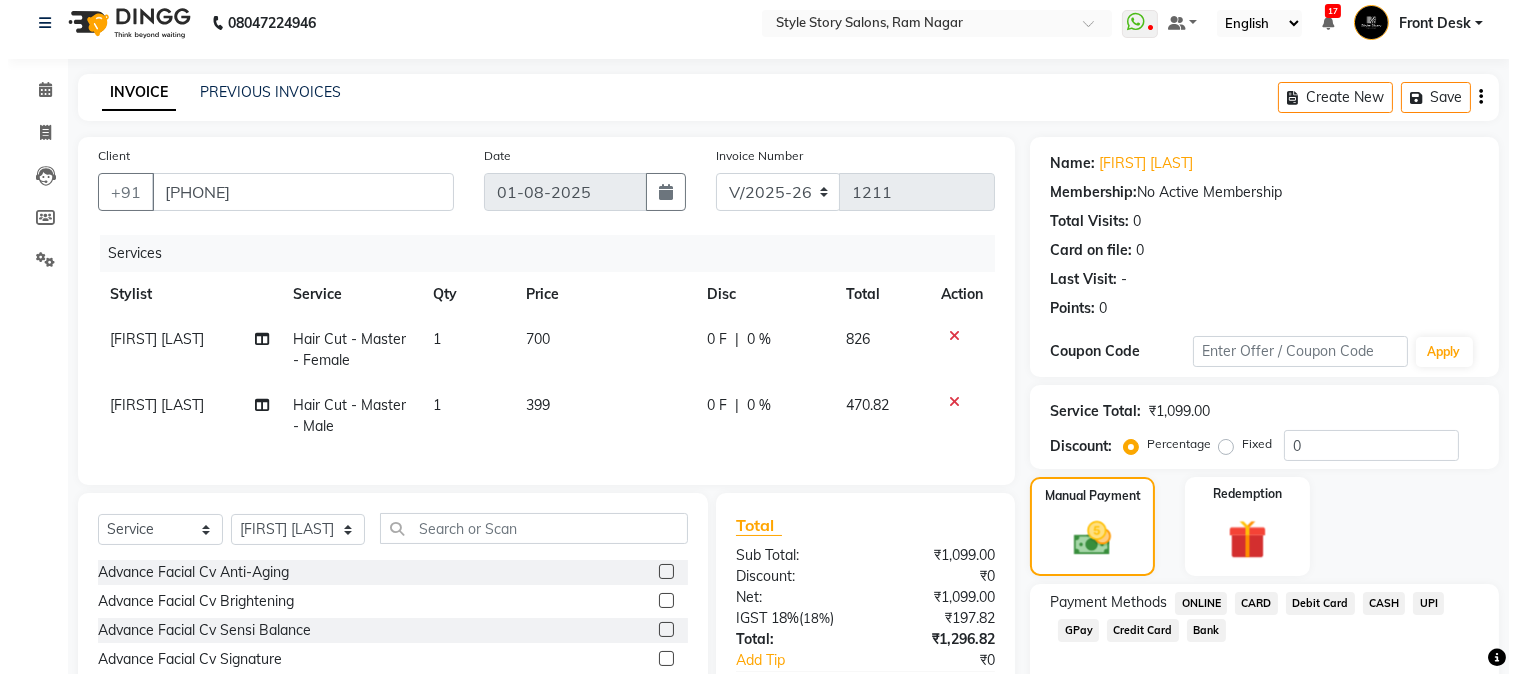 scroll, scrollTop: 0, scrollLeft: 0, axis: both 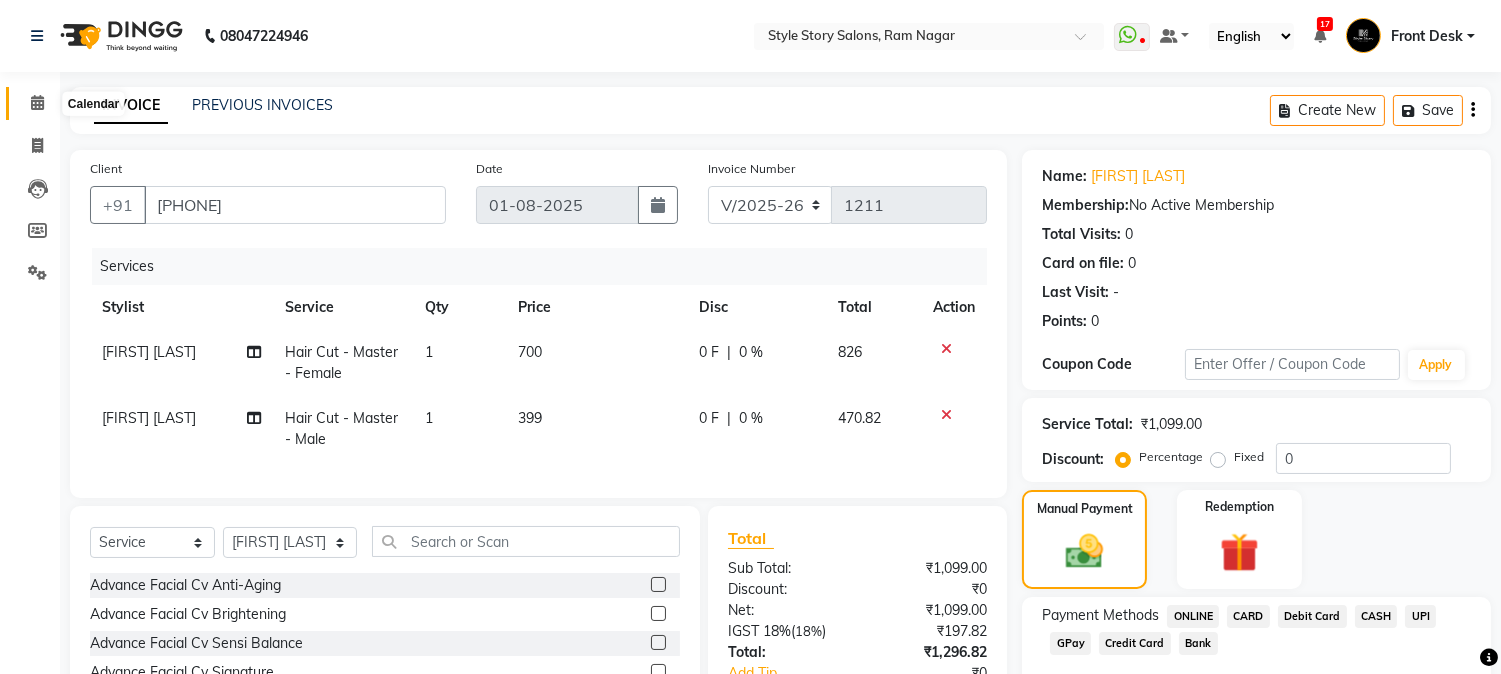 click 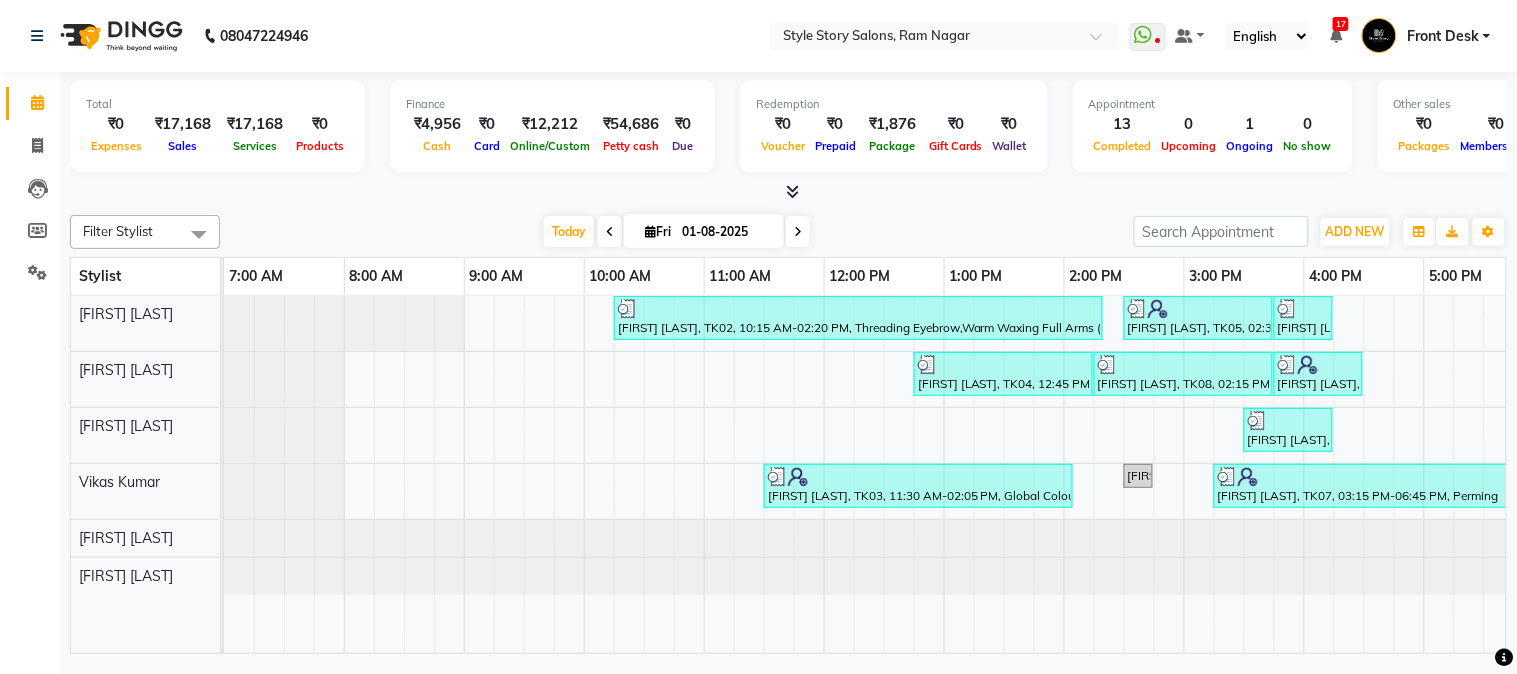 scroll, scrollTop: 0, scrollLeft: 637, axis: horizontal 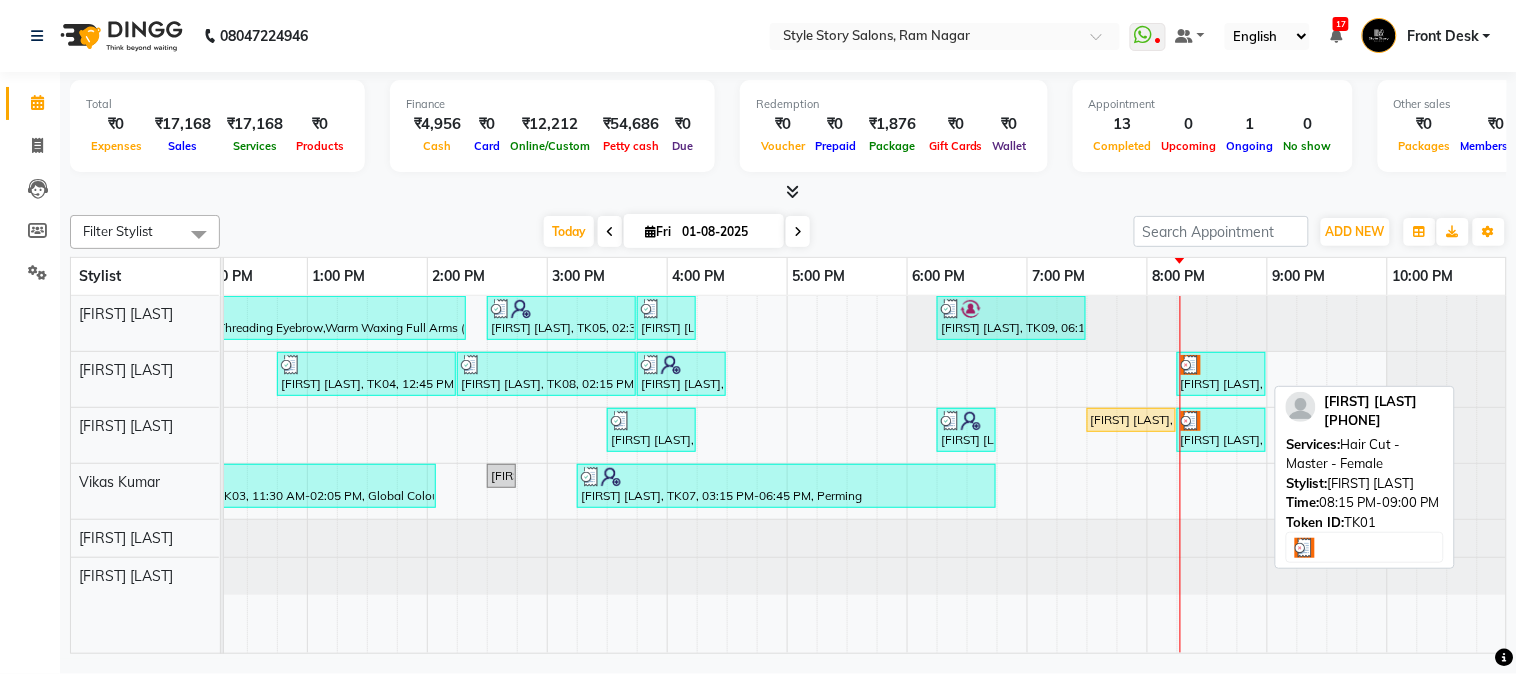 click on "[FIRST] [LAST], TK01, 08:15 PM-09:00 PM, Hair Cut - Master - Female" at bounding box center (1221, 374) 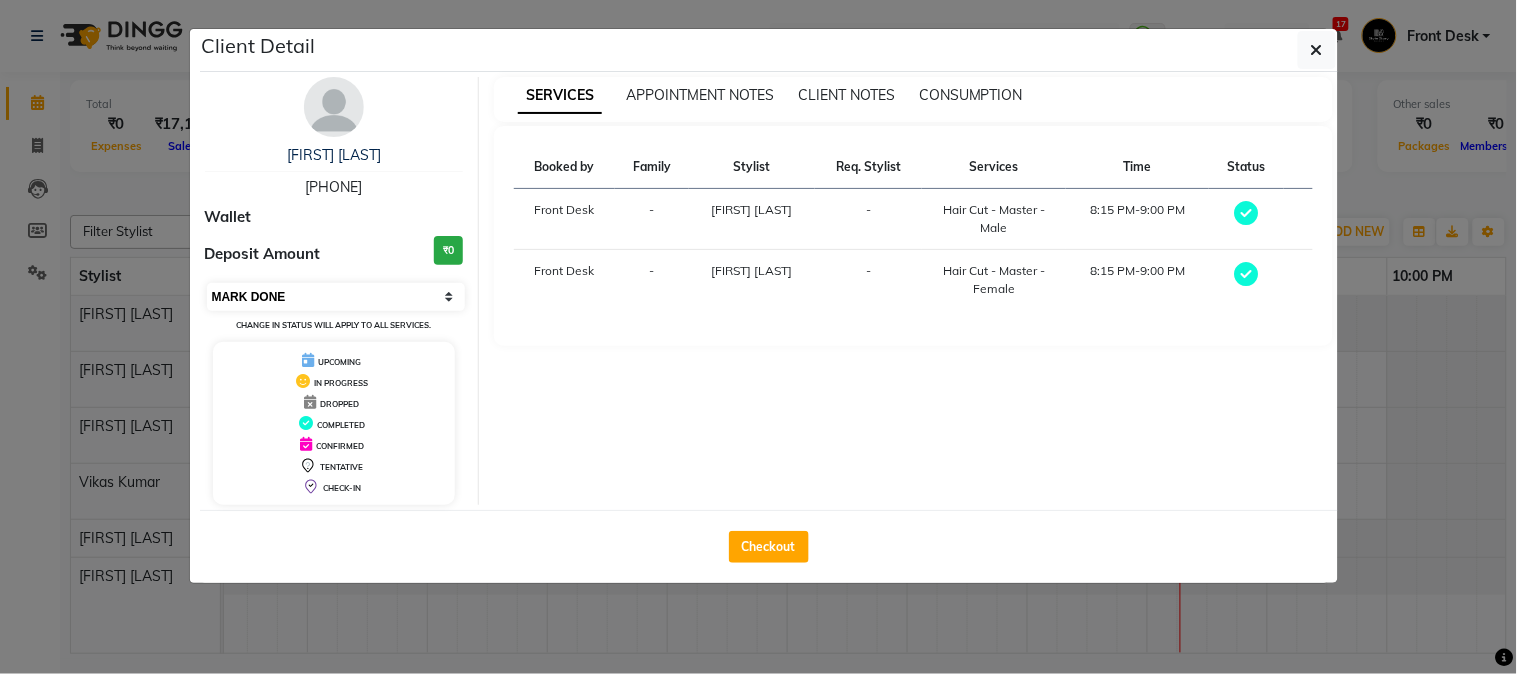 drag, startPoint x: 327, startPoint y: 298, endPoint x: 325, endPoint y: 308, distance: 10.198039 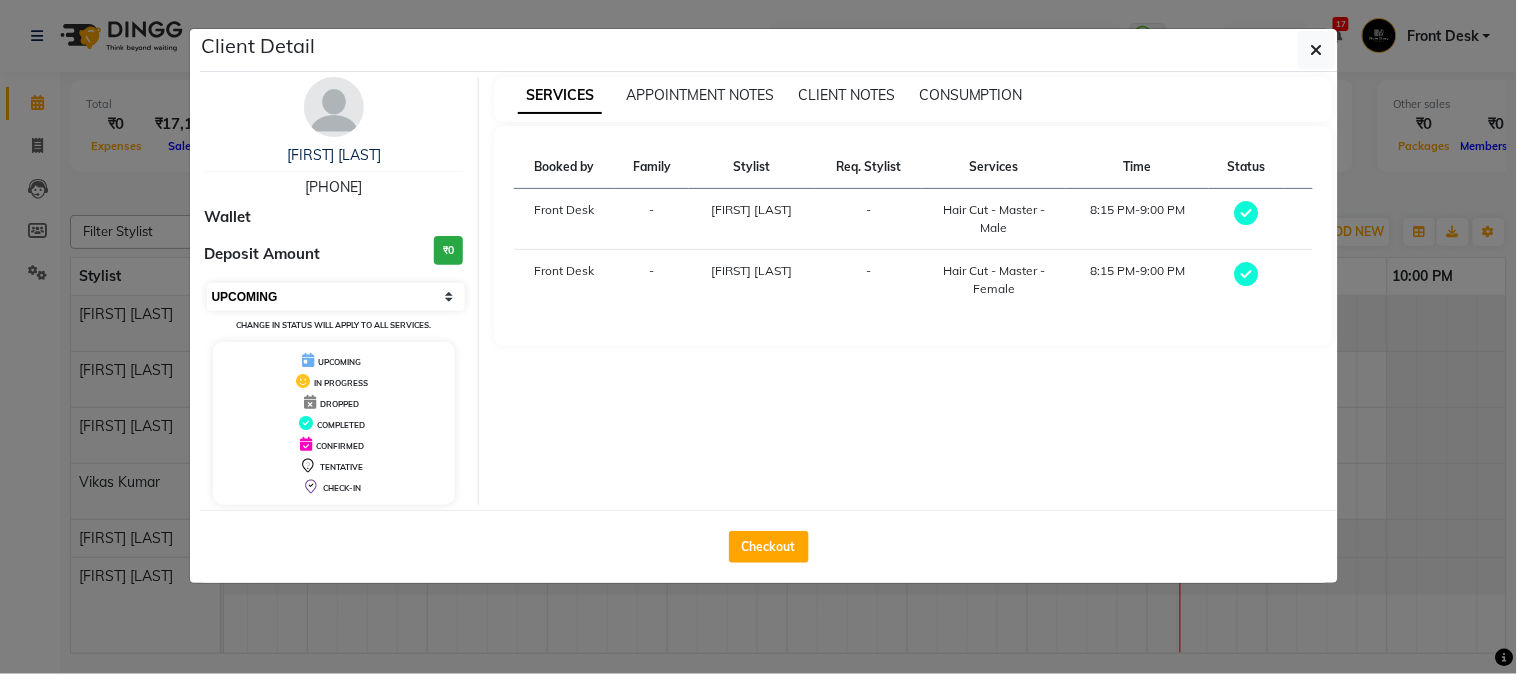 click on "Select MARK DONE UPCOMING" at bounding box center [336, 297] 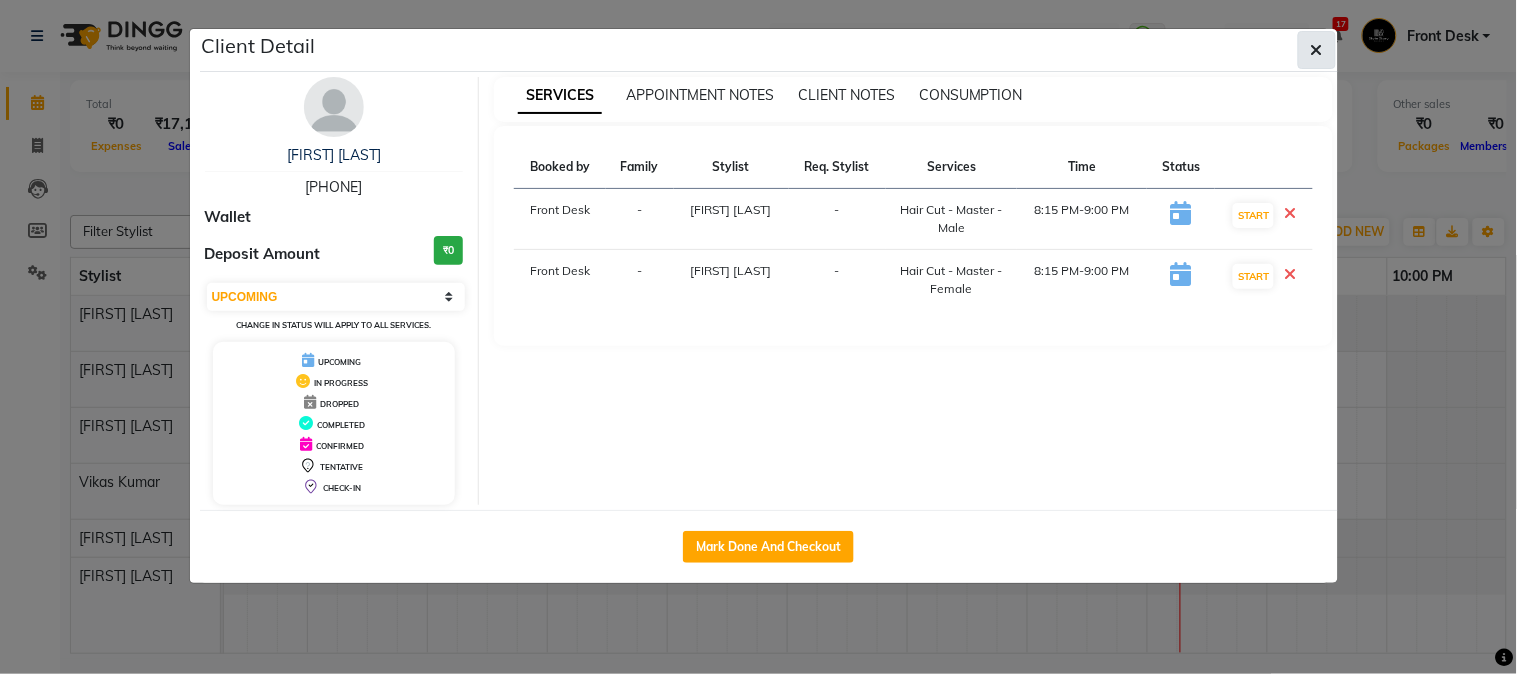 click 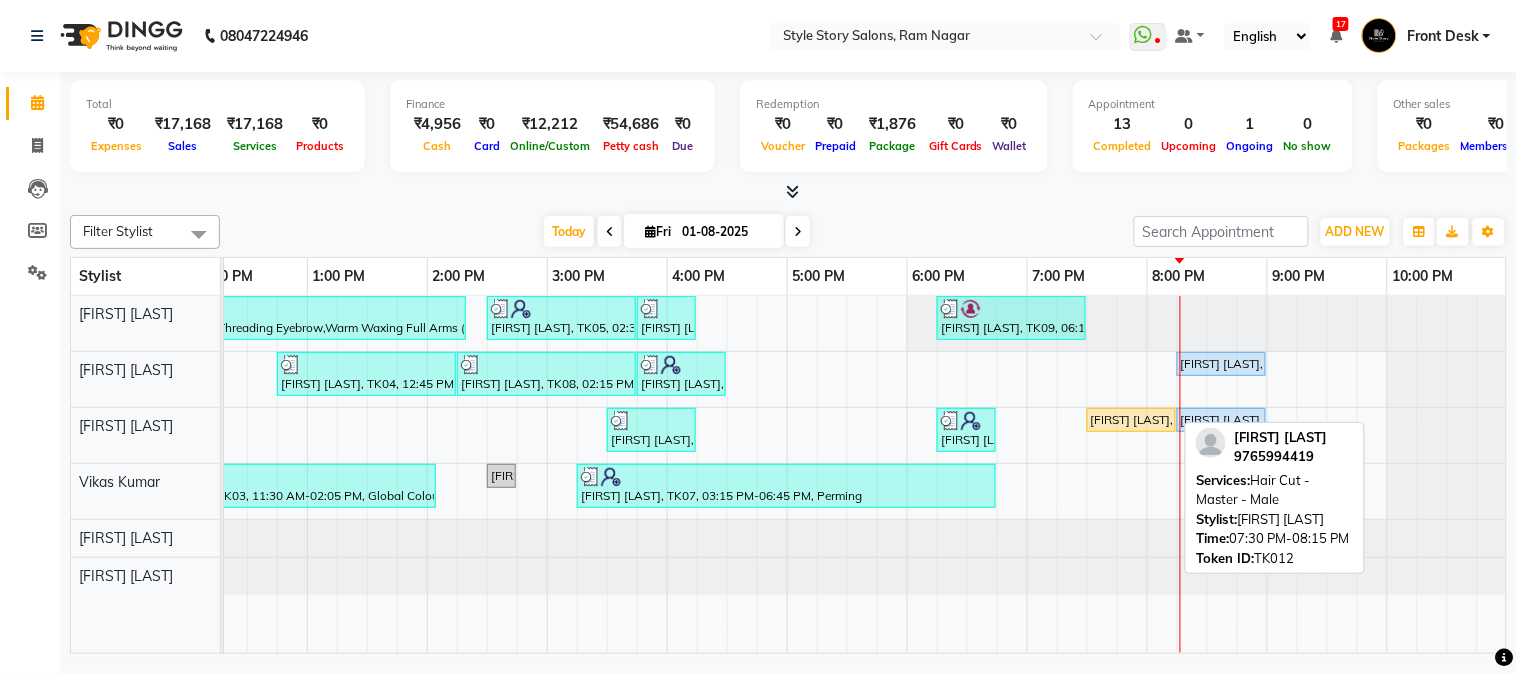 click on "[FIRST] [LAST], TK12, 07:30 PM-08:15 PM, Hair Cut - Master - Male" at bounding box center [1131, 420] 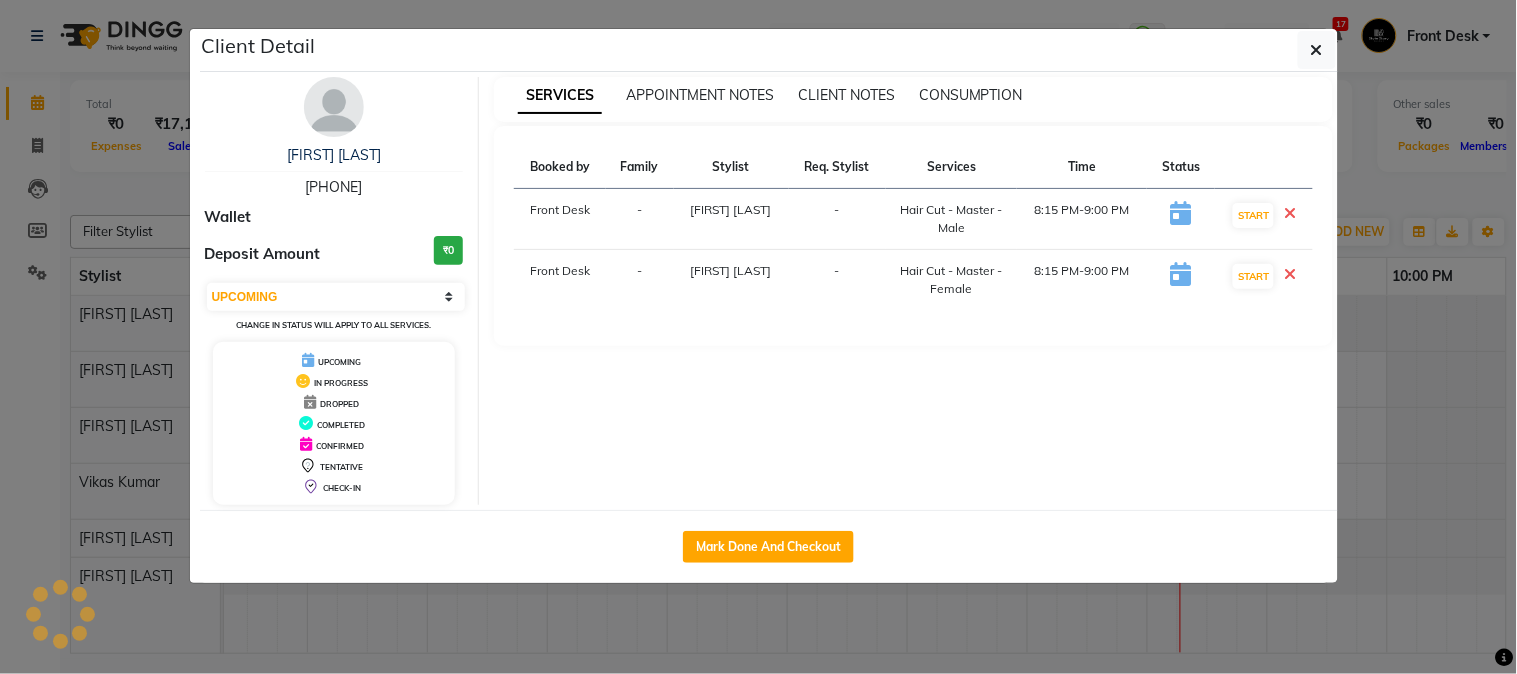 select on "1" 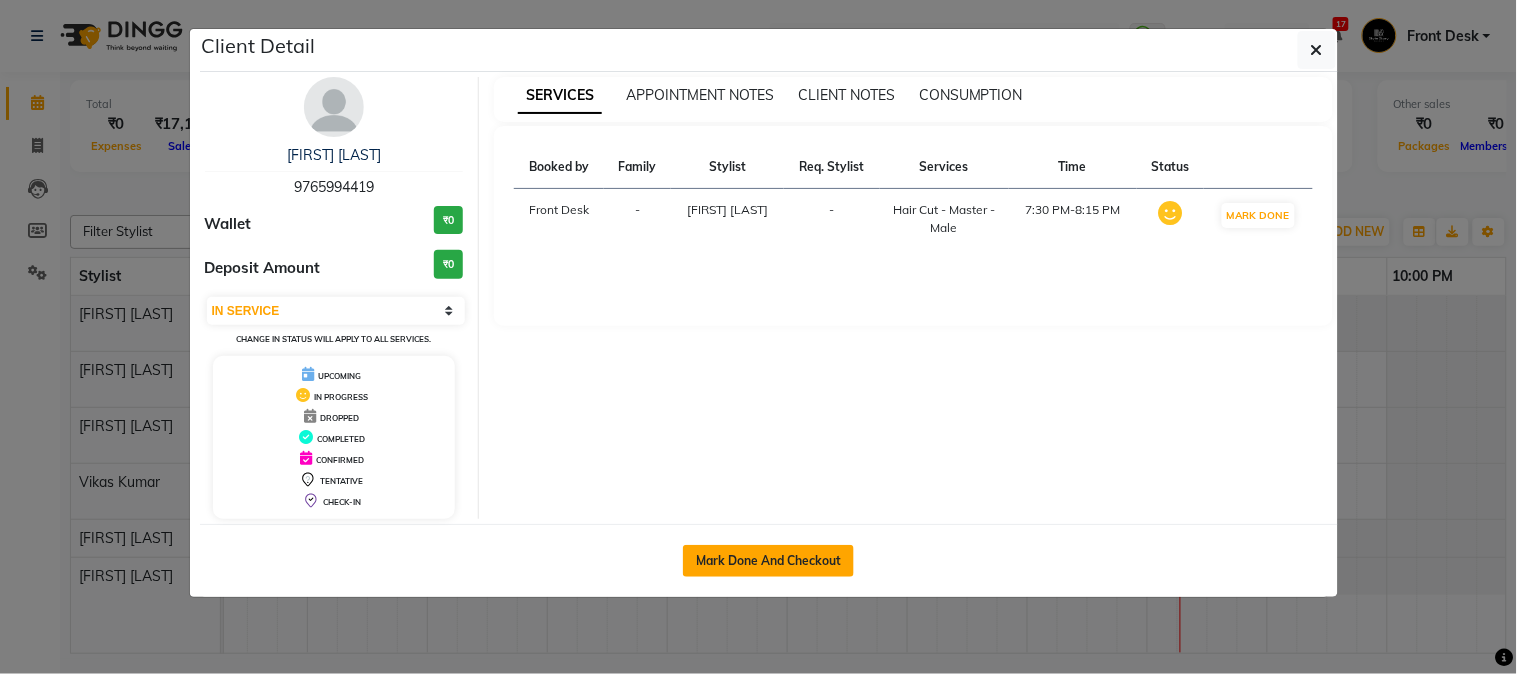 click on "Mark Done And Checkout" 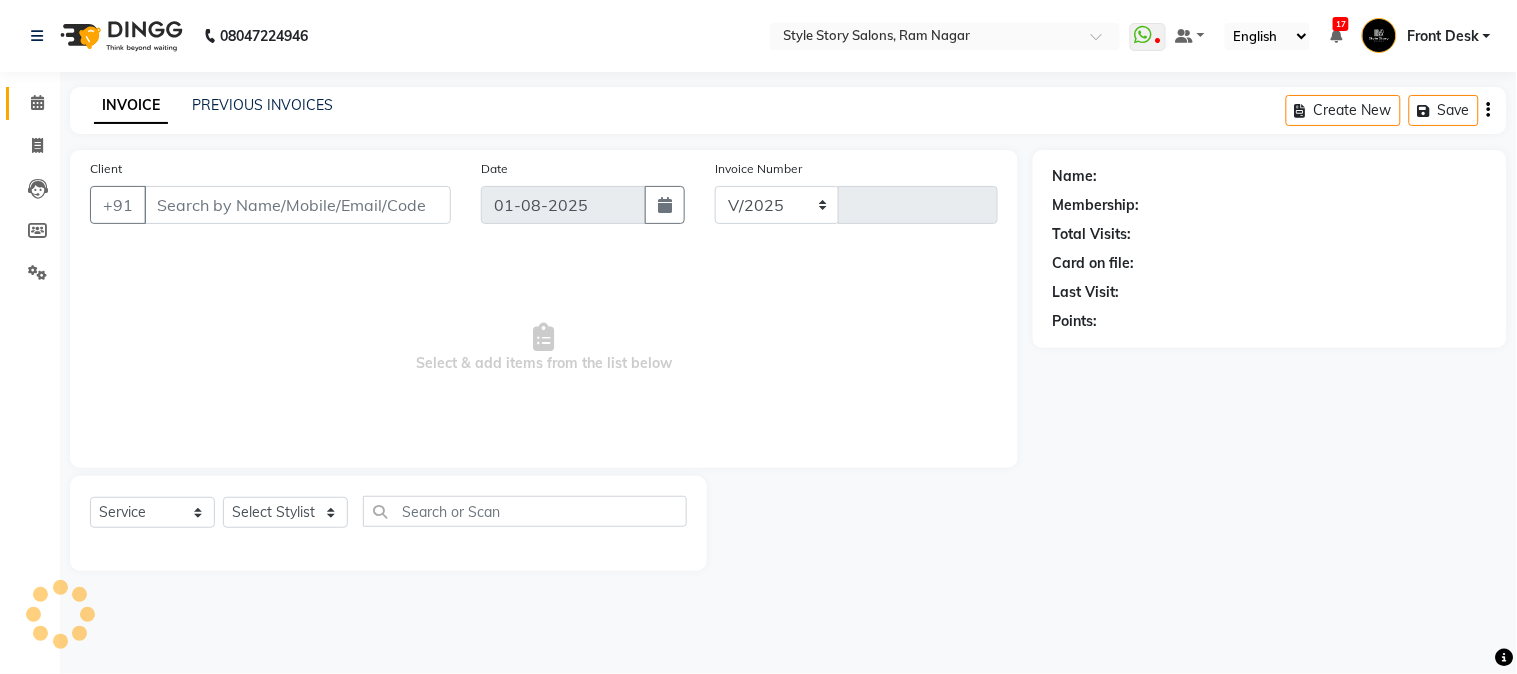 select on "6249" 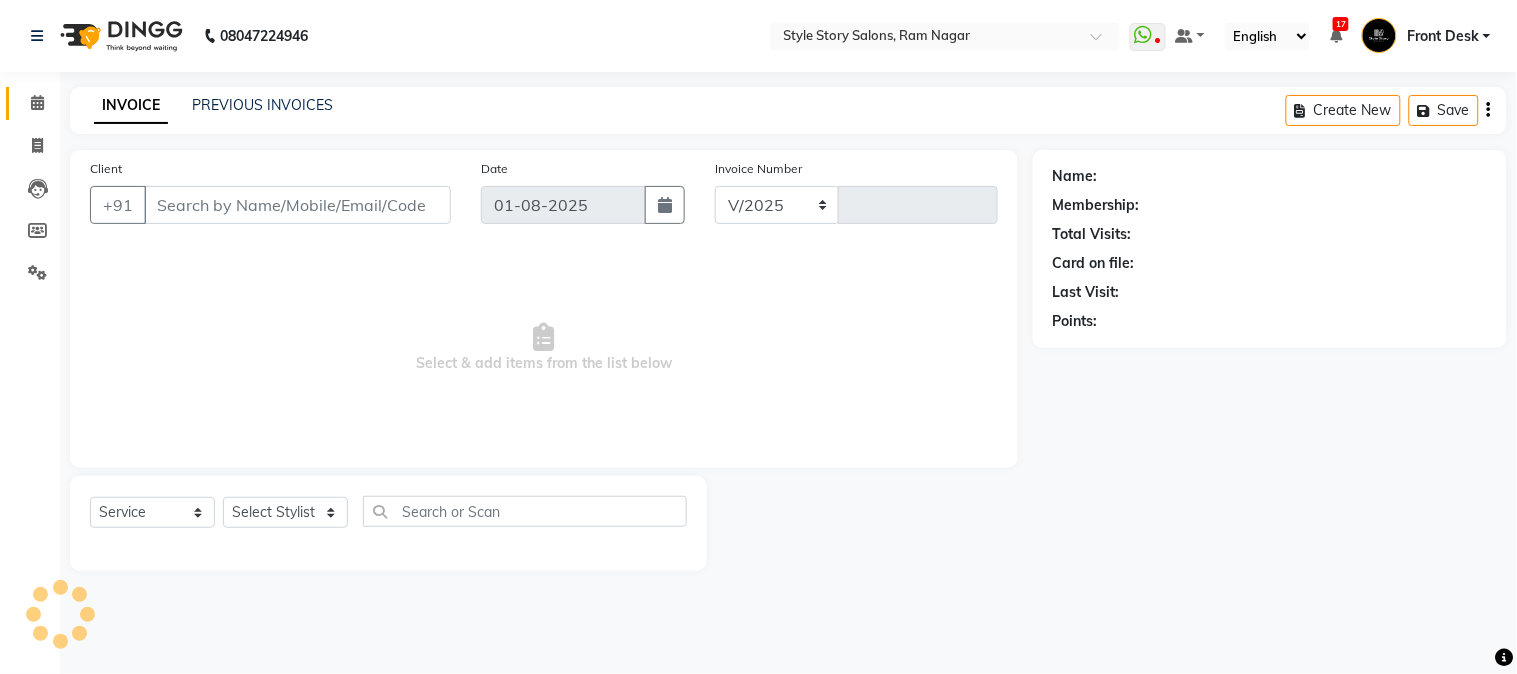 type on "1211" 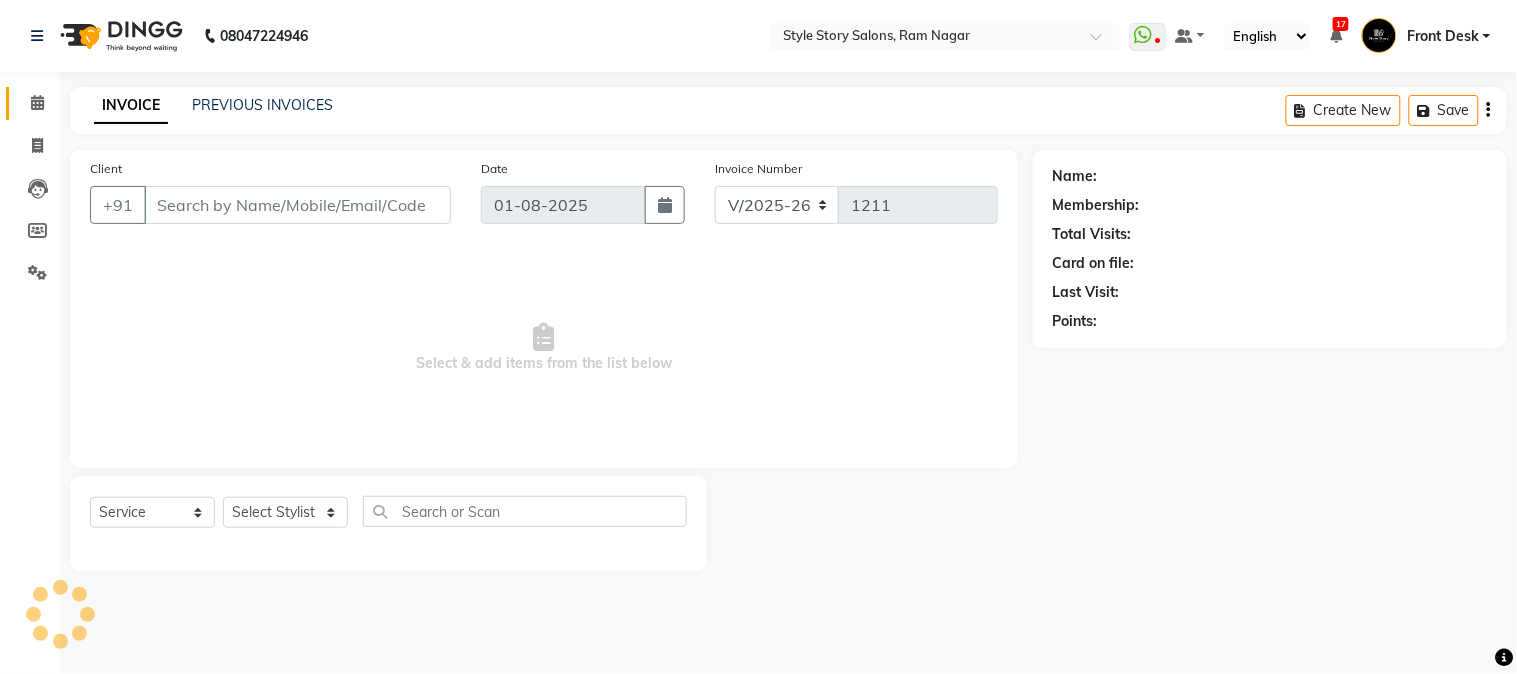 type on "9765994419" 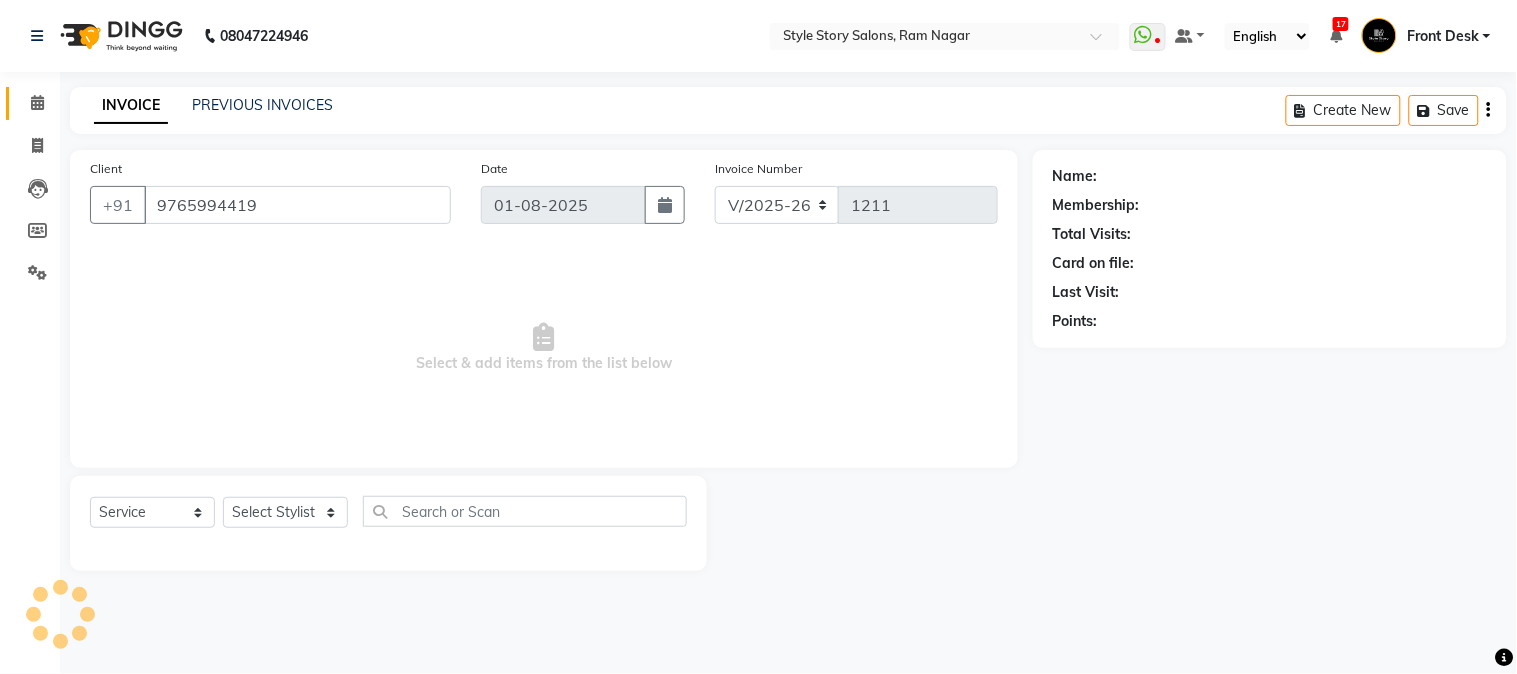 select on "62113" 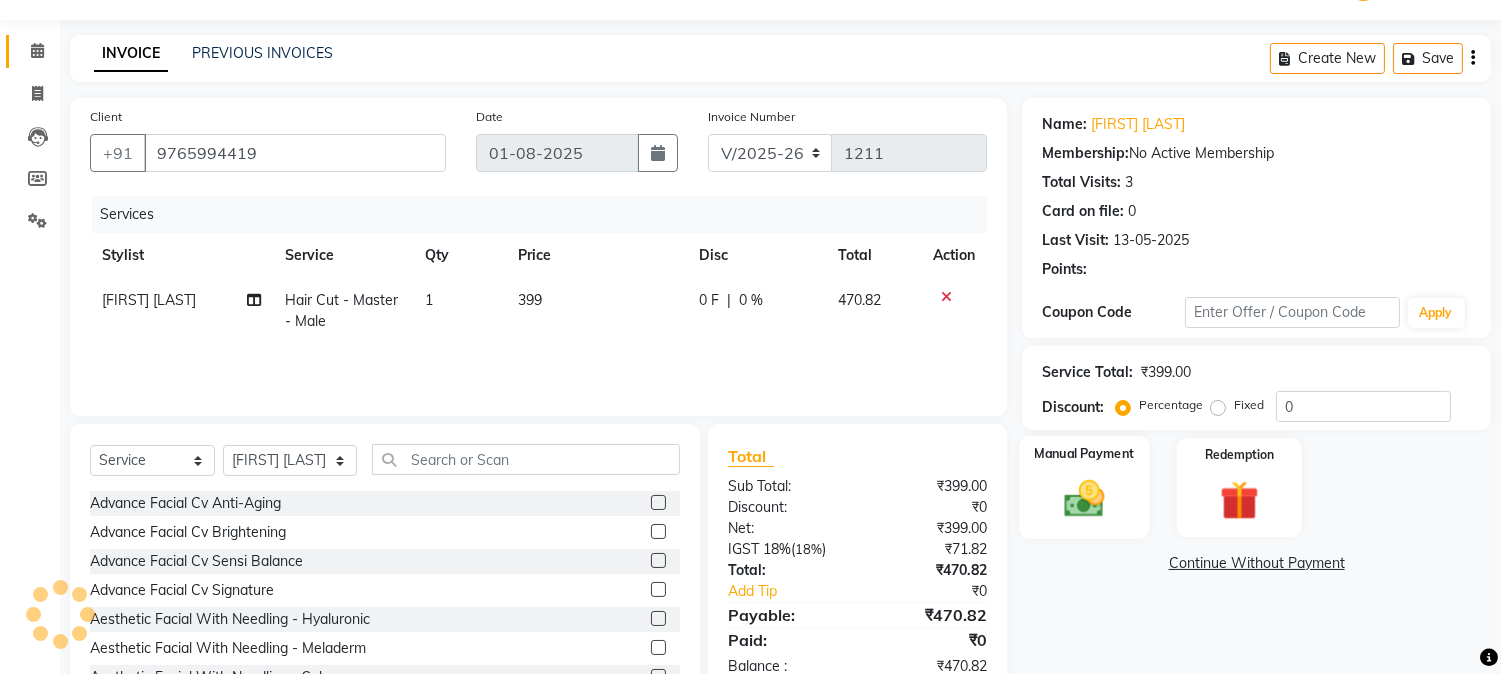 scroll, scrollTop: 126, scrollLeft: 0, axis: vertical 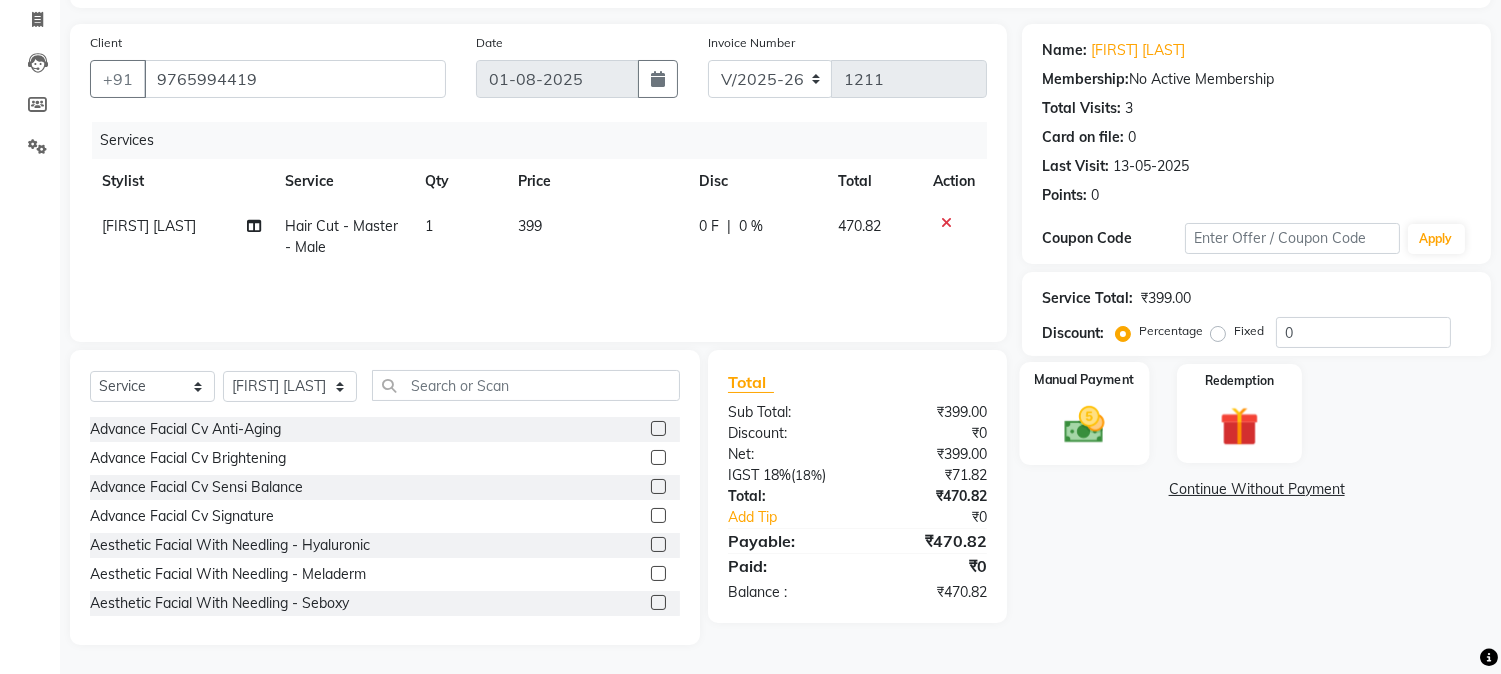 click 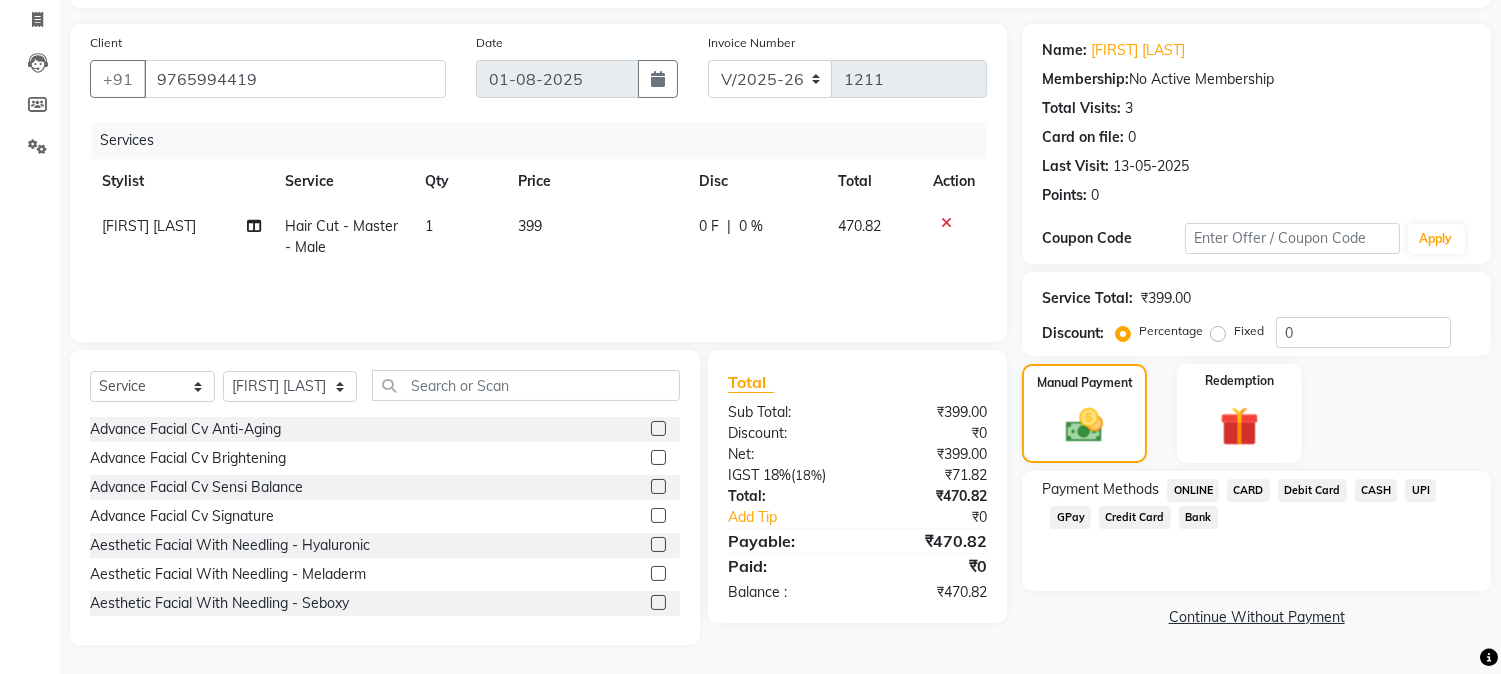 click on "UPI" 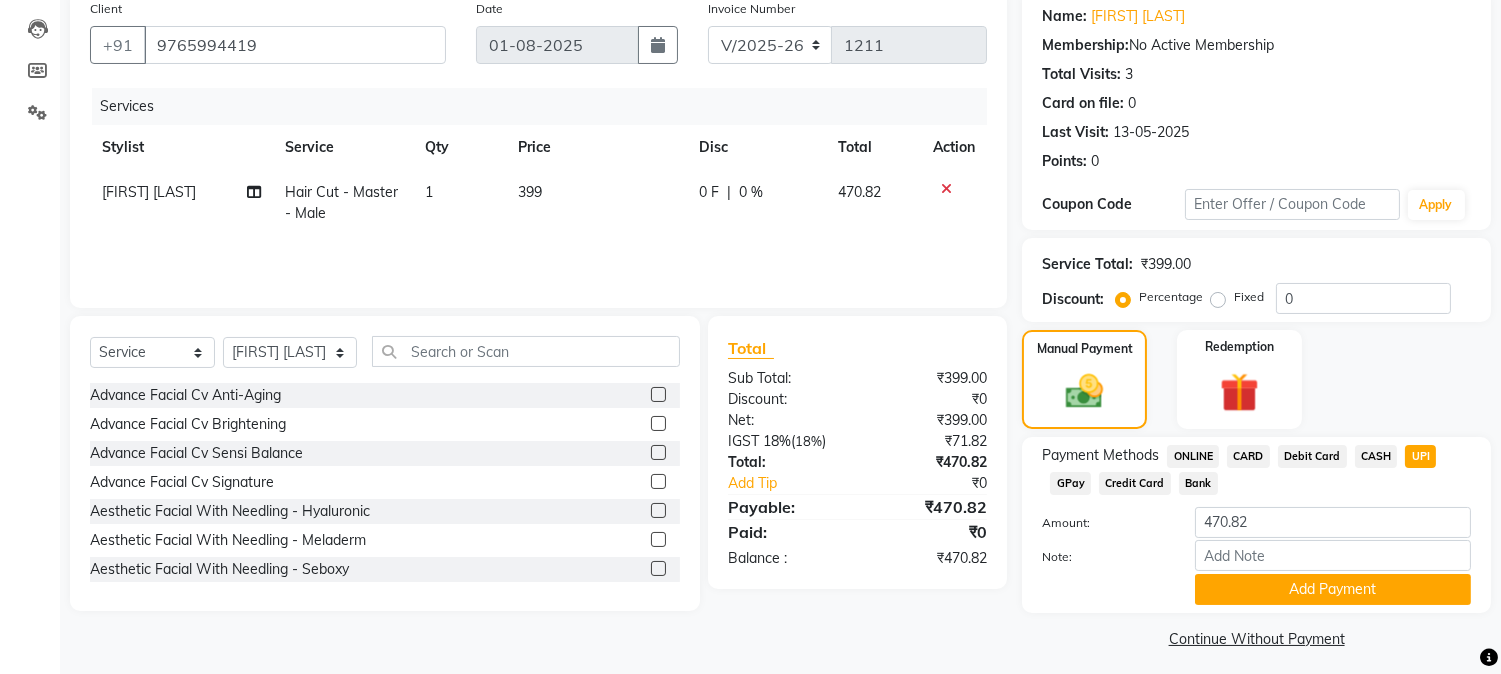 scroll, scrollTop: 170, scrollLeft: 0, axis: vertical 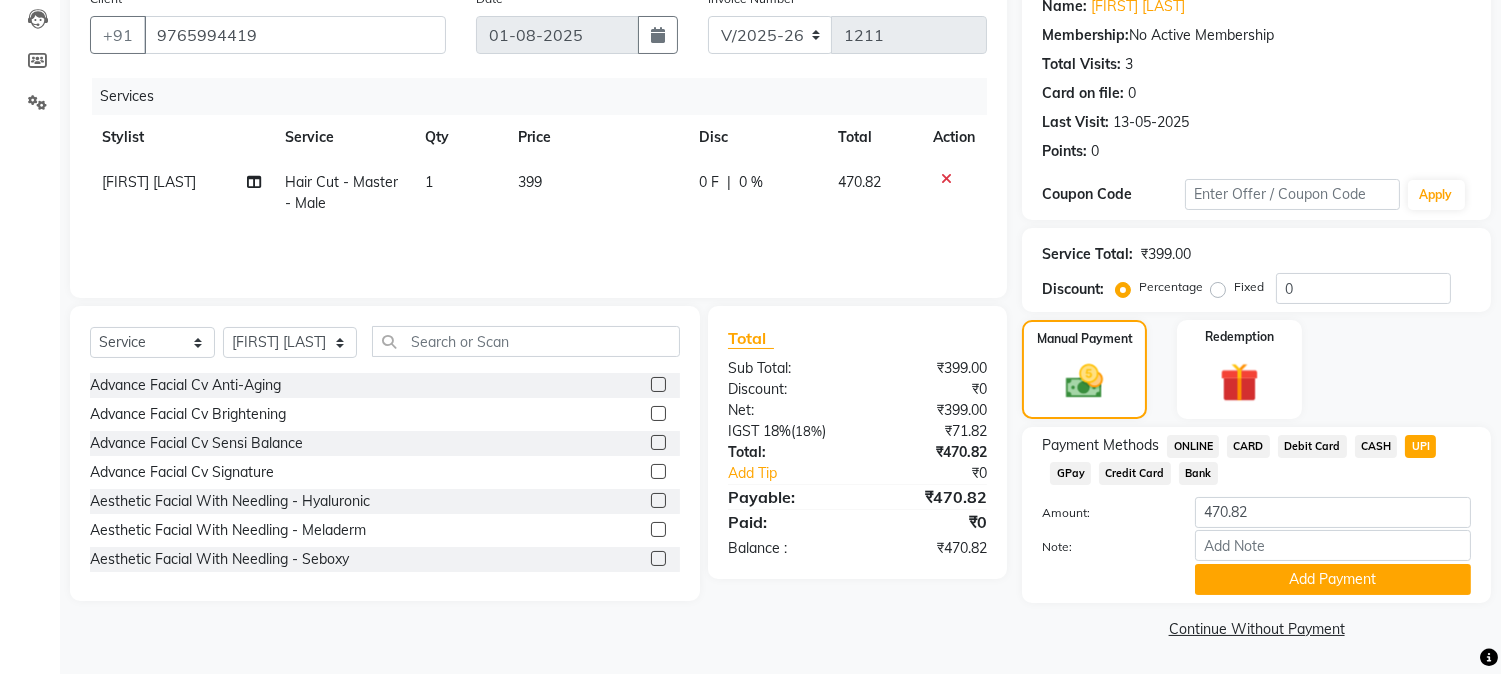 click on "CARD" 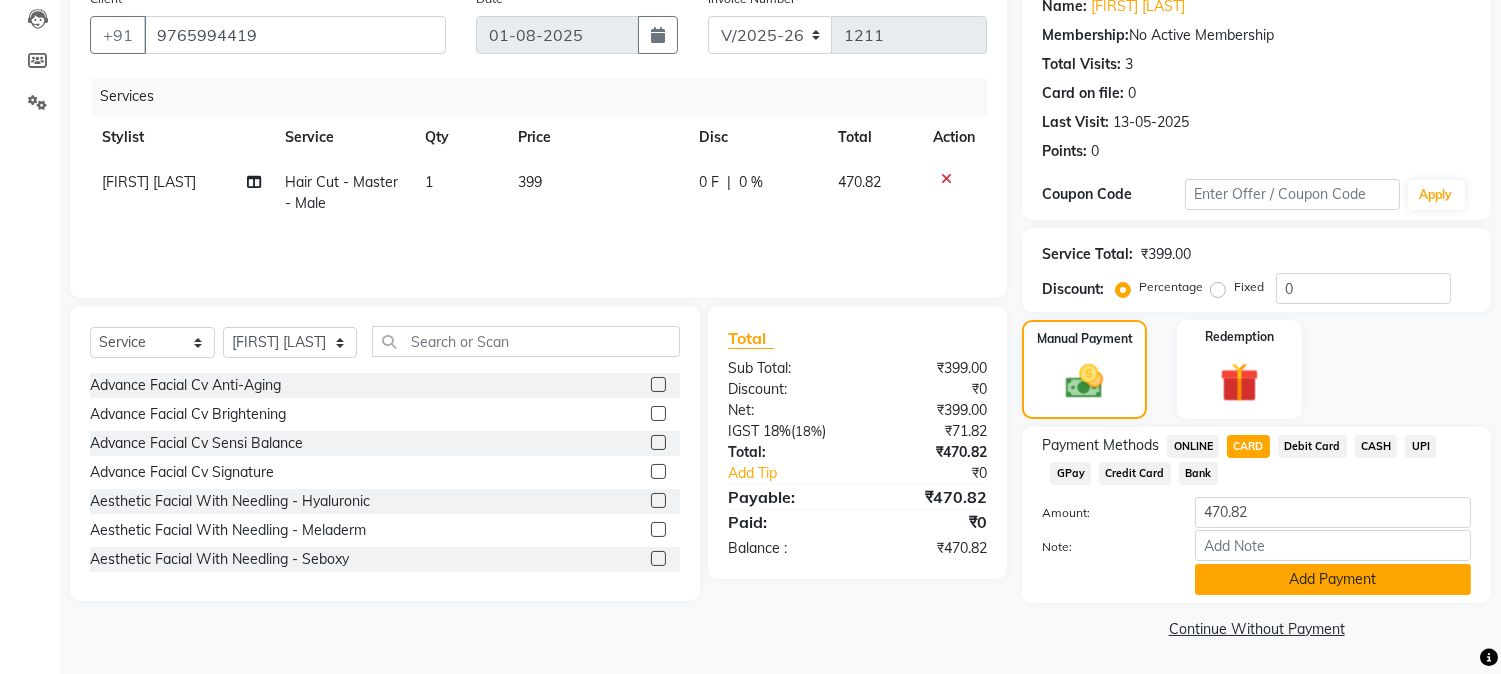 click on "Add Payment" 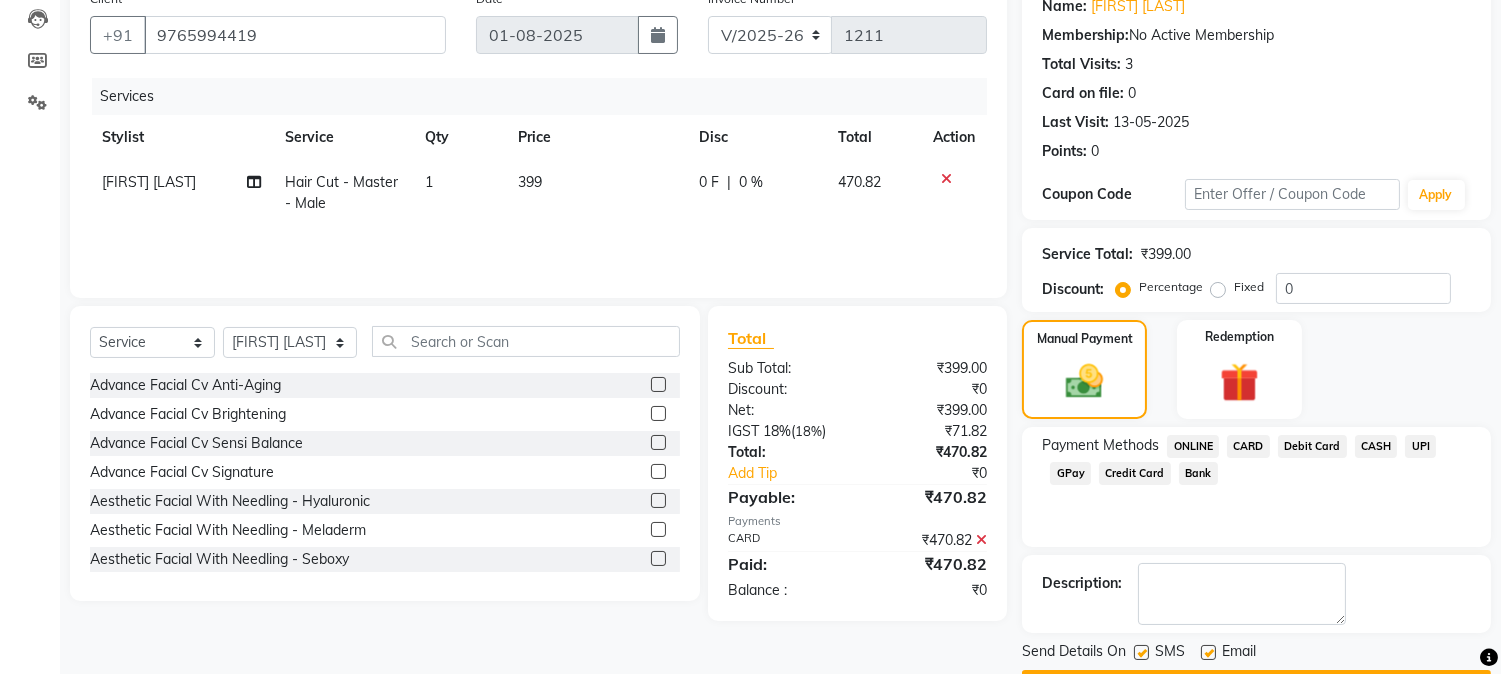 scroll, scrollTop: 225, scrollLeft: 0, axis: vertical 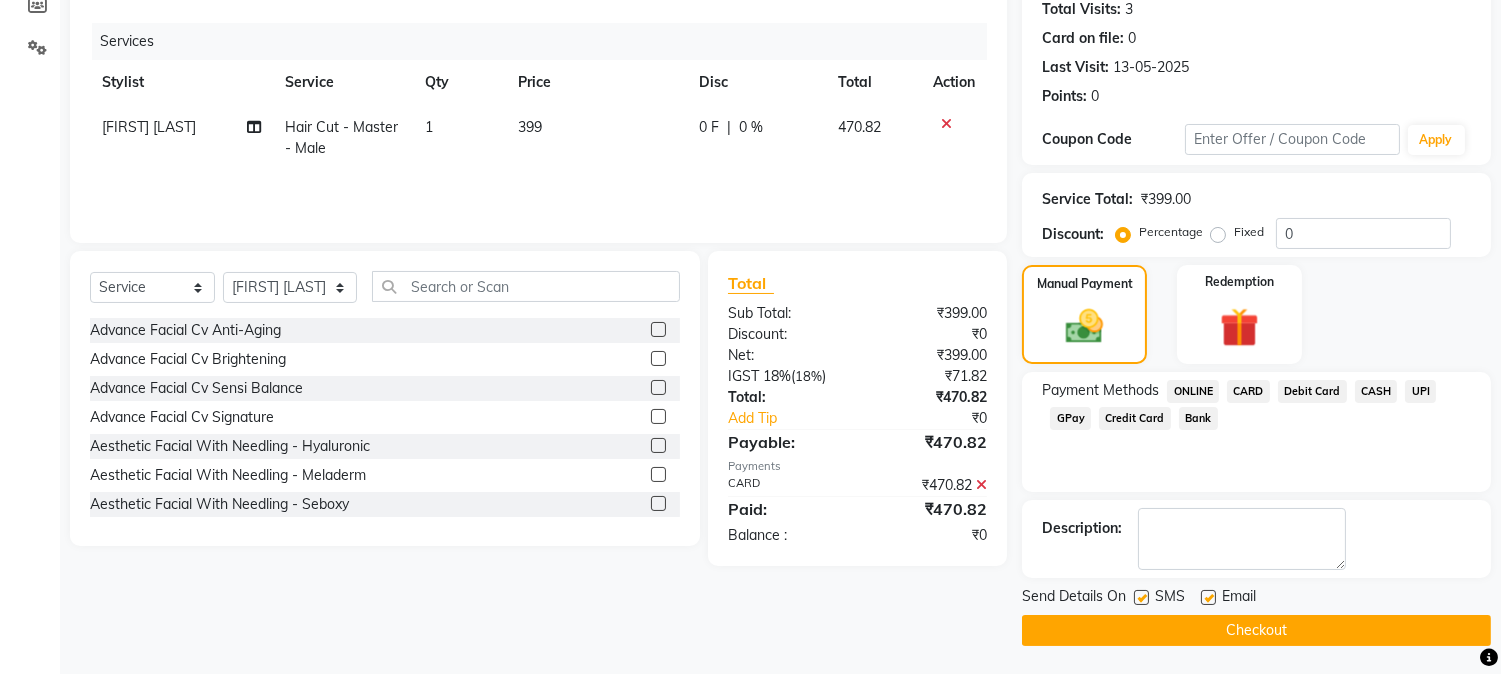 click on "Checkout" 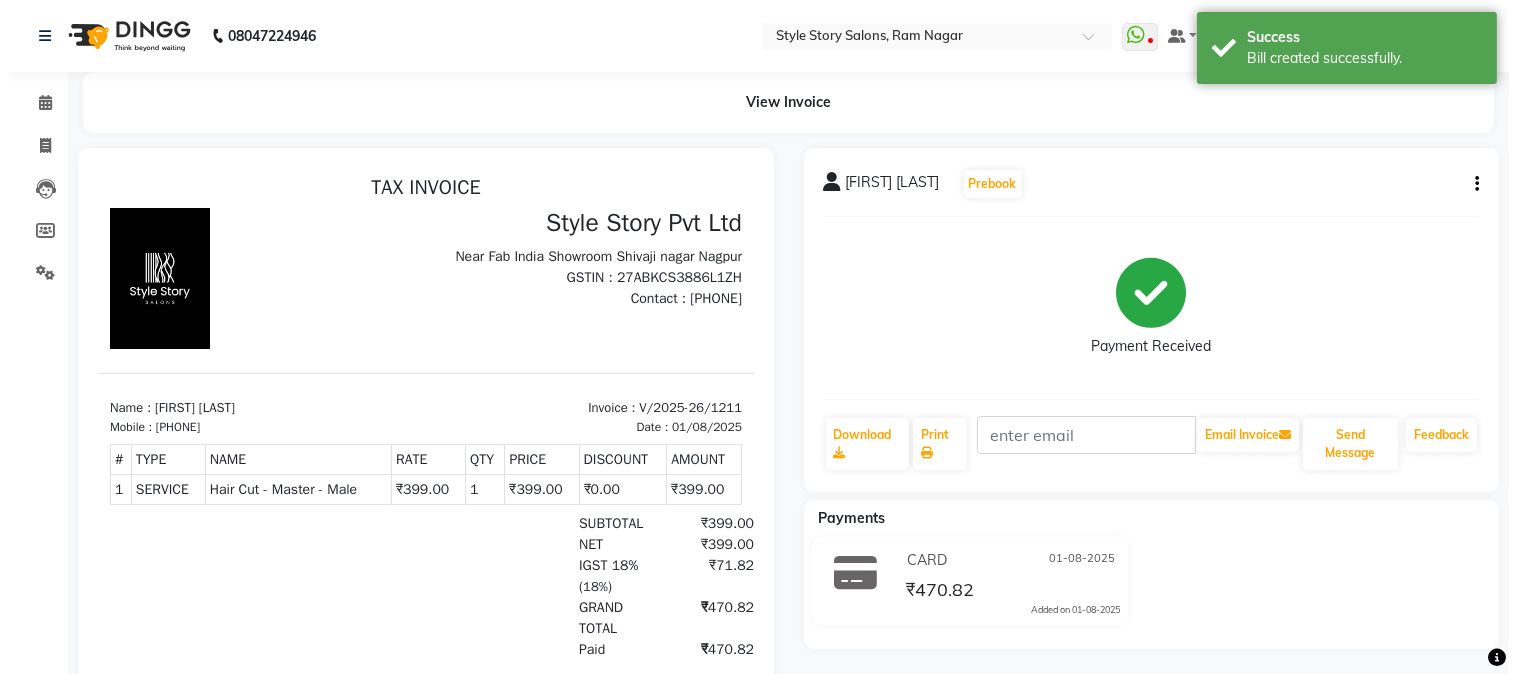 scroll, scrollTop: 0, scrollLeft: 0, axis: both 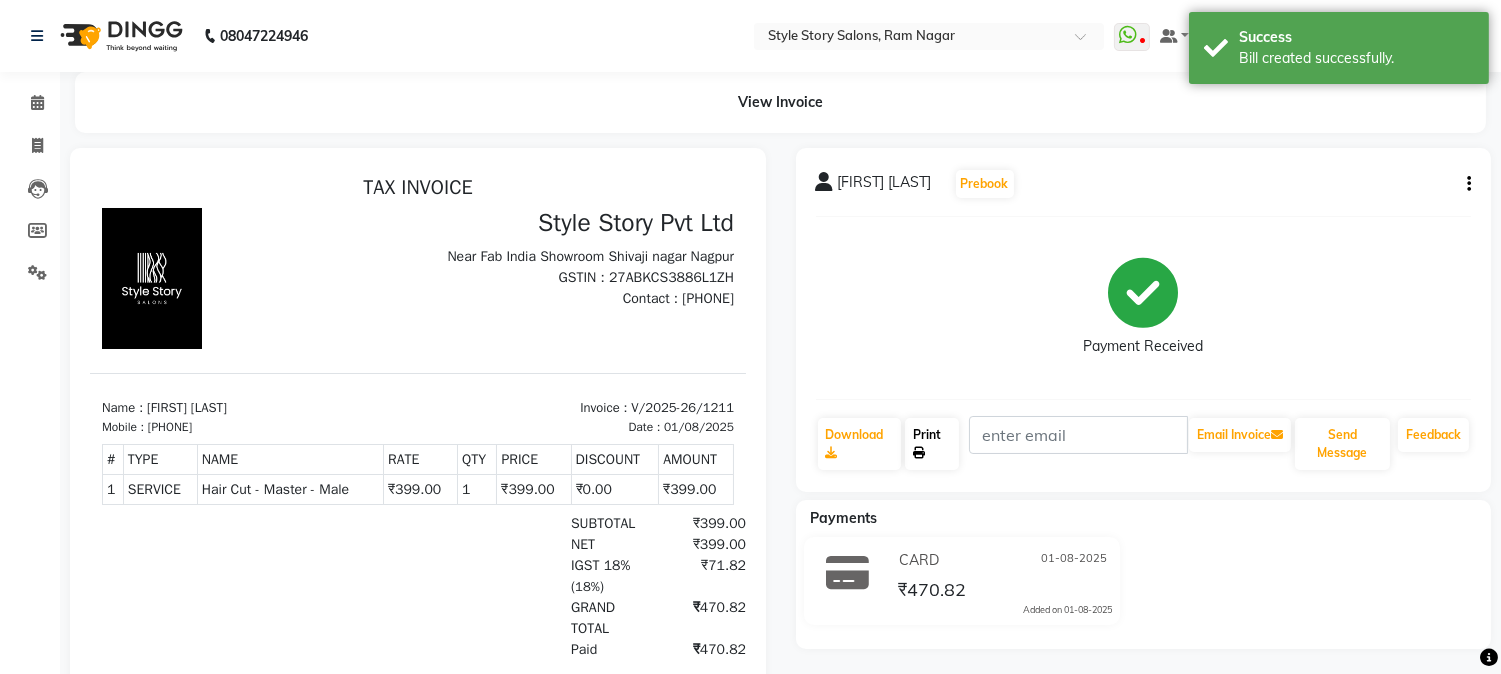 click on "Print" 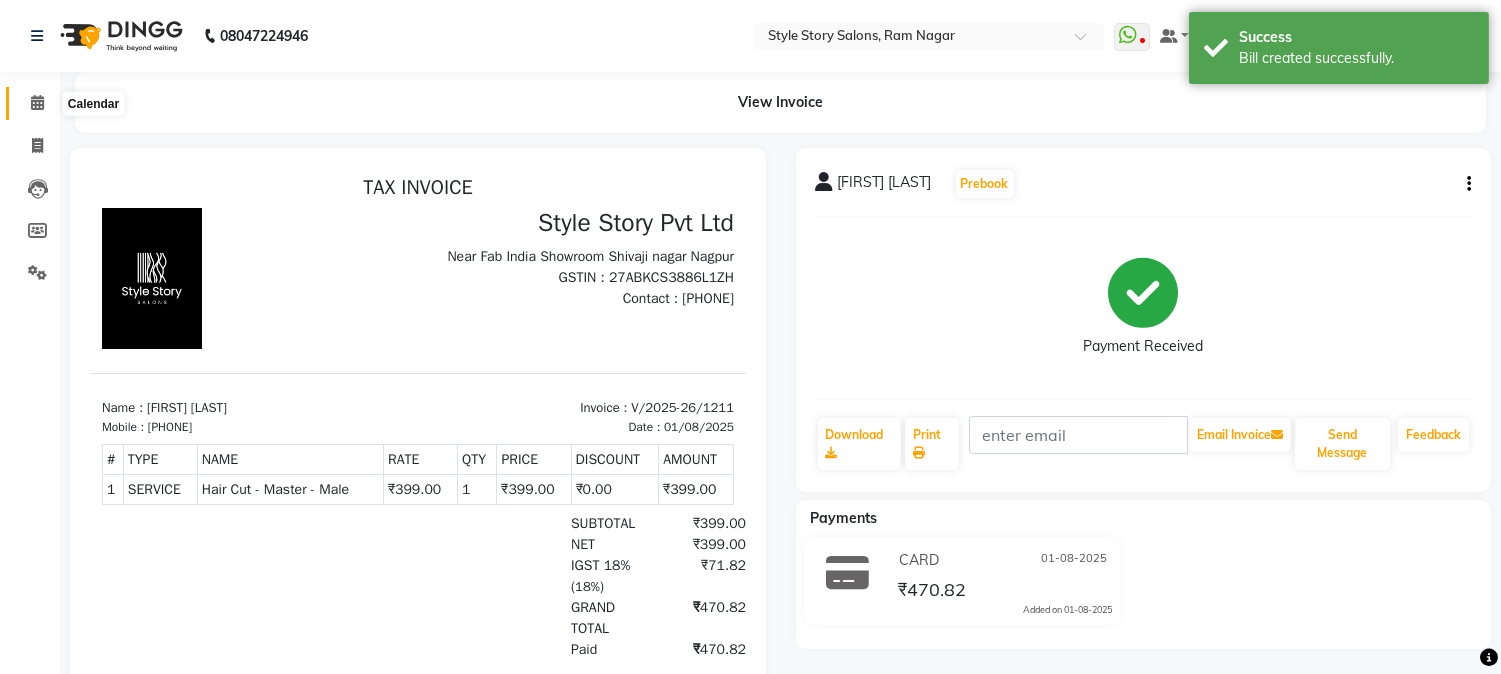 click 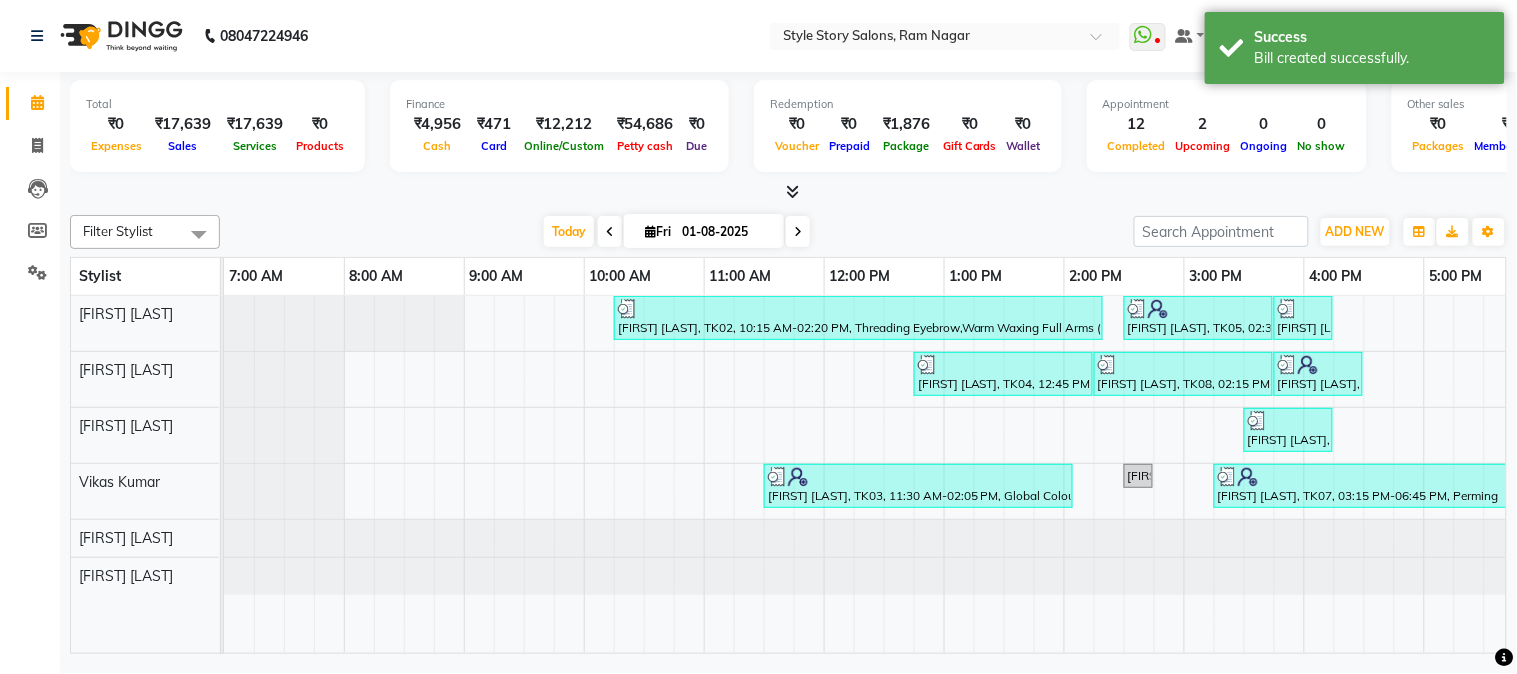 scroll, scrollTop: 0, scrollLeft: 637, axis: horizontal 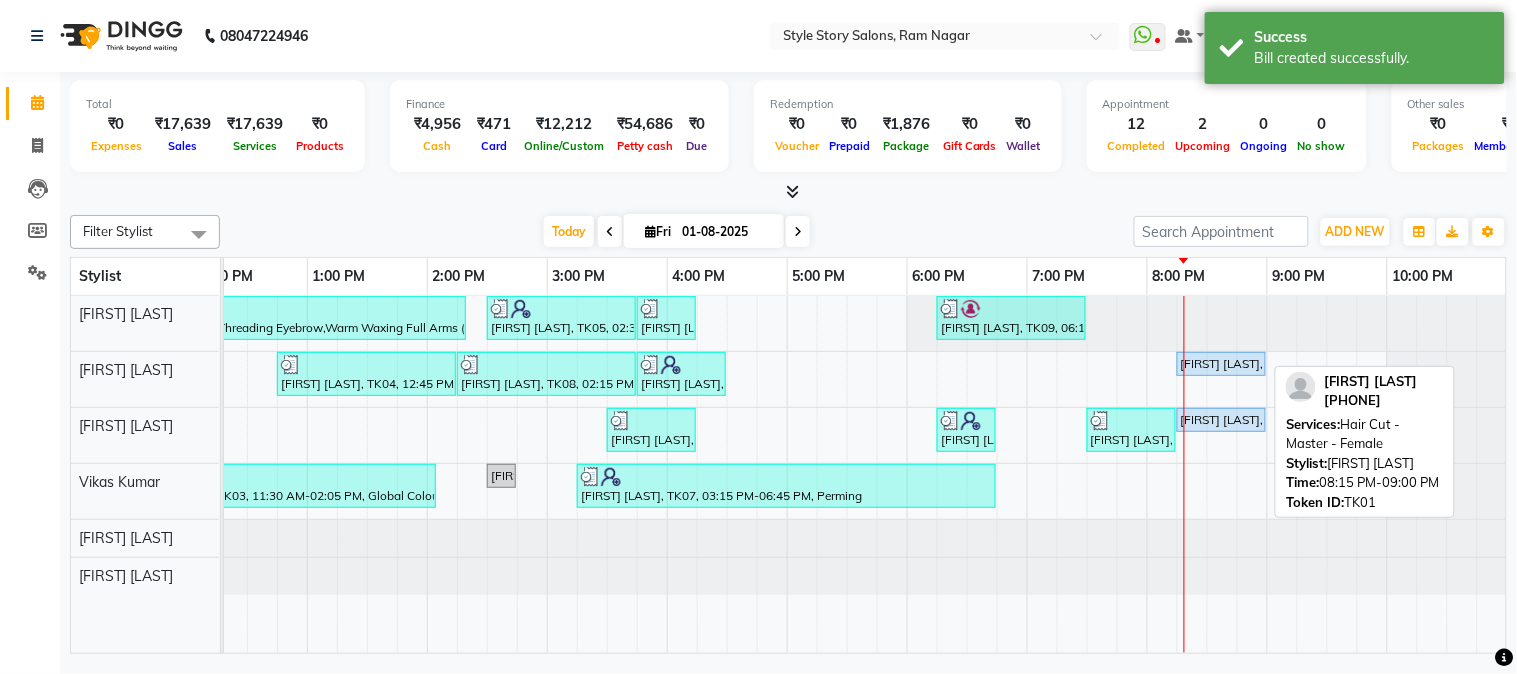 click on "[FIRST] [LAST], TK01, 08:15 PM-09:00 PM, Hair Cut - Master - Female" at bounding box center (1221, 364) 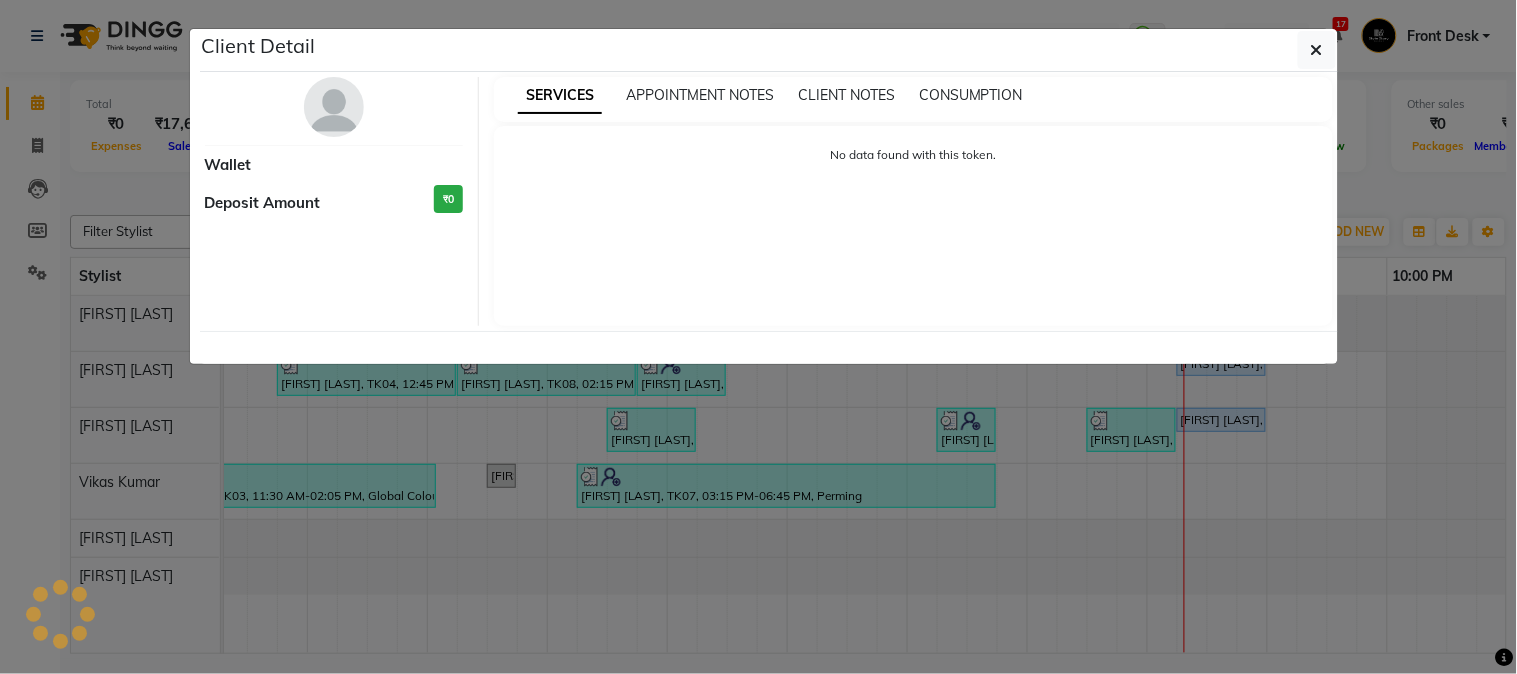 select on "5" 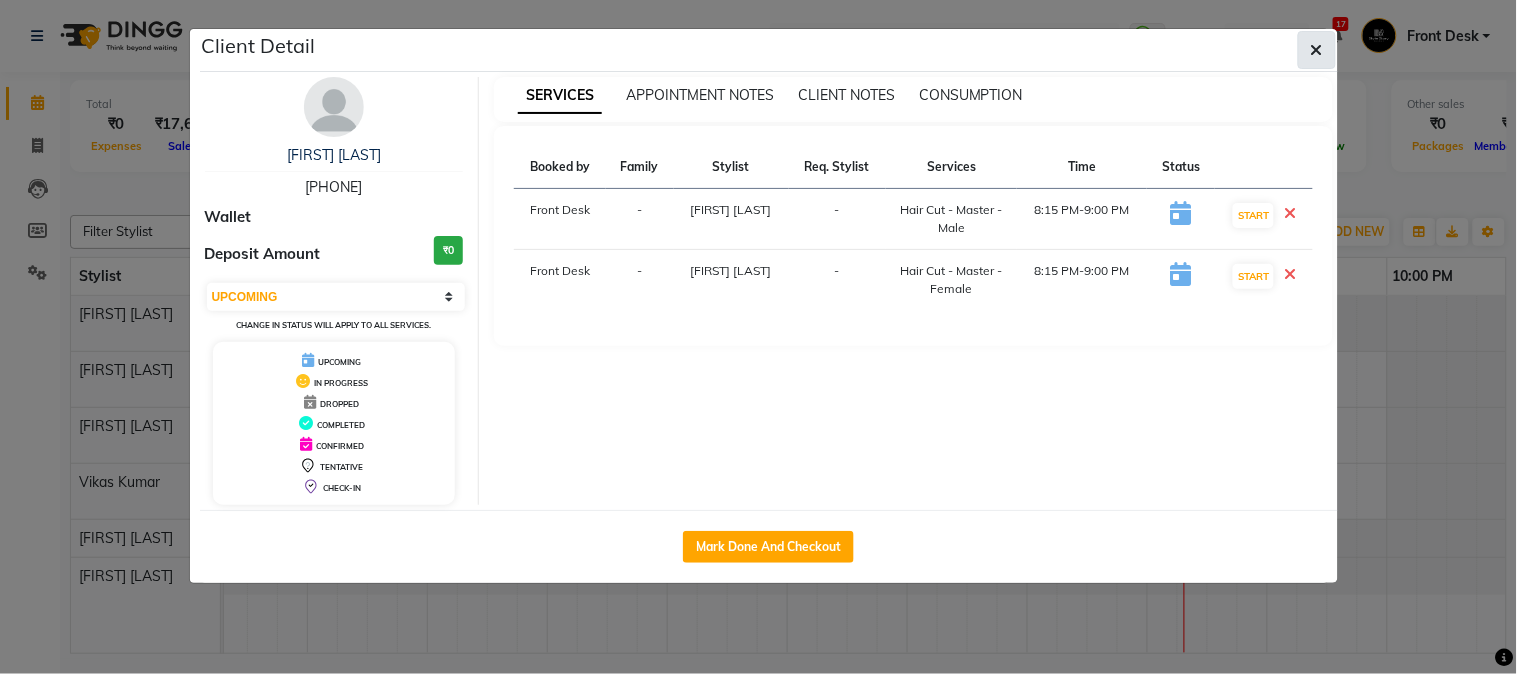 click 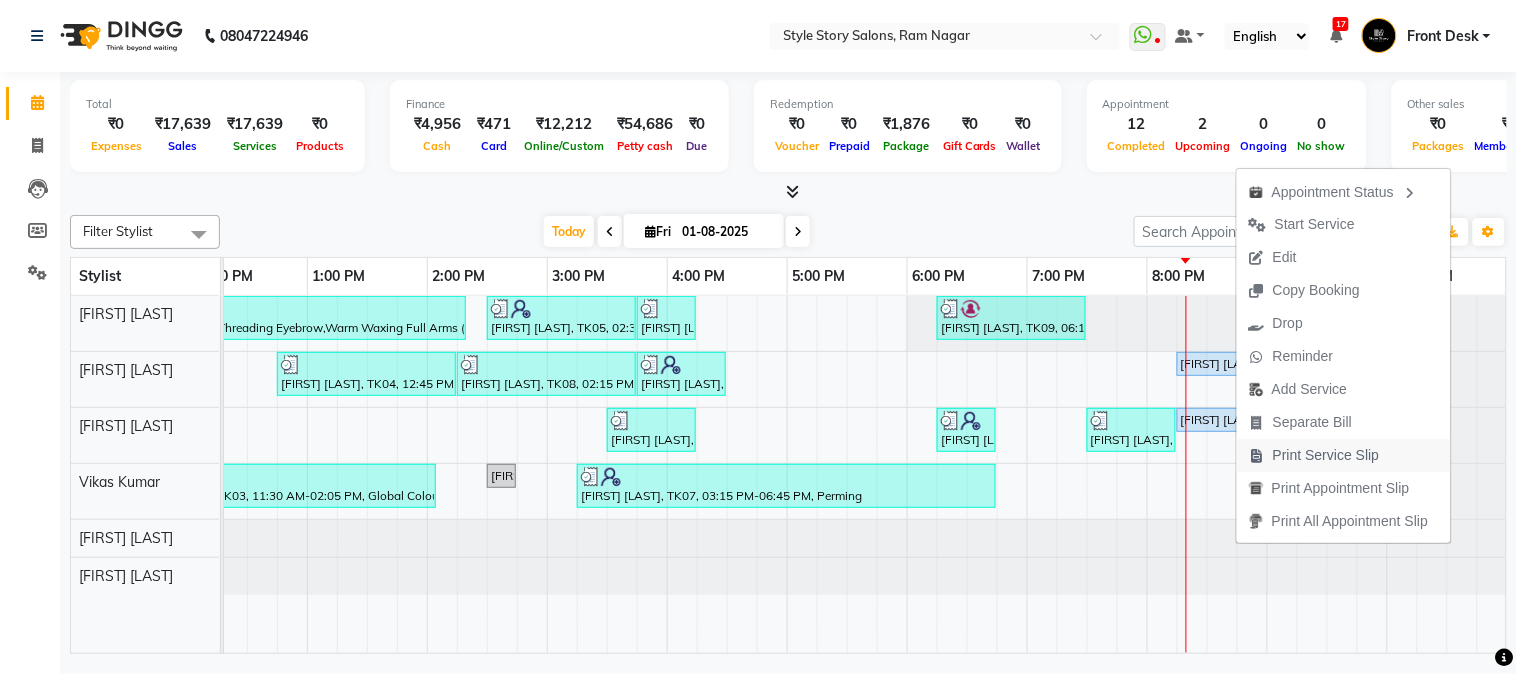 click on "Print Service Slip" at bounding box center [1326, 455] 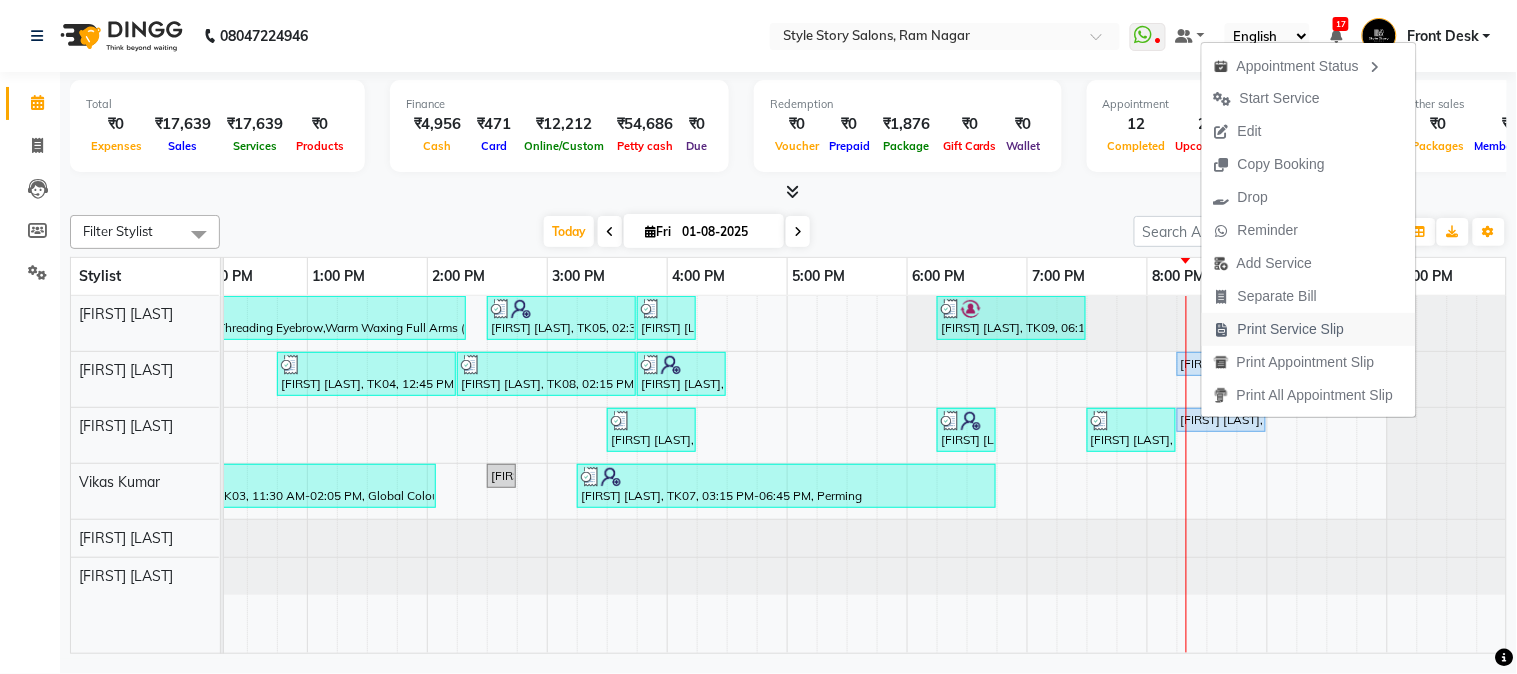 click on "Print Service Slip" at bounding box center [1291, 329] 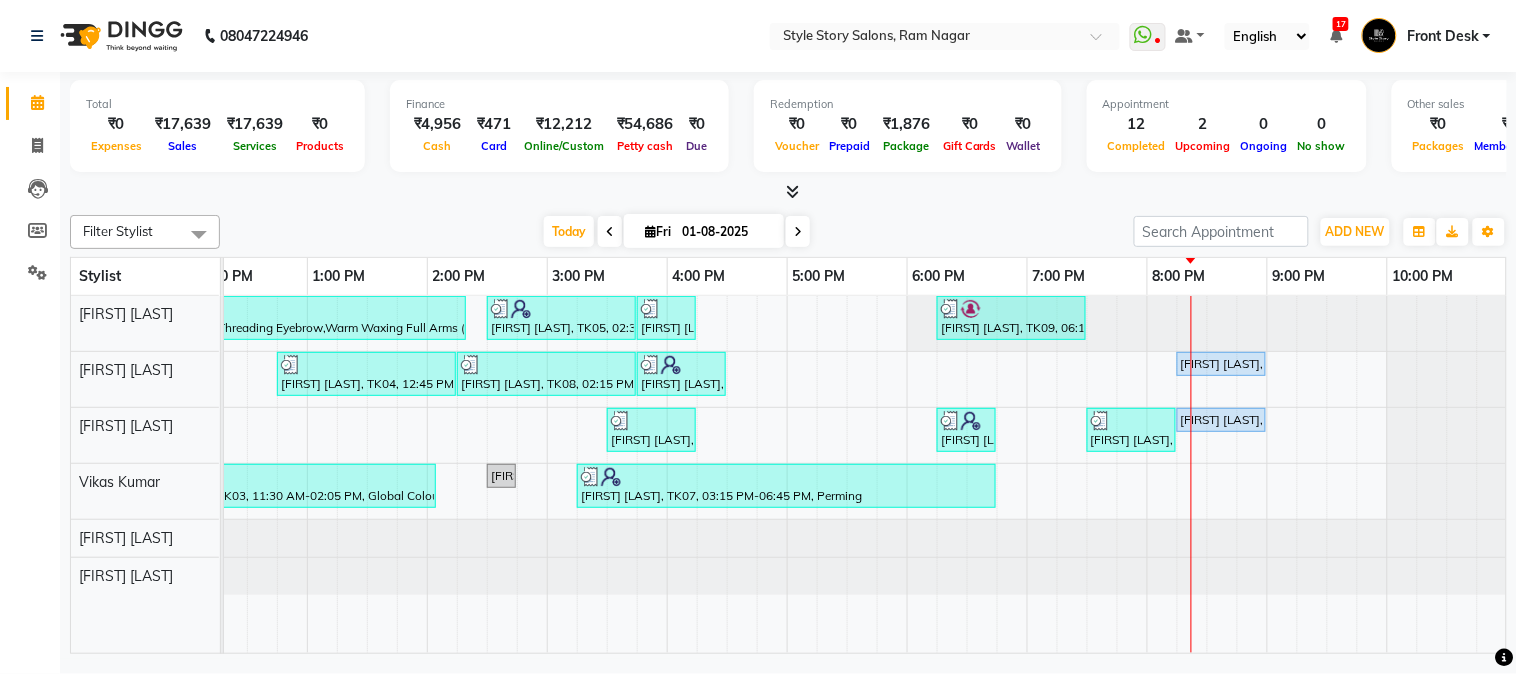 click on "Total ₹0 Expenses ₹17,639 Sales ₹17,639 Services ₹0 Products Finance ₹4,956 Cash ₹471 Card ₹12,212 Online/Custom ₹54,686 Petty cash ₹0 Due Redemption ₹0 Voucher ₹0 Prepaid ₹1,876 Package ₹0 Gift Cards ₹0 Wallet Appointment 12 Completed 2 Upcoming 0 Ongoing 0 No show Other sales ₹0 Packages ₹0 Memberships ₹0 Vouchers ₹0 Prepaids ₹0 Gift Cards Filter Stylist Select All [FIRST] [LAST] [FIRST] [LAST] [FIRST] [LAST] [FIRST] [LAST] [FIRST] [LAST] Vikas Kumar Today Fri 01-08-2025 Toggle Dropdown Add Appointment Add Invoice Add Attendance Add Transaction Toggle Dropdown Add Appointment Add Invoice Add Attendance ADD NEW Toggle Dropdown Add Appointment Add Invoice Add Attendance Add Transaction Filter Stylist Select All [FIRST] [LAST] [FIRST] [LAST] [FIRST] [LAST] [FIRST] [LAST] [FIRST] [LAST] Vikas Kumar Group By Staff View Room View View as Vertical Vertical - Week View Horizontal Horizontal - Week View List Toggle Dropdown Calendar Settings" 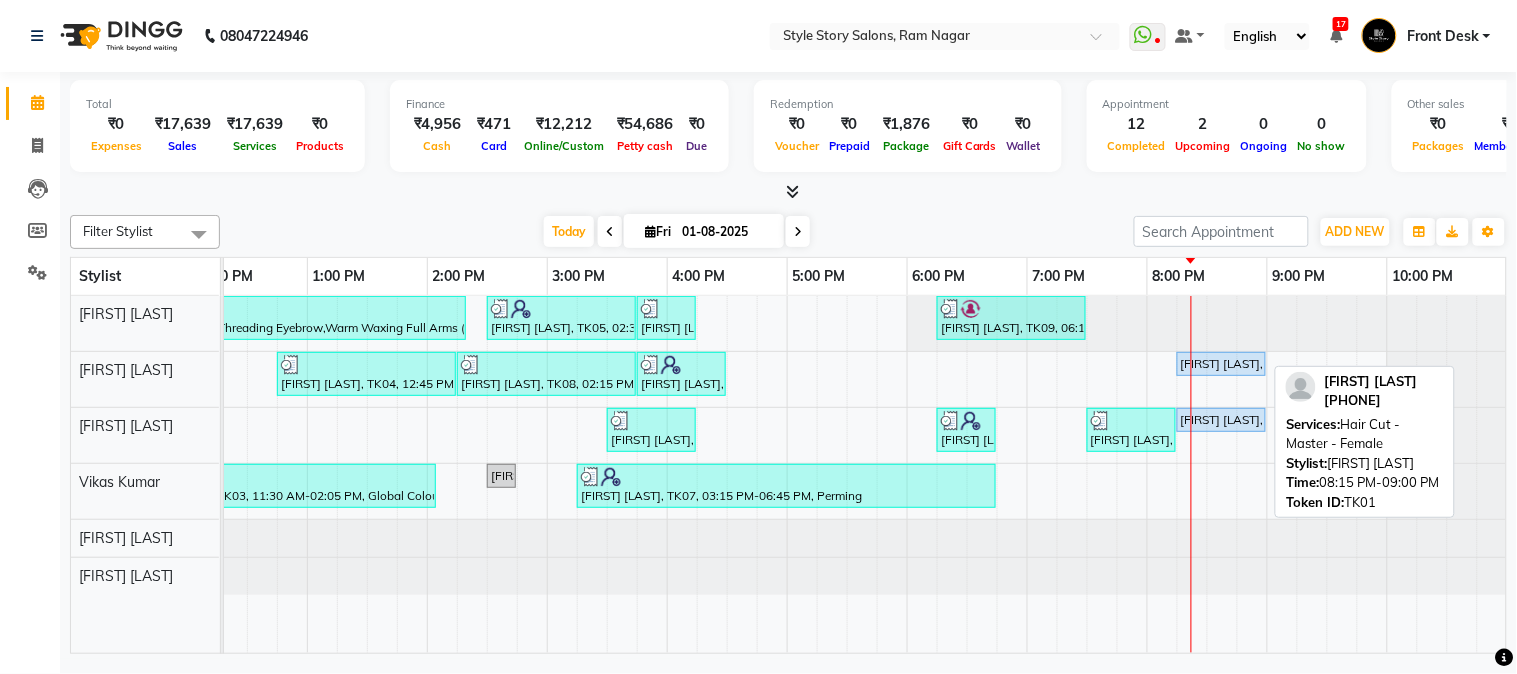 click on "[FIRST] [LAST], TK01, 08:15 PM-09:00 PM, Hair Cut - Master - Female" at bounding box center [1221, 364] 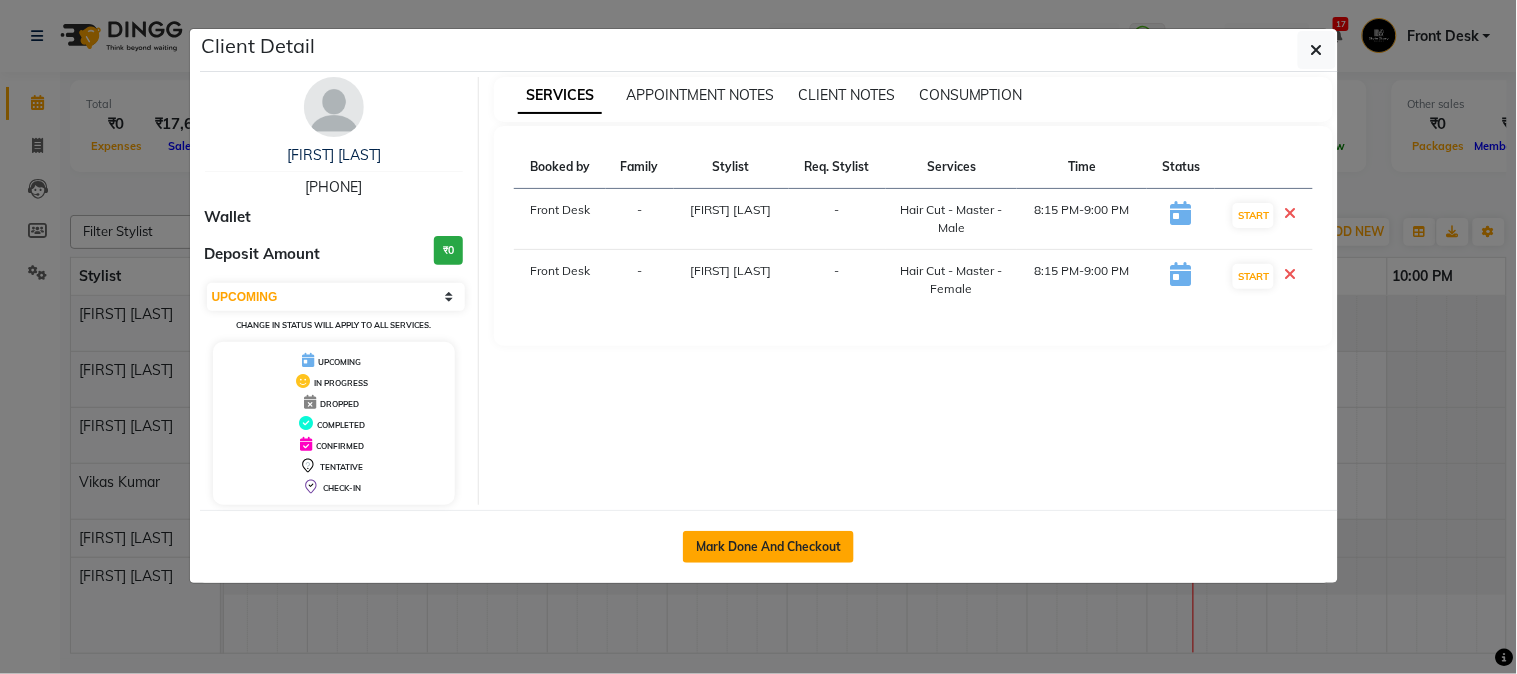 click on "Mark Done And Checkout" 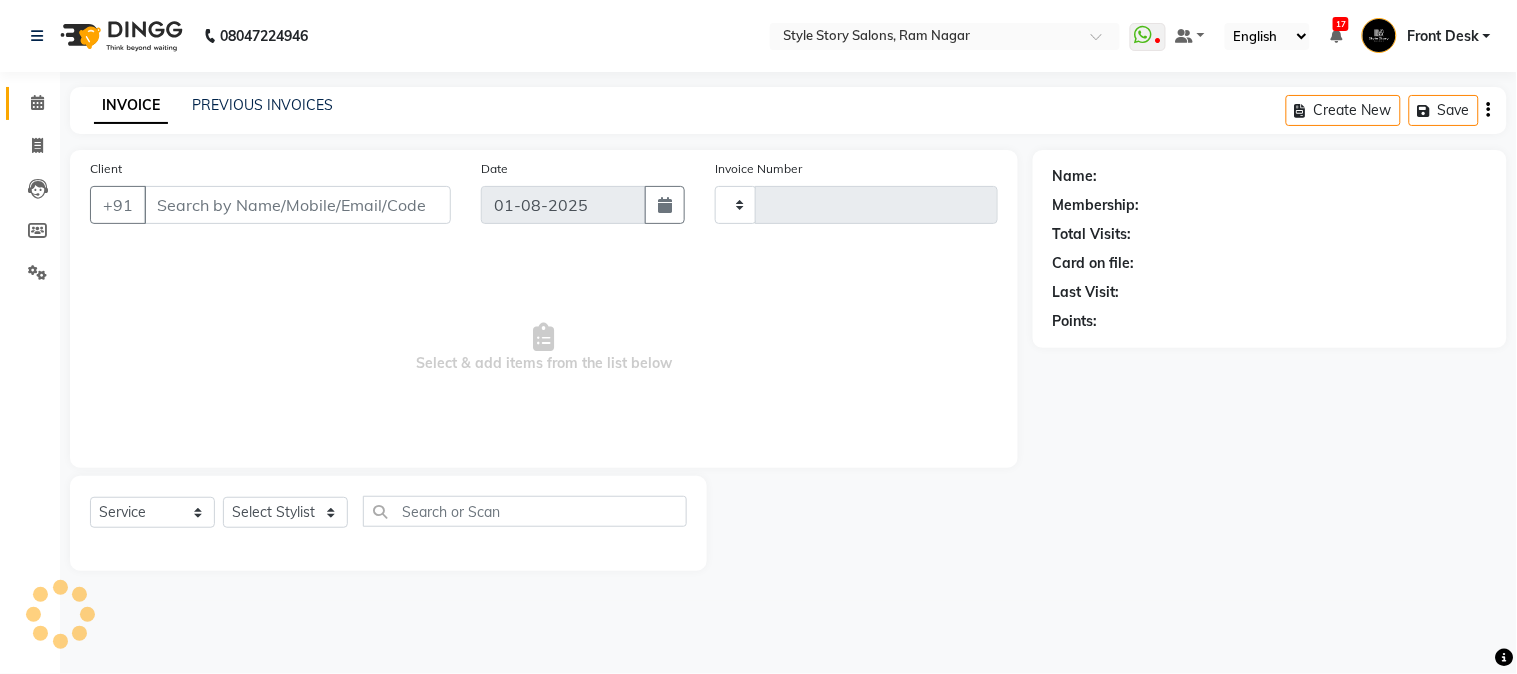 type on "1212" 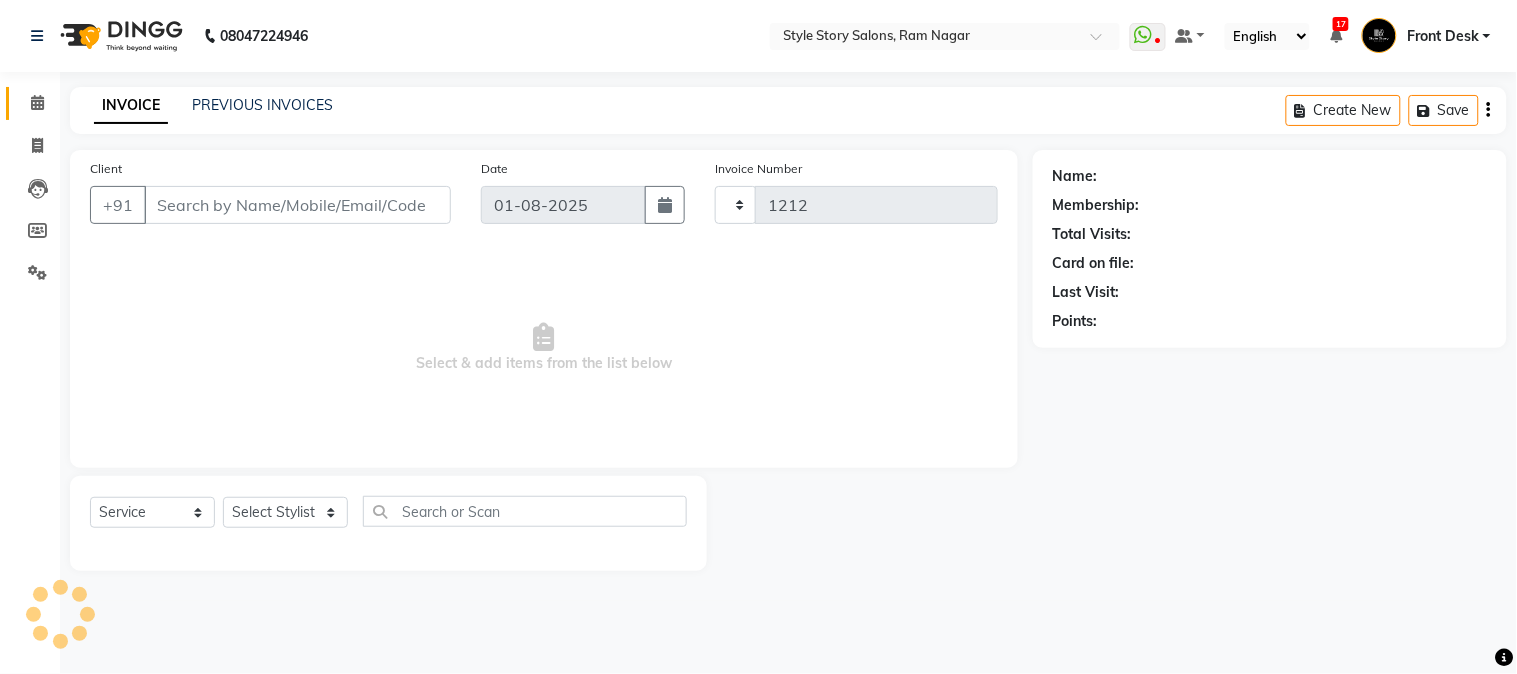 select on "6249" 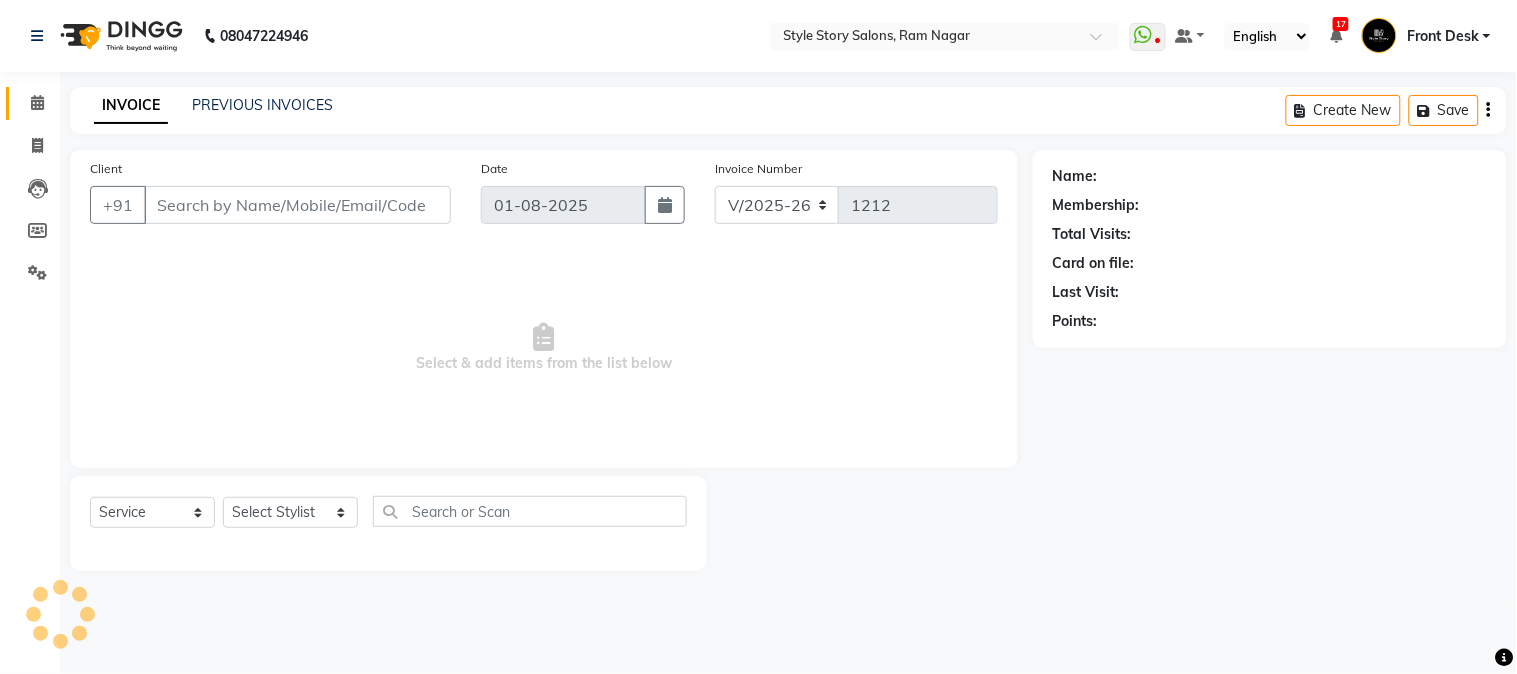 type on "[PHONE]" 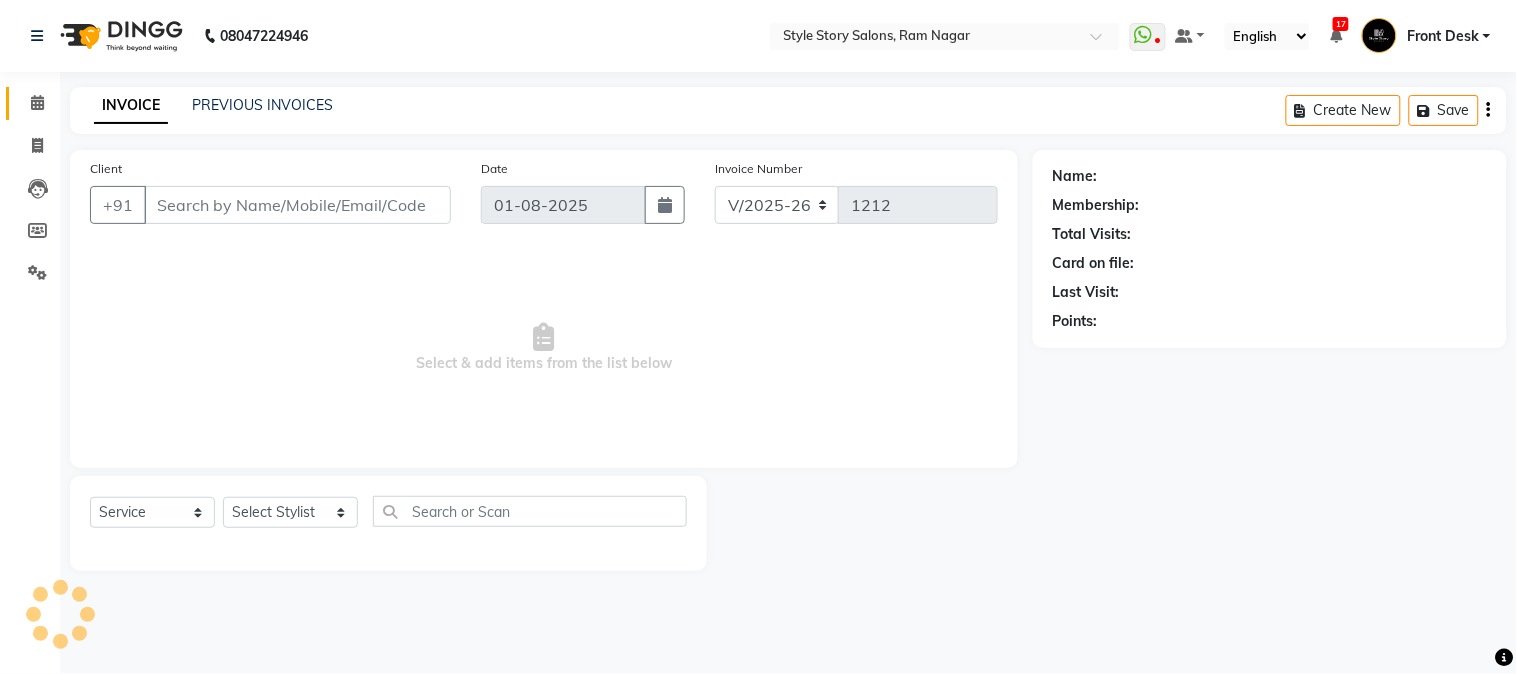 select on "62113" 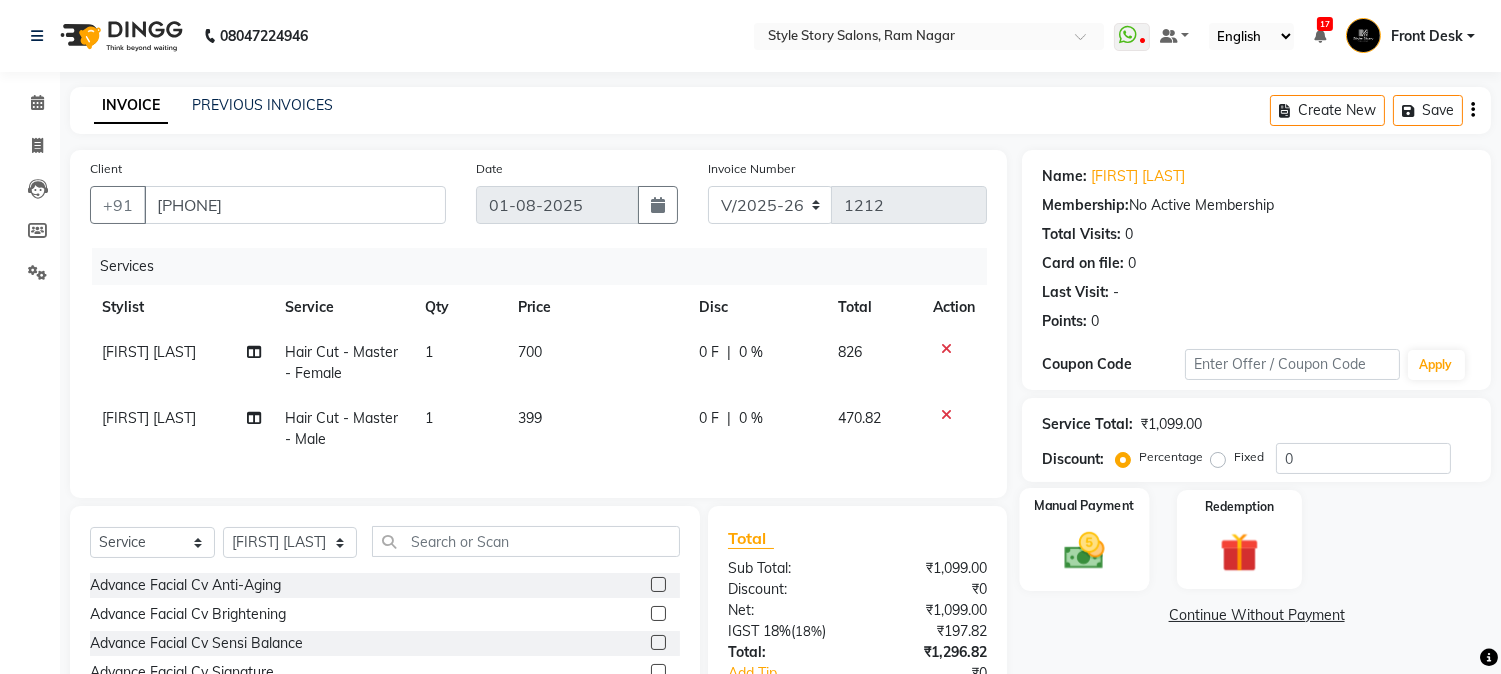 click on "Manual Payment" 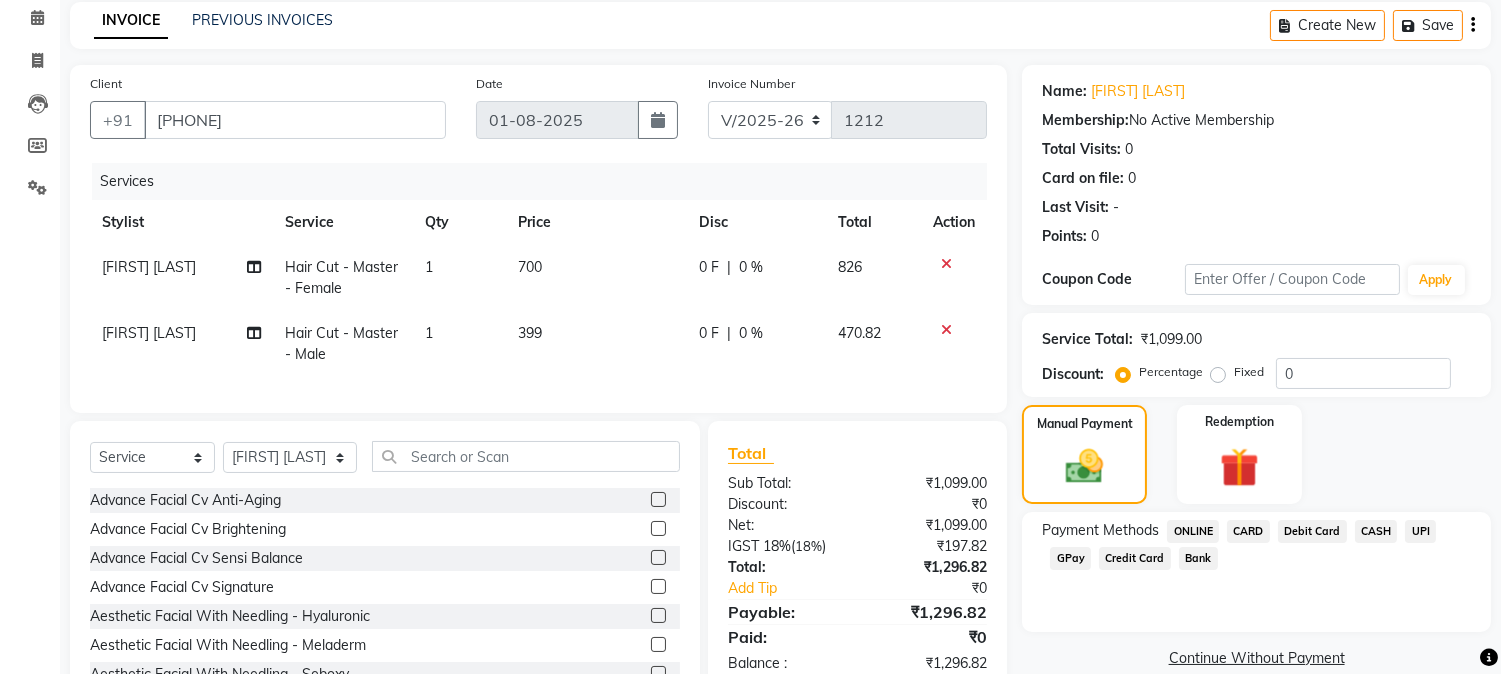 scroll, scrollTop: 173, scrollLeft: 0, axis: vertical 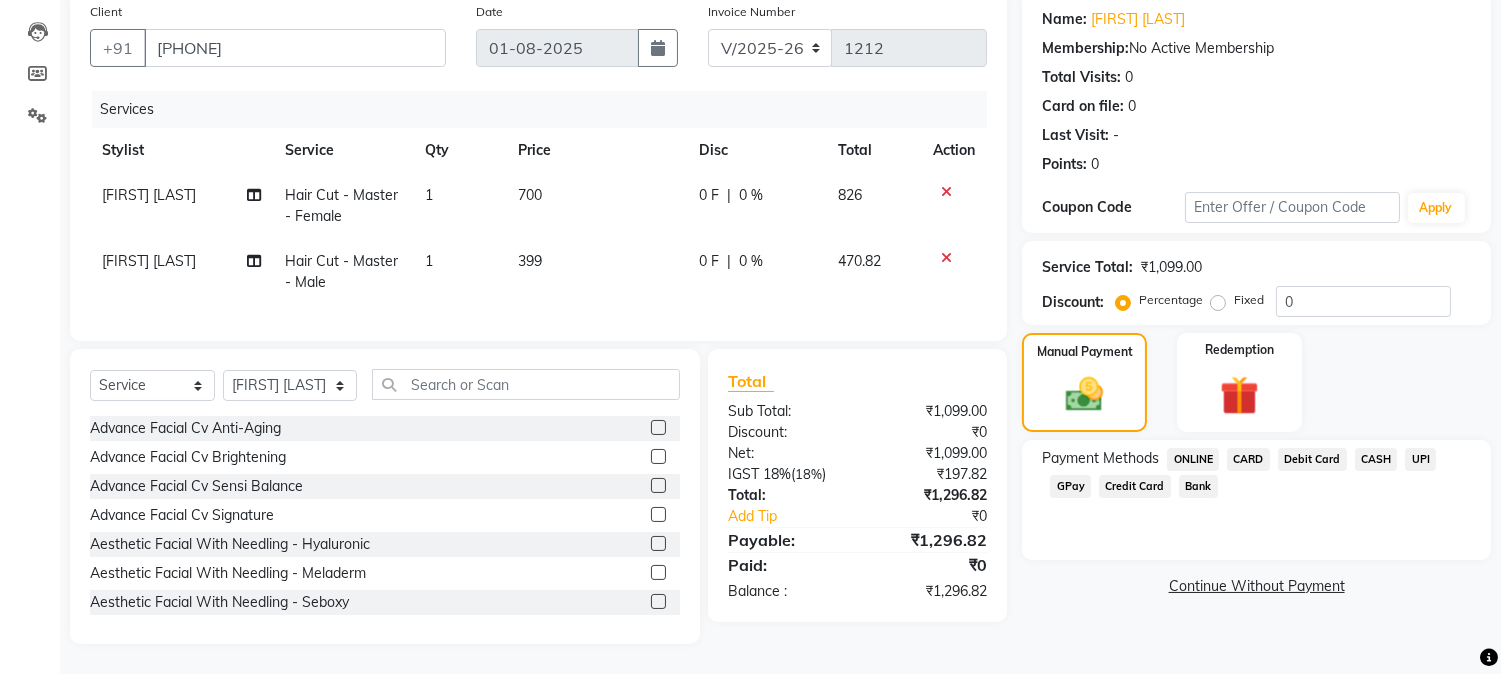 click on "UPI" 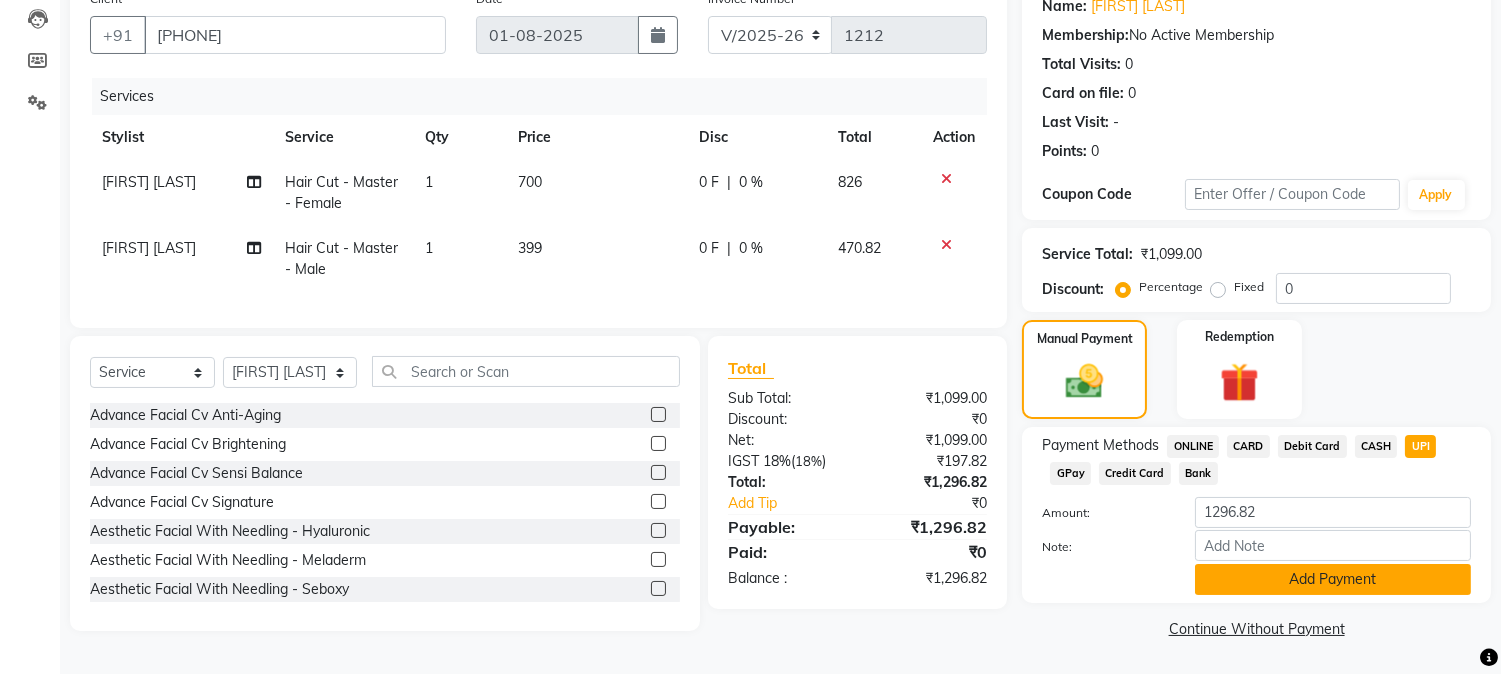 click on "Add Payment" 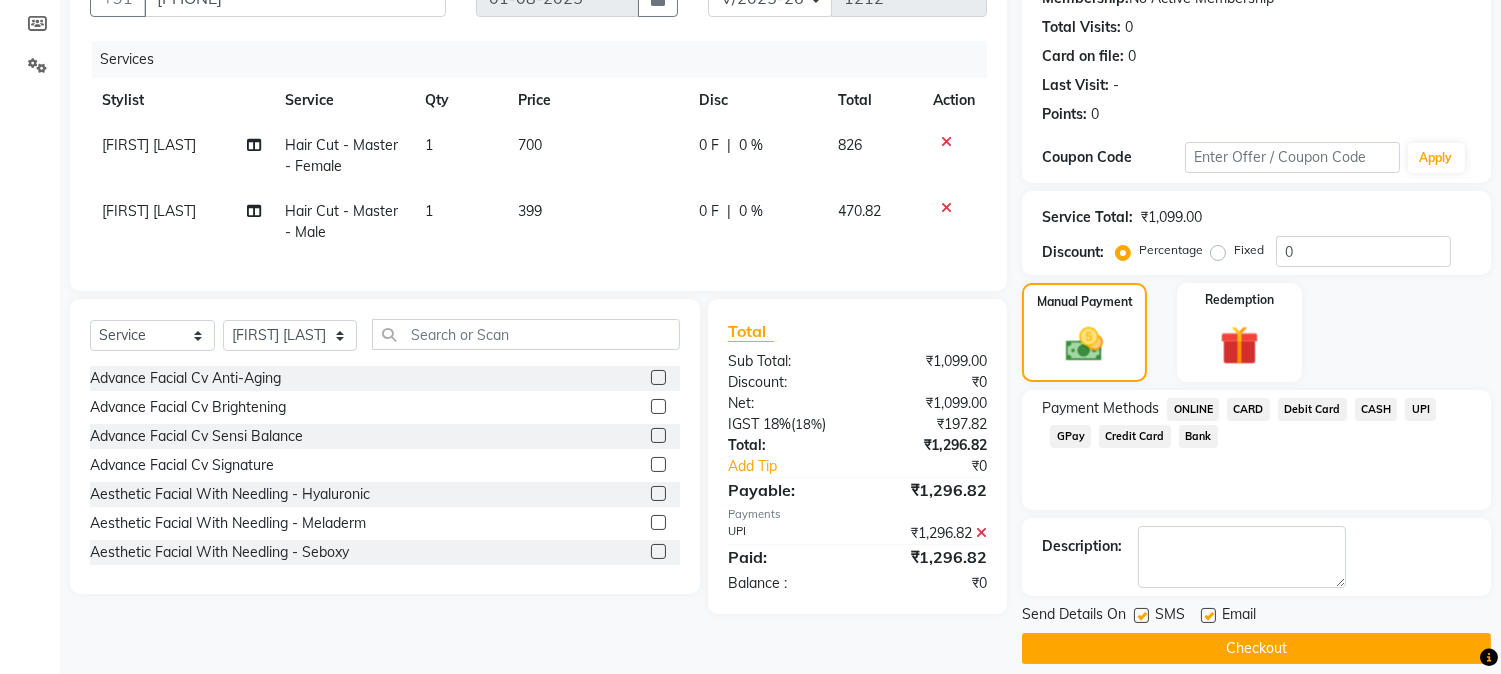 scroll, scrollTop: 225, scrollLeft: 0, axis: vertical 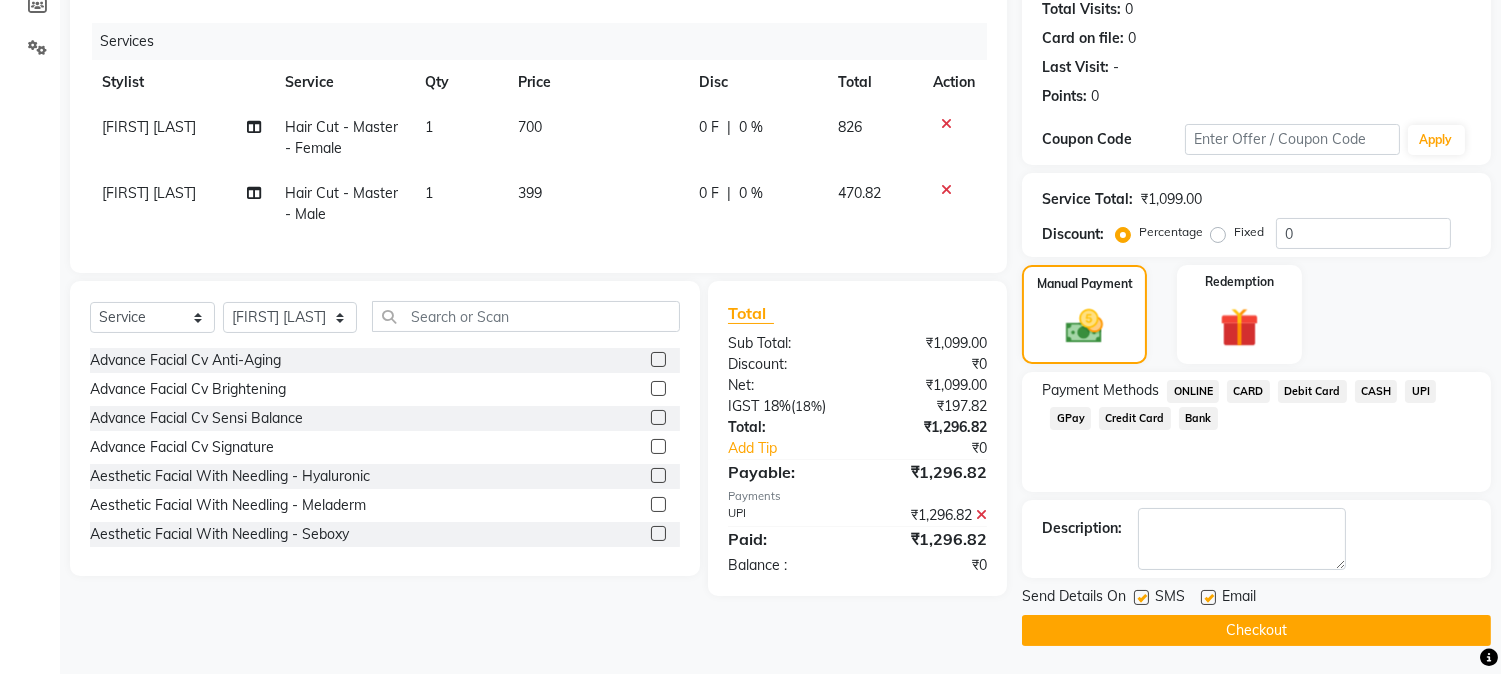 click on "Checkout" 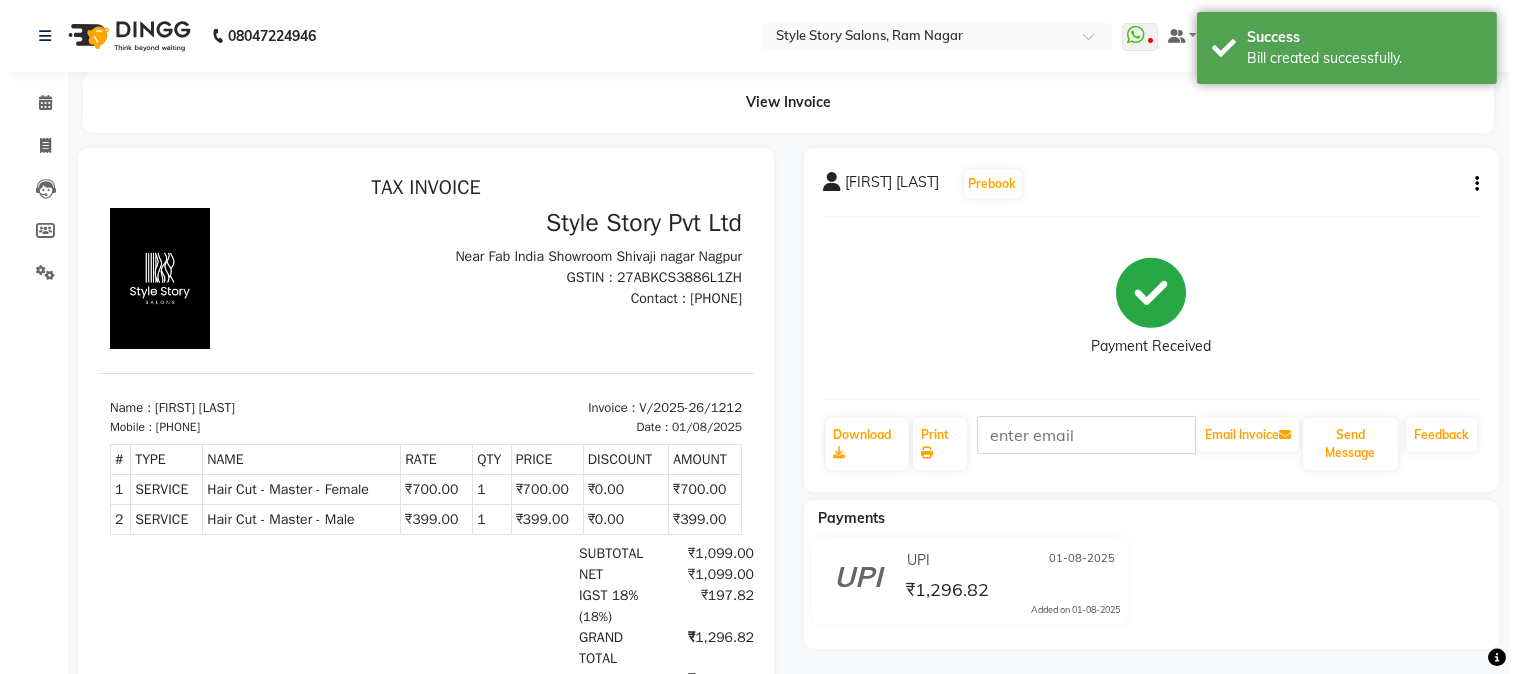 scroll, scrollTop: 0, scrollLeft: 0, axis: both 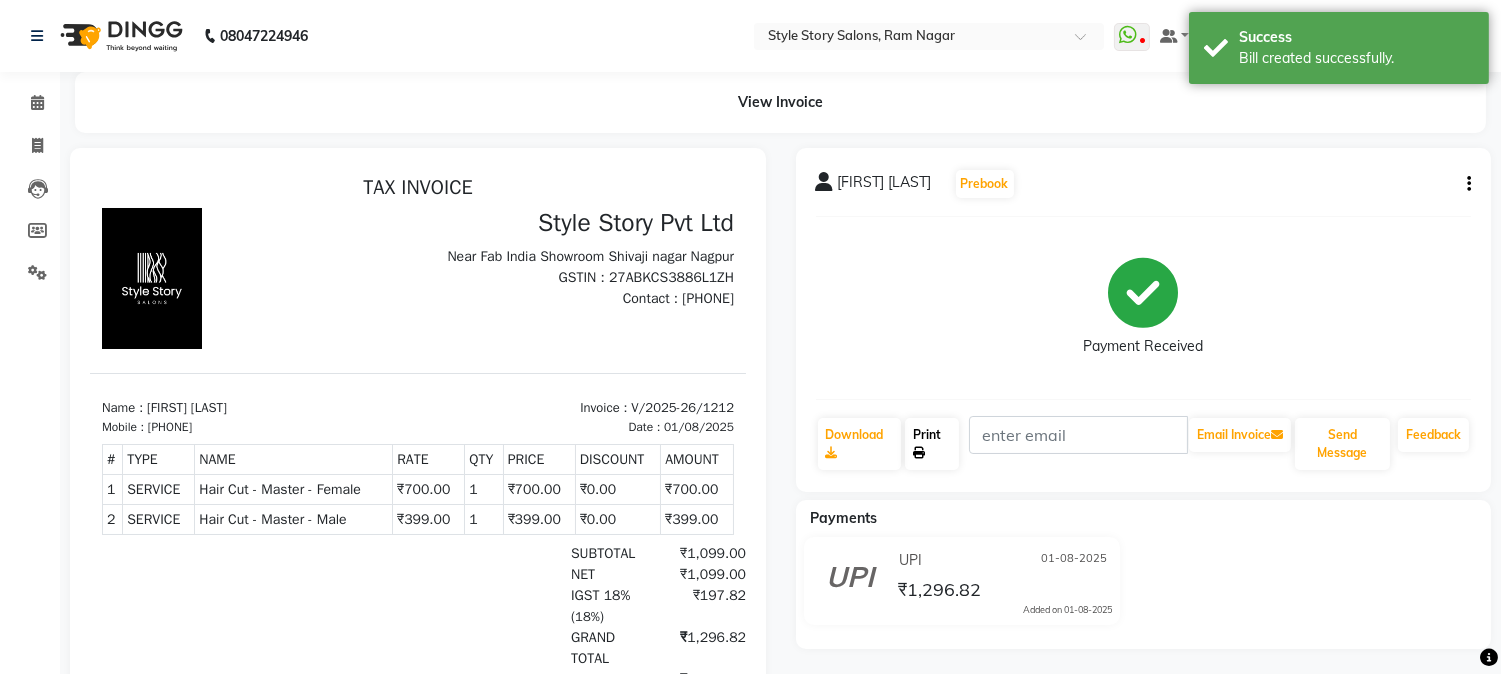 click on "Print" 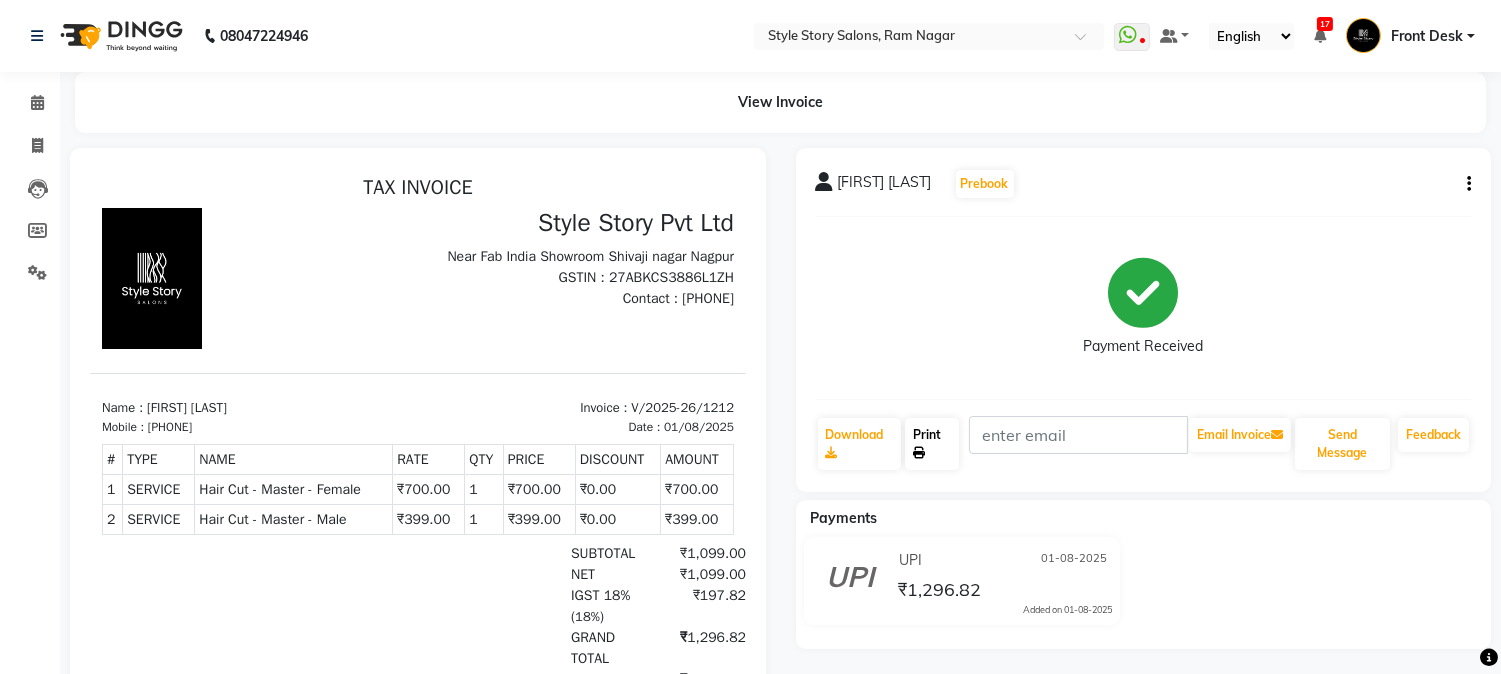 click on "Print" 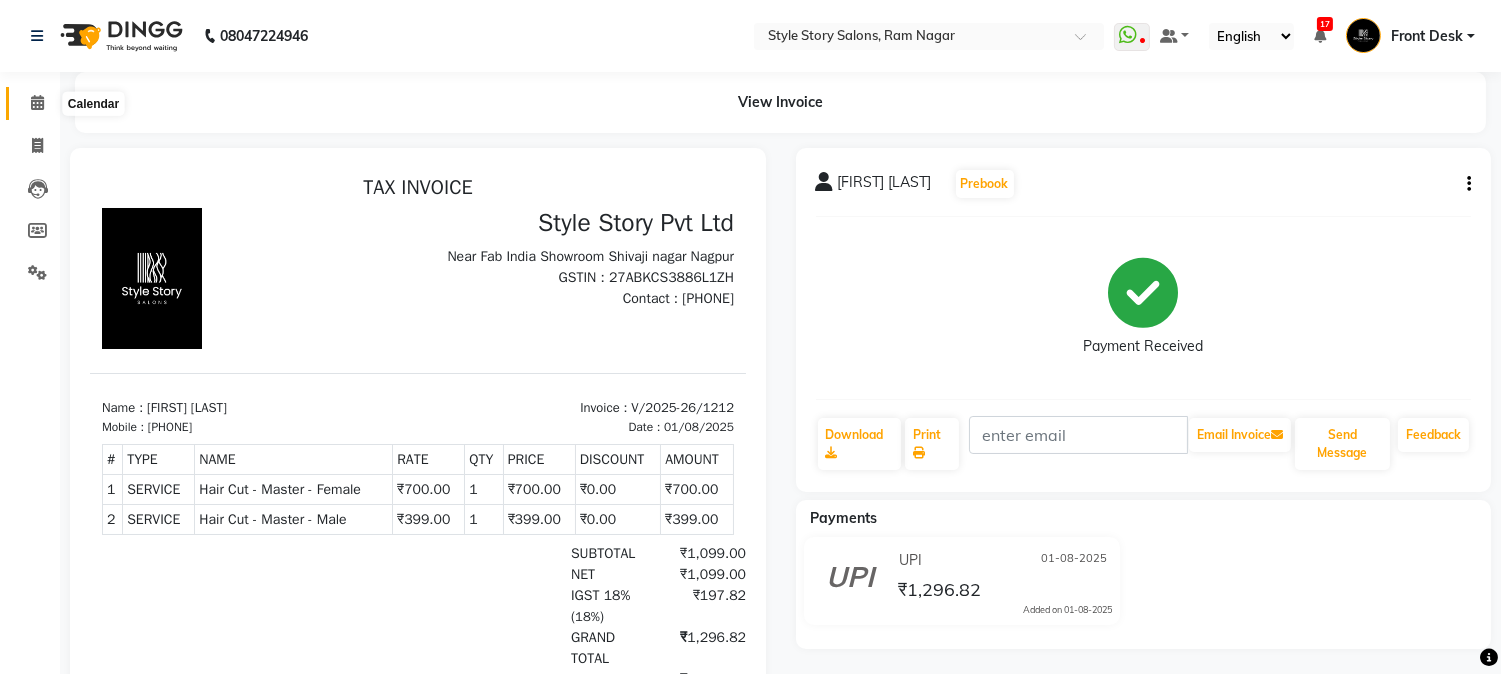 click 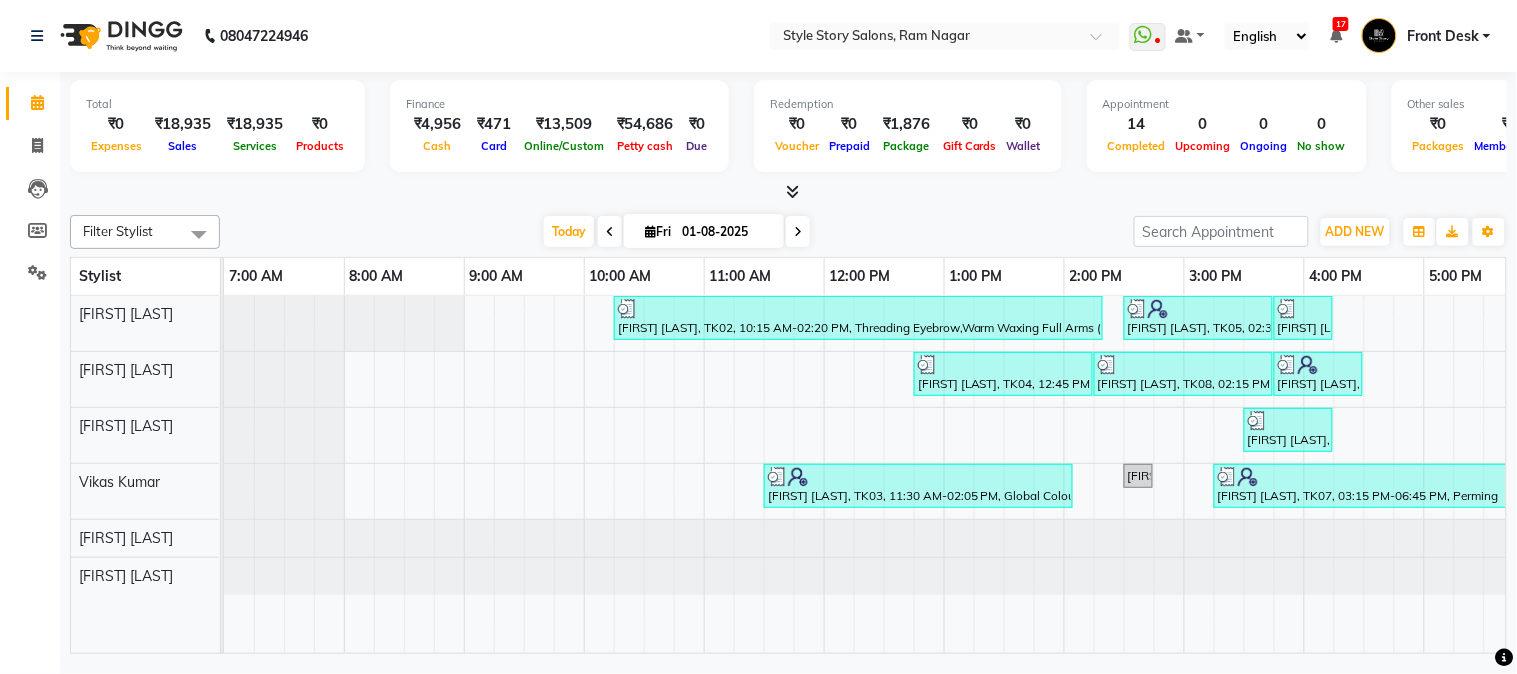 scroll, scrollTop: 0, scrollLeft: 637, axis: horizontal 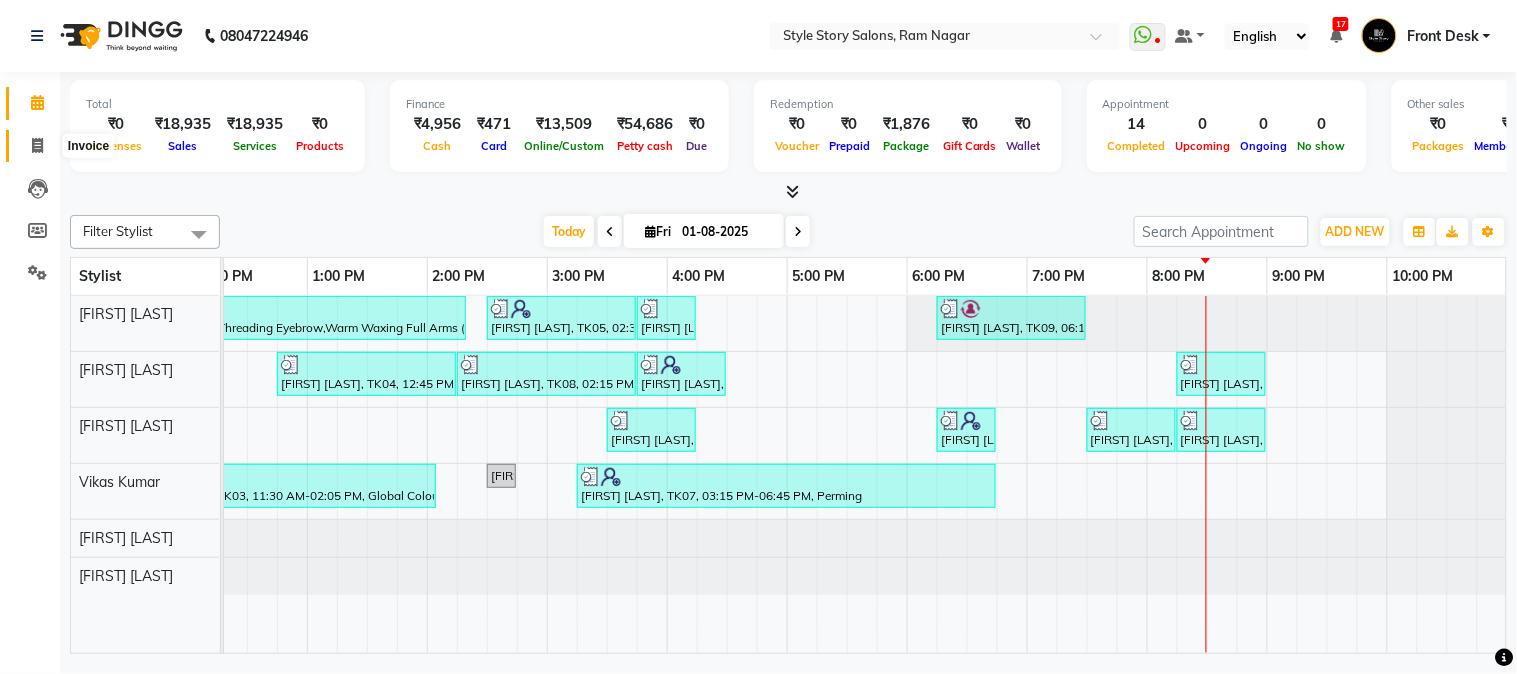 click 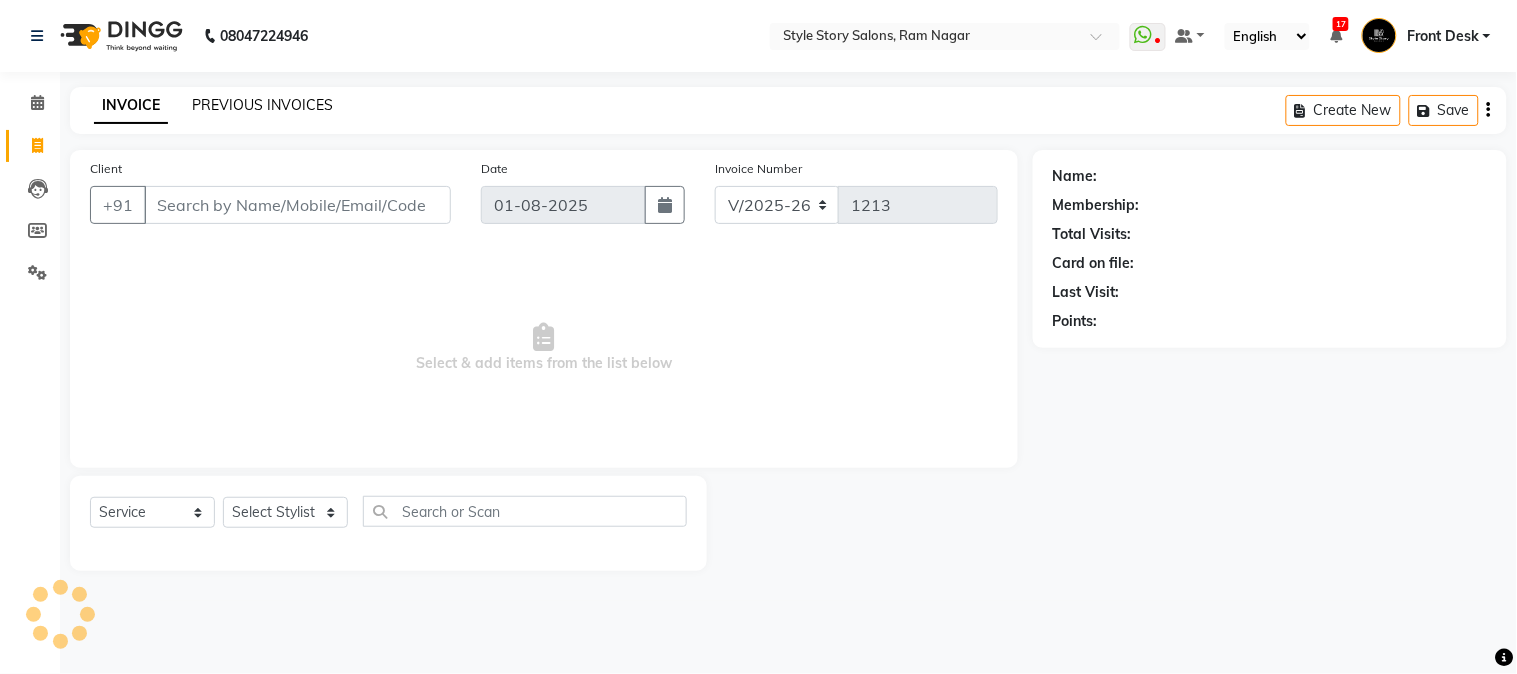 click on "PREVIOUS INVOICES" 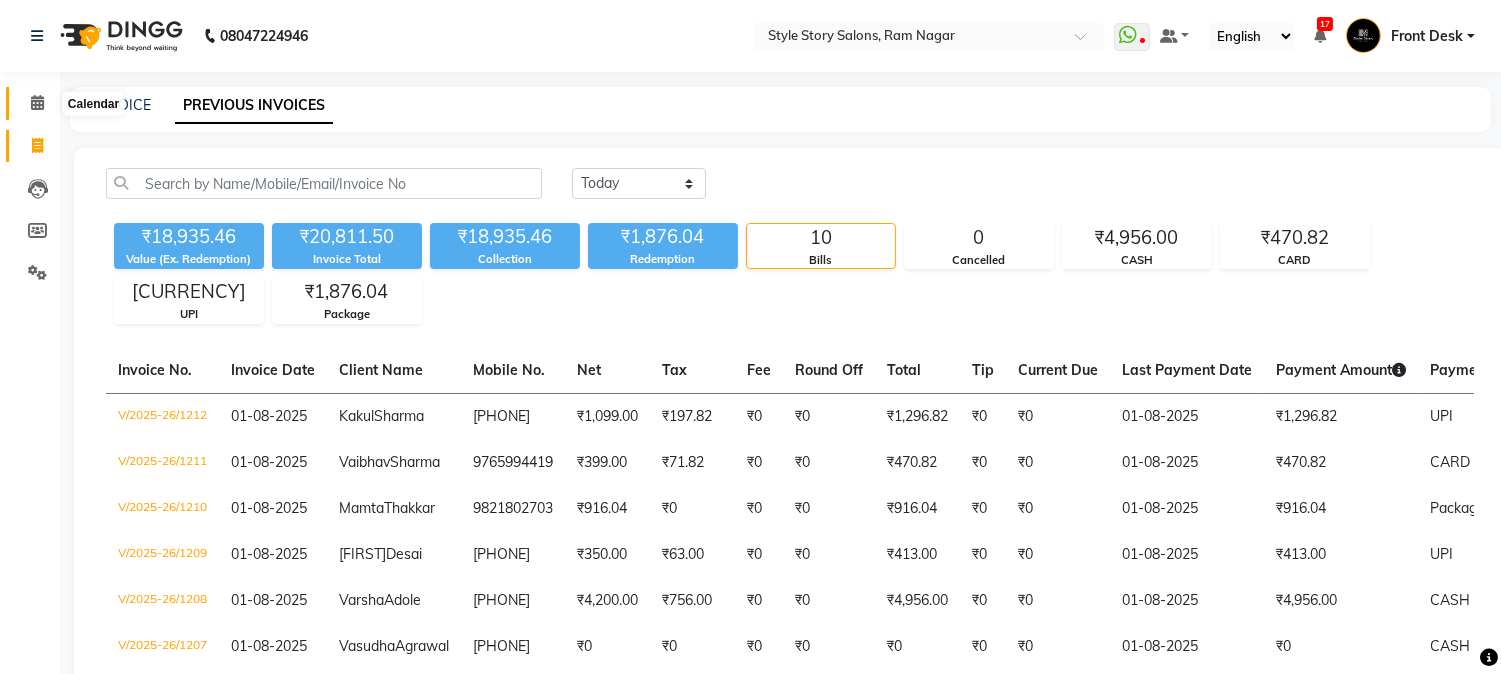 click 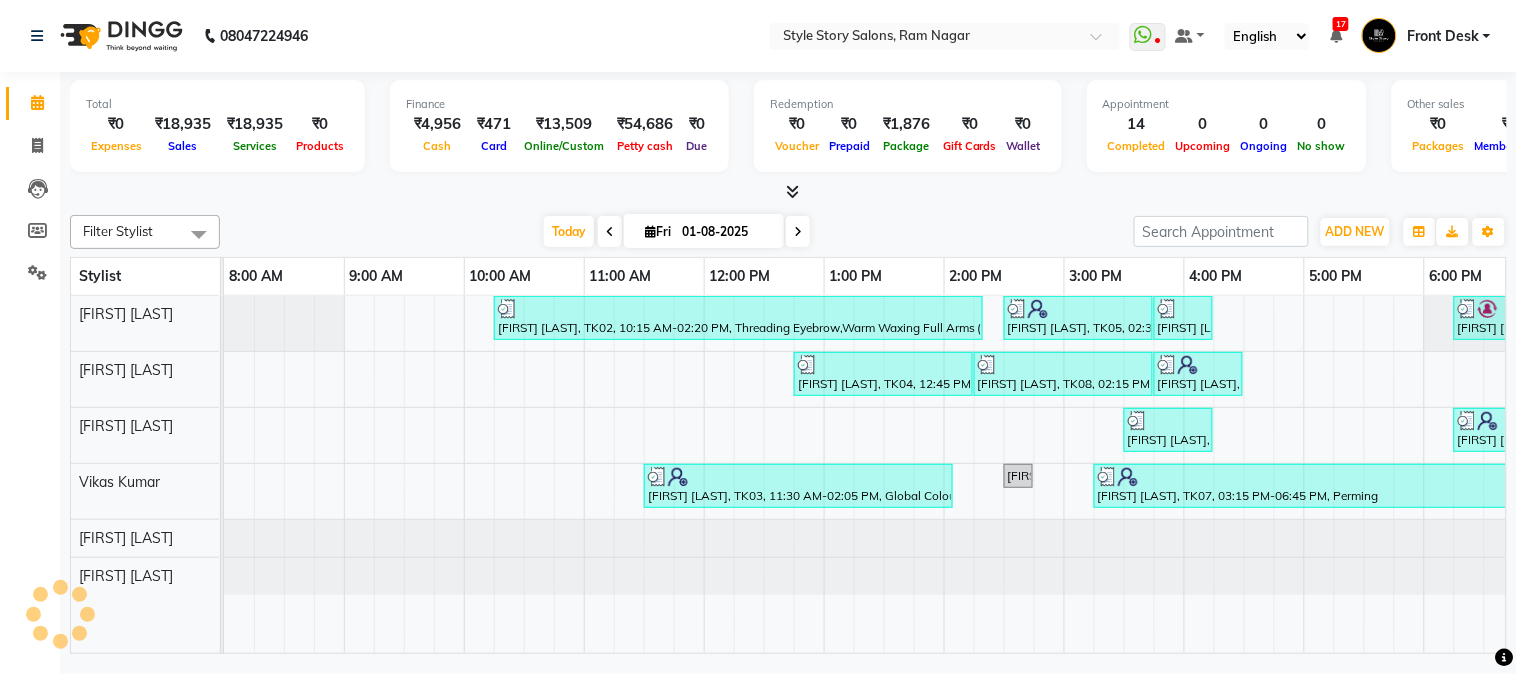 scroll, scrollTop: 0, scrollLeft: 160, axis: horizontal 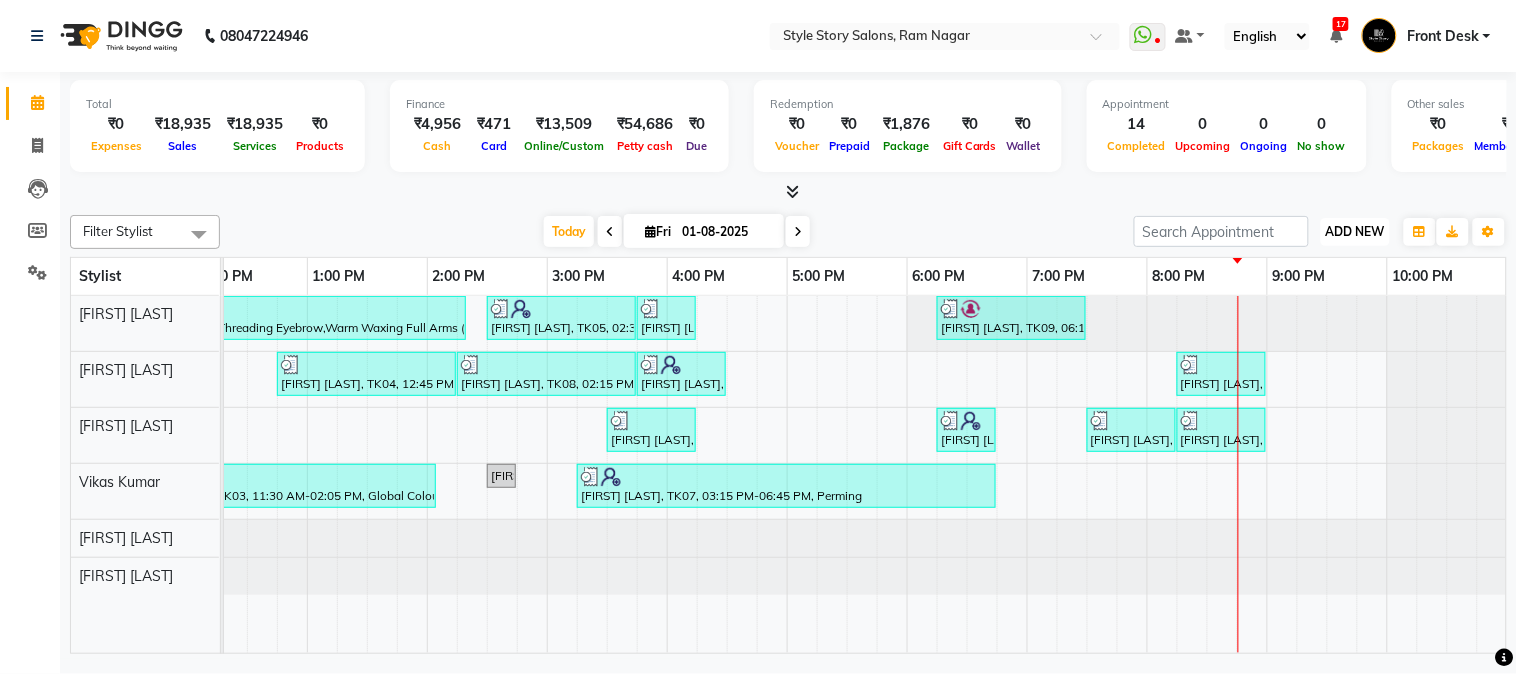 click on "ADD NEW" at bounding box center (1355, 231) 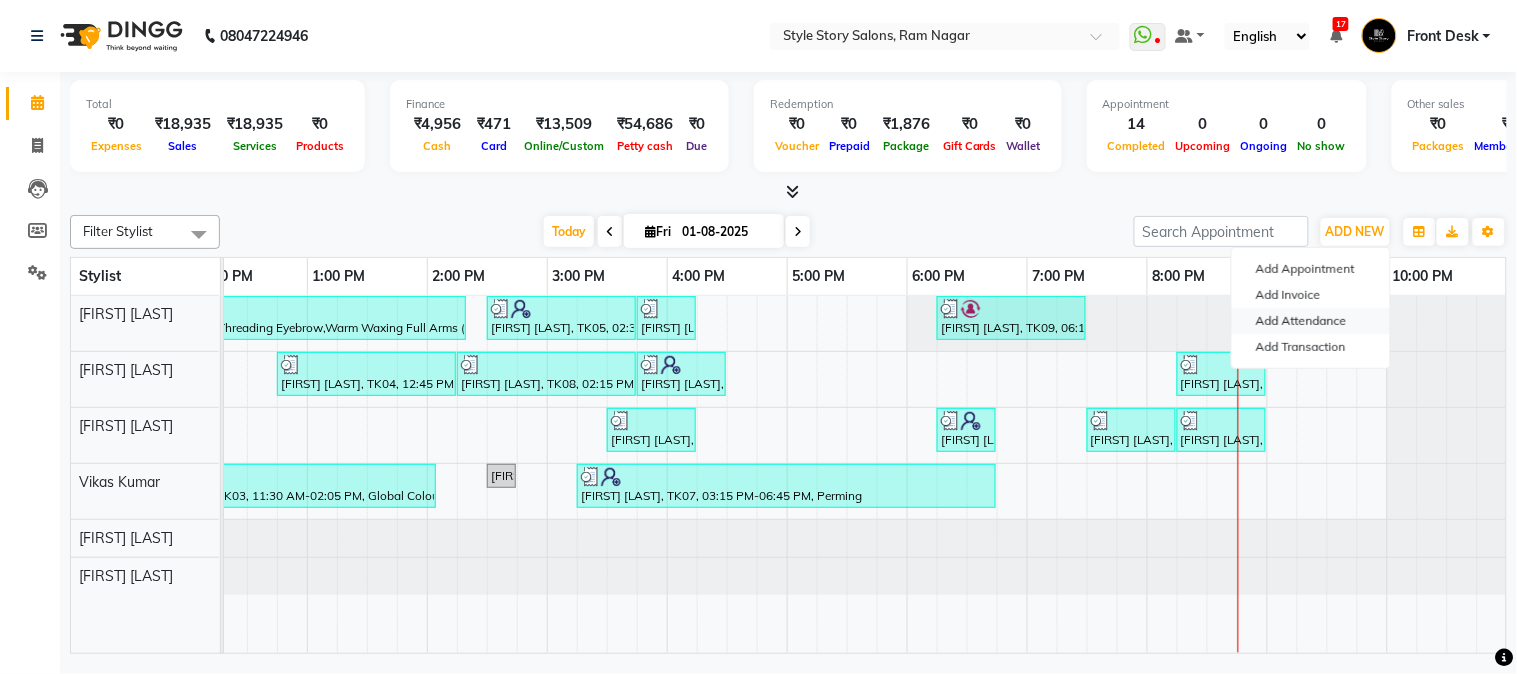 click on "Add Attendance" at bounding box center [1311, 321] 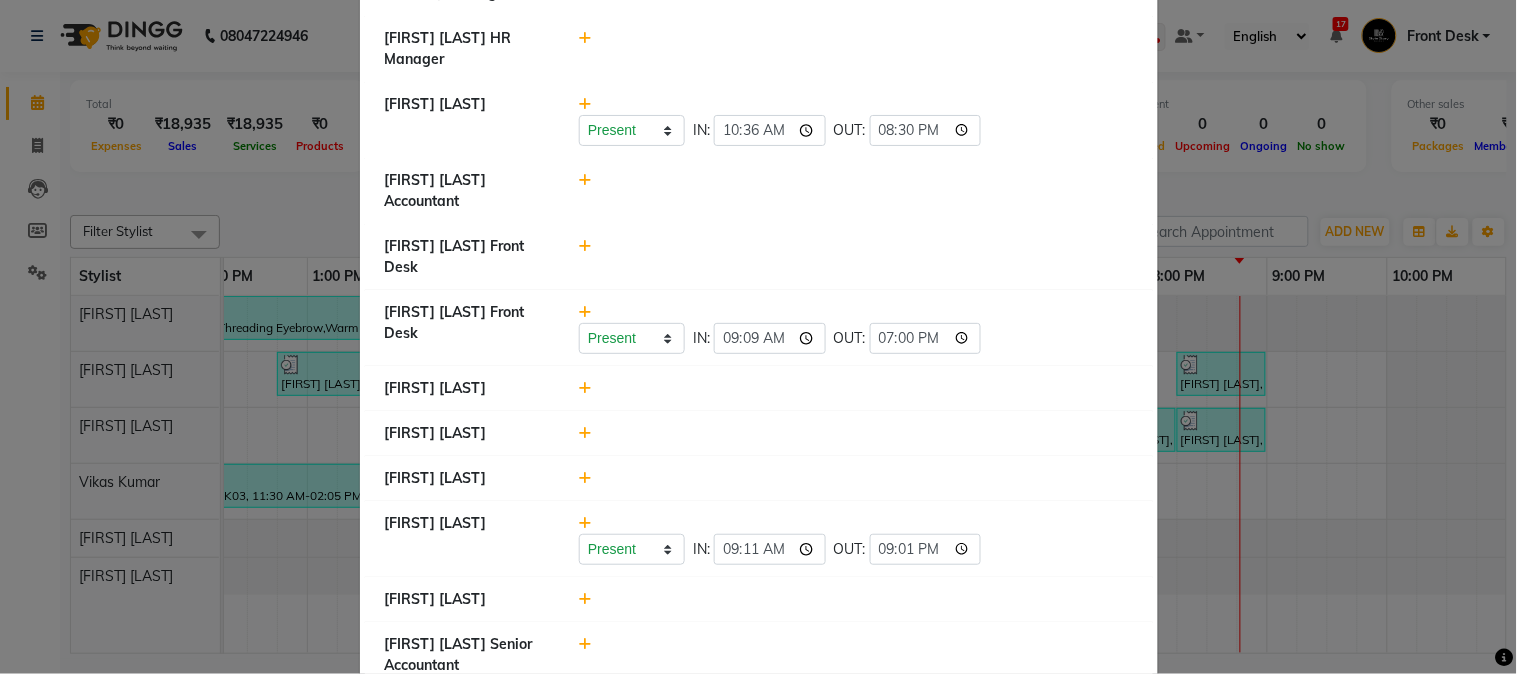 scroll, scrollTop: 77, scrollLeft: 0, axis: vertical 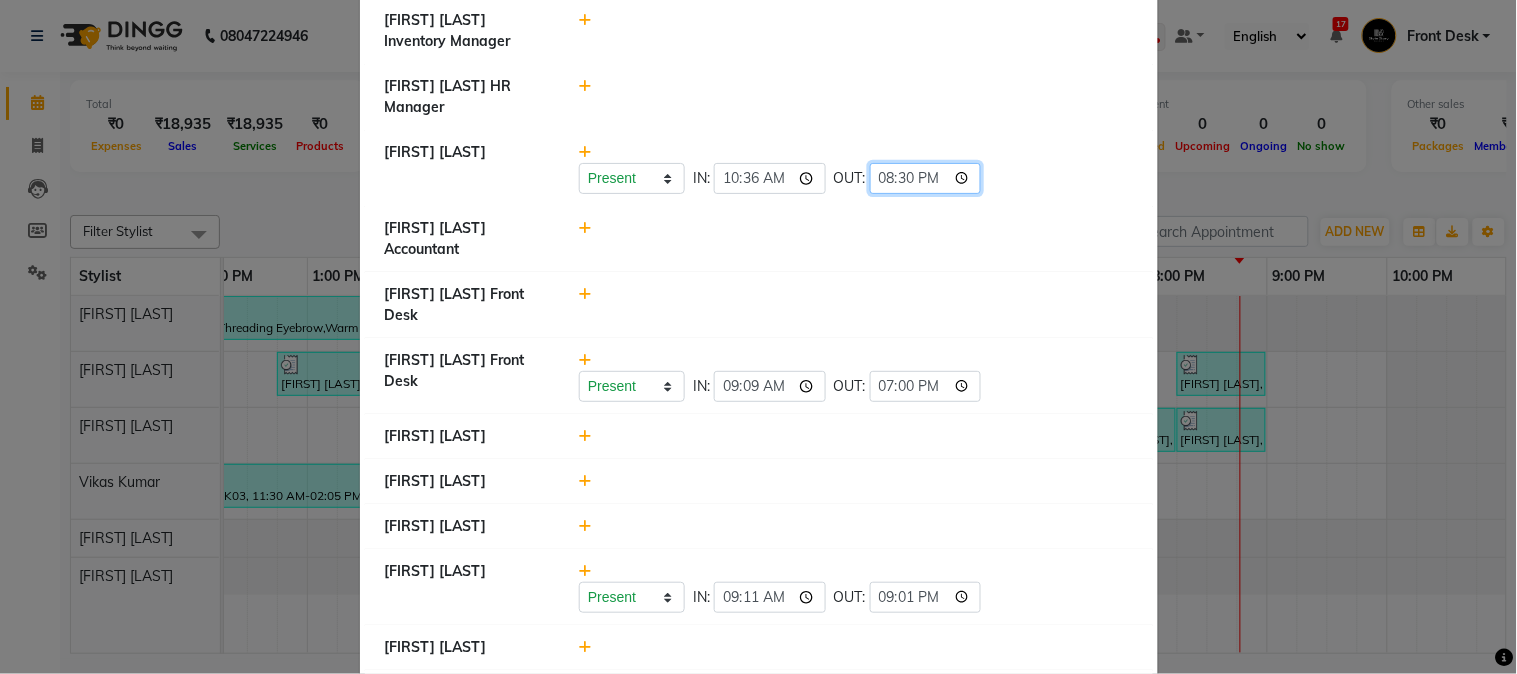 click on "20:30" 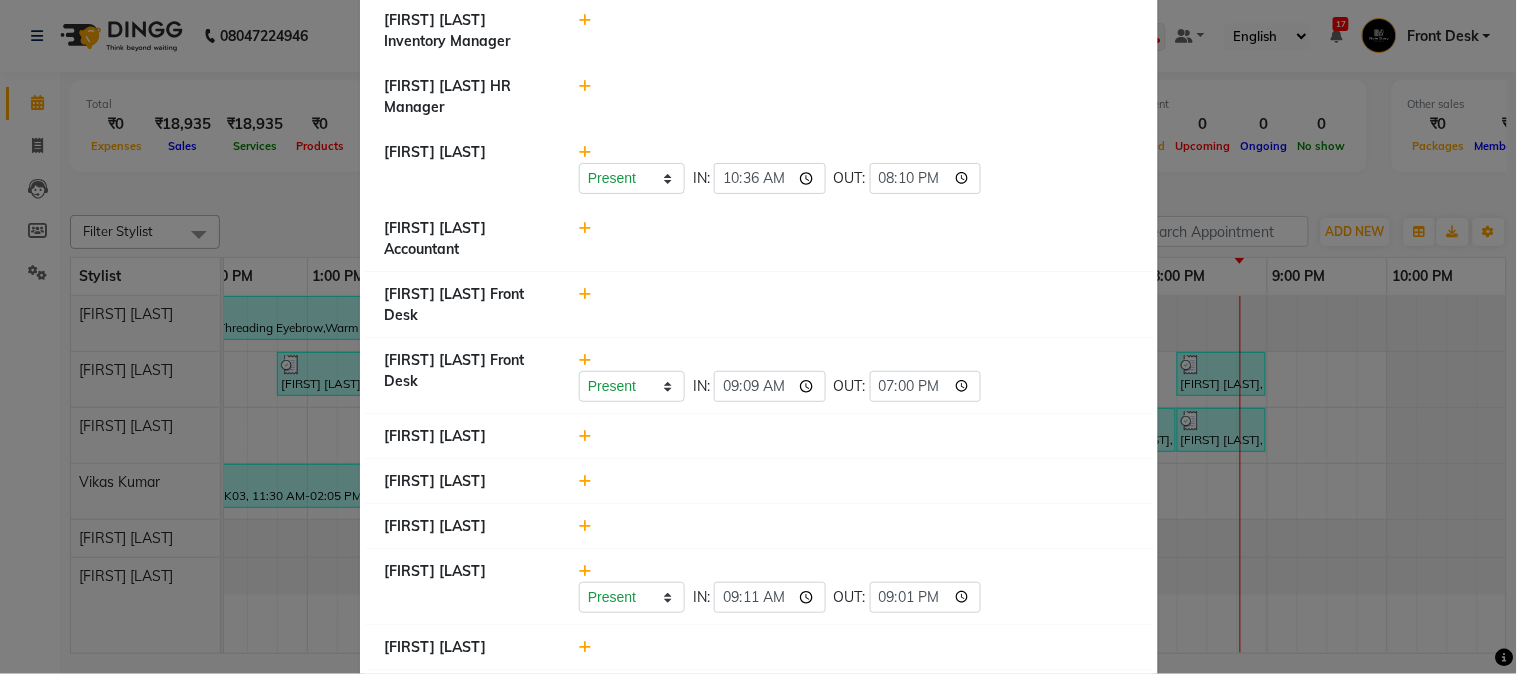 type on "20:10" 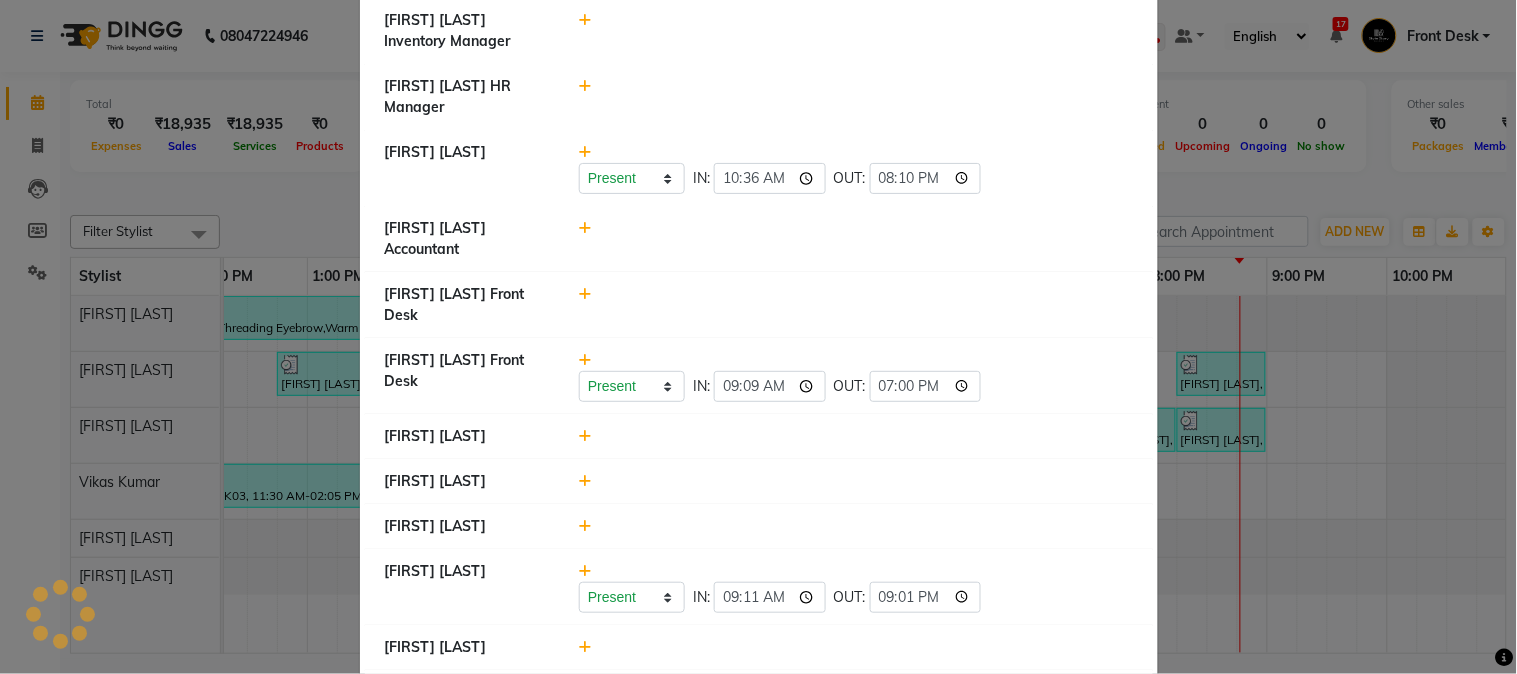 click on "Attendance ×  [FIRST] [LAST] Inventory Manager   [FIRST] [LAST] HR Manager   [FIRST] [LAST]   Present   Absent   Late   Half Day   Weekly Off  IN:  10:36 OUT:  20:10  [FIRST] [LAST] Accountant   [FIRST] [LAST] Front Desk   [FIRST] [LAST] Front Desk   Present   Absent   Late   Half Day   Weekly Off  IN:  09:09 OUT:  19:00  [FIRST] [LAST]   [FIRST] [LAST]    [FIRST] [LAST]   [FIRST] [LAST]   Present   Absent   Late   Half Day   Weekly Off  IN:  09:11 OUT:  21:01  [FIRST] [LAST]   [FIRST] [LAST] Senior Accountant   Front Desk   [FIRST] [LAST]    [FIRST] [LAST]   [FIRST] [LAST]   [FIRST] [LAST] (HR Admin)   [FIRST] [LAST]   [FIRST] [LAST]   Present   Absent   Late   Half Day   Weekly Off  IN:  10:59 OUT:  21:01  [FIRST] [LAST]   [FIRST] [LAST]   Present   Absent   Late   Half Day   Weekly Off  IN:  11:10 OUT:  21:01  [FIRST] [LAST]   Present   Absent   Late   Half Day   Weekly Off  IN:  09:00 OUT:  19:05  [FIRST] [LAST]   [FIRST] [LAST]   Present   Absent   Late   Half Day   Weekly Off  IN:" 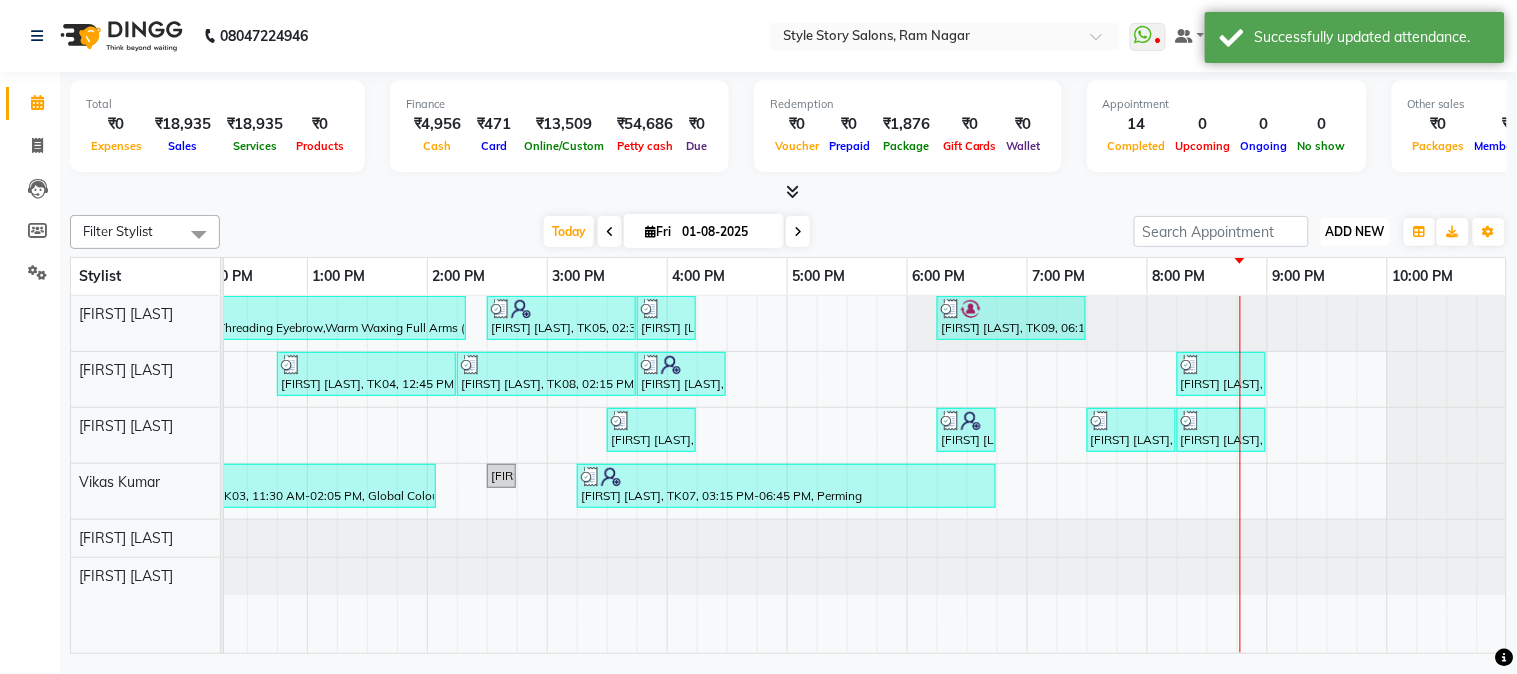 click on "ADD NEW" at bounding box center (1355, 231) 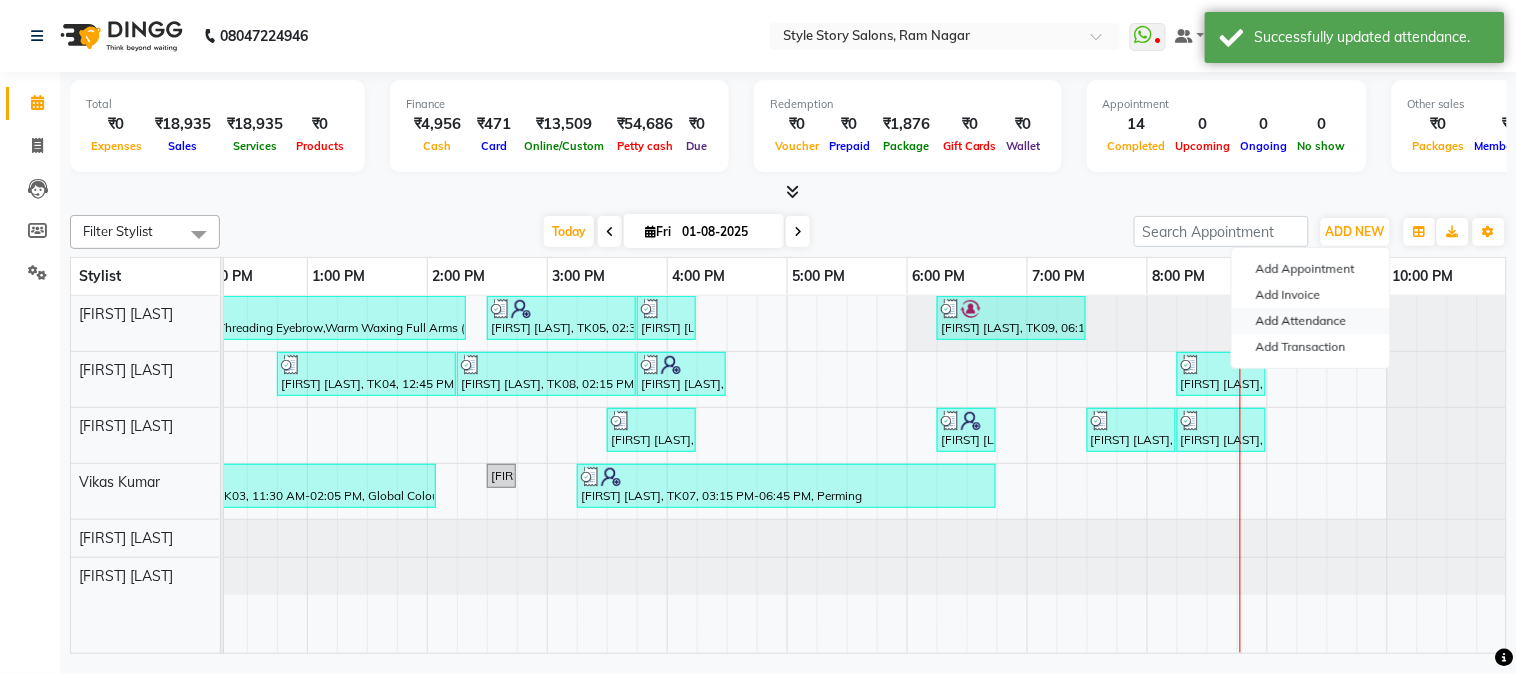 click on "Add Attendance" at bounding box center (1311, 321) 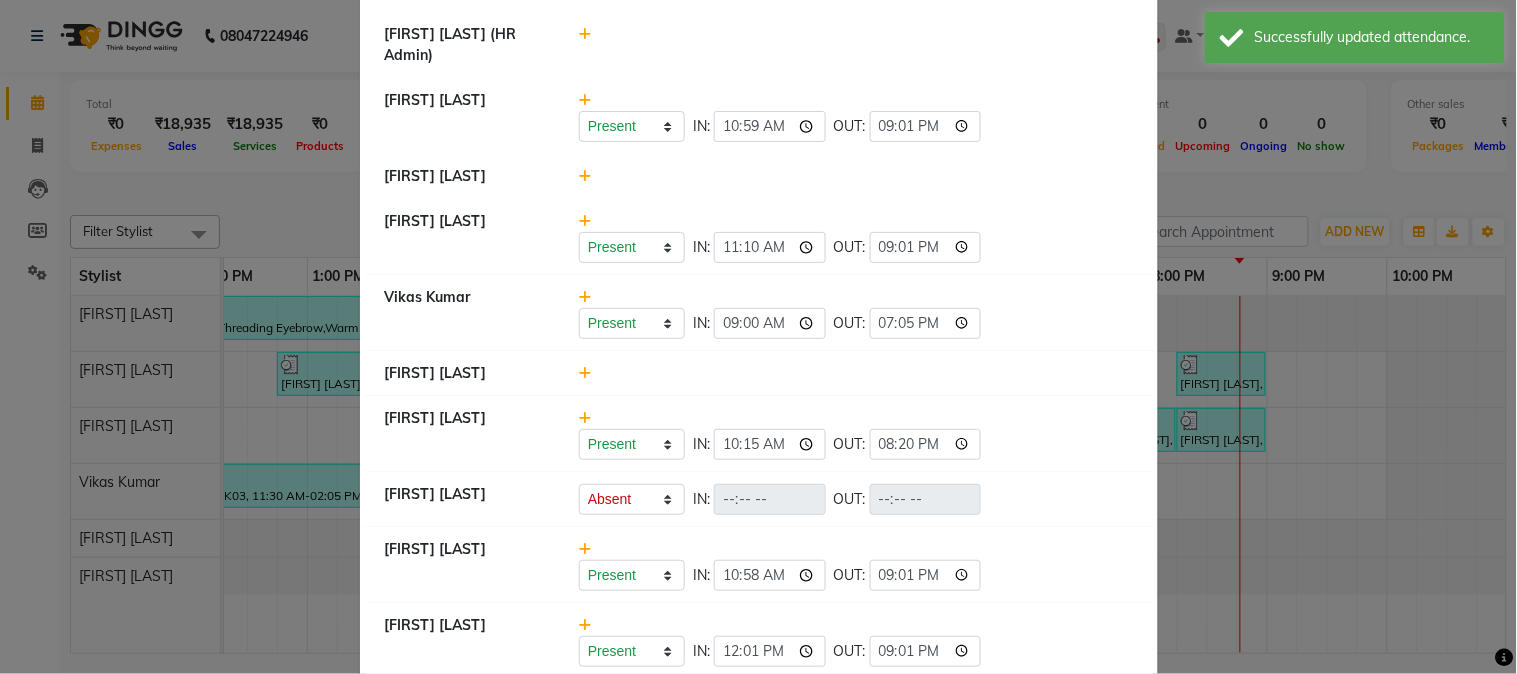 scroll, scrollTop: 1188, scrollLeft: 0, axis: vertical 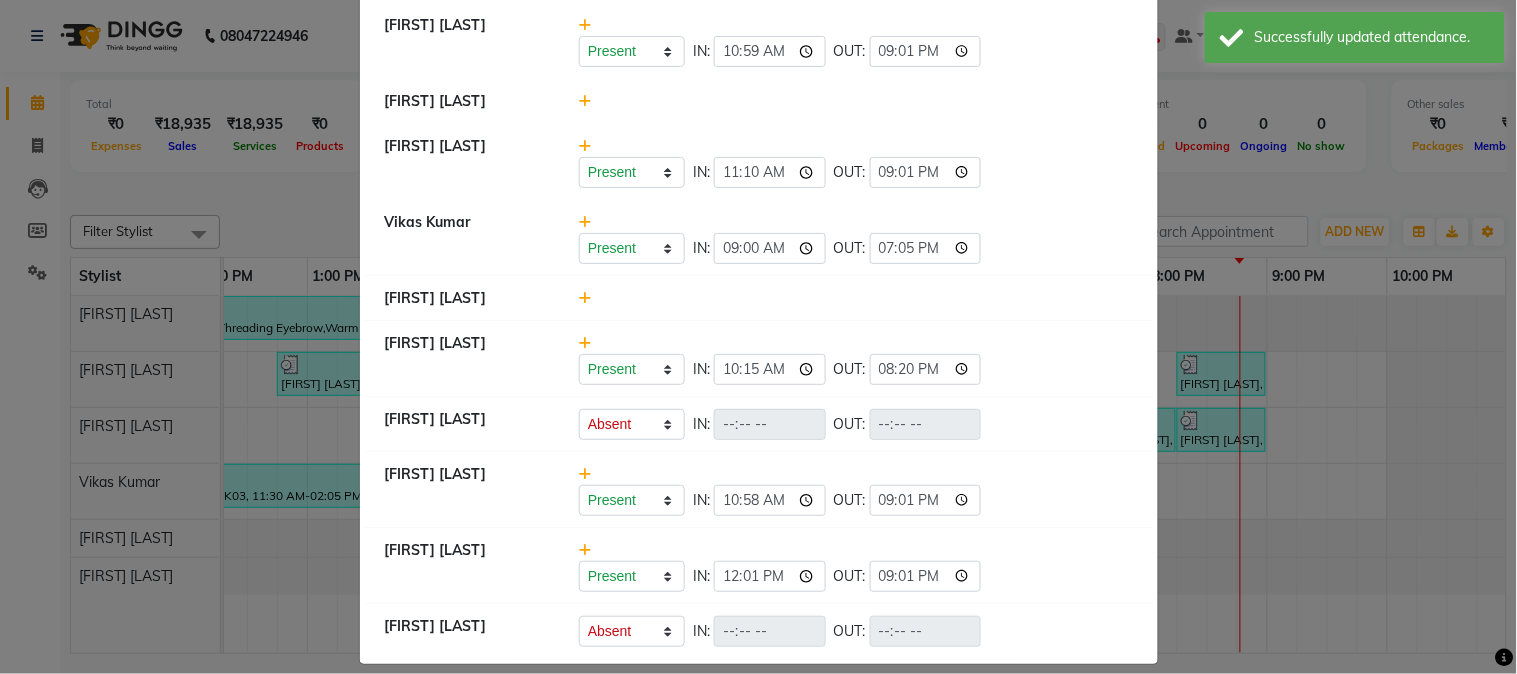 click on "Attendance ×  [FIRST] [LAST] Inventory Manager   [FIRST] [LAST] HR Manager   [FIRST] [LAST]   Present   Absent   Late   Half Day   Weekly Off  IN:  10:36 OUT:  20:10  [FIRST] [LAST] Accountant   [FIRST] [LAST] Front Desk   [FIRST] [LAST] Front Desk   Present   Absent   Late   Half Day   Weekly Off  IN:  09:09 OUT:  19:00  [FIRST] [LAST]   [FIRST] [LAST]    [FIRST] [LAST]   [FIRST] [LAST]   Present   Absent   Late   Half Day   Weekly Off  IN:  09:11 OUT:  21:01  [FIRST] [LAST]   [FIRST] [LAST] Senior Accountant   Front Desk   [FIRST] [LAST]    [FIRST] [LAST]   [FIRST] [LAST]   [FIRST] [LAST] (HR Admin)   [FIRST] [LAST]   [FIRST] [LAST]   Present   Absent   Late   Half Day   Weekly Off  IN:  10:59 OUT:  21:01  [FIRST] [LAST]   [FIRST] [LAST]   Present   Absent   Late   Half Day   Weekly Off  IN:  11:10 OUT:  21:01  [FIRST] [LAST]   Present   Absent   Late   Half Day   Weekly Off  IN:  09:00 OUT:  19:05  [FIRST] [LAST]   [FIRST] [LAST]   Present   Absent   Late   Half Day   Weekly Off  IN:" 